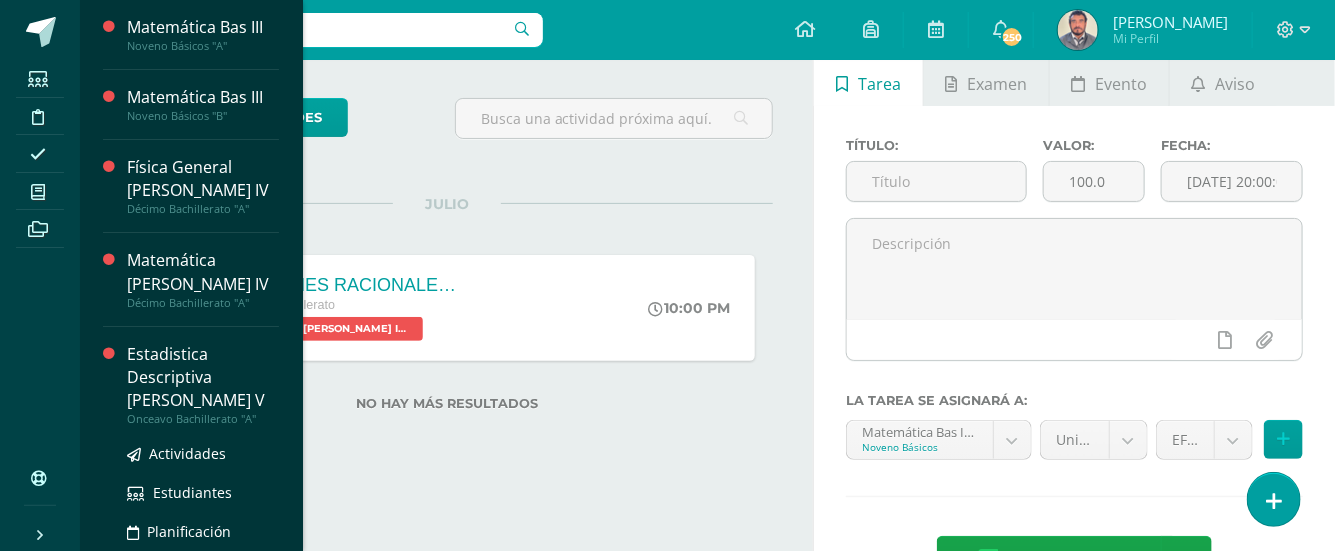 scroll, scrollTop: 165, scrollLeft: 0, axis: vertical 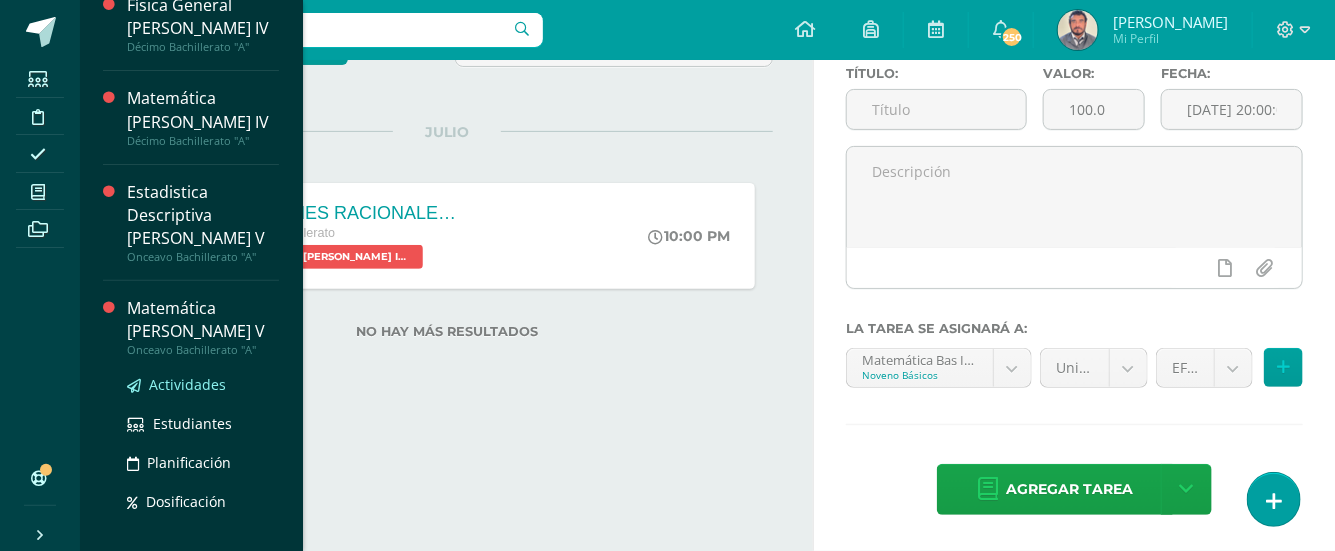 click on "Actividades" at bounding box center [187, 384] 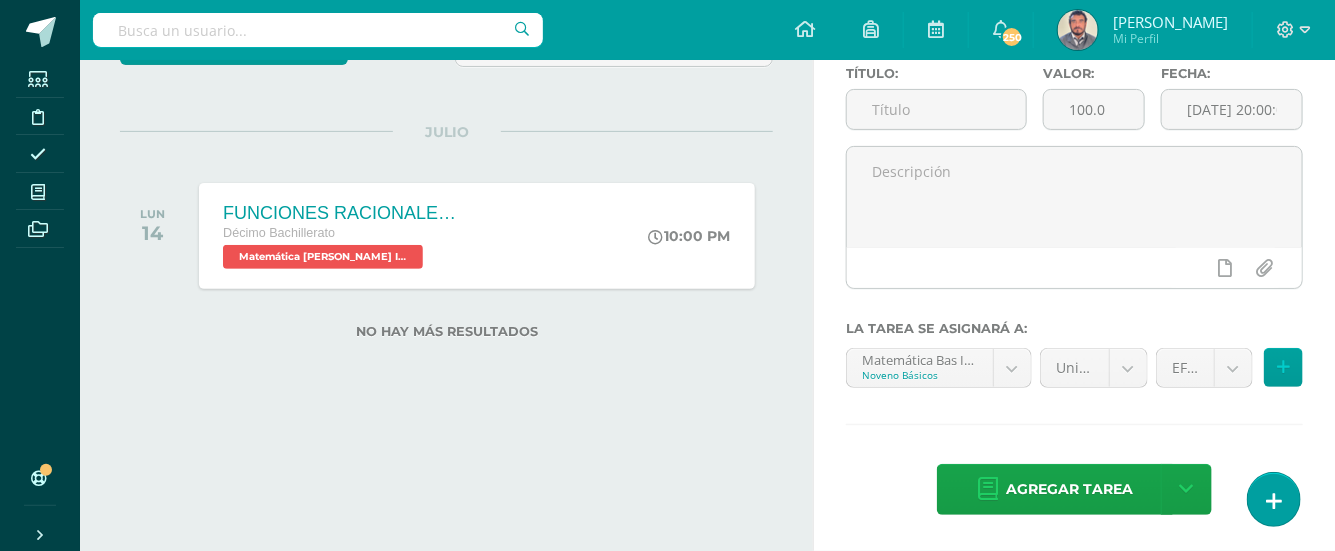 scroll, scrollTop: 0, scrollLeft: 0, axis: both 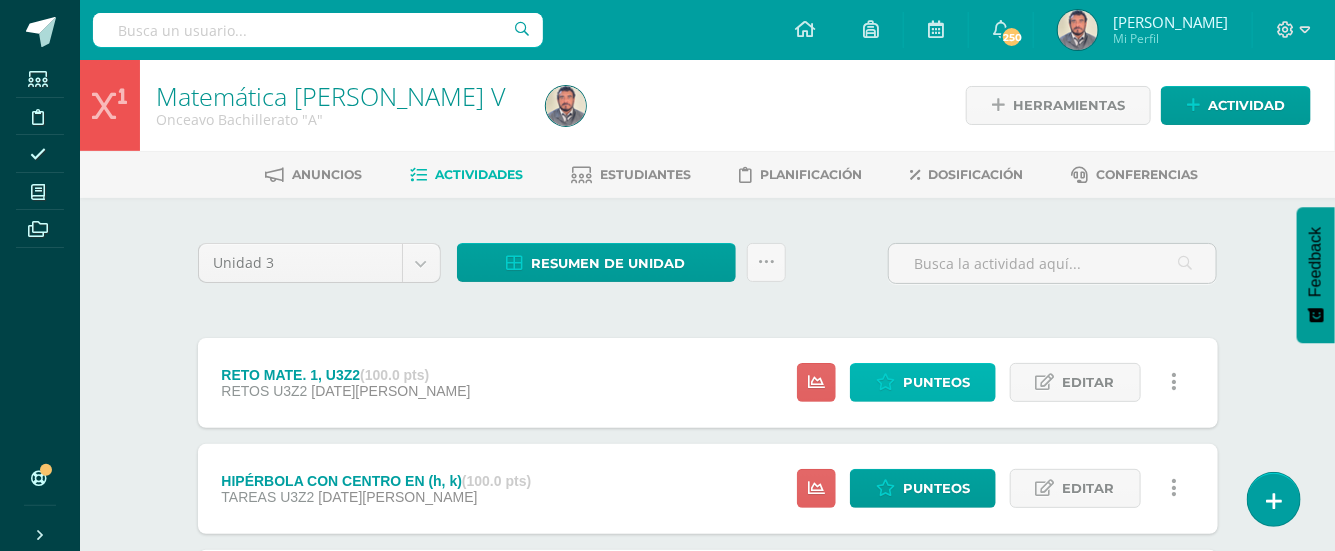 click on "Punteos" at bounding box center (936, 382) 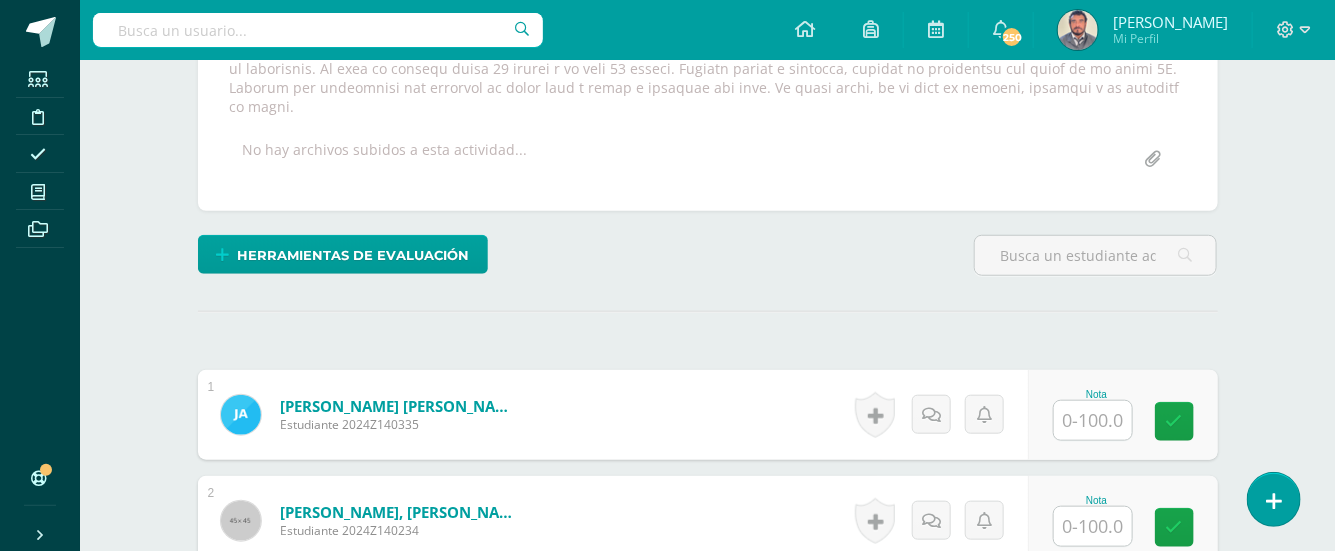scroll, scrollTop: 534, scrollLeft: 0, axis: vertical 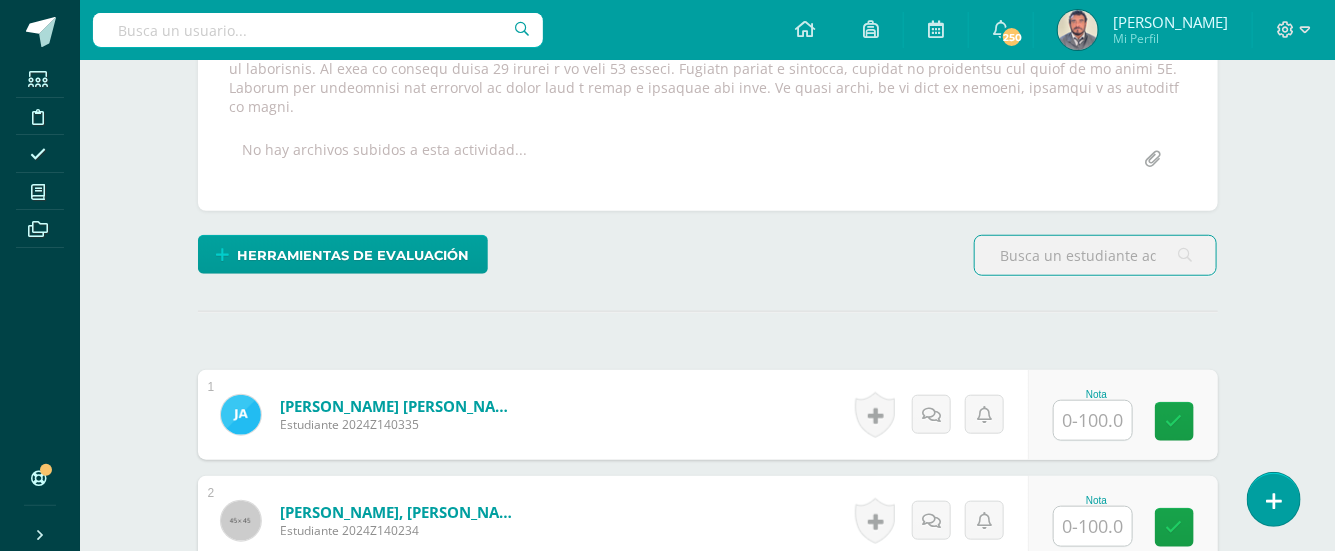 click at bounding box center [1093, 420] 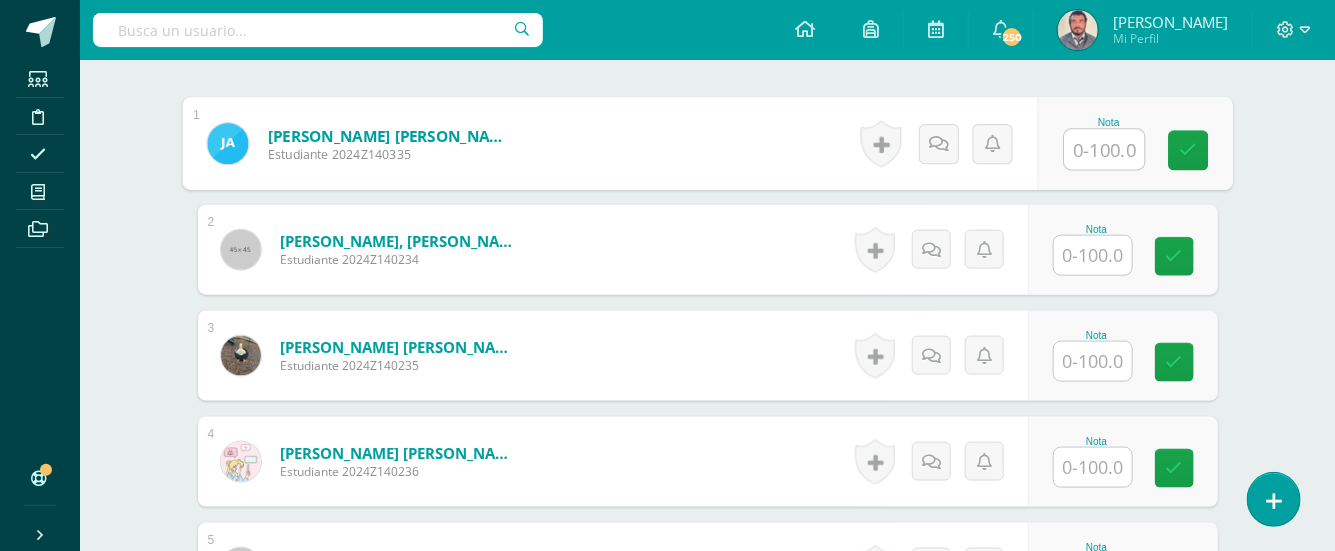 scroll, scrollTop: 534, scrollLeft: 0, axis: vertical 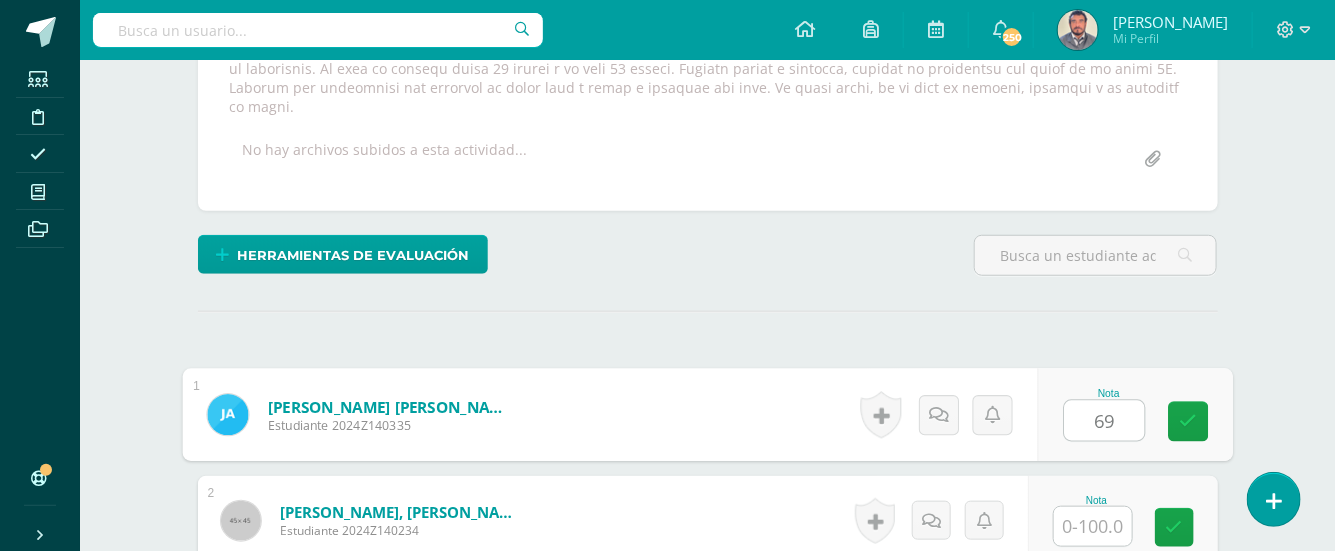type on "69" 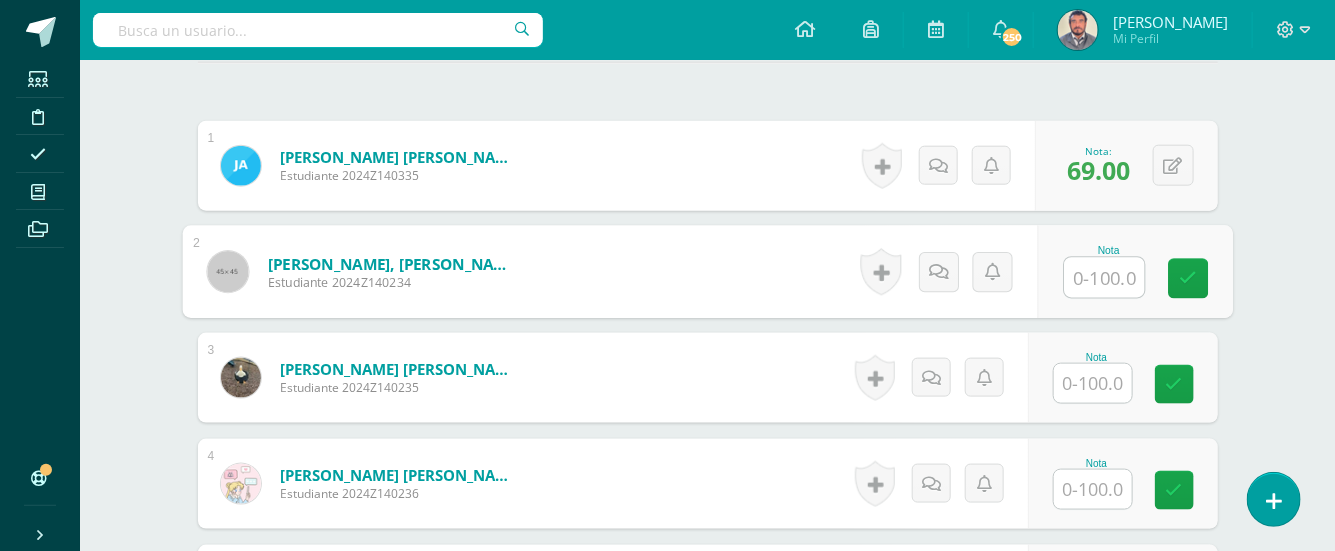 scroll, scrollTop: 801, scrollLeft: 0, axis: vertical 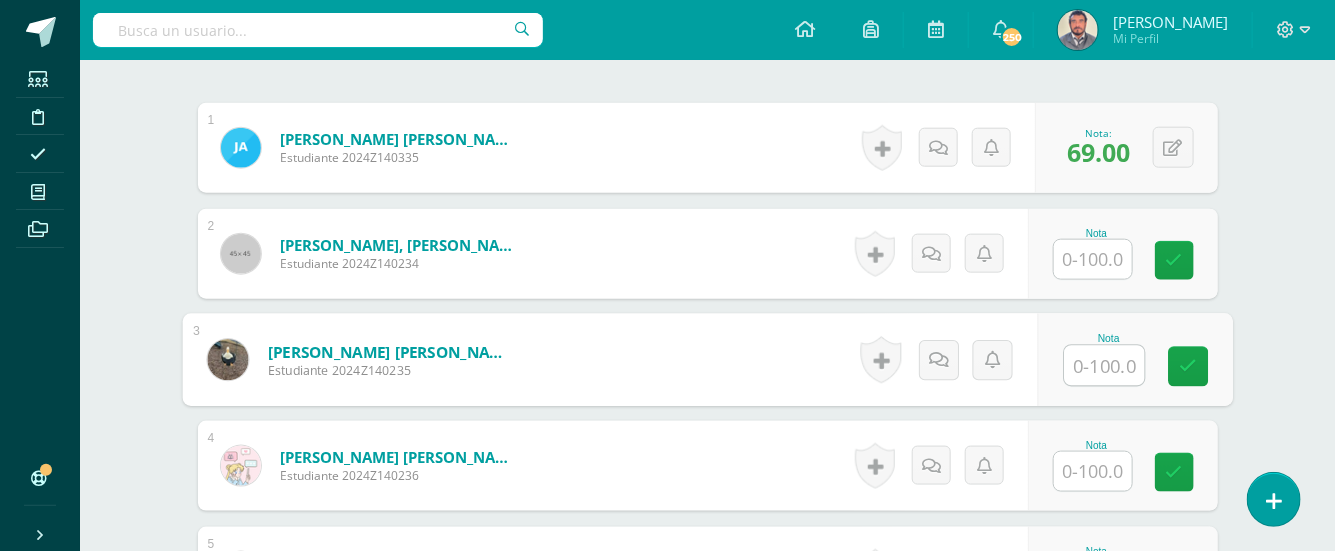 click at bounding box center [1104, 366] 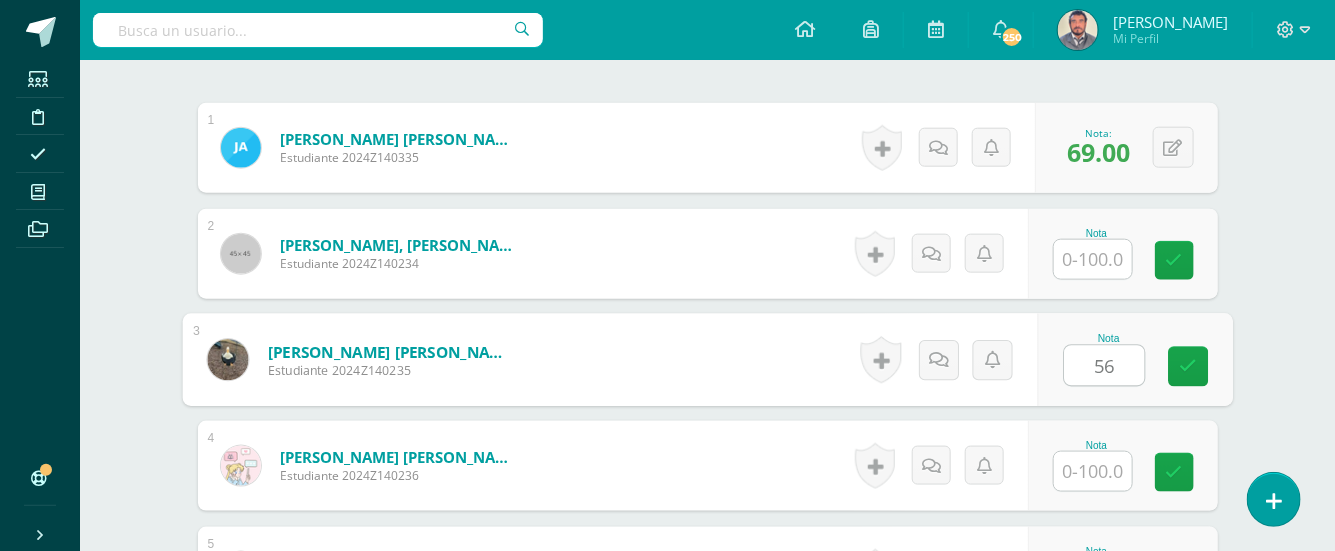 type on "56" 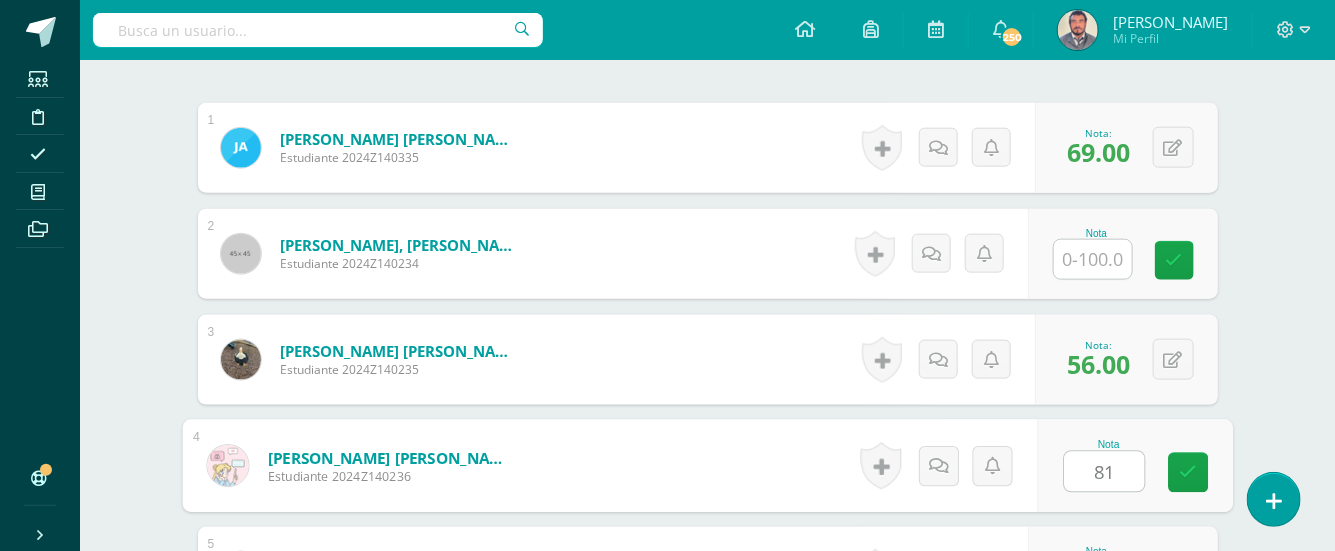 type on "81" 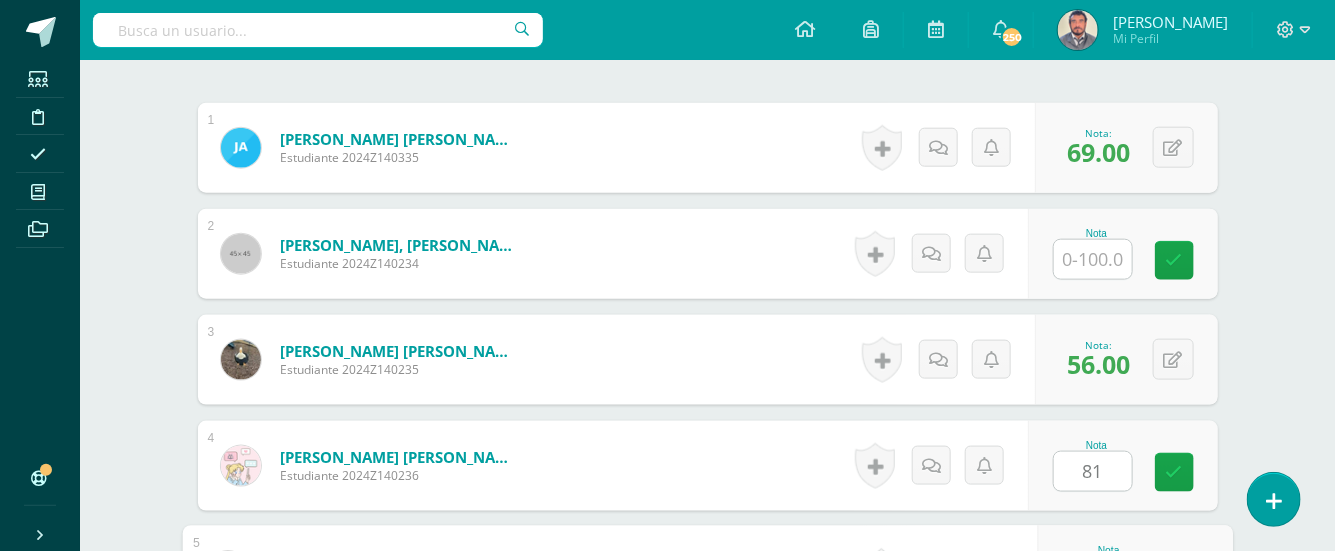 scroll, scrollTop: 824, scrollLeft: 0, axis: vertical 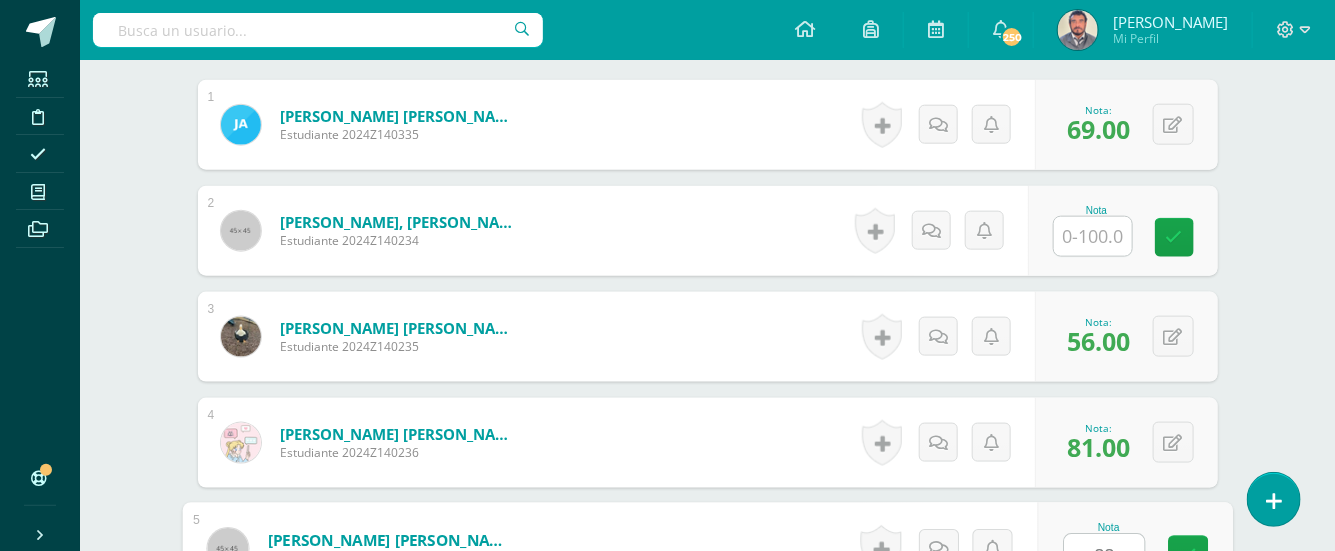 type on "88" 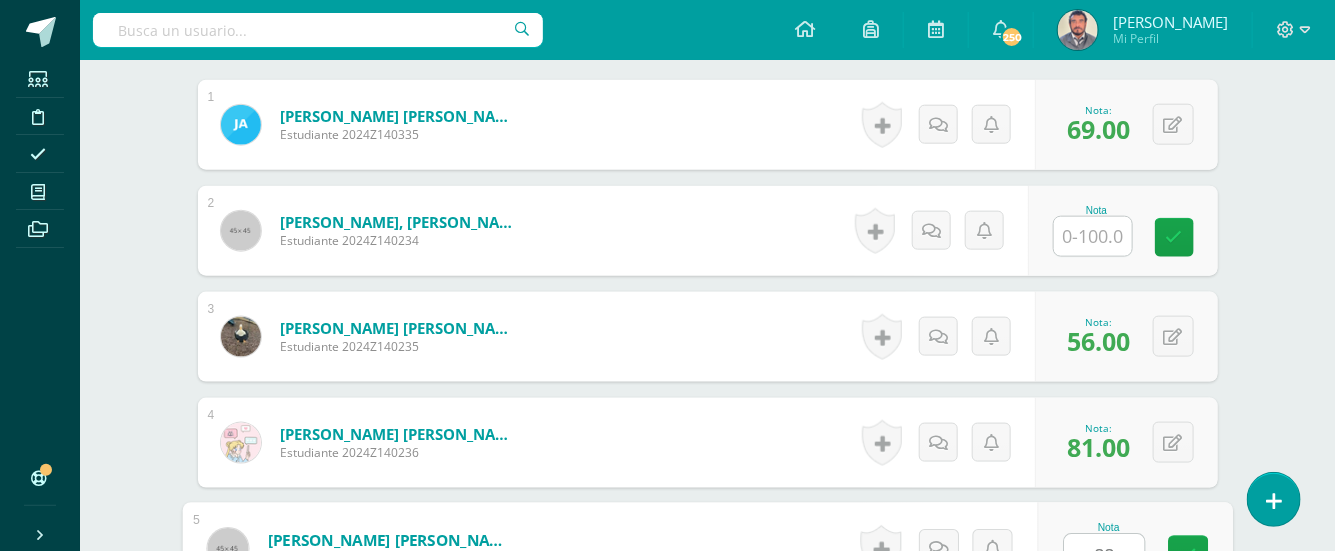 scroll, scrollTop: 1186, scrollLeft: 0, axis: vertical 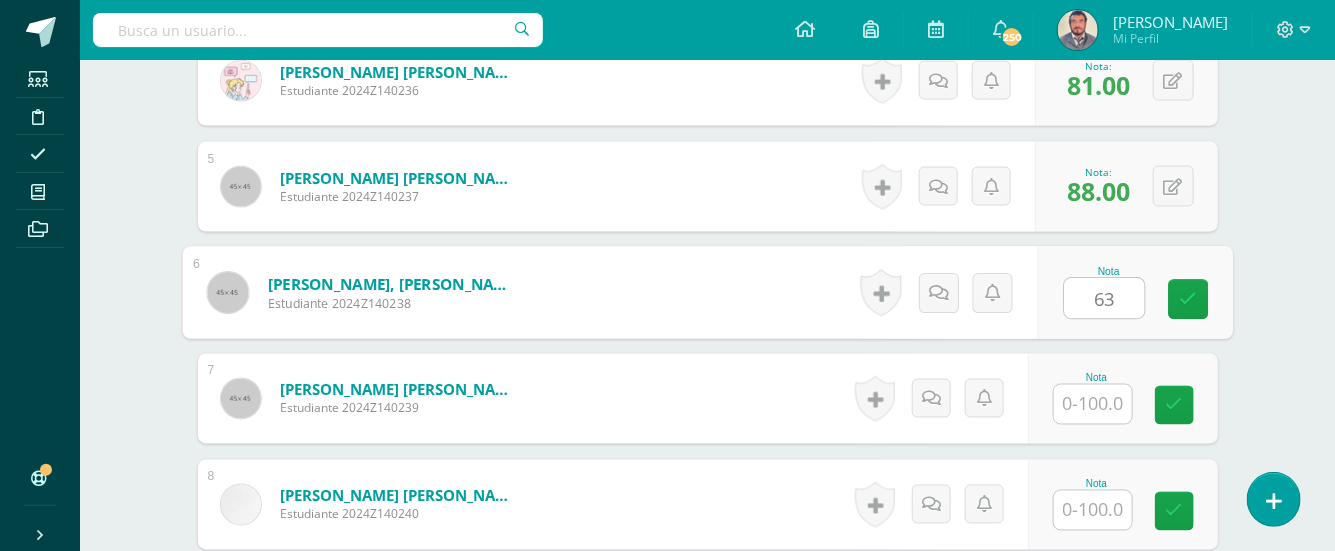 type on "63" 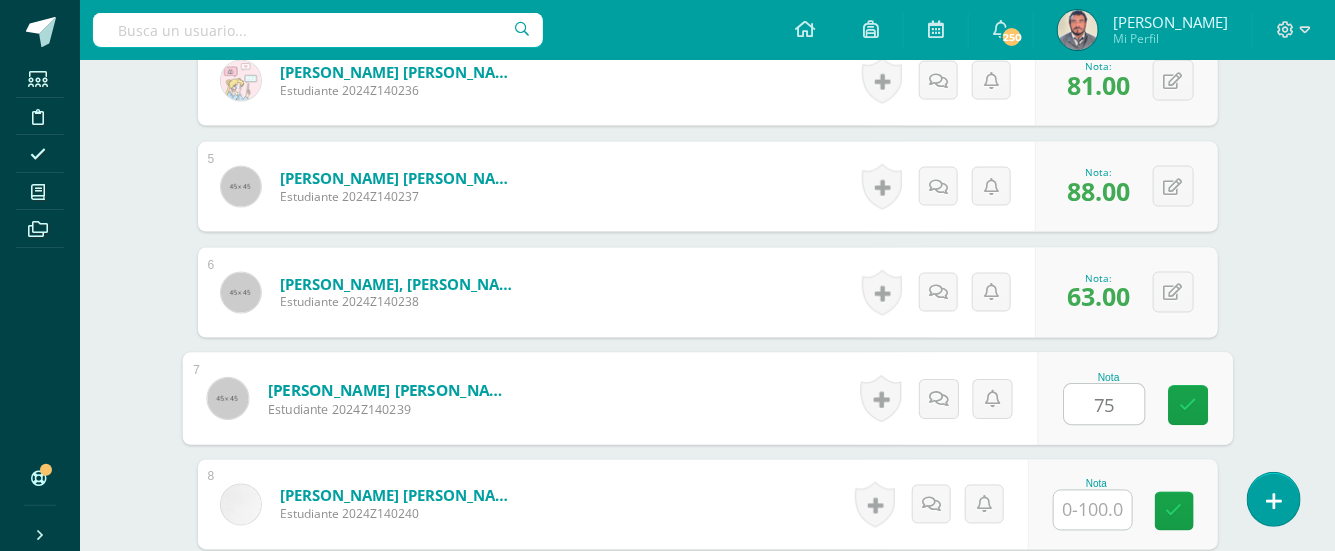 type on "75" 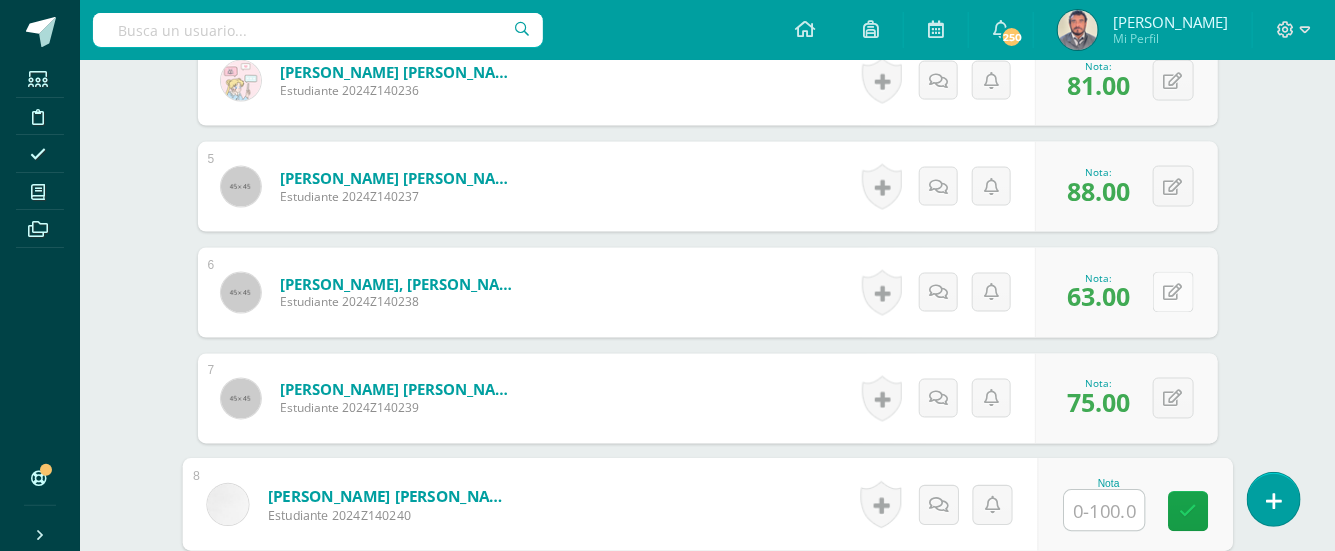 click at bounding box center (1173, 292) 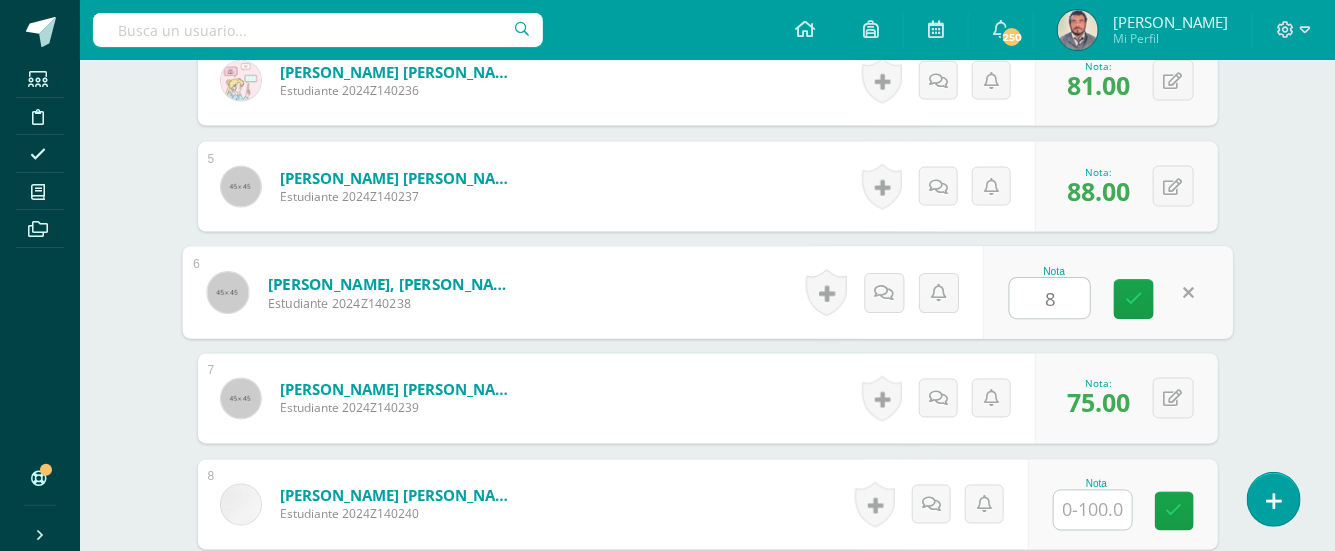 type on "88" 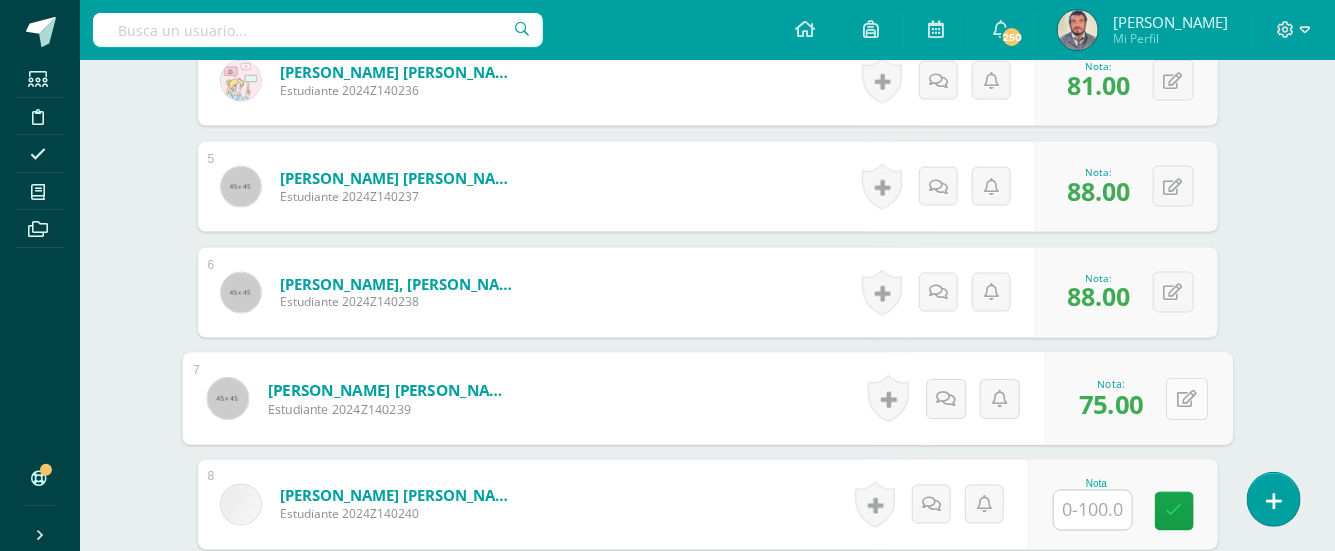 click at bounding box center (1187, 399) 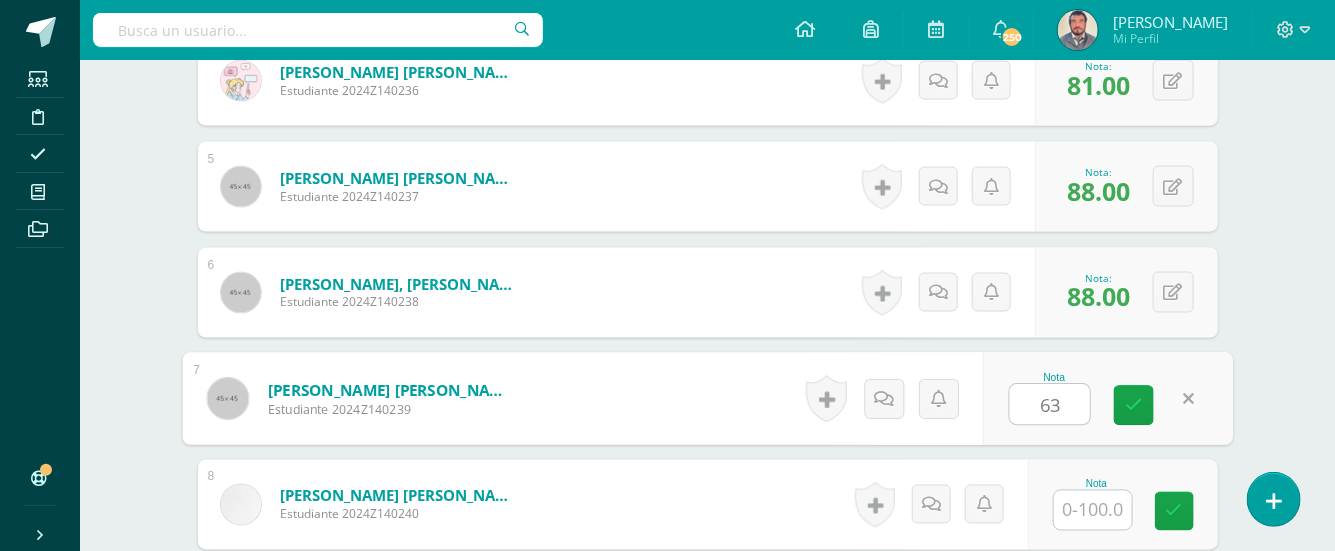 type on "63" 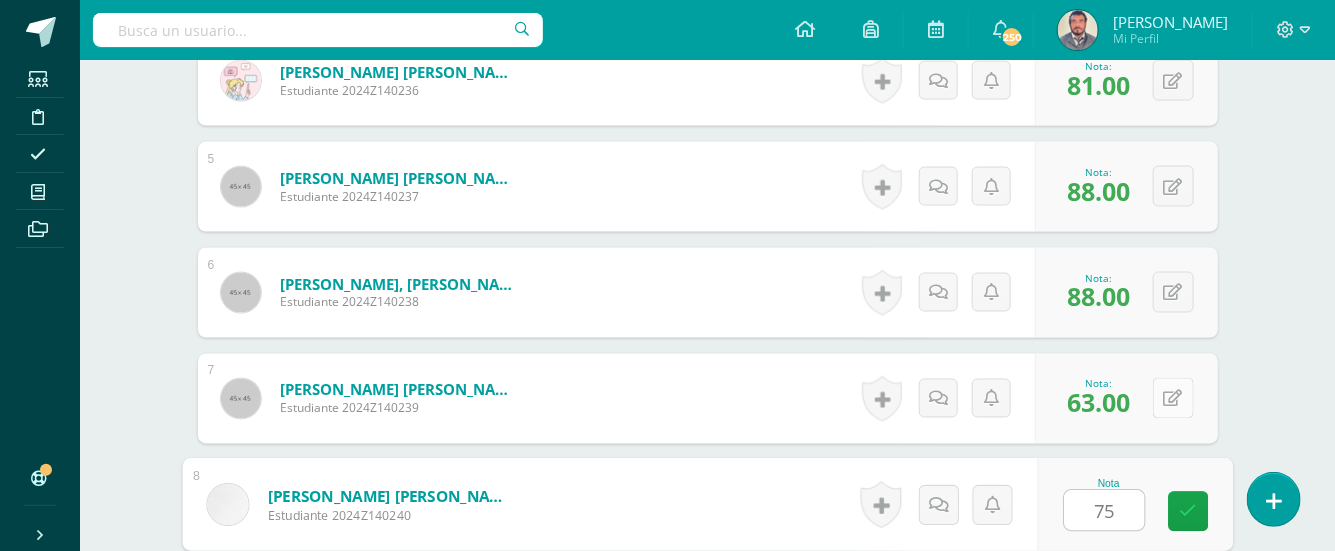 type on "75" 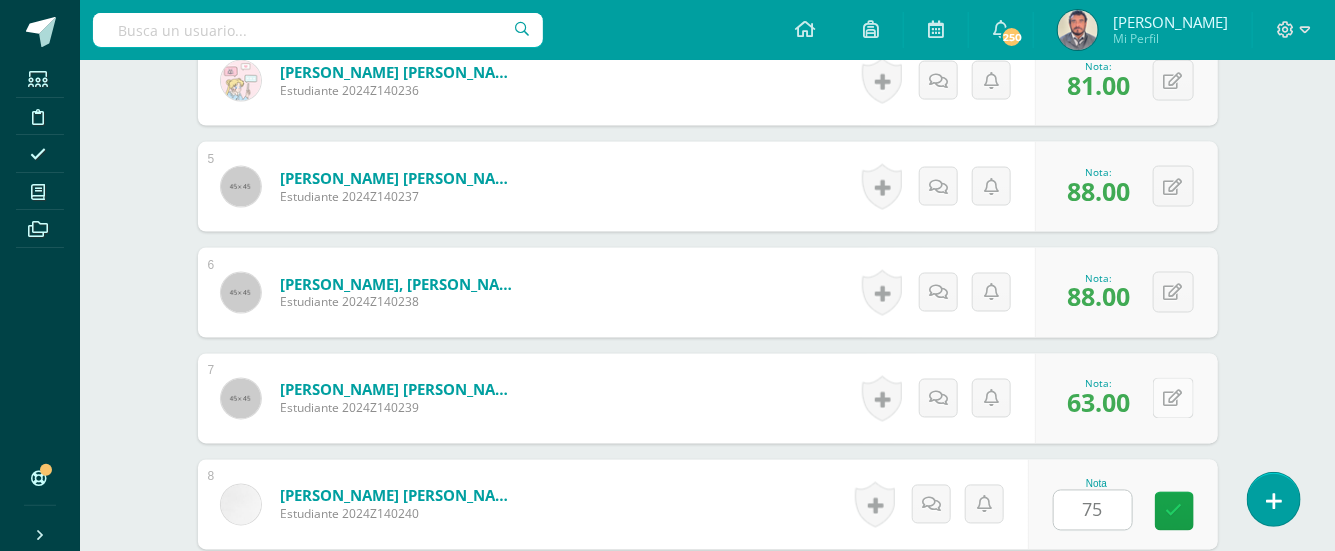 scroll, scrollTop: 1504, scrollLeft: 0, axis: vertical 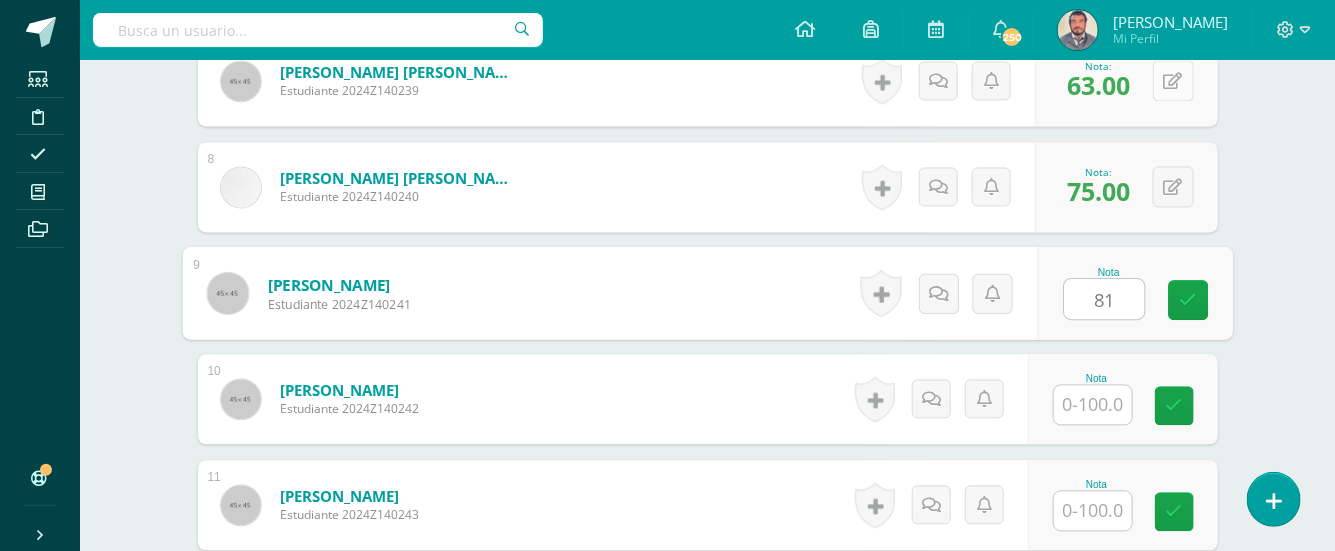type on "81" 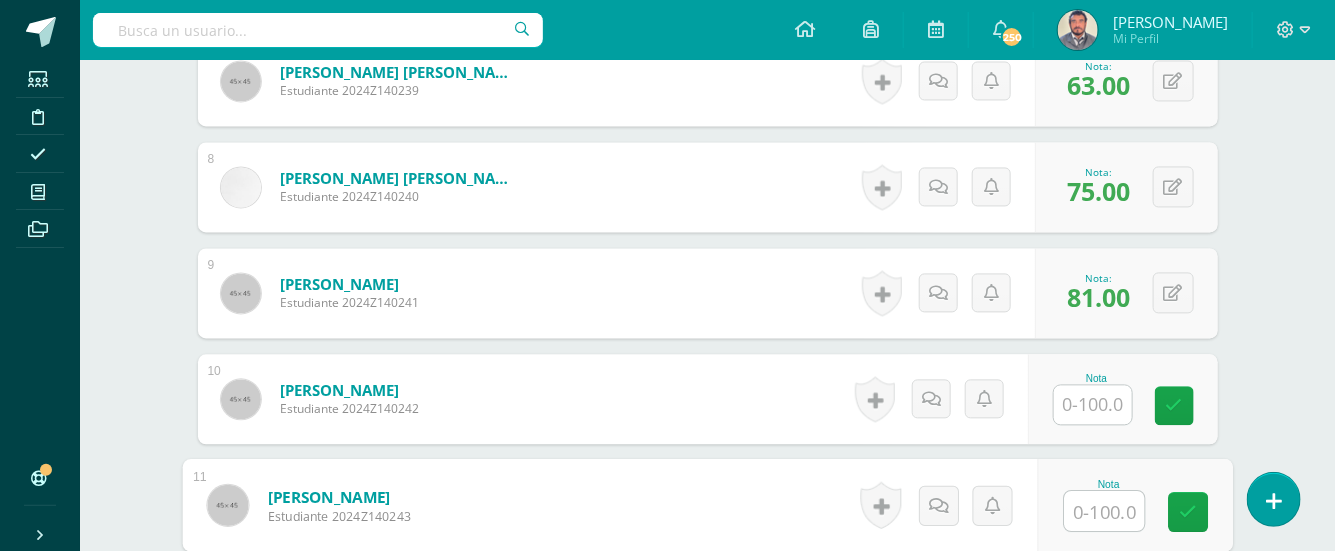 click at bounding box center (1104, 511) 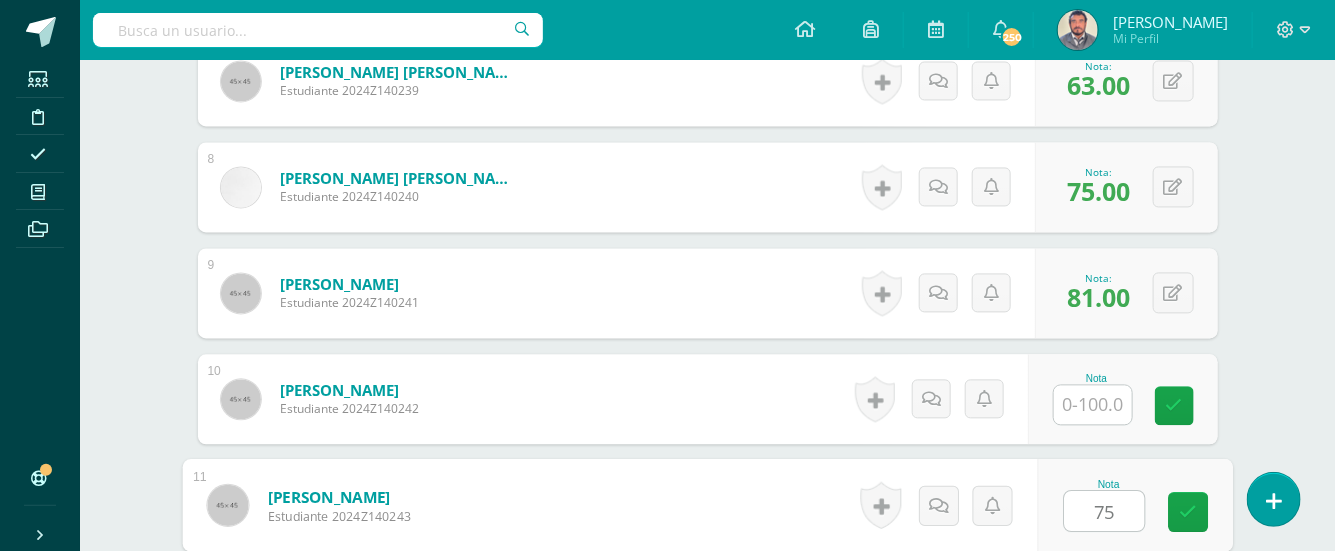 type on "75" 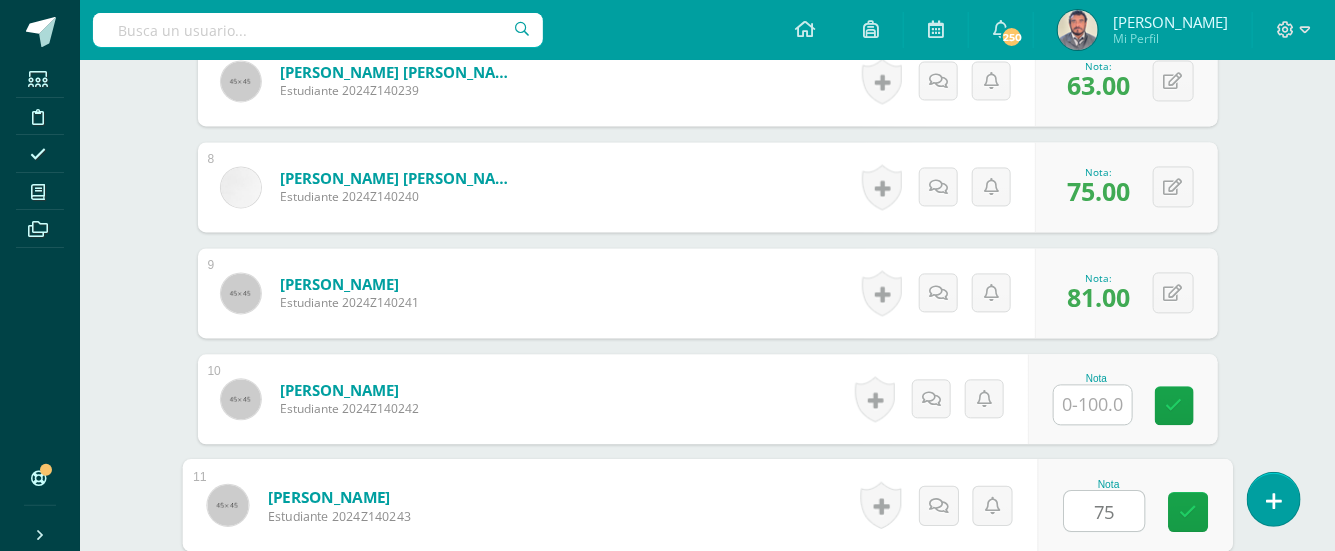 scroll, scrollTop: 1822, scrollLeft: 0, axis: vertical 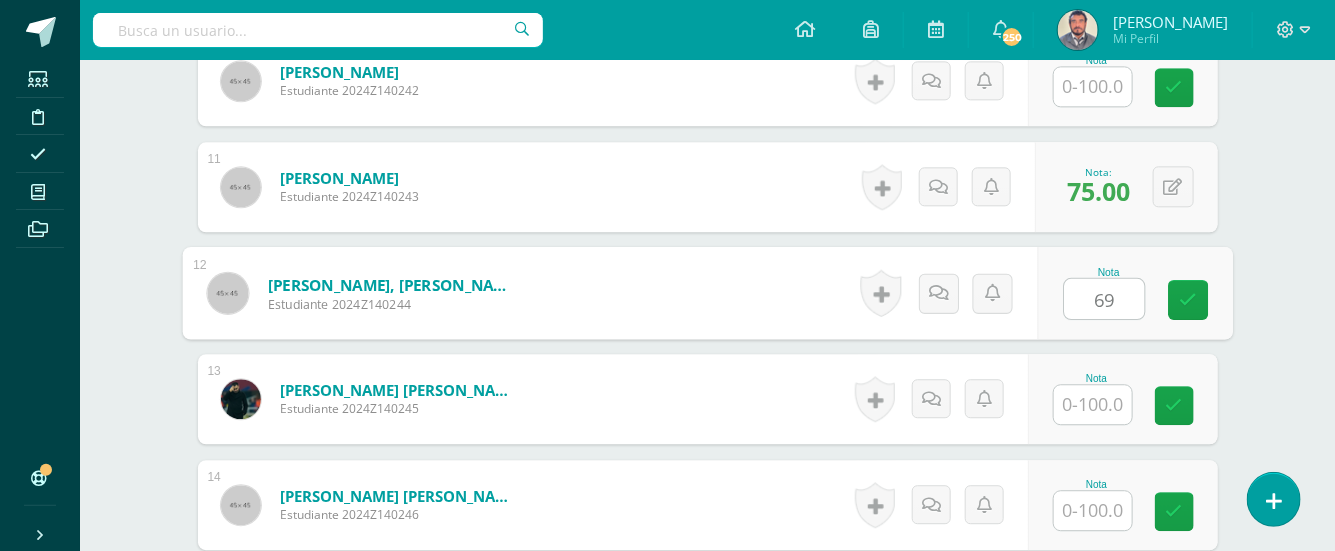 type on "69" 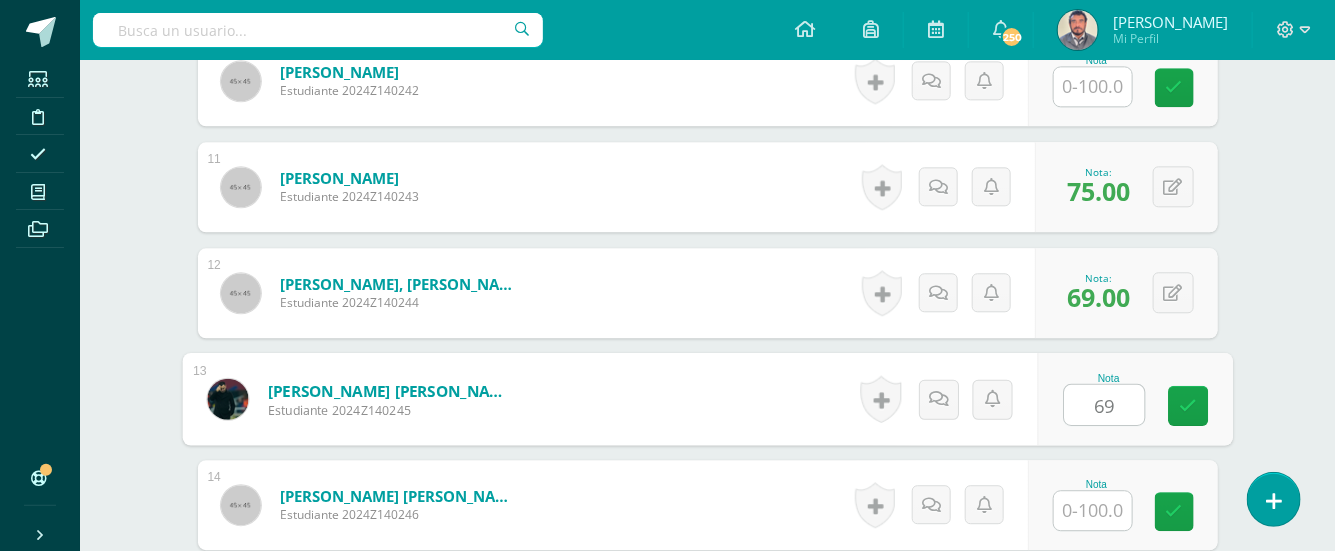 type on "69" 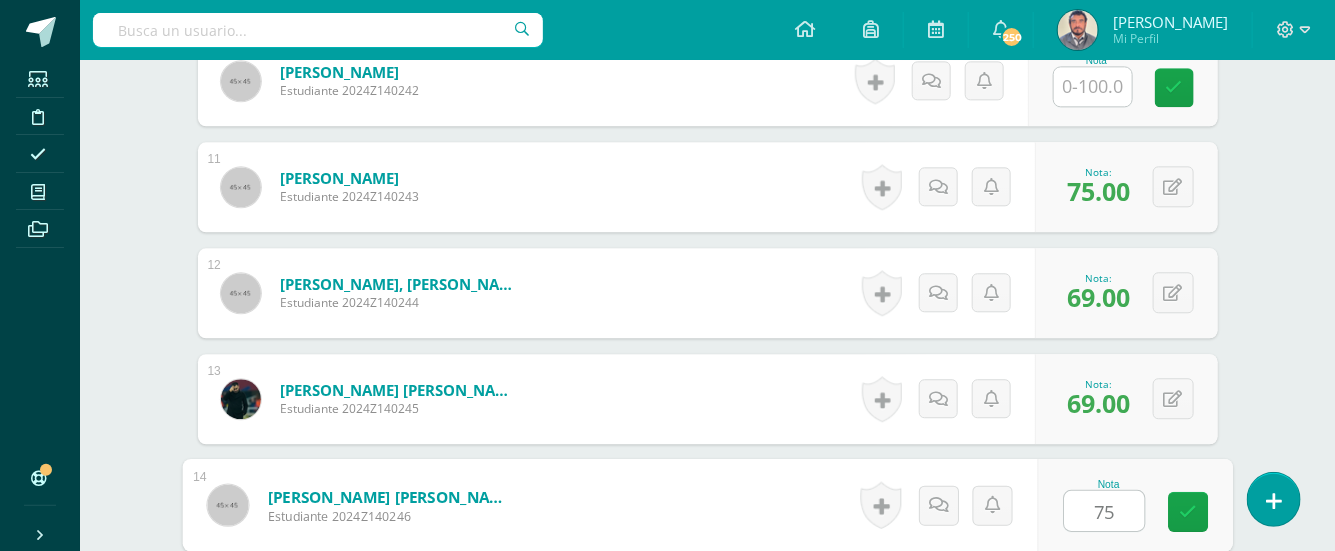 type on "75" 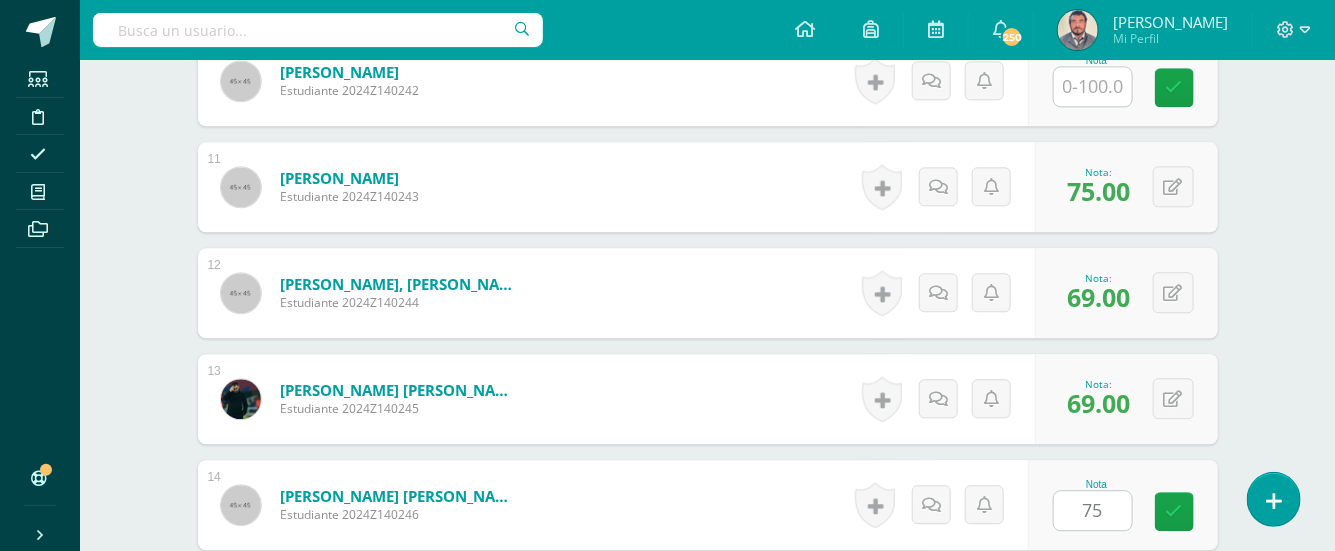scroll, scrollTop: 2140, scrollLeft: 0, axis: vertical 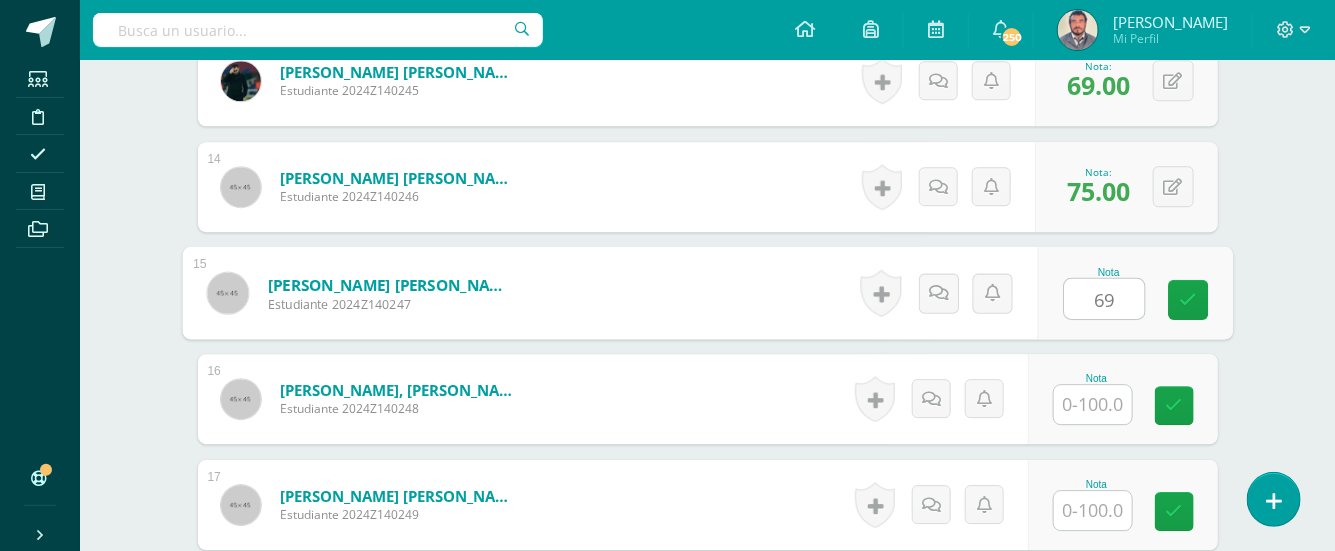 type on "69" 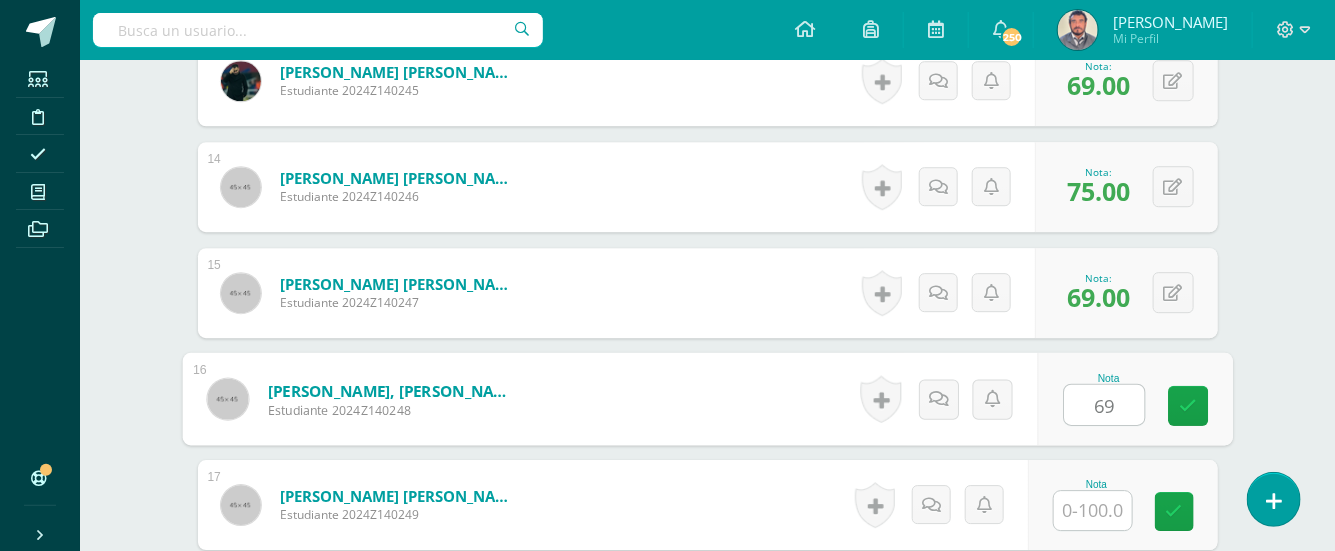 type on "69" 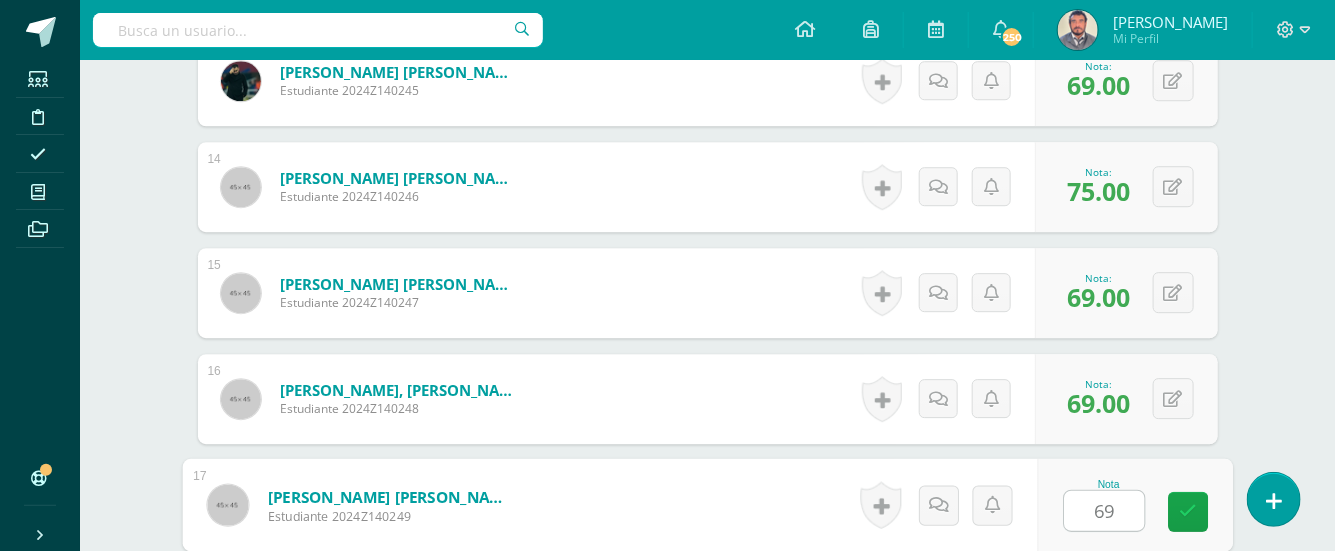 type on "69" 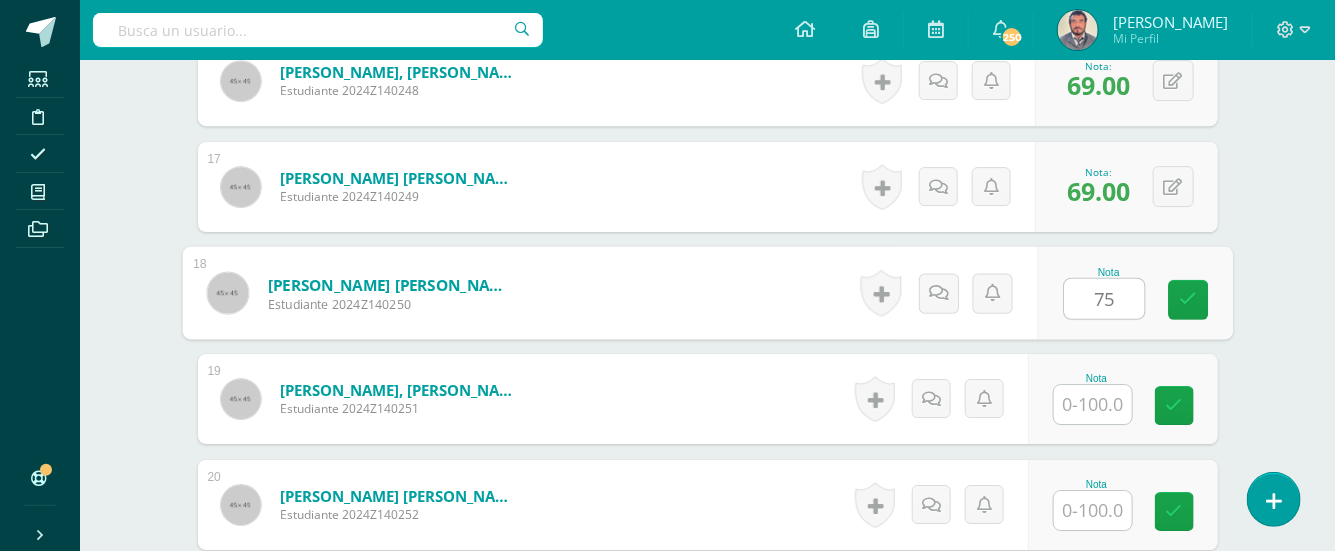 type on "75" 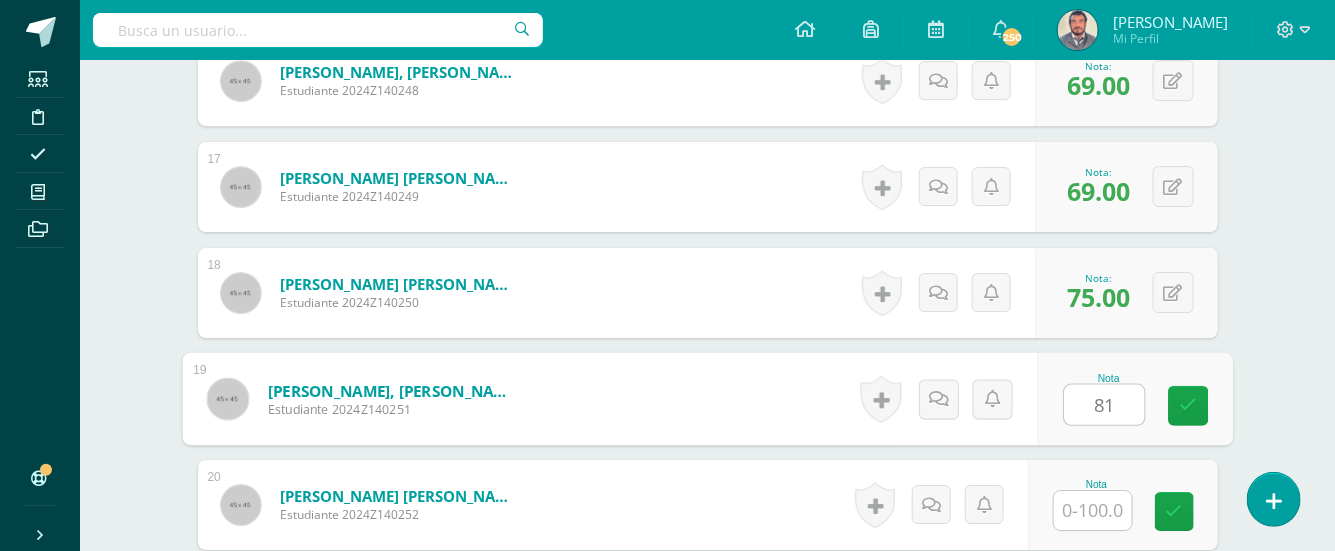 type on "81" 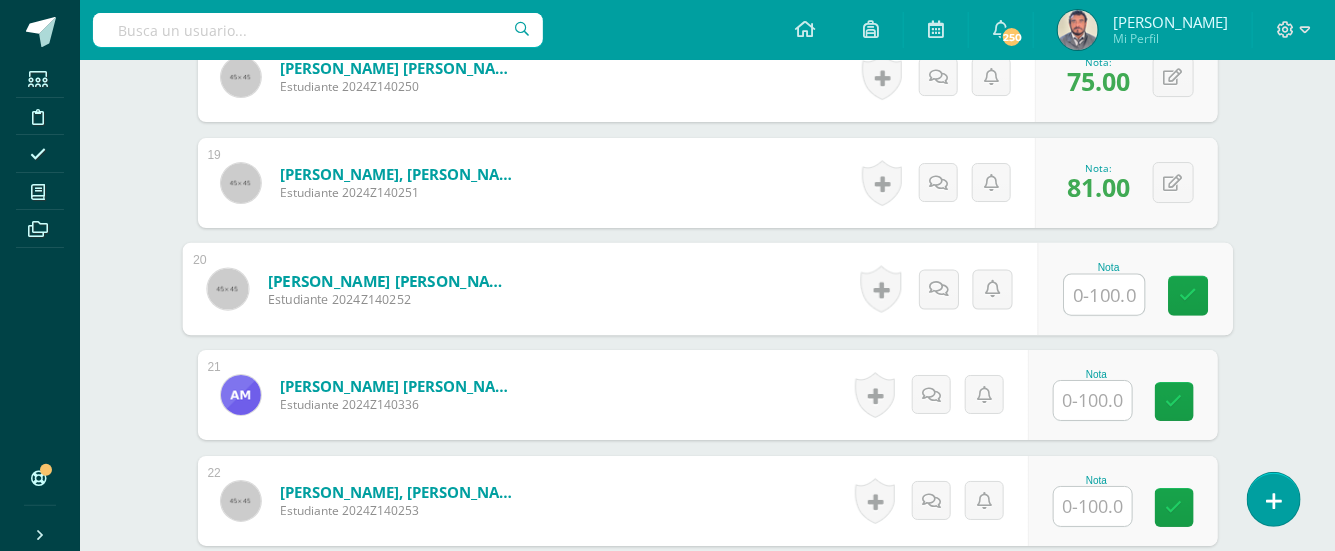 scroll, scrollTop: 2725, scrollLeft: 0, axis: vertical 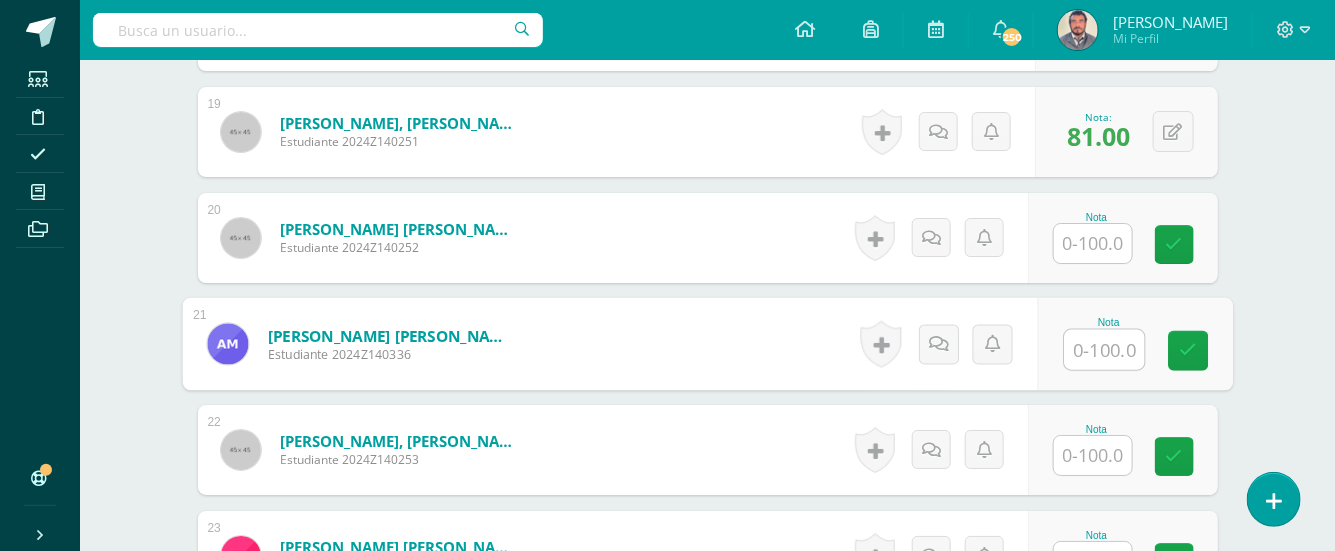 click at bounding box center [1104, 350] 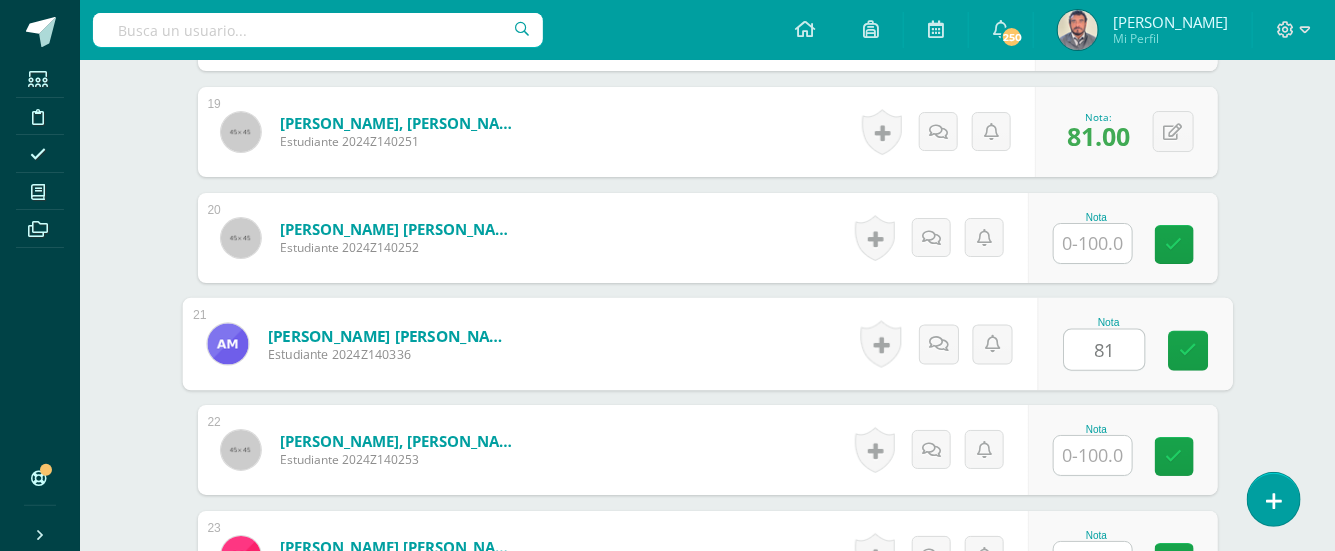 type on "81" 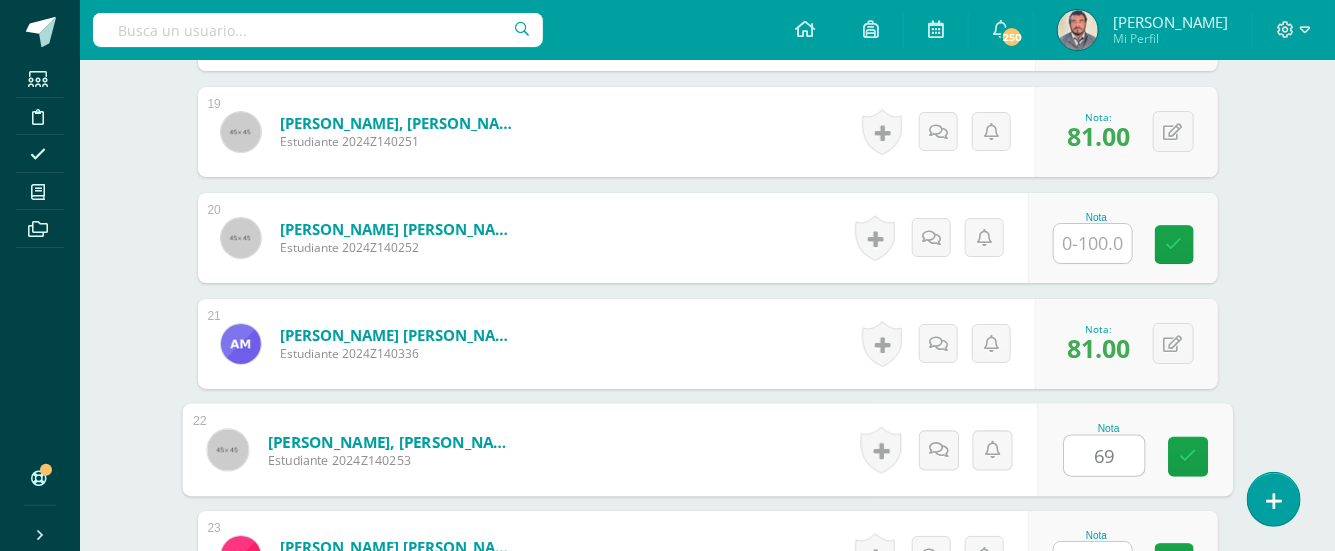 type on "69" 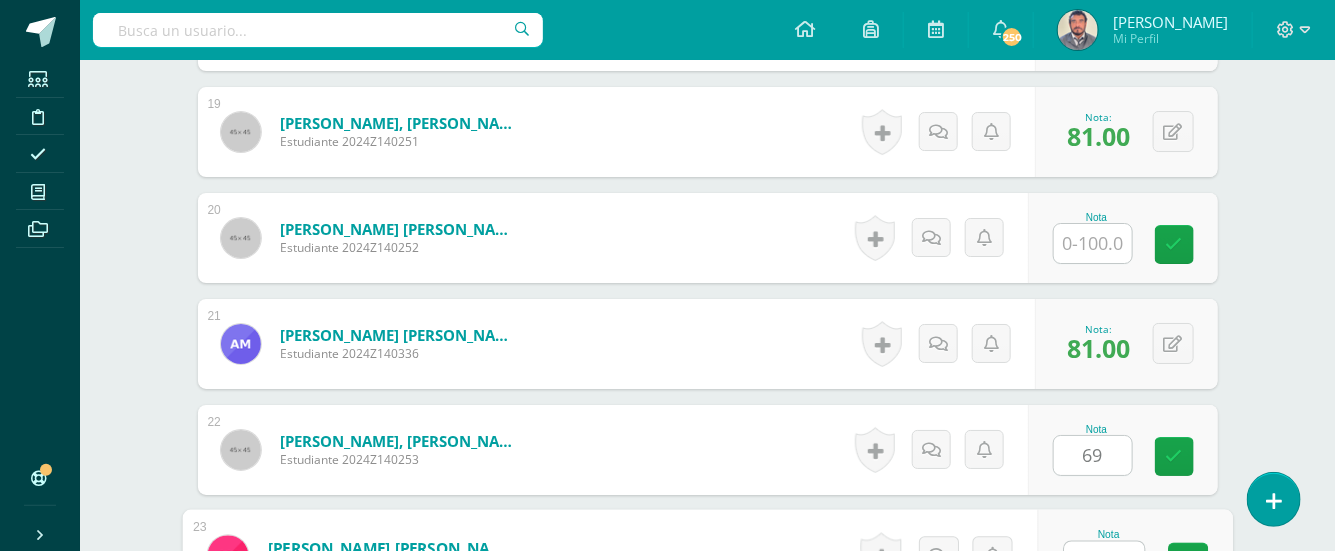 scroll, scrollTop: 2732, scrollLeft: 0, axis: vertical 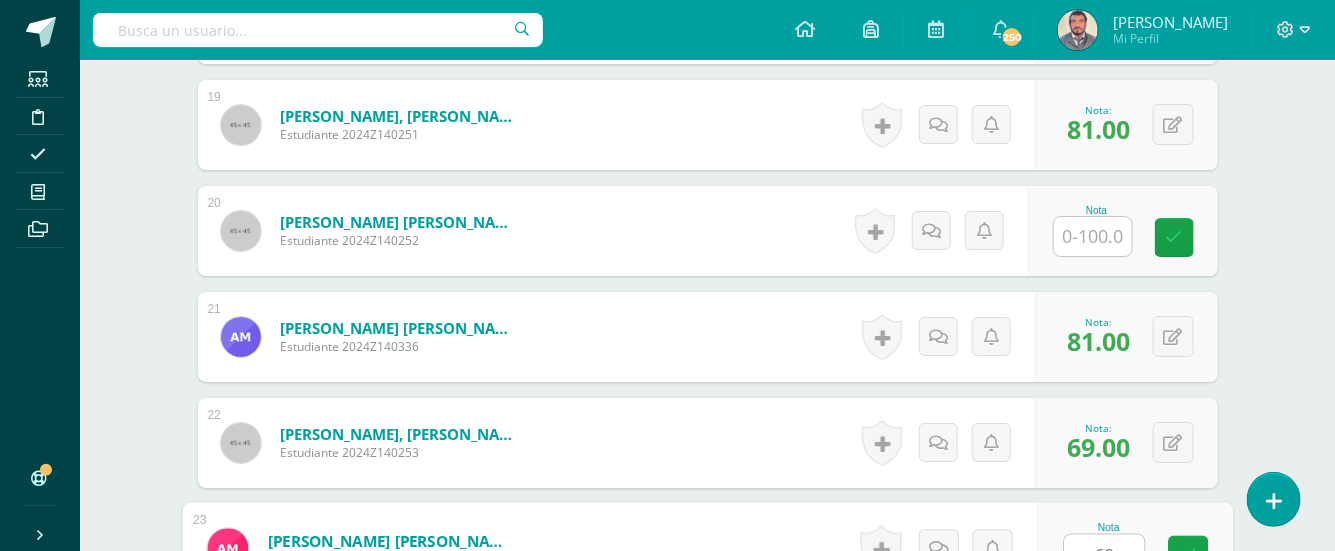 type on "69" 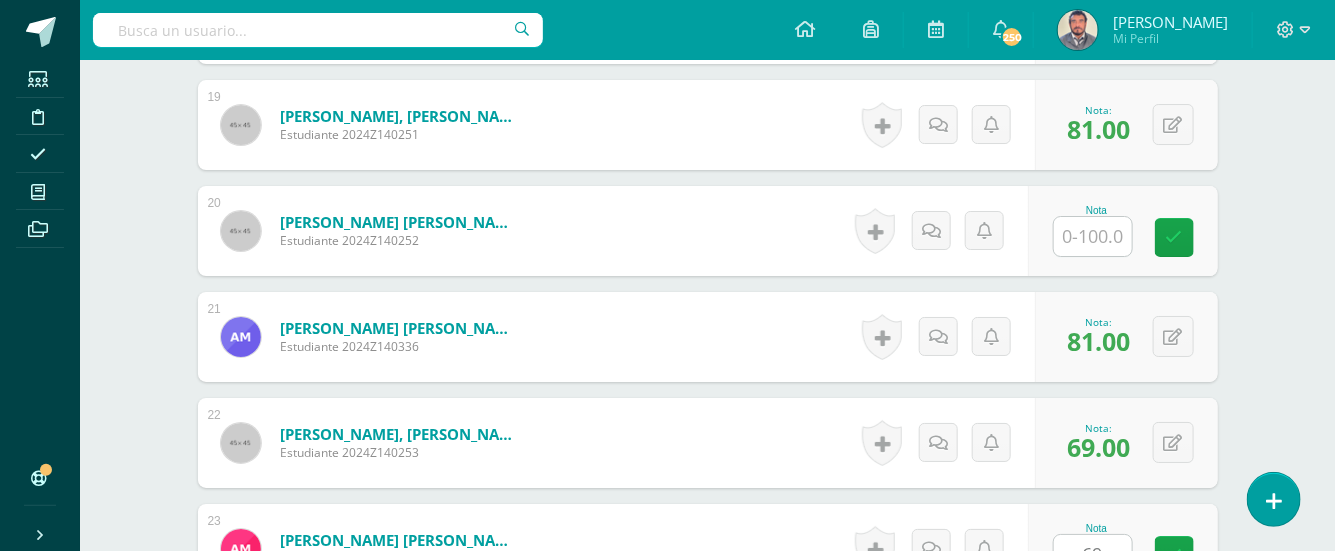 scroll, scrollTop: 3094, scrollLeft: 0, axis: vertical 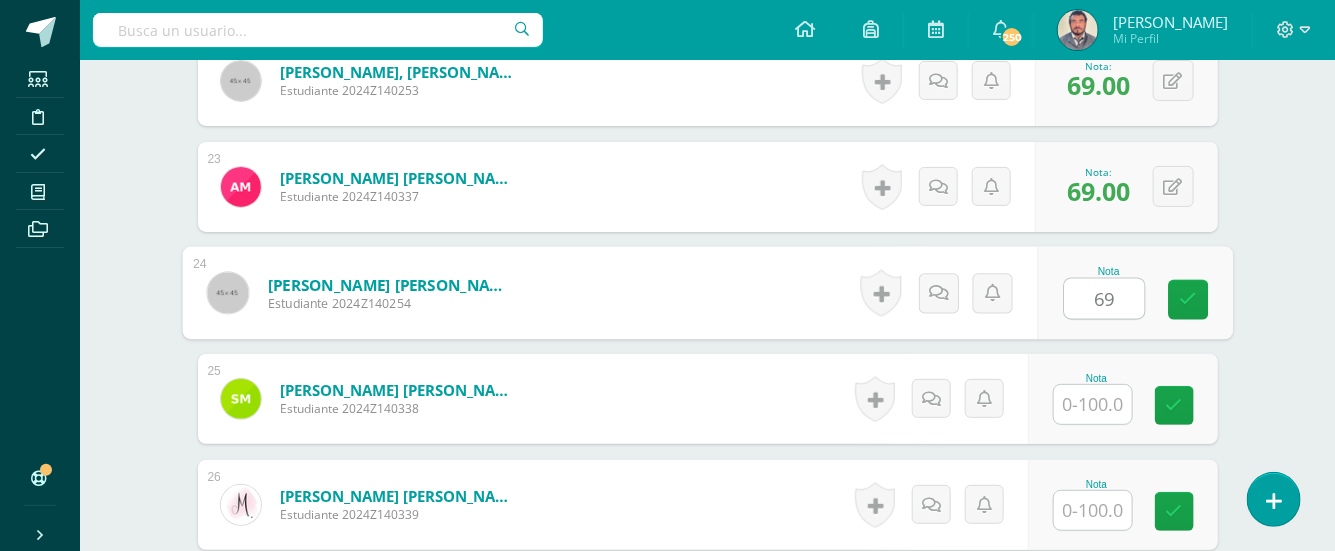 type on "69" 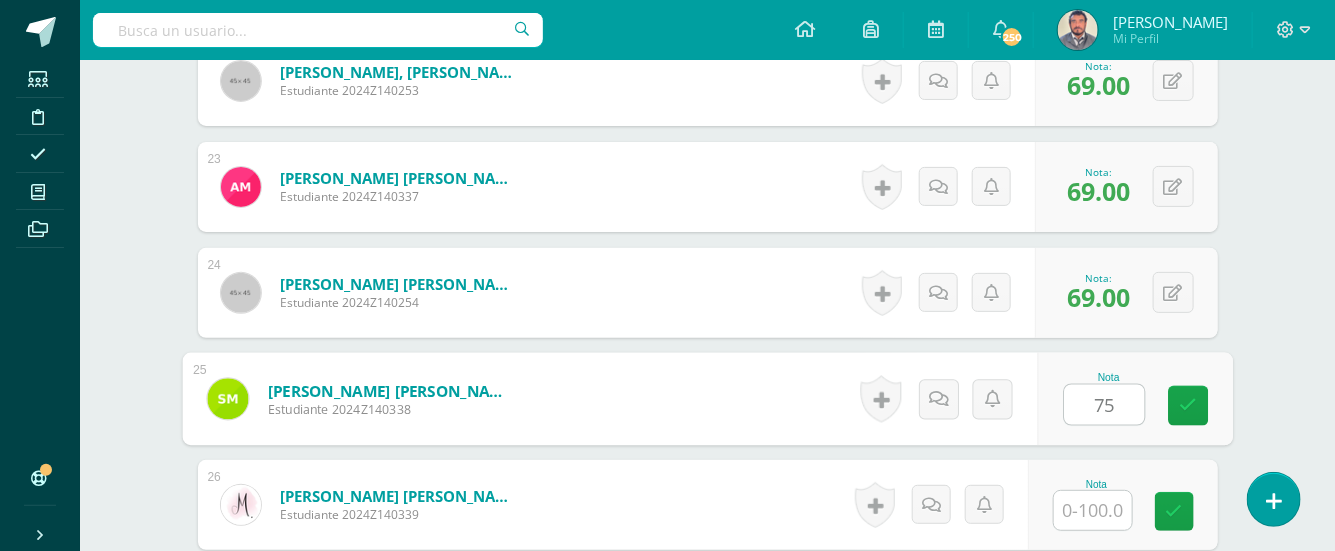 type on "75" 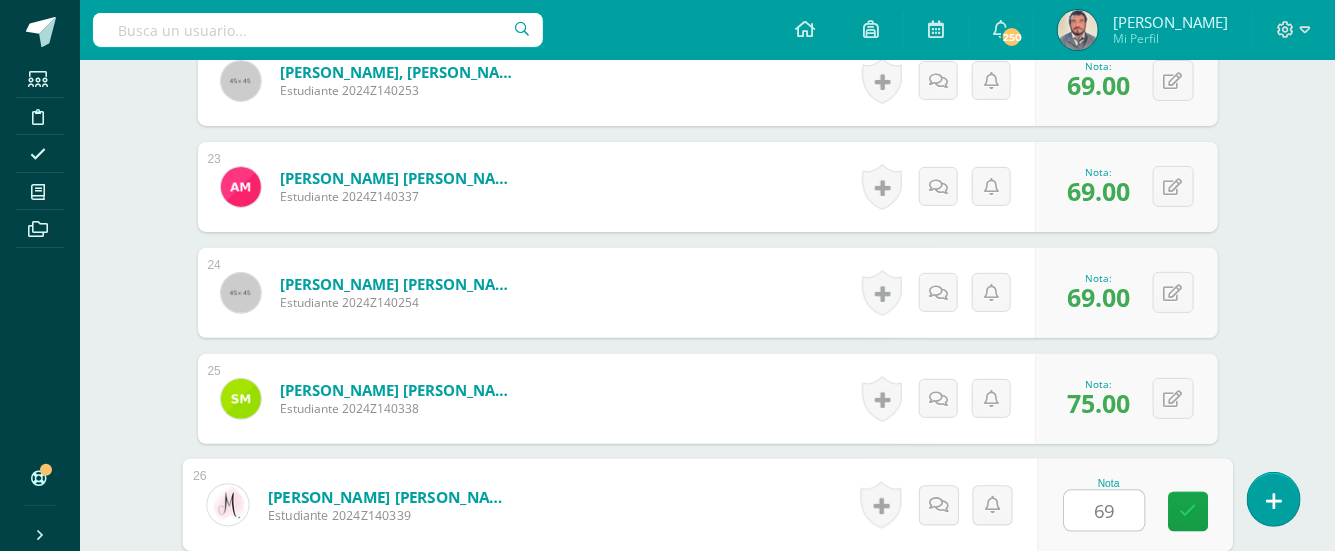 type on "69" 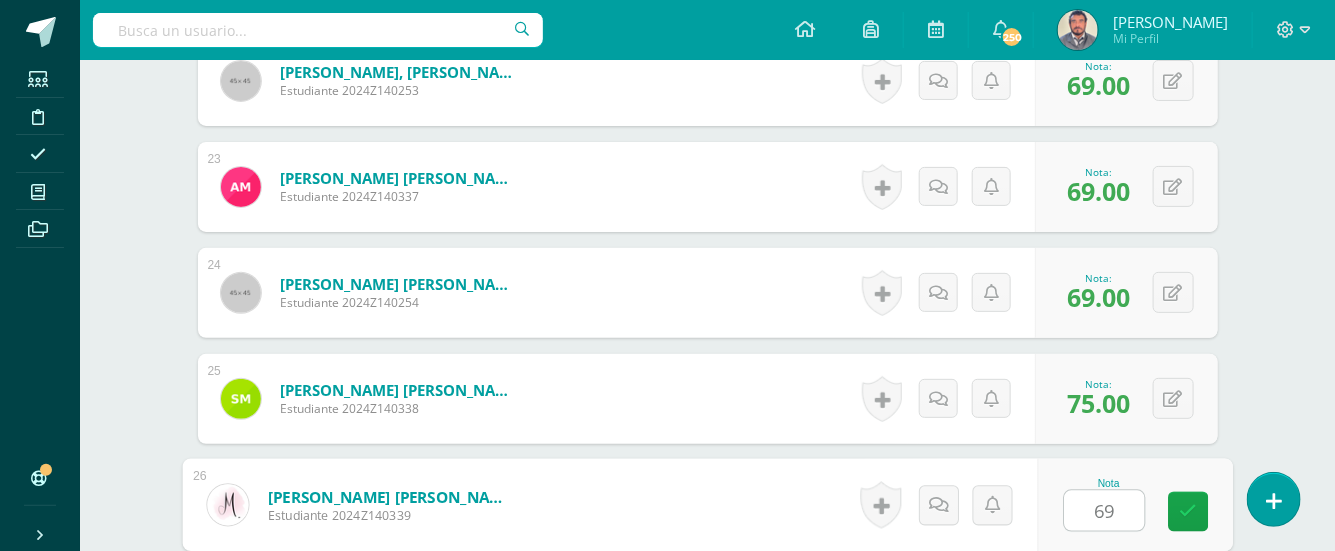 scroll, scrollTop: 3412, scrollLeft: 0, axis: vertical 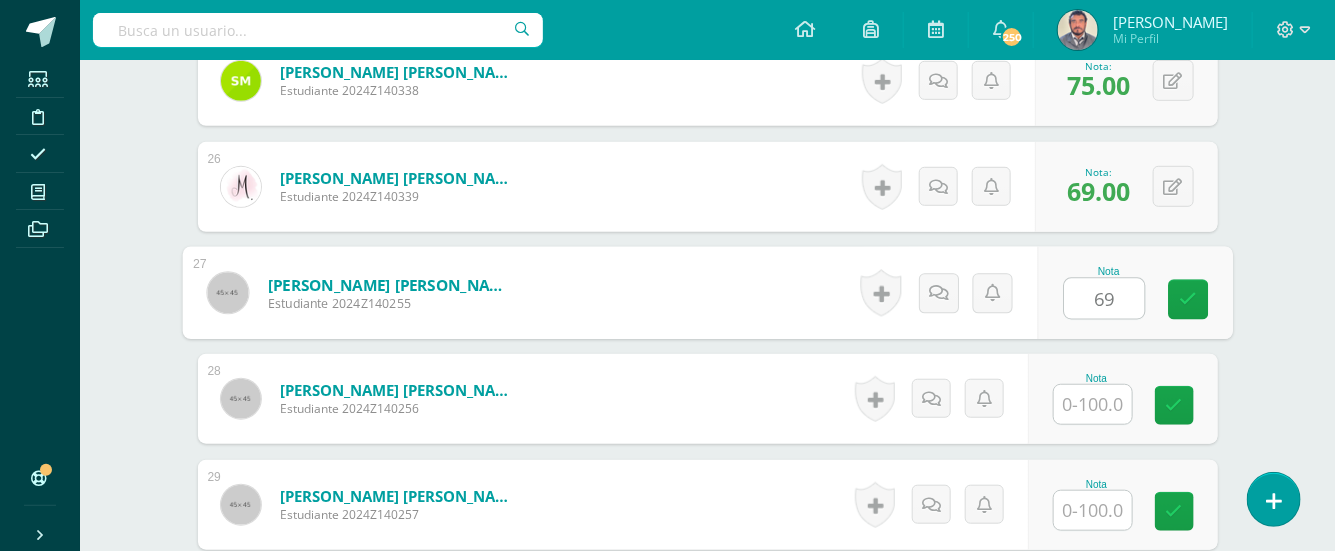 type on "69" 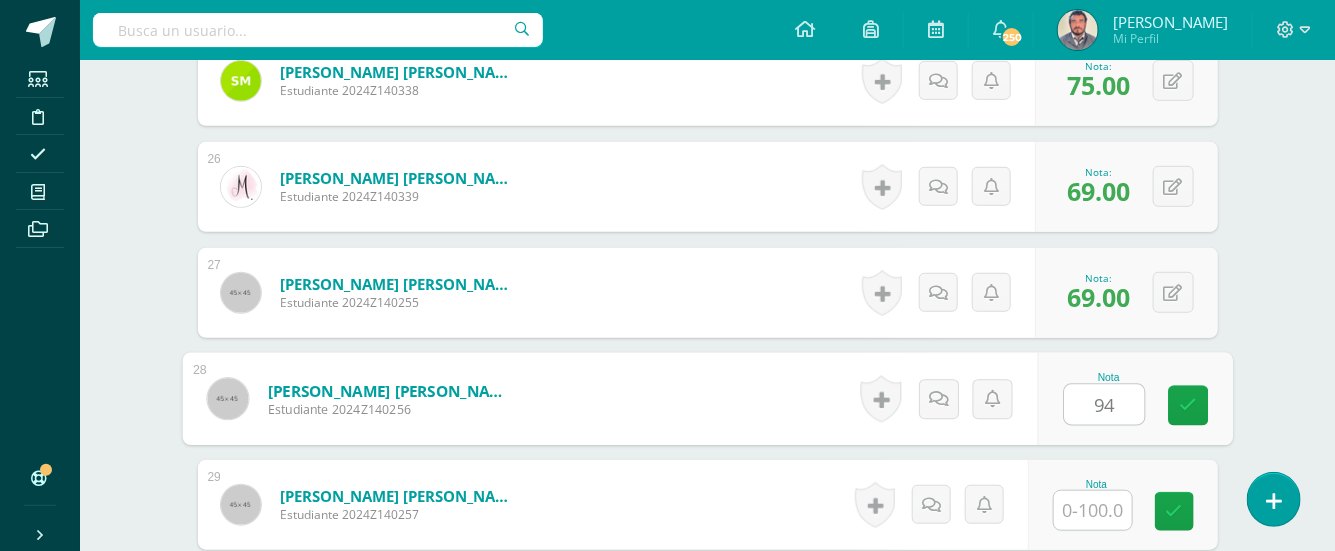 type on "94" 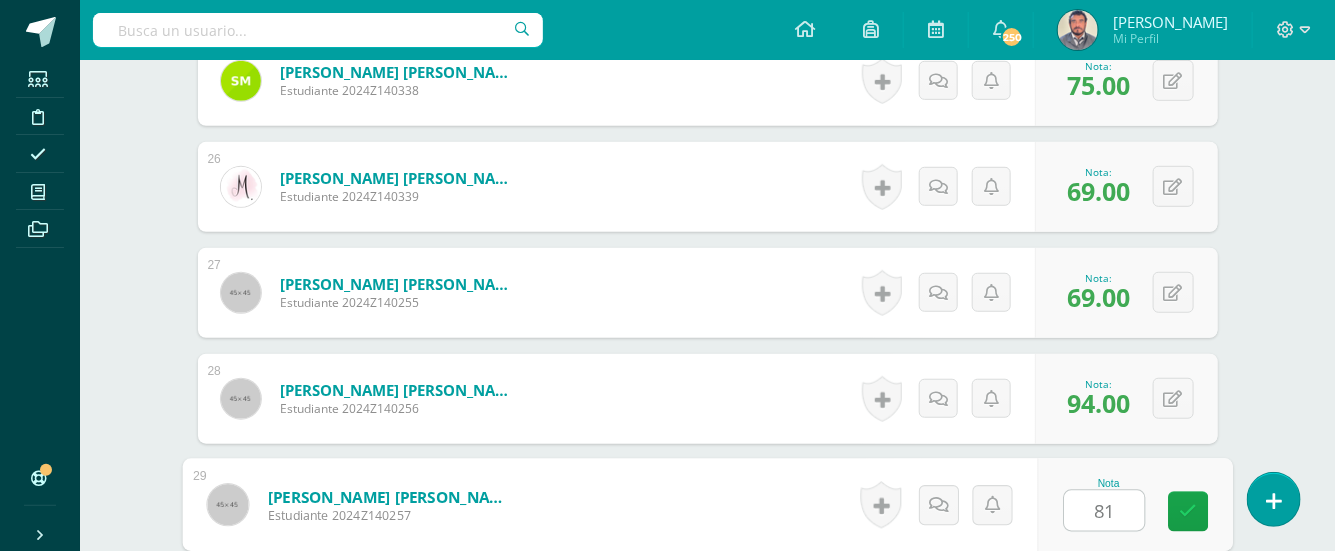 type on "81" 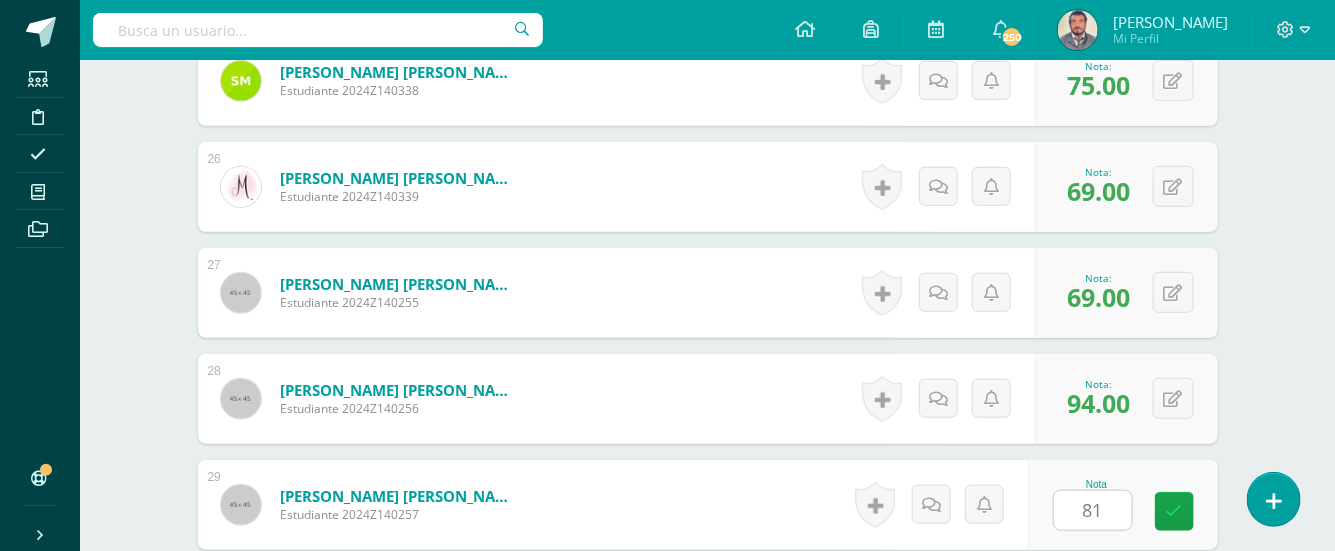 scroll, scrollTop: 3729, scrollLeft: 0, axis: vertical 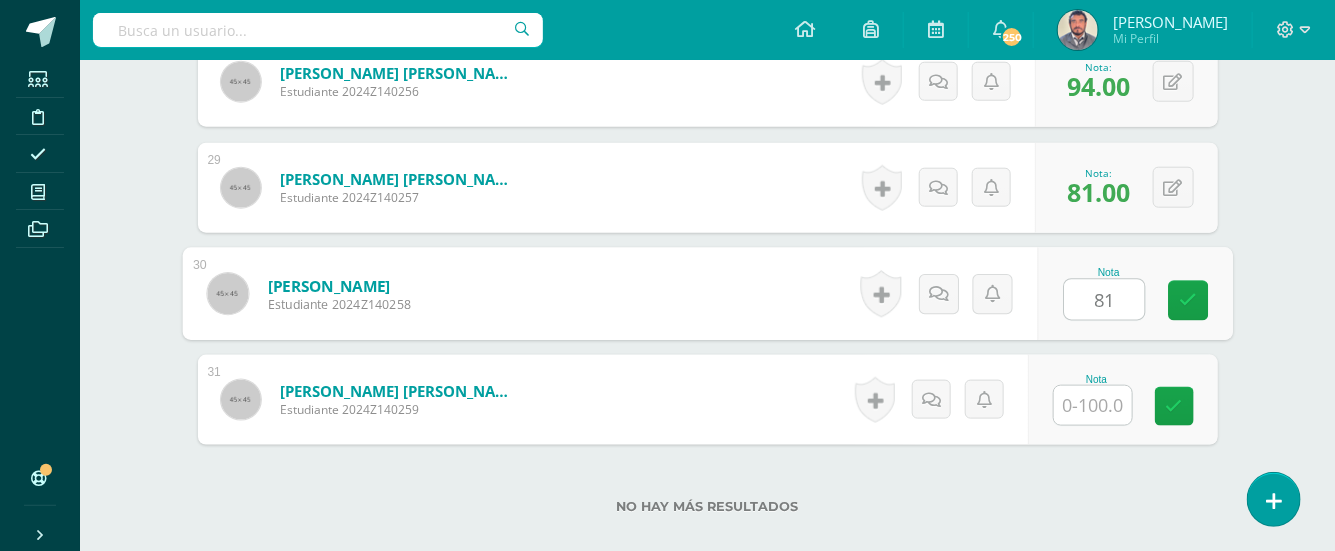 type on "81" 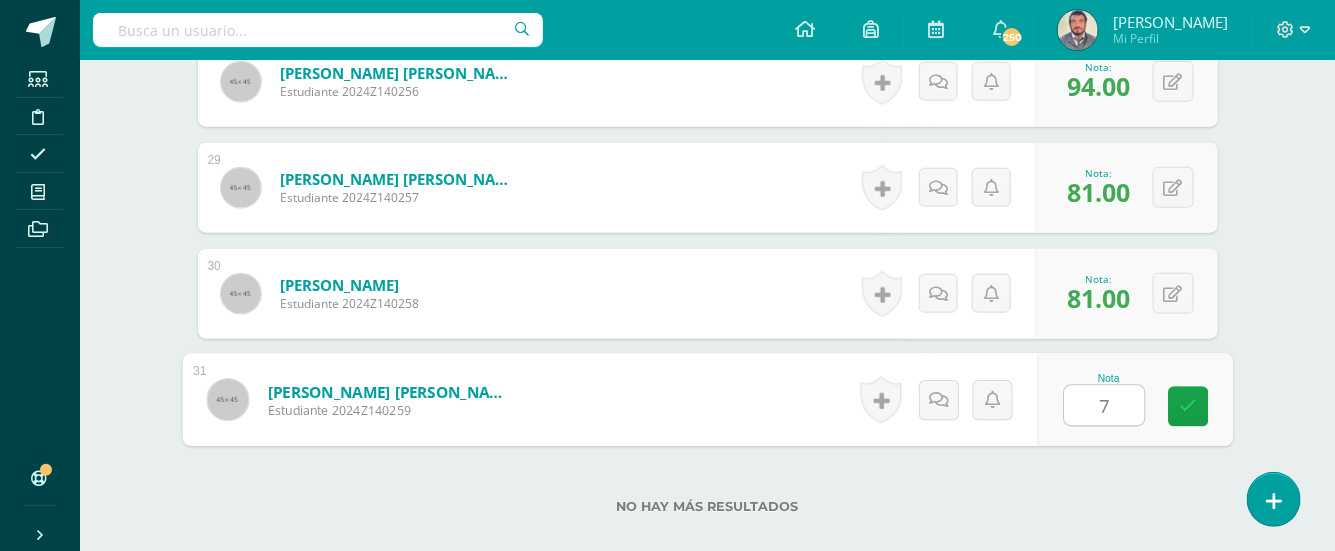 type on "75" 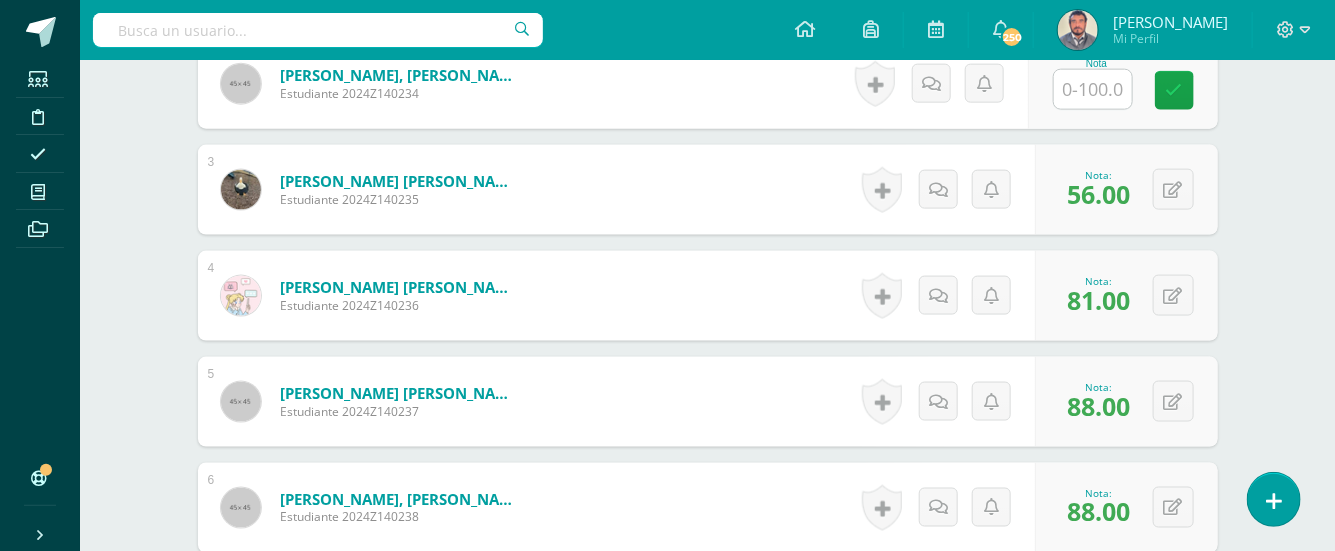 scroll, scrollTop: 796, scrollLeft: 0, axis: vertical 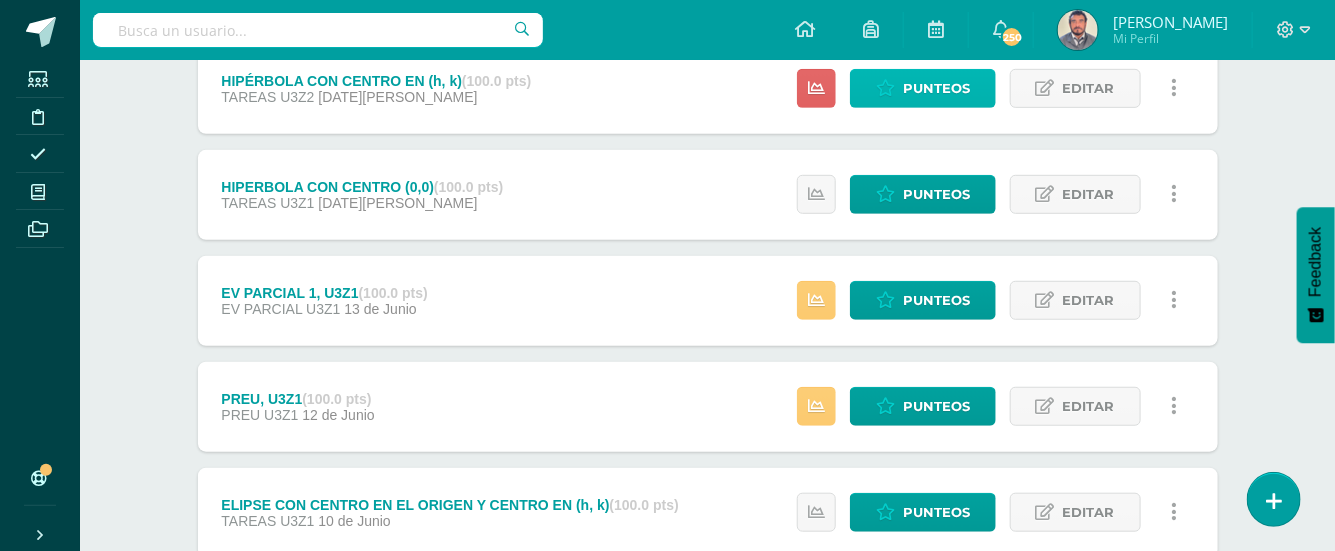 click on "Punteos" at bounding box center (936, 88) 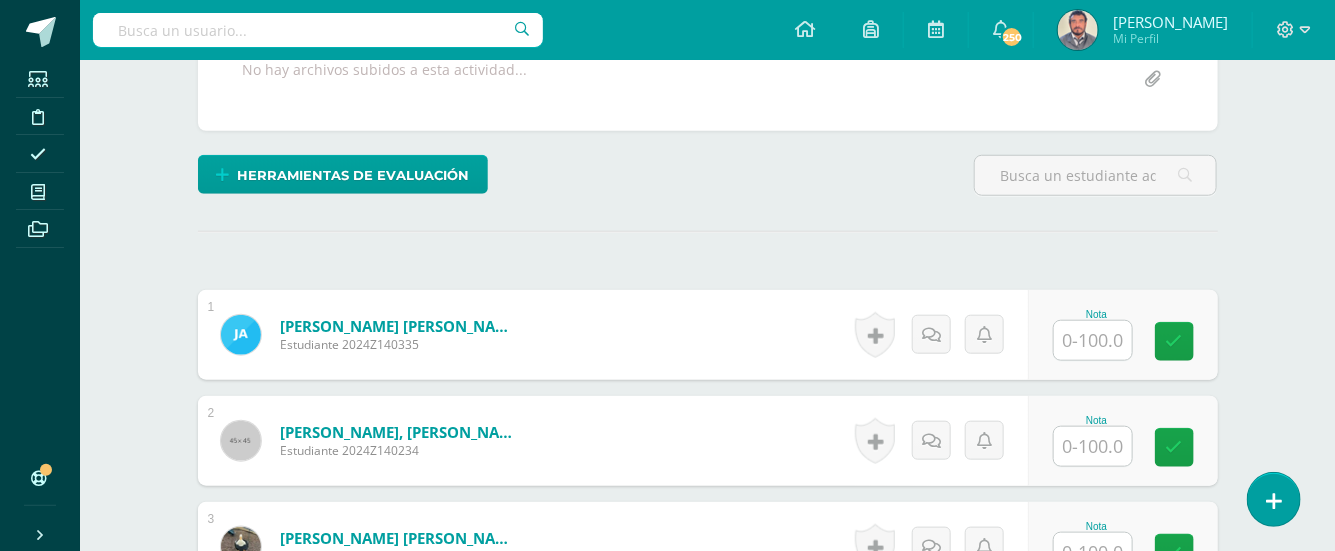 scroll, scrollTop: 62, scrollLeft: 0, axis: vertical 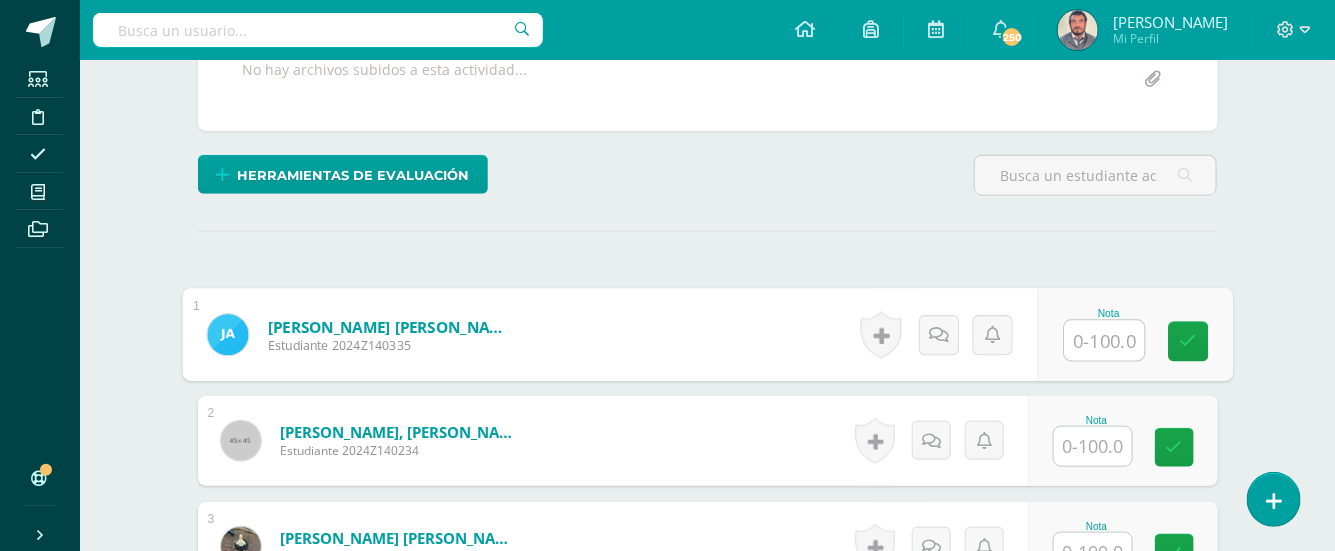 click at bounding box center (1104, 341) 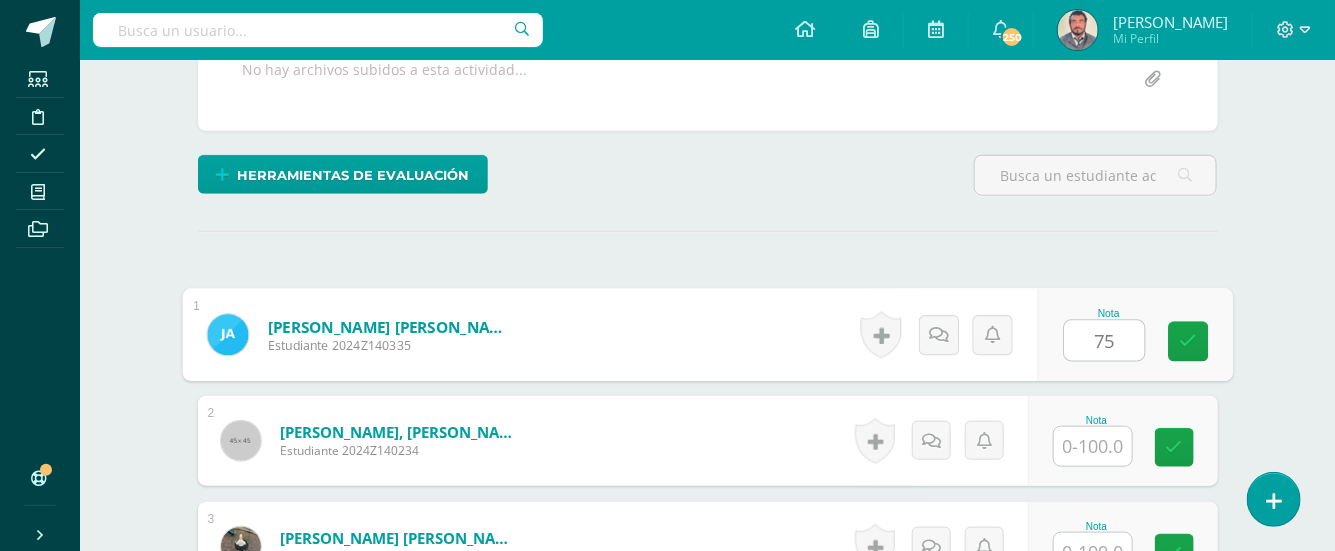 type on "75" 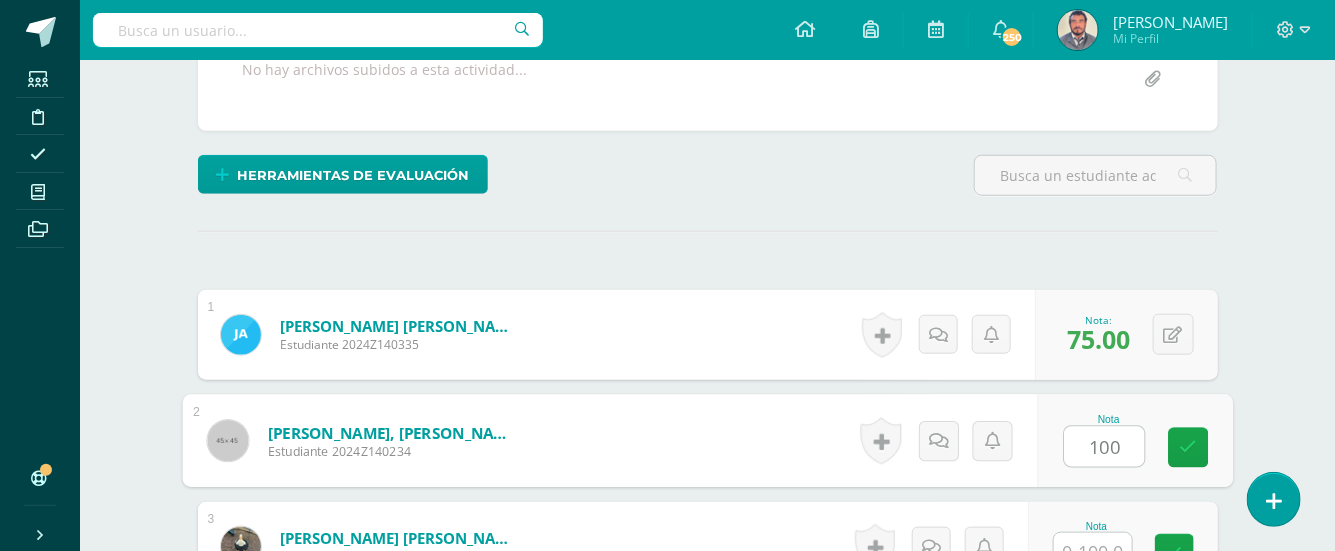 type on "100" 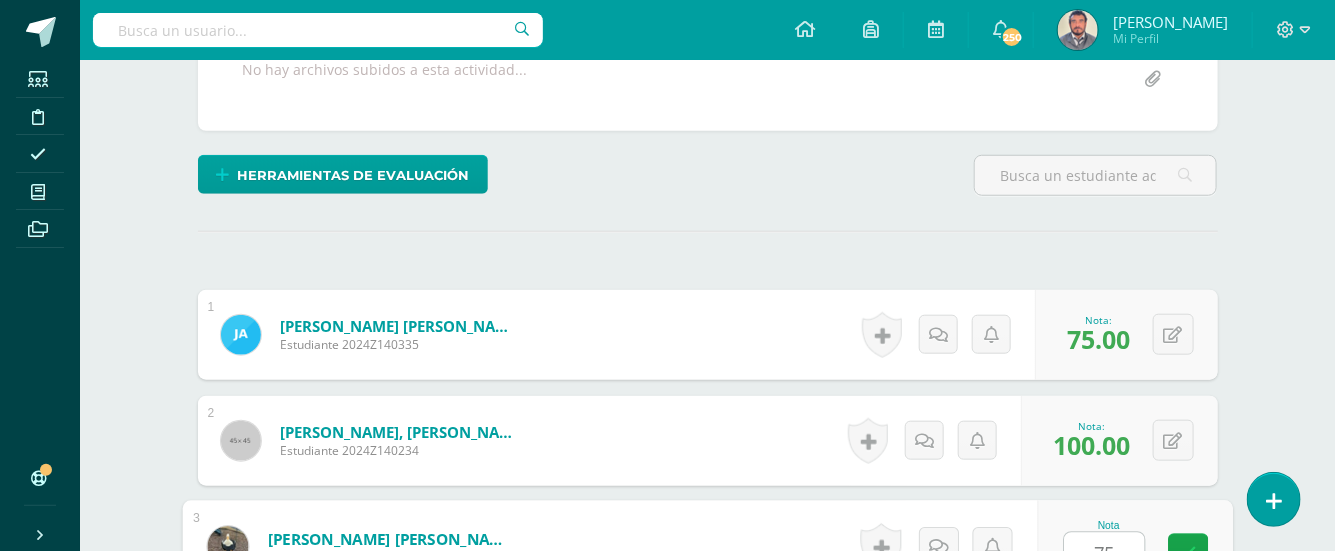 type on "75" 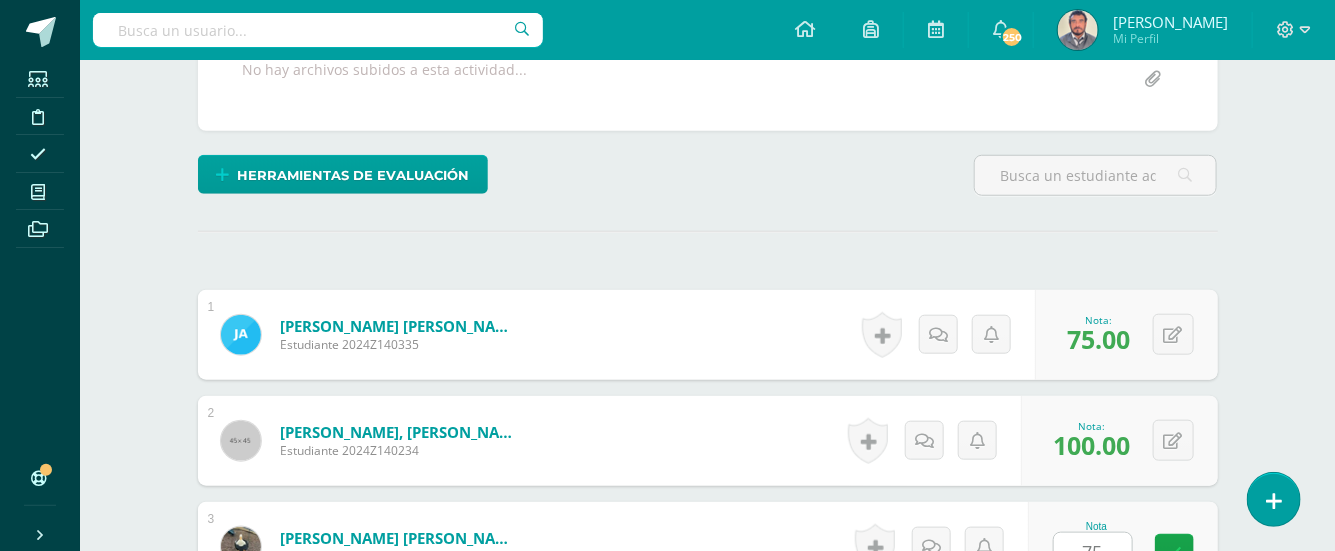 scroll, scrollTop: 955, scrollLeft: 0, axis: vertical 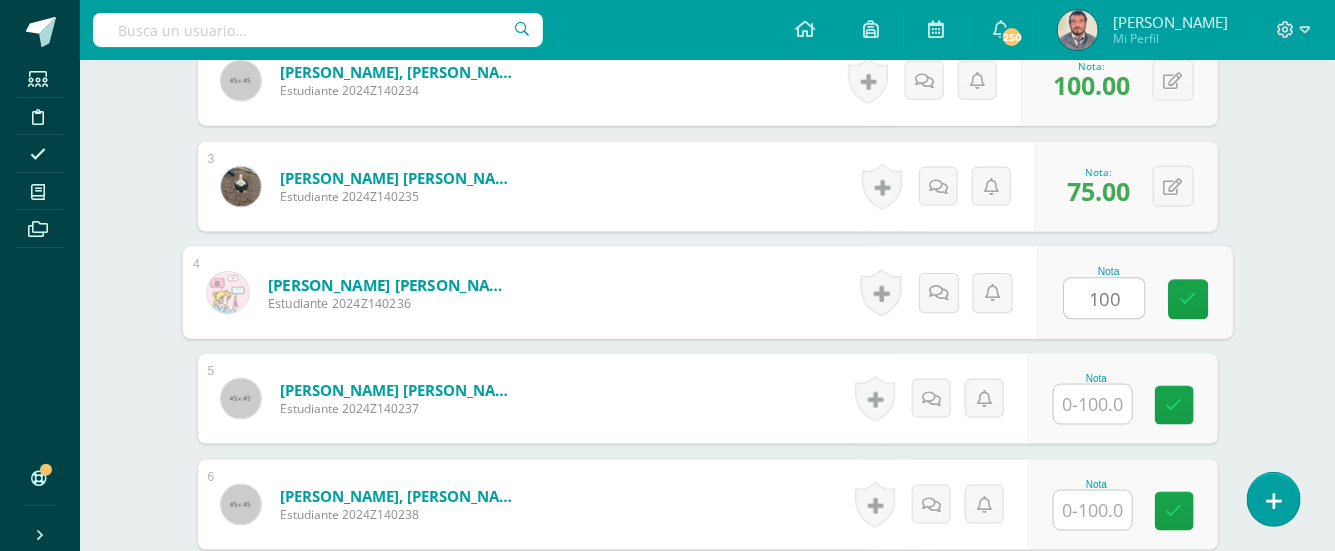type on "100" 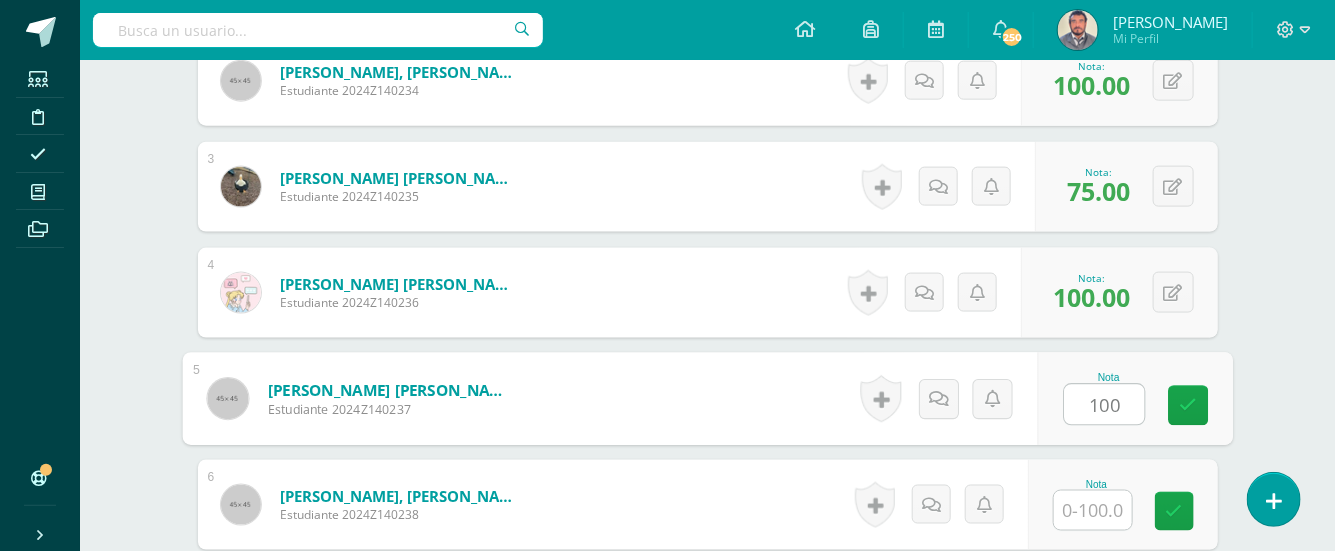 type on "100" 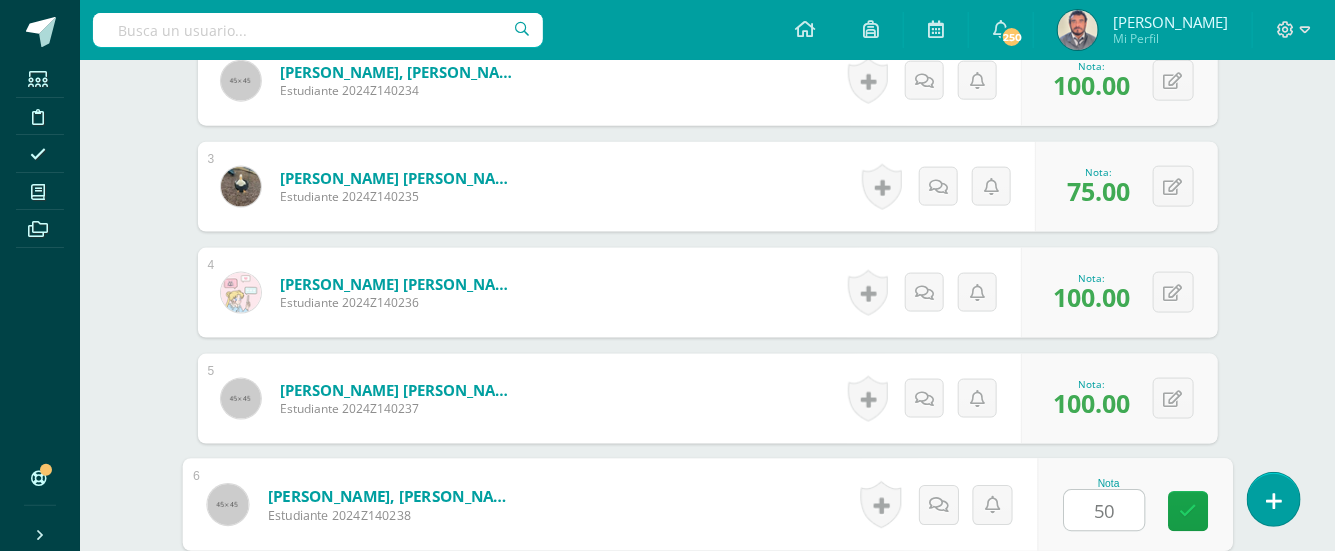 type on "50" 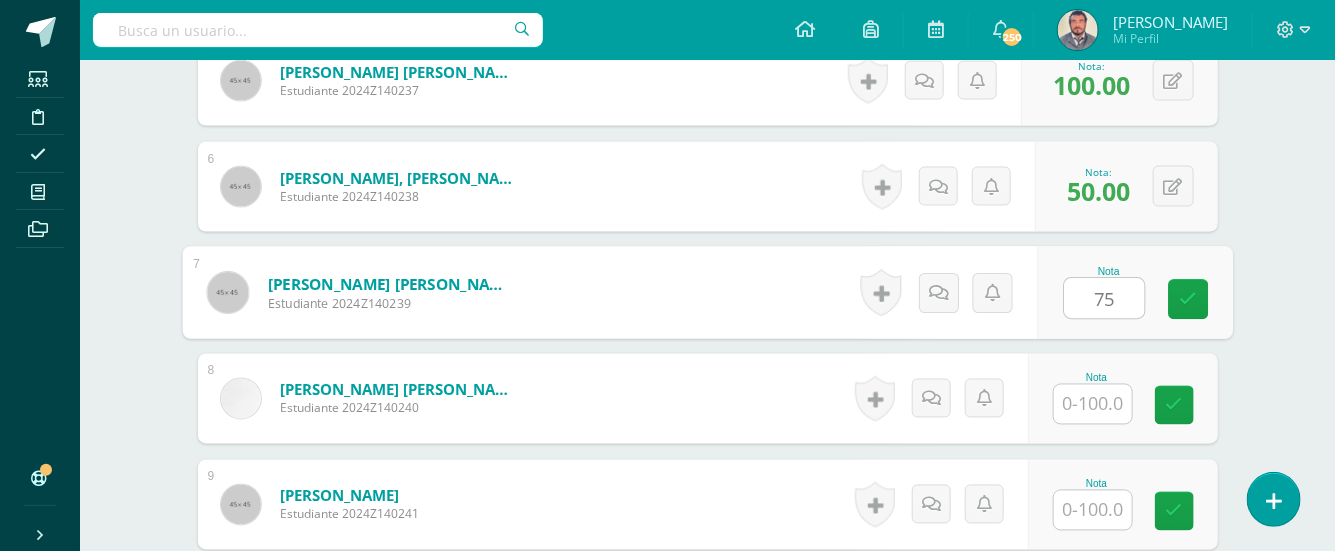 type on "75" 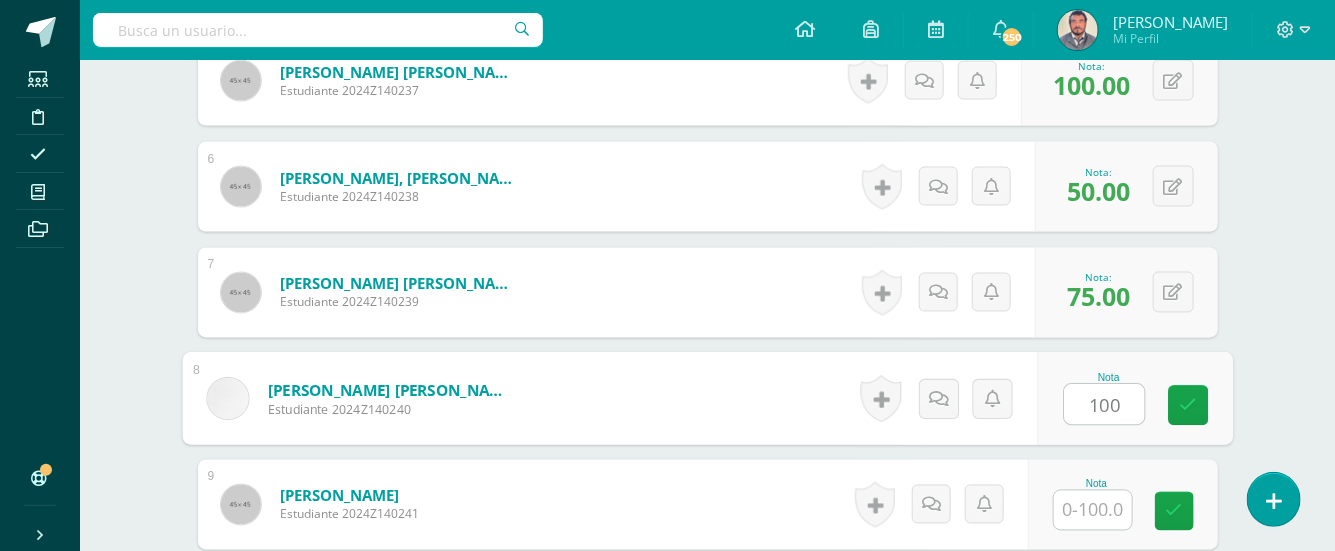 type on "100" 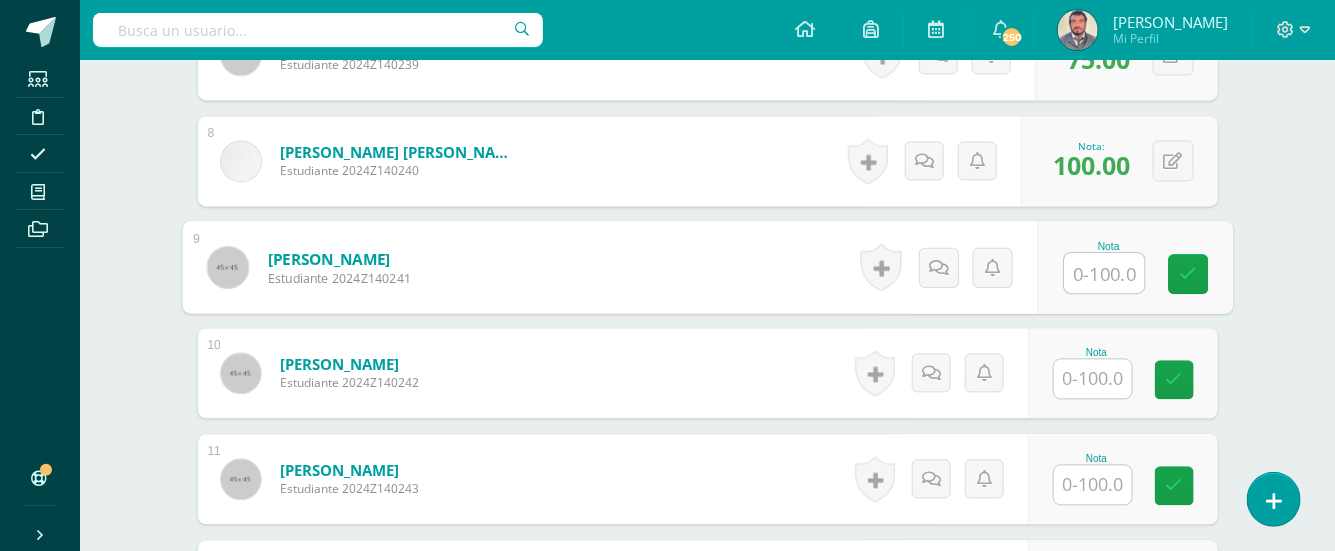 scroll, scrollTop: 1540, scrollLeft: 0, axis: vertical 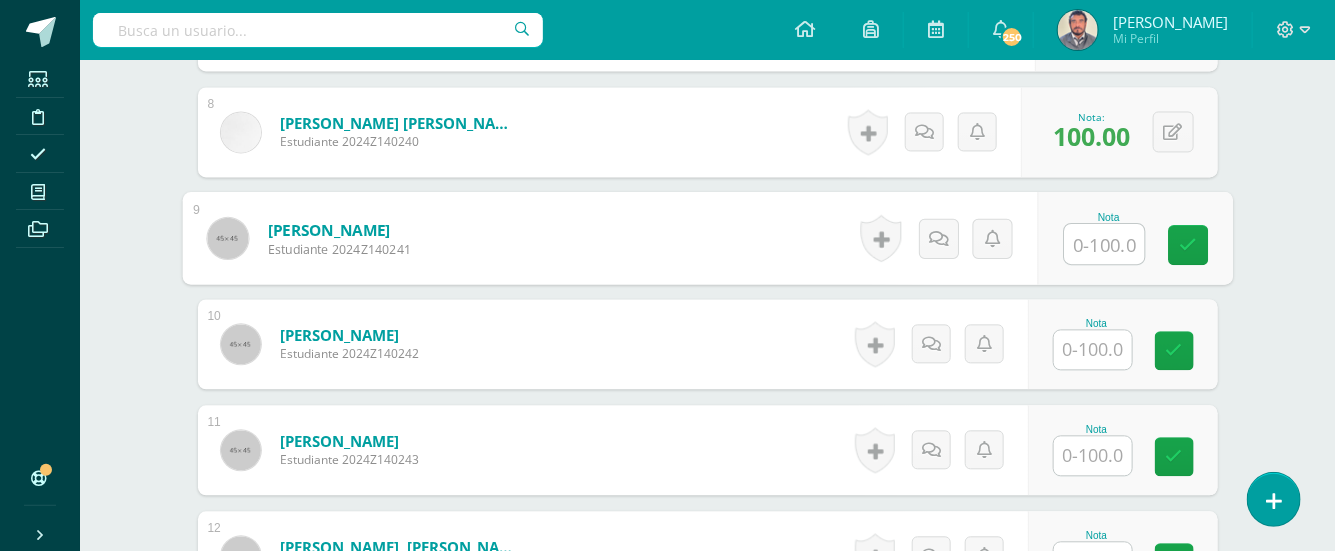 click at bounding box center [1093, 349] 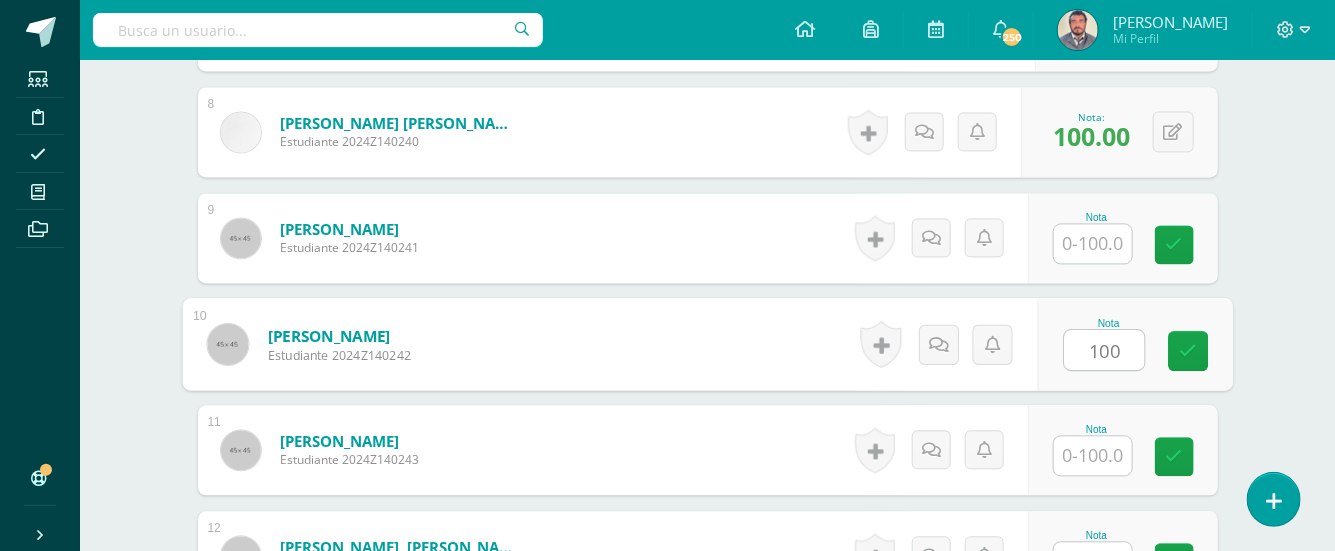 type on "100" 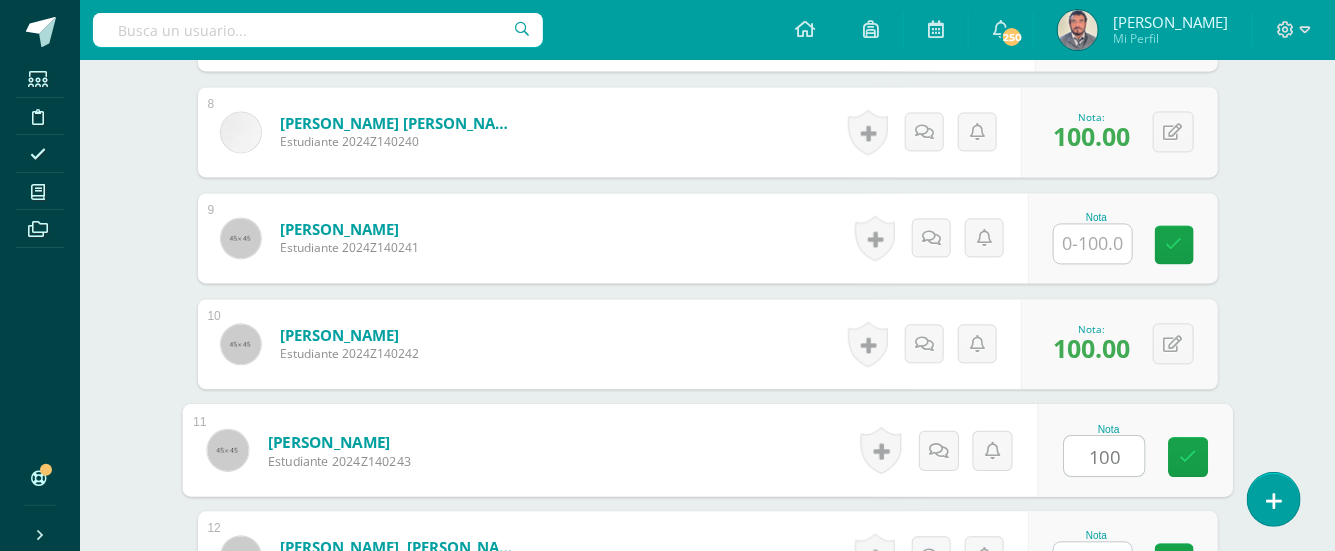 type on "100" 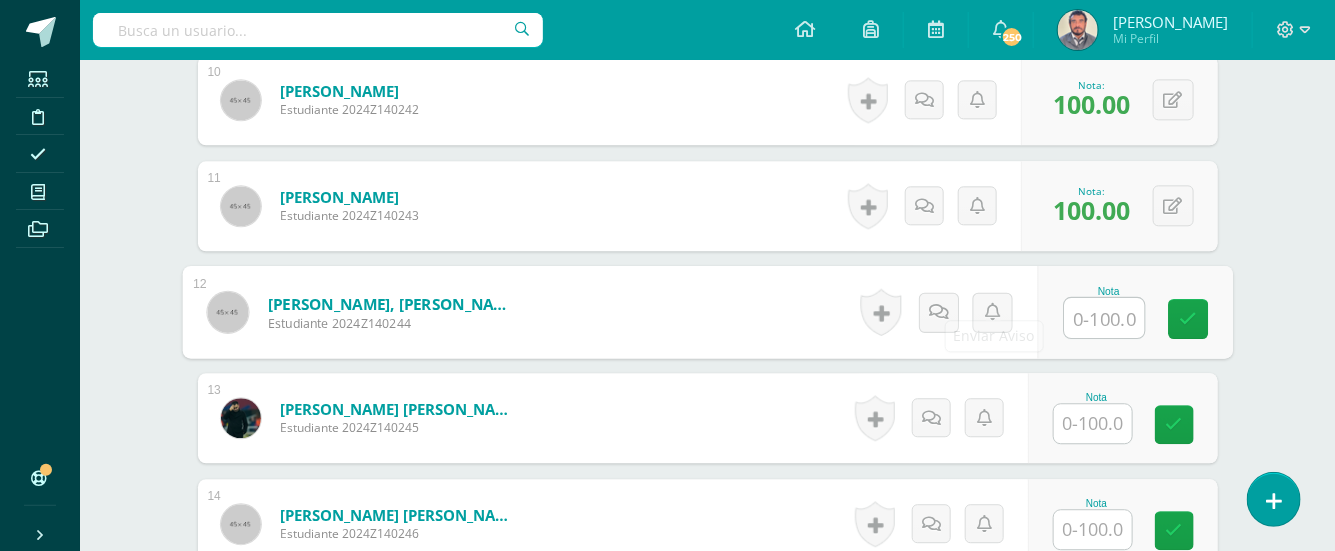scroll, scrollTop: 1813, scrollLeft: 0, axis: vertical 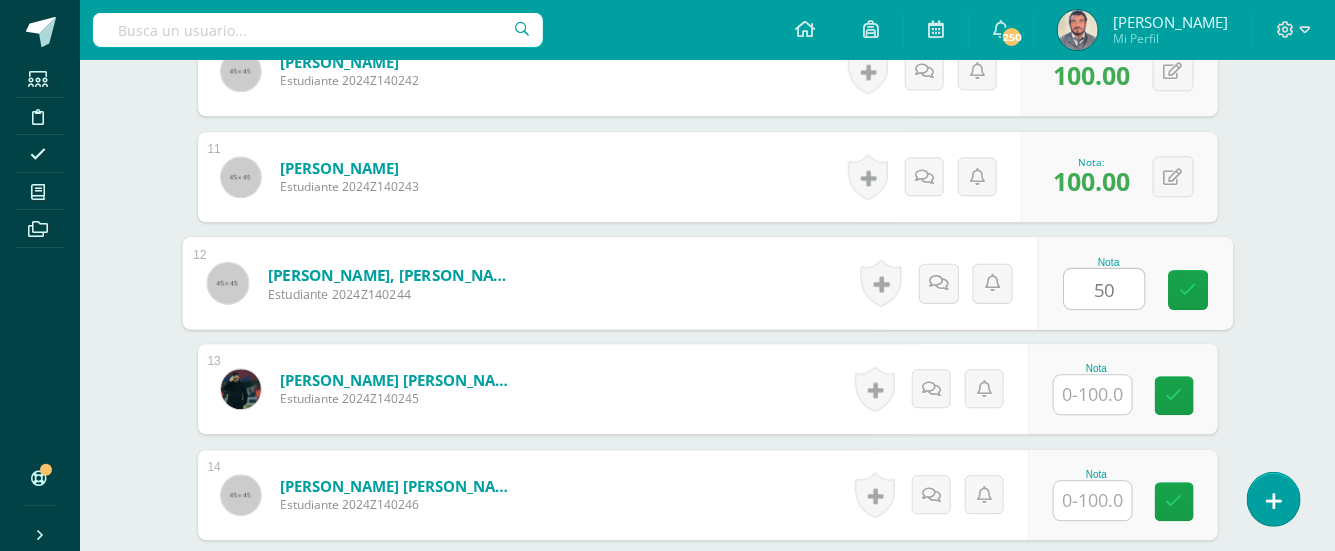type on "50" 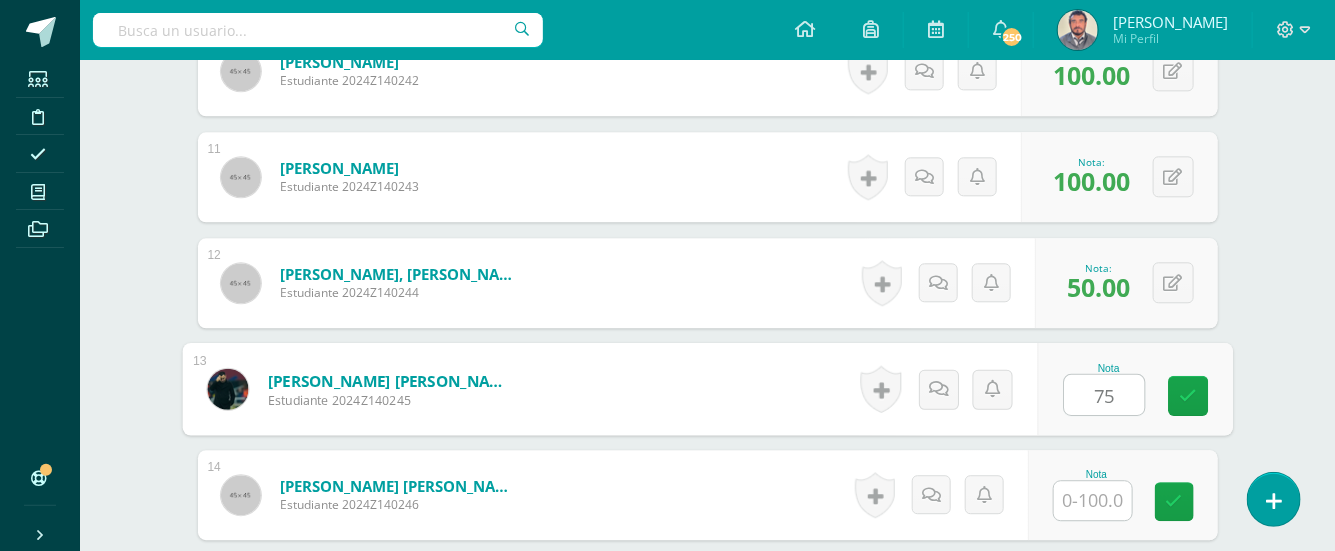 type on "75" 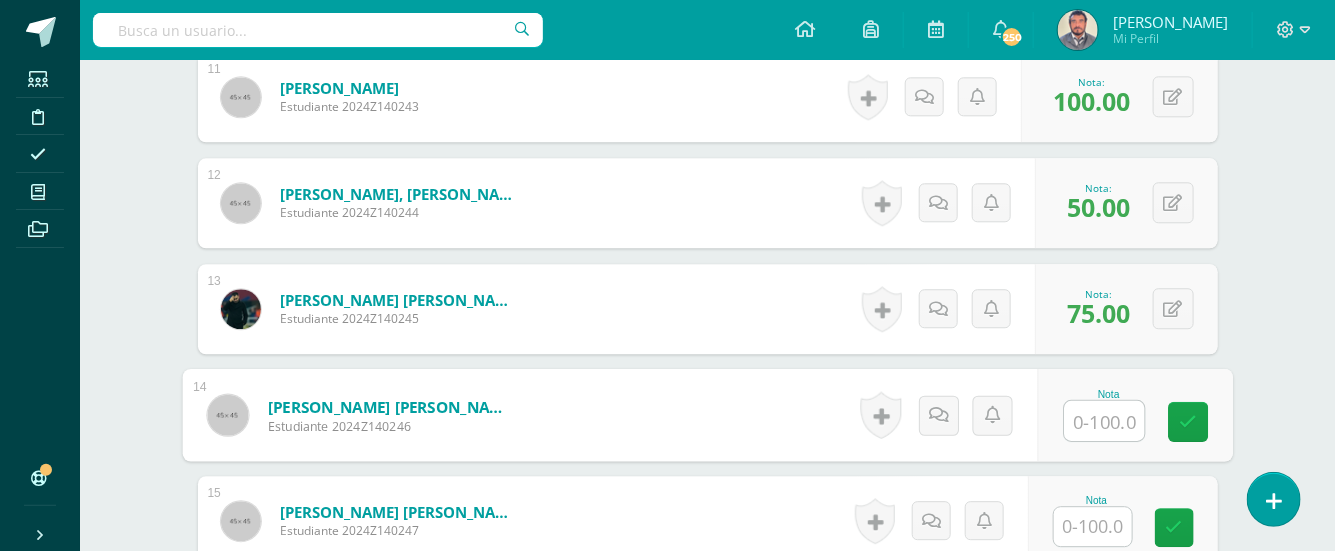 scroll, scrollTop: 1947, scrollLeft: 0, axis: vertical 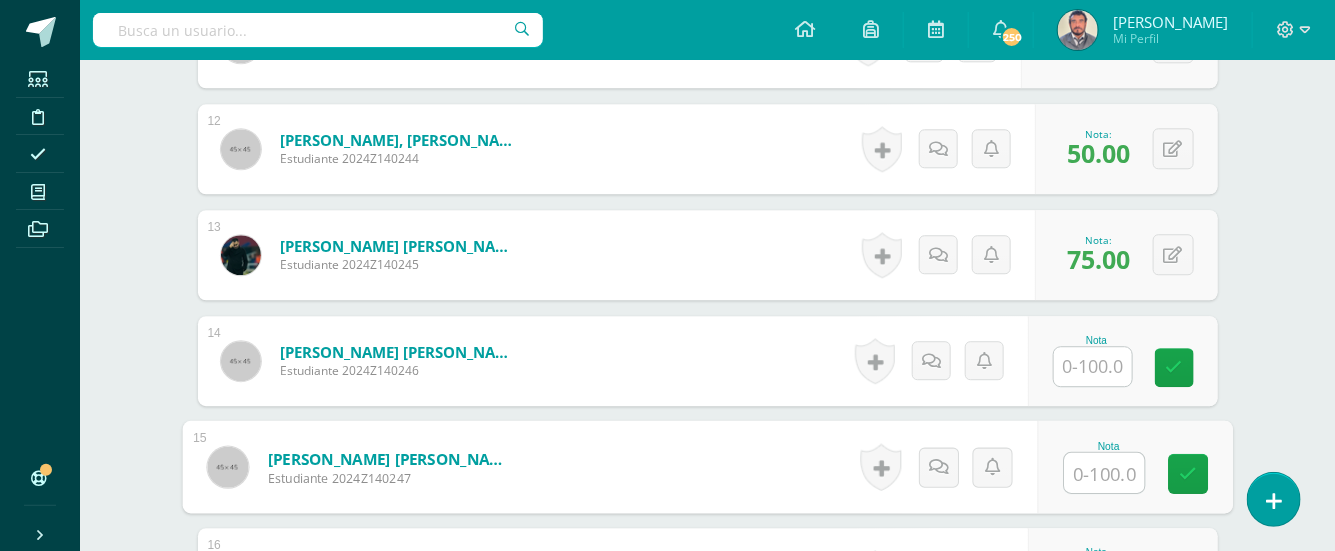 click at bounding box center [1104, 473] 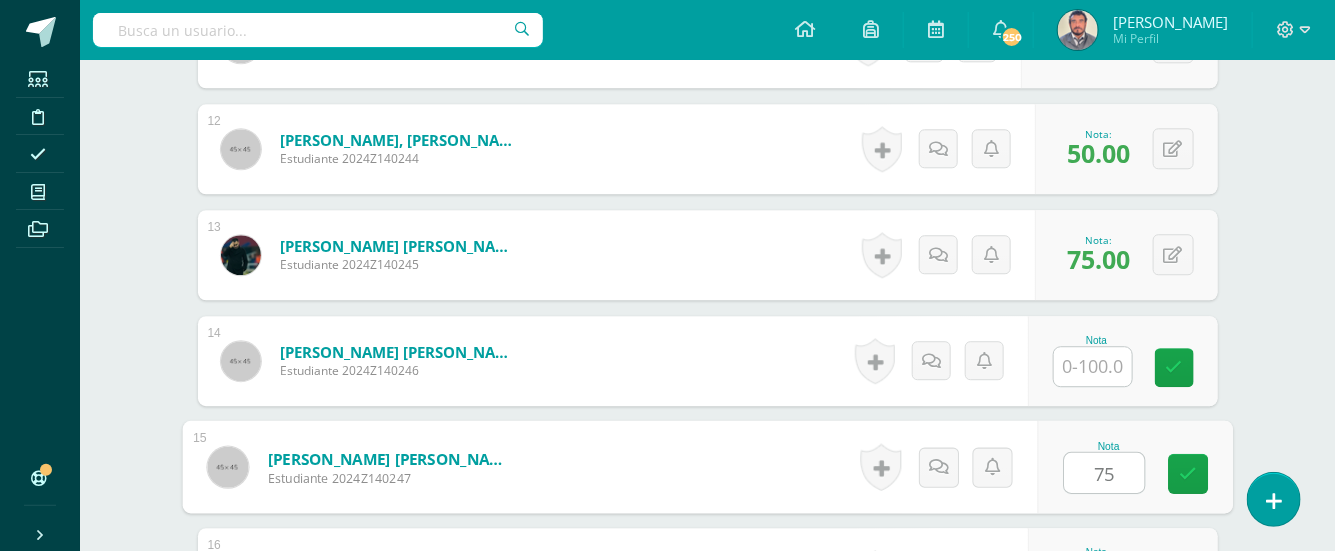 type on "75" 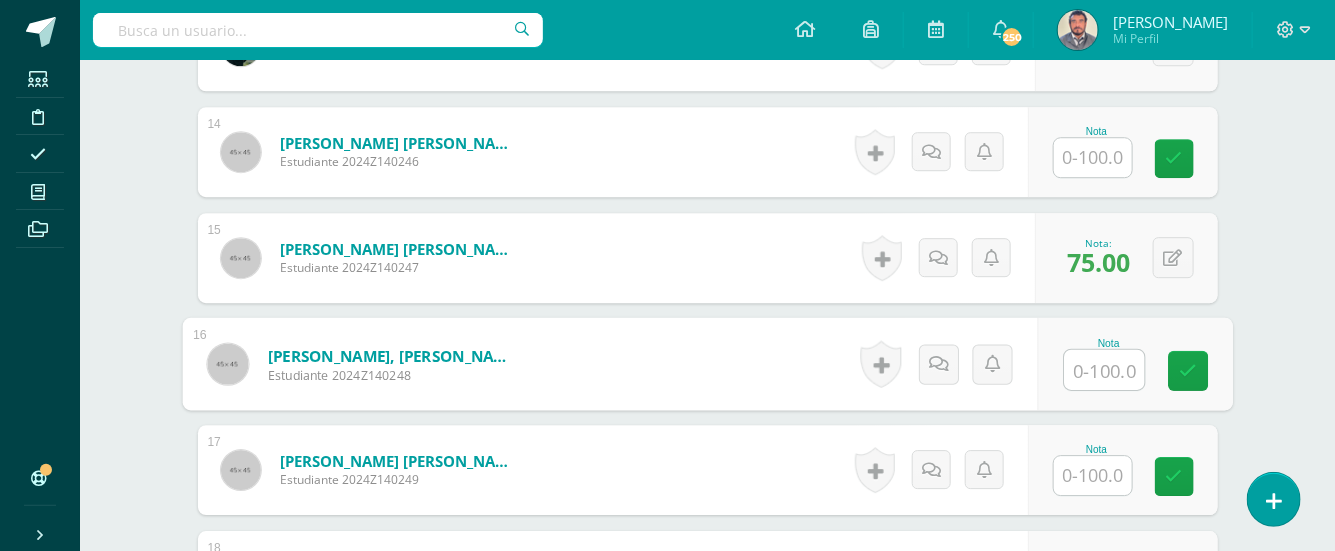 scroll, scrollTop: 2237, scrollLeft: 0, axis: vertical 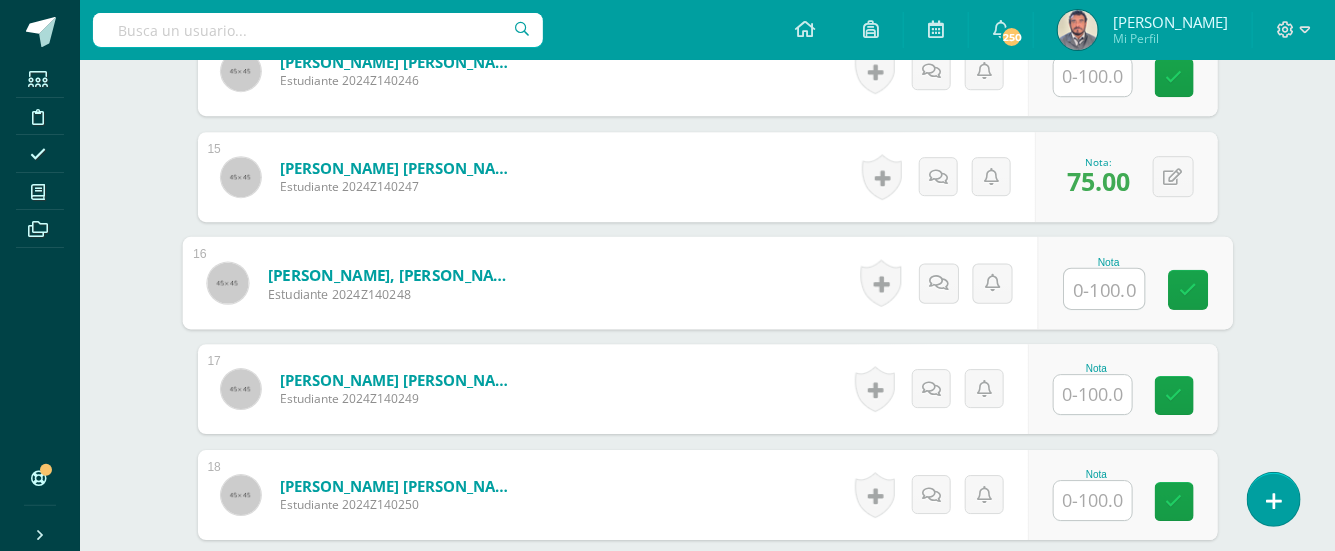 click at bounding box center (1093, 394) 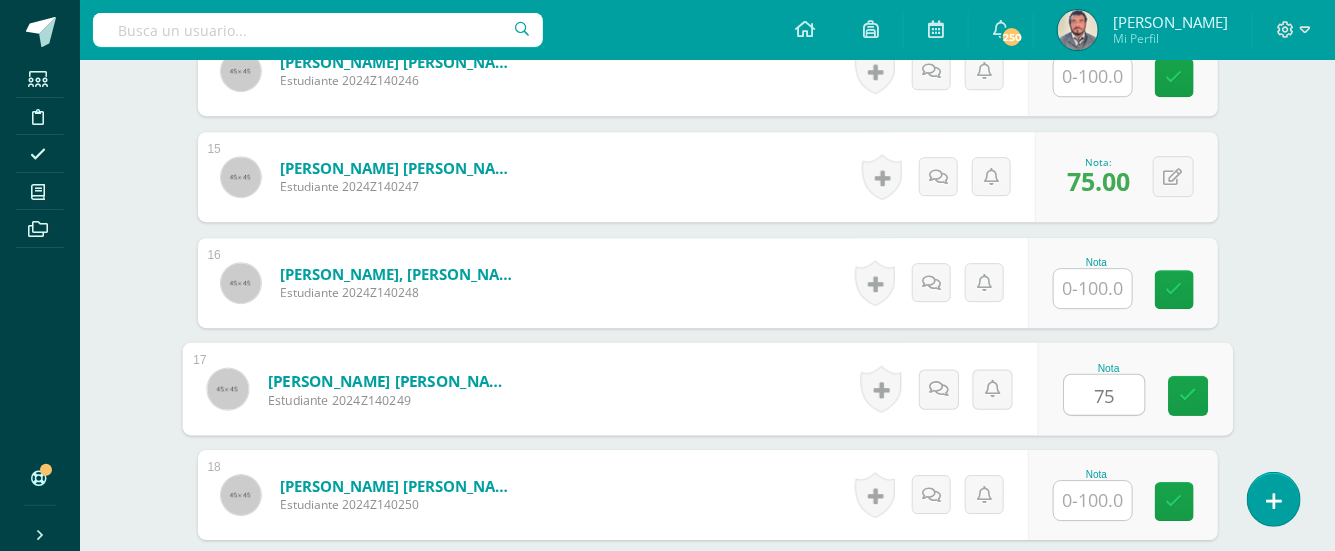 type on "75" 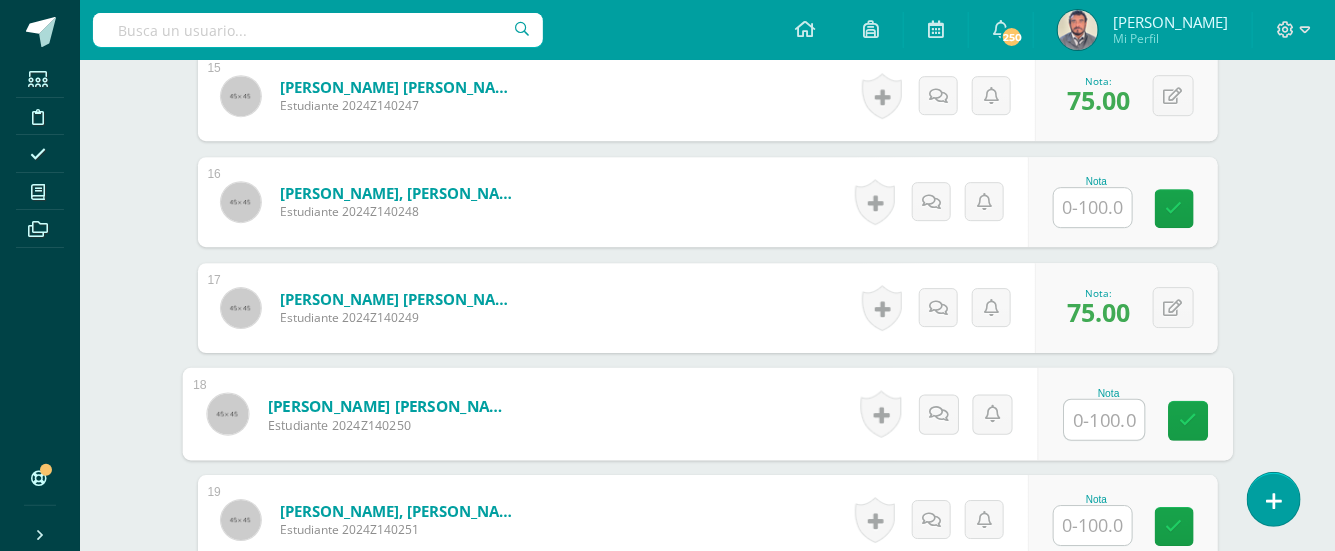 scroll, scrollTop: 2371, scrollLeft: 0, axis: vertical 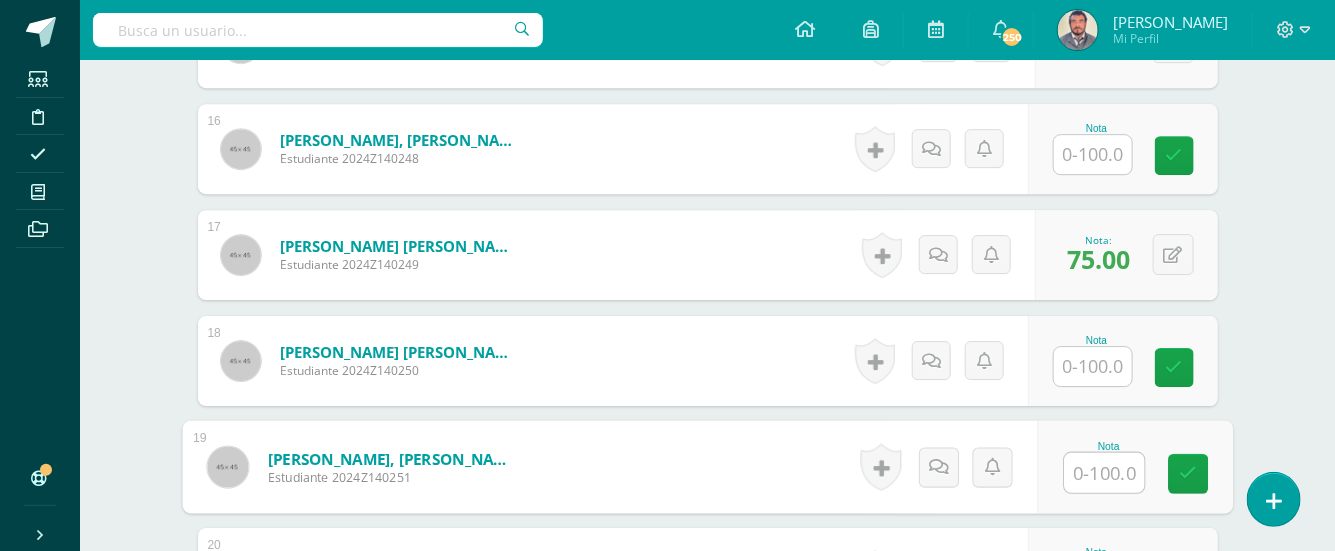click at bounding box center (1104, 473) 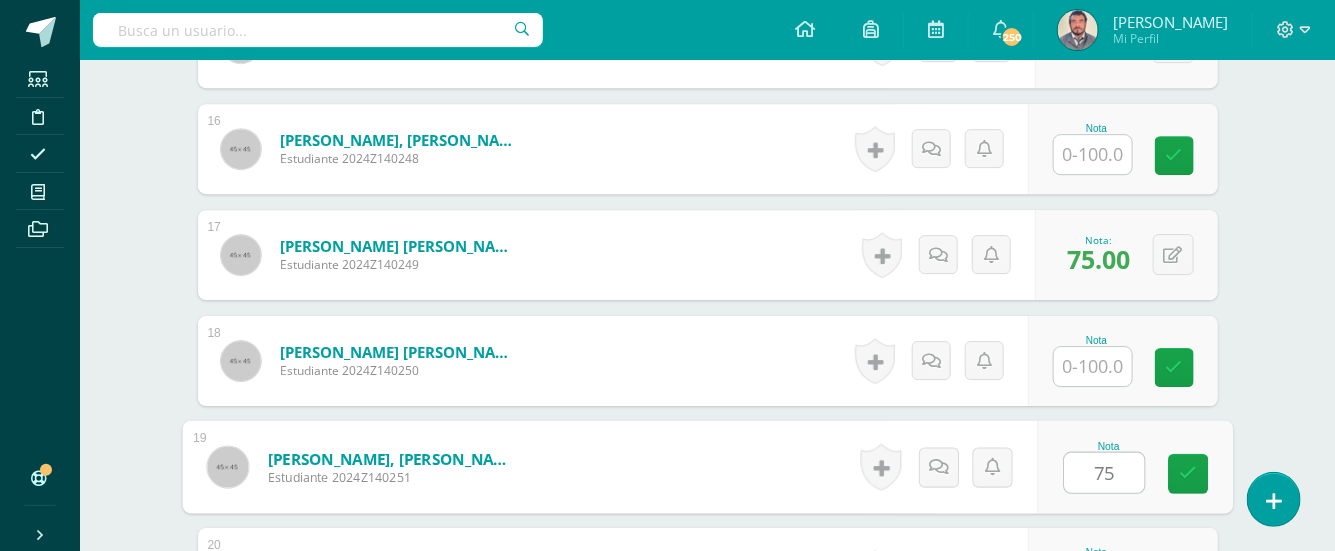 type on "75" 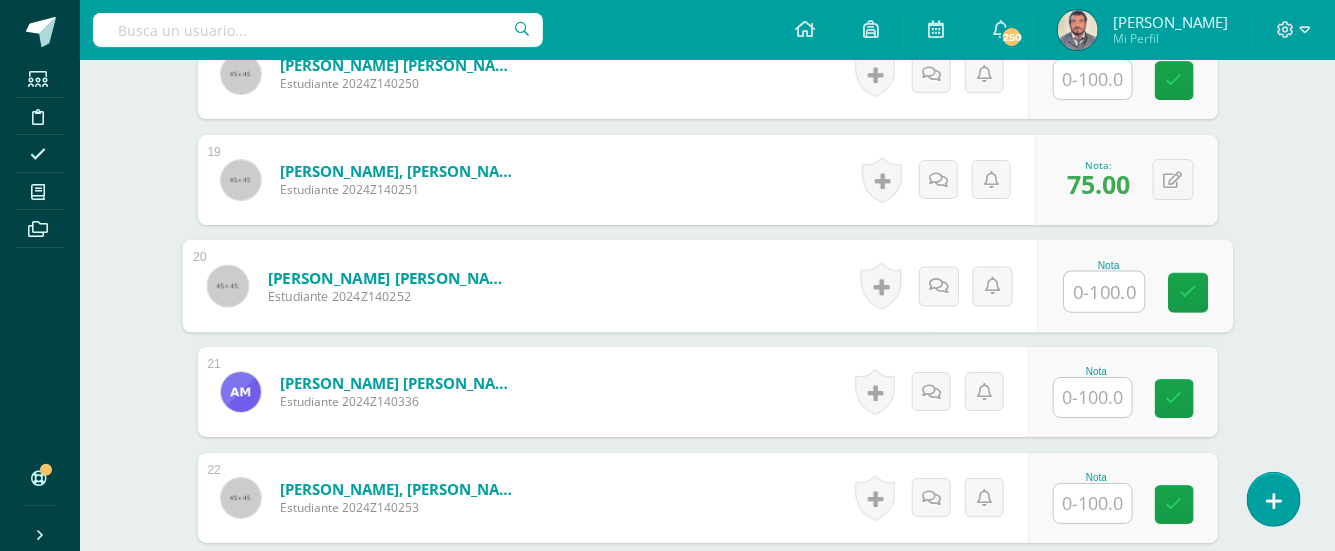 scroll, scrollTop: 2661, scrollLeft: 0, axis: vertical 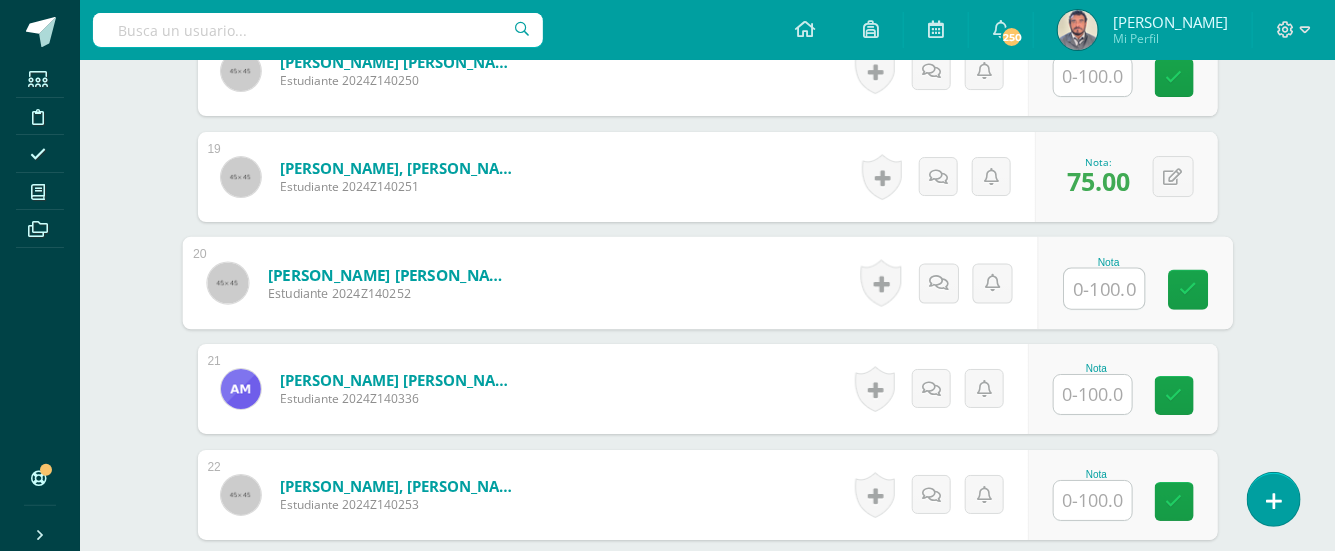 click at bounding box center [1093, 394] 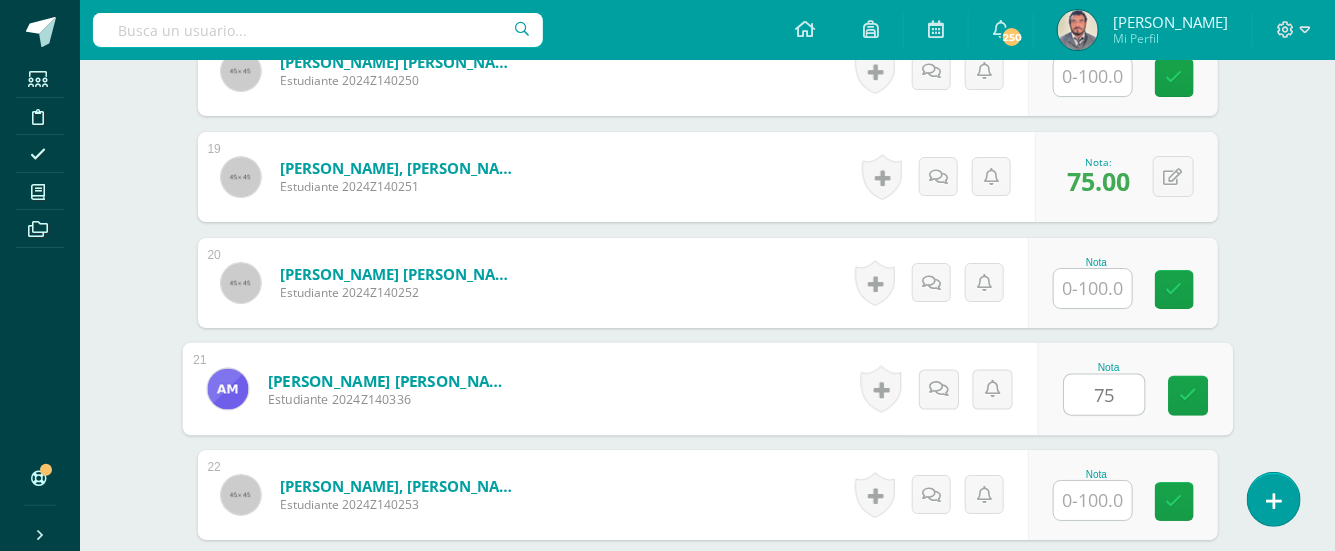 type on "75" 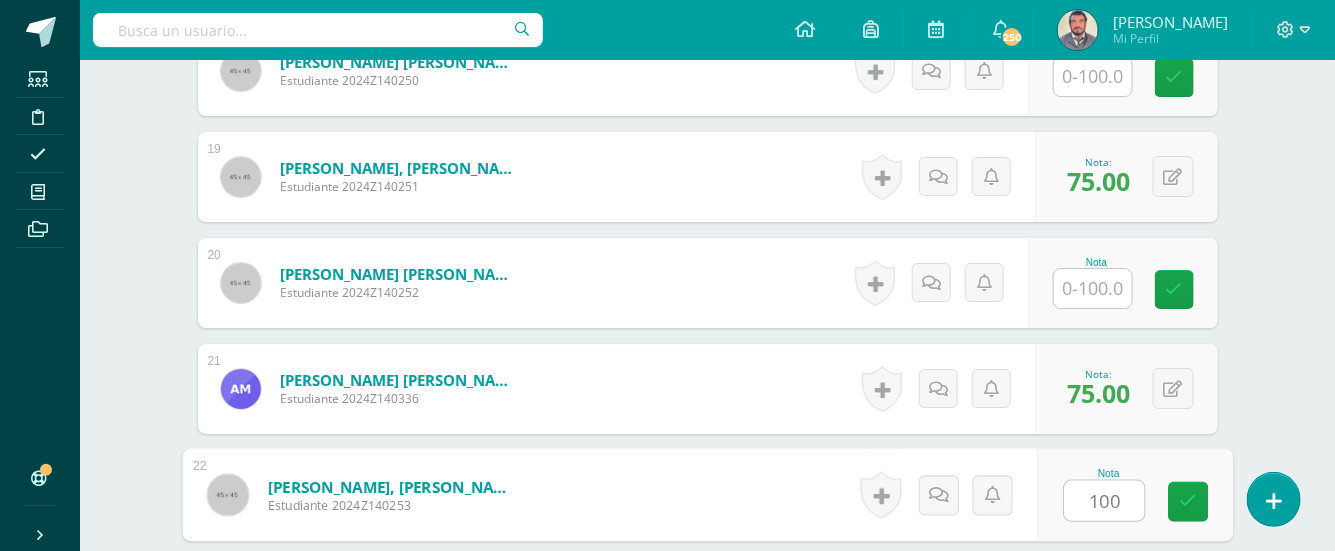 type on "100" 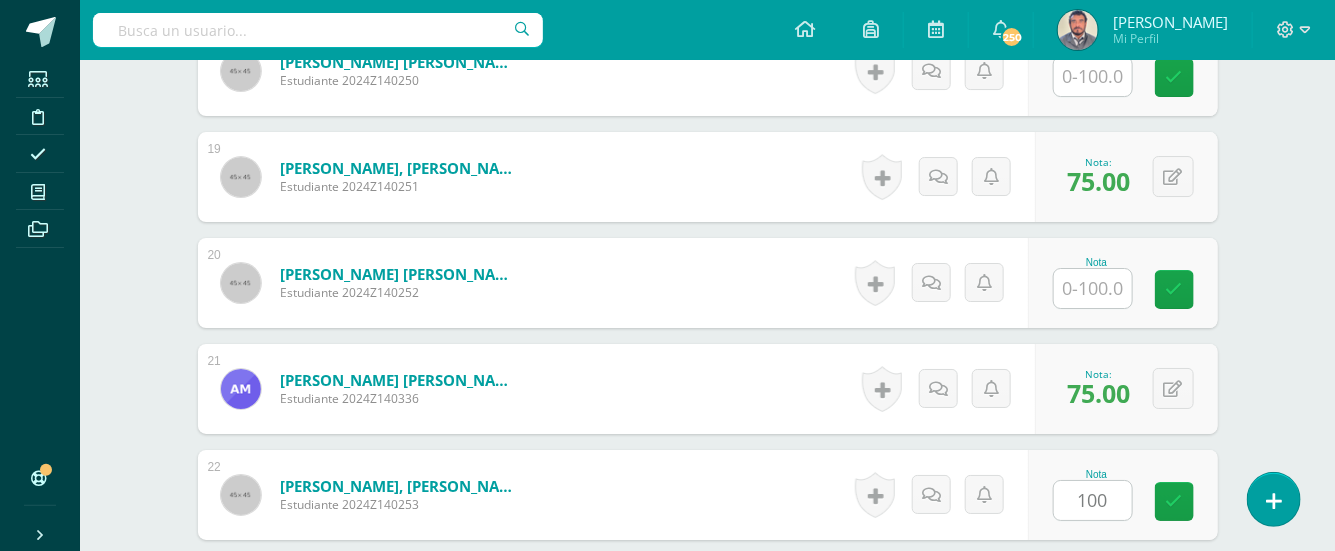 scroll, scrollTop: 2969, scrollLeft: 0, axis: vertical 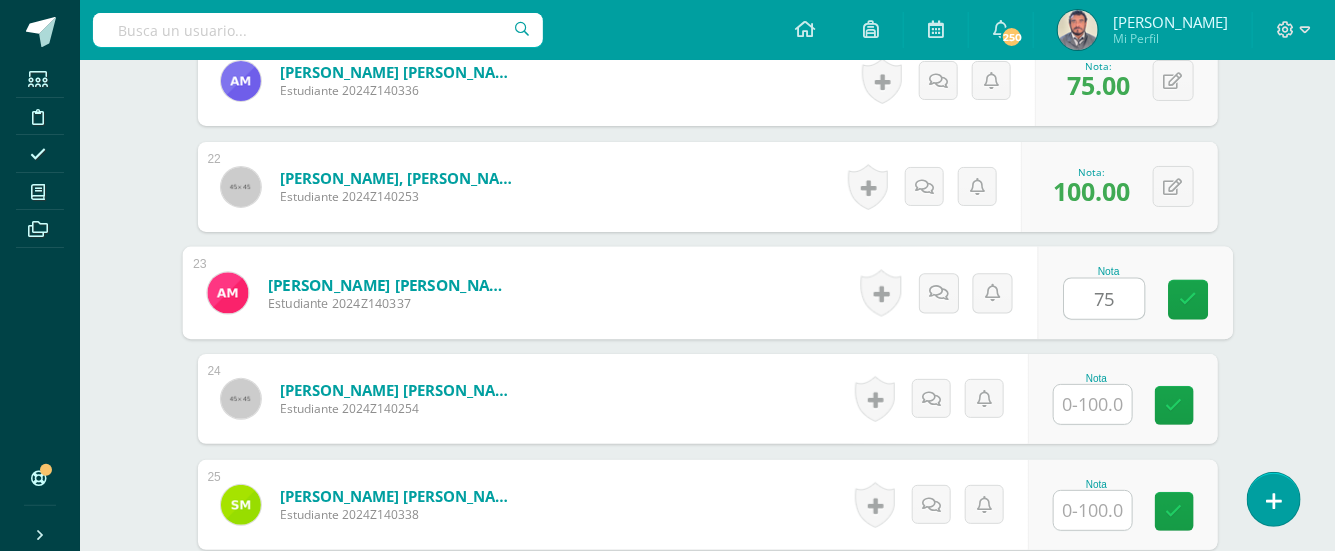 type on "75" 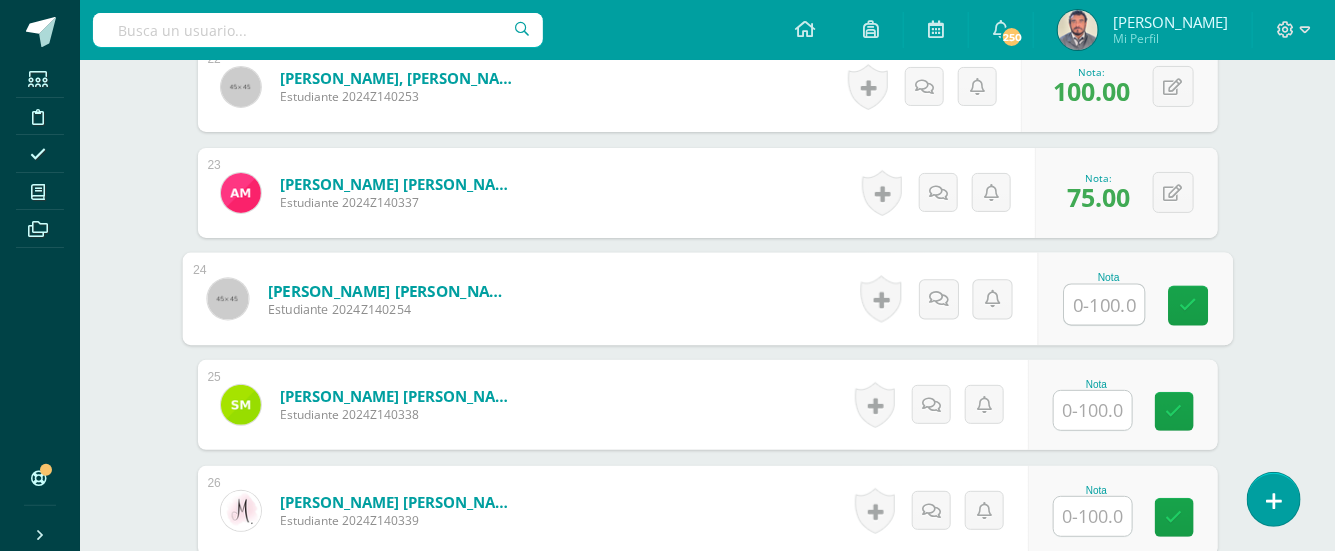 scroll, scrollTop: 3102, scrollLeft: 0, axis: vertical 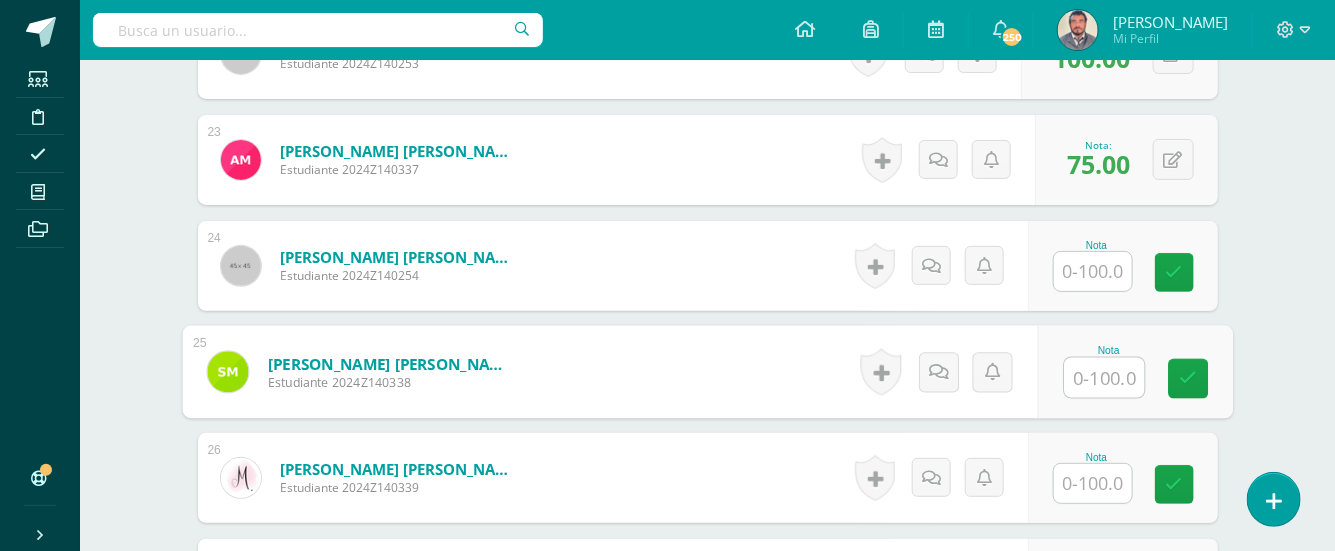 click at bounding box center [1104, 378] 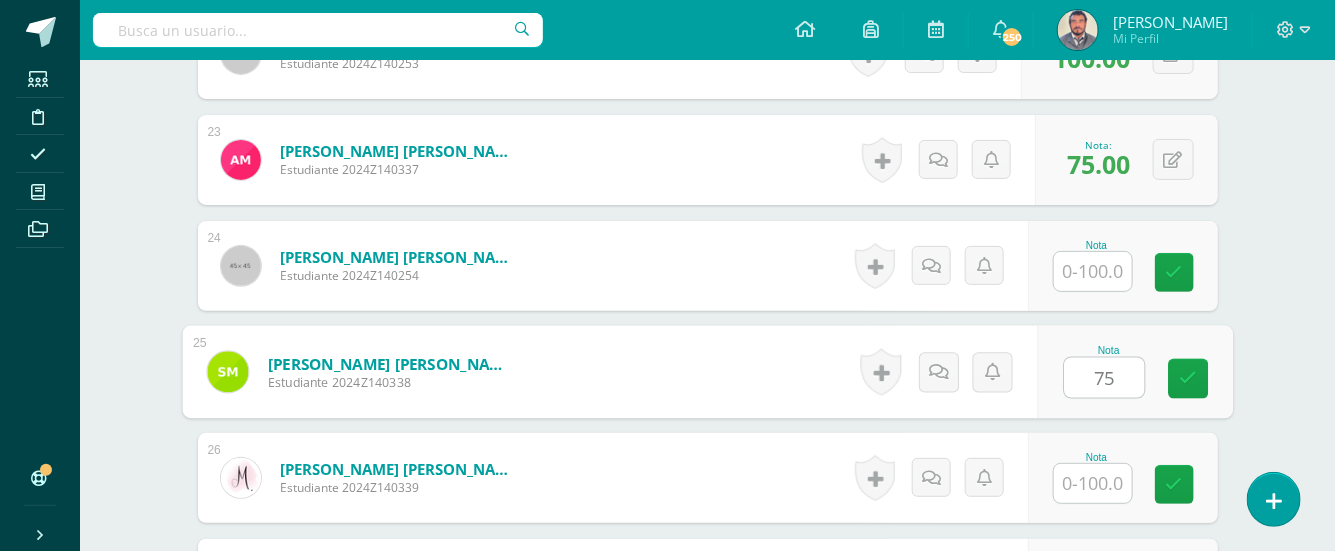 type on "75" 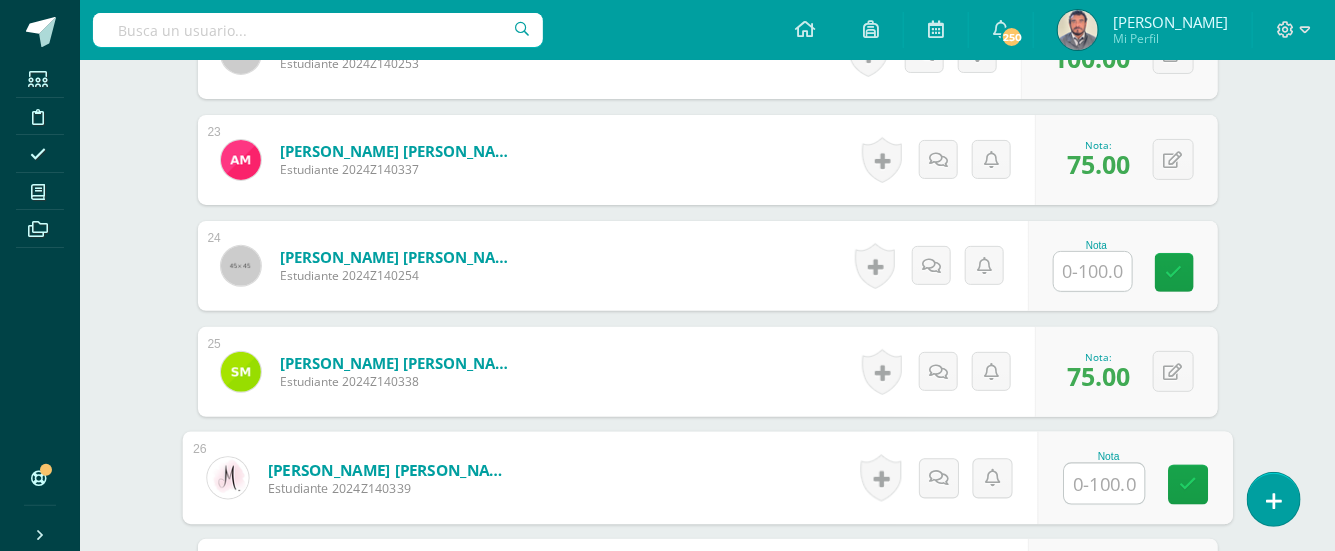 click at bounding box center (1104, 484) 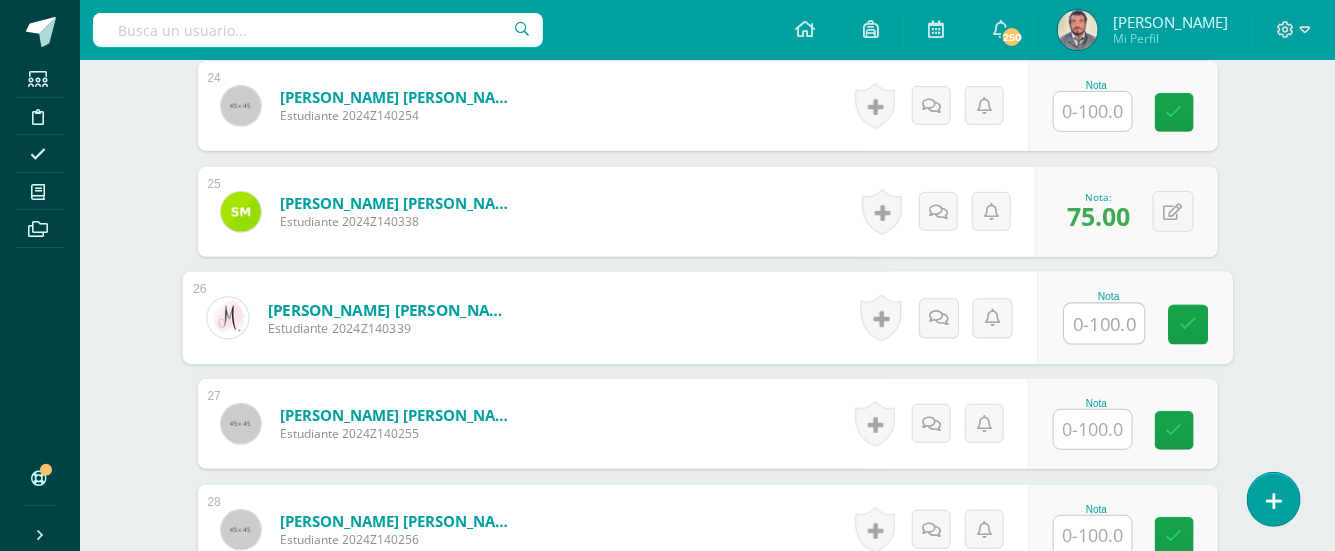 scroll, scrollTop: 3369, scrollLeft: 0, axis: vertical 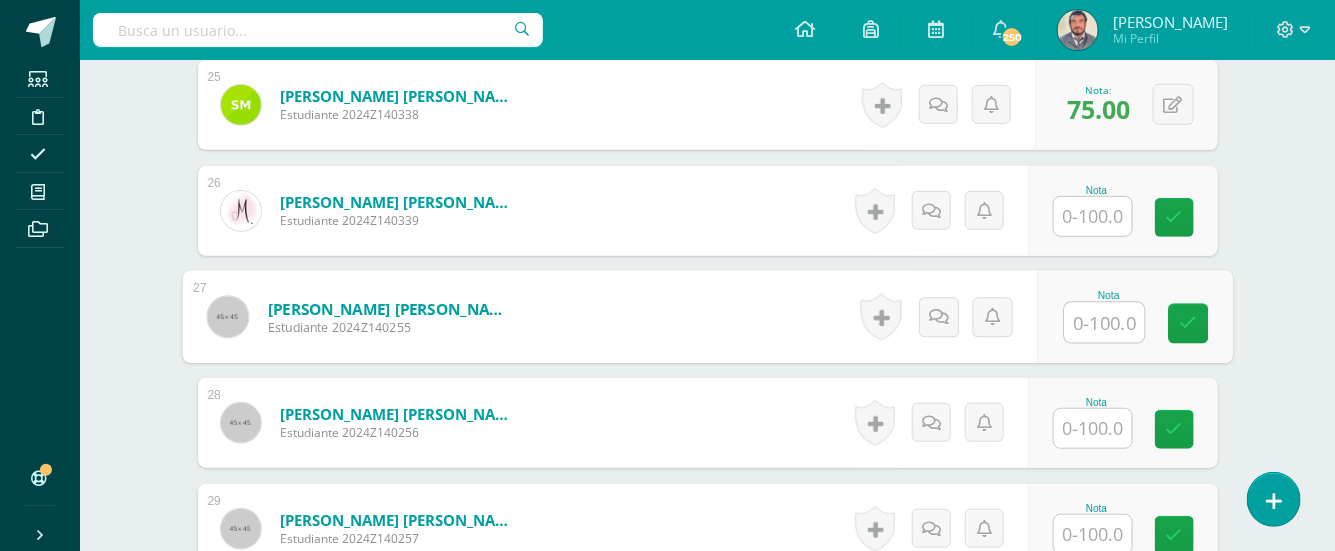click at bounding box center [1104, 323] 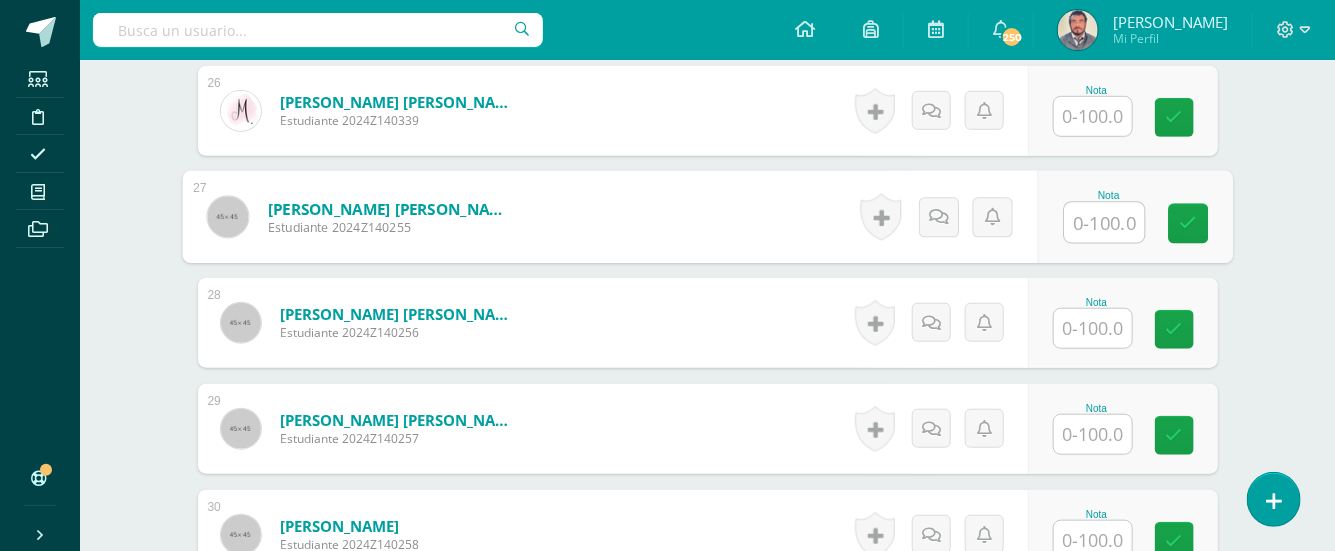 scroll, scrollTop: 3502, scrollLeft: 0, axis: vertical 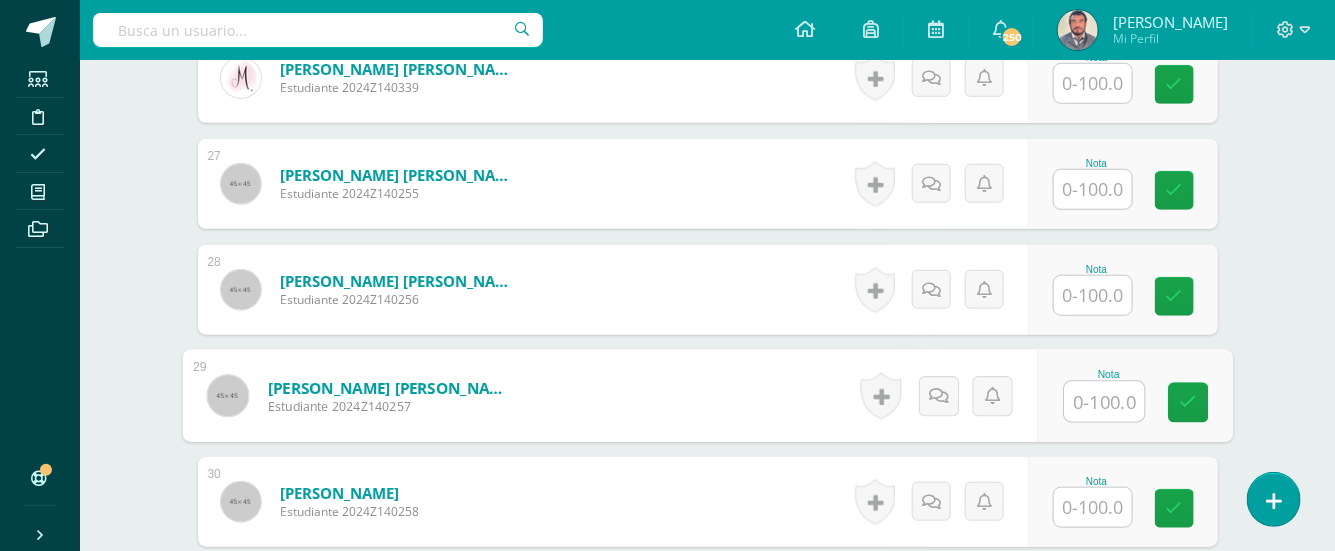 click at bounding box center (1104, 402) 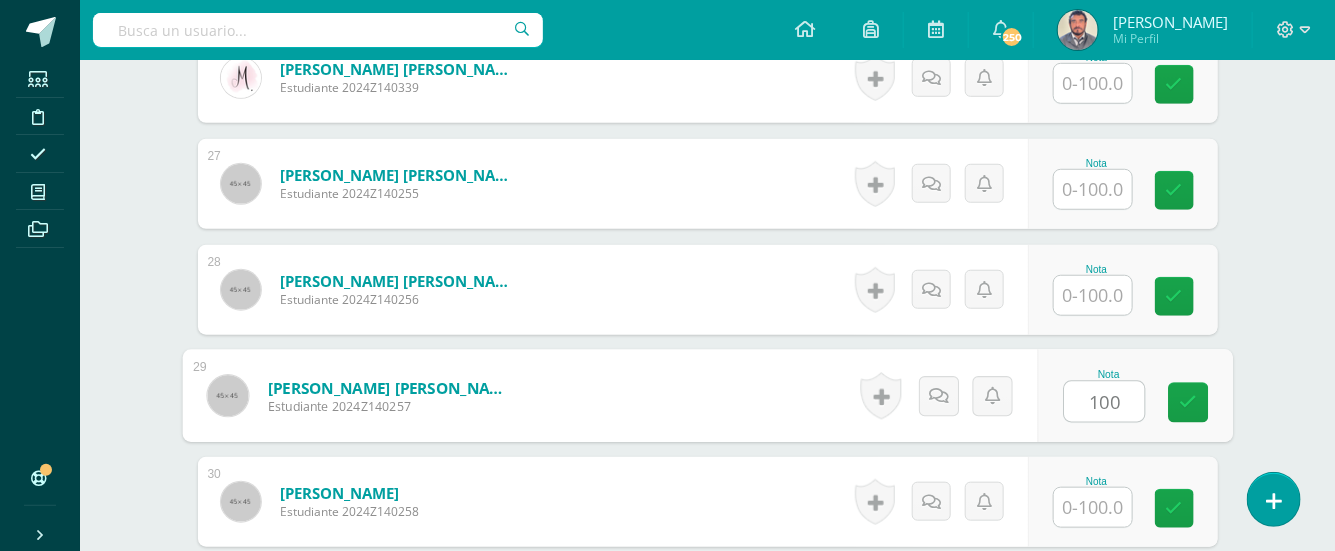 type on "100" 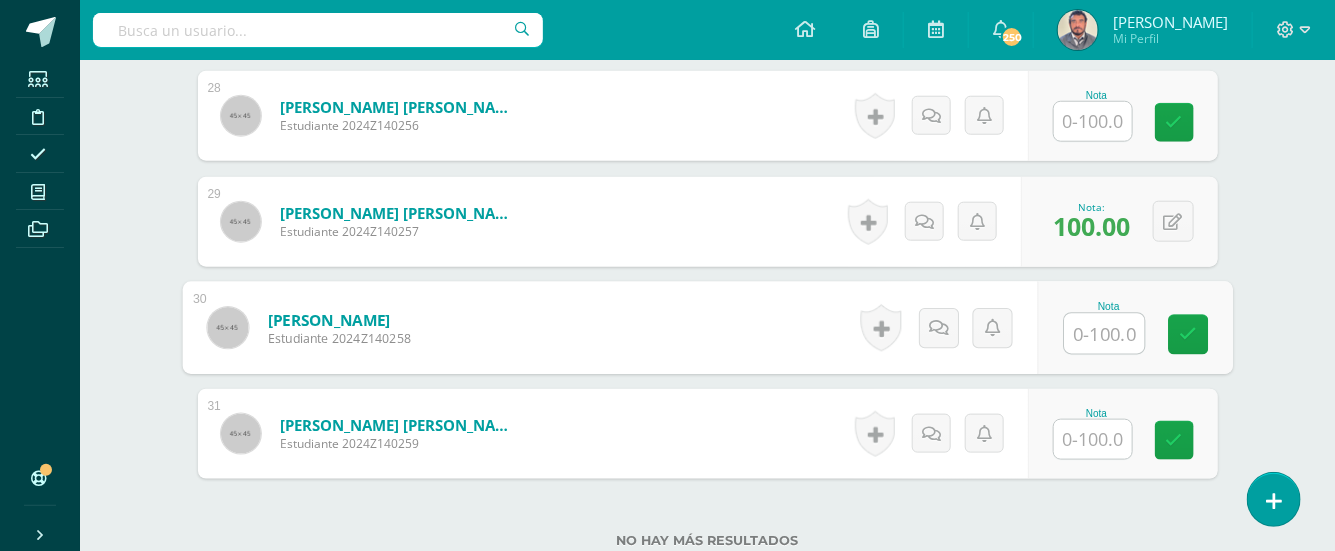 scroll, scrollTop: 3769, scrollLeft: 0, axis: vertical 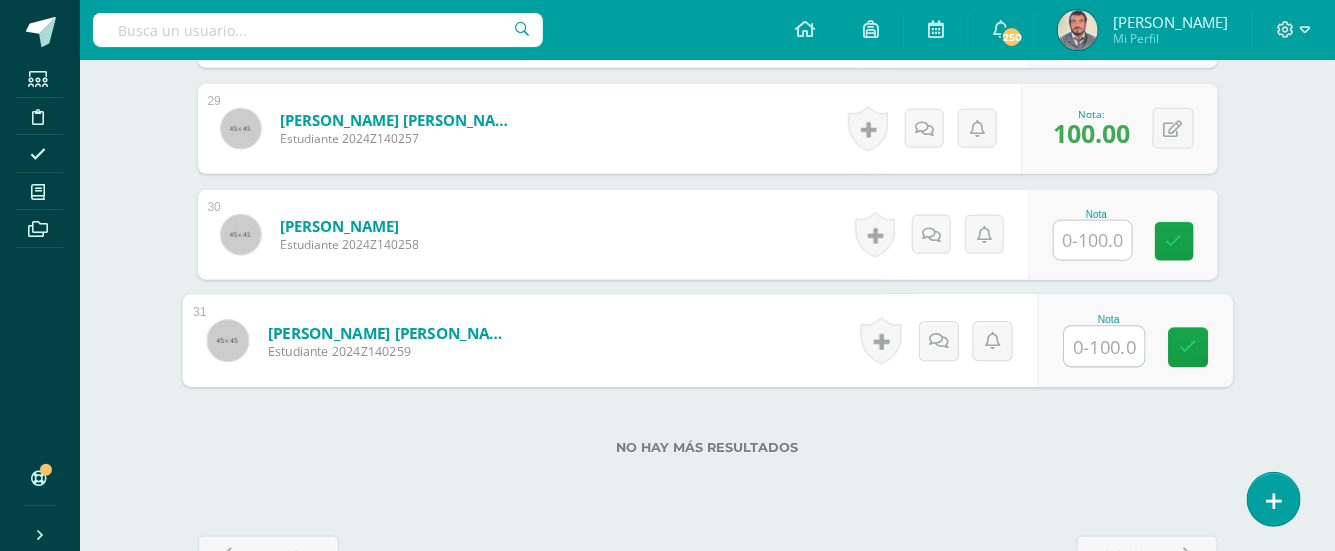 click at bounding box center (1104, 347) 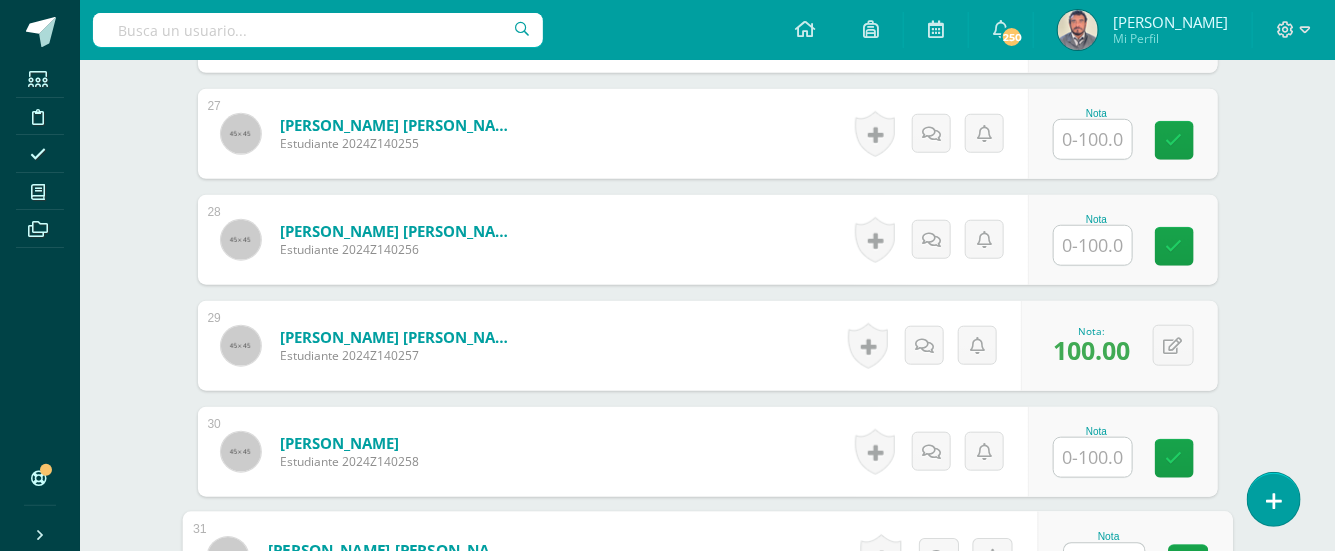 scroll, scrollTop: 3502, scrollLeft: 0, axis: vertical 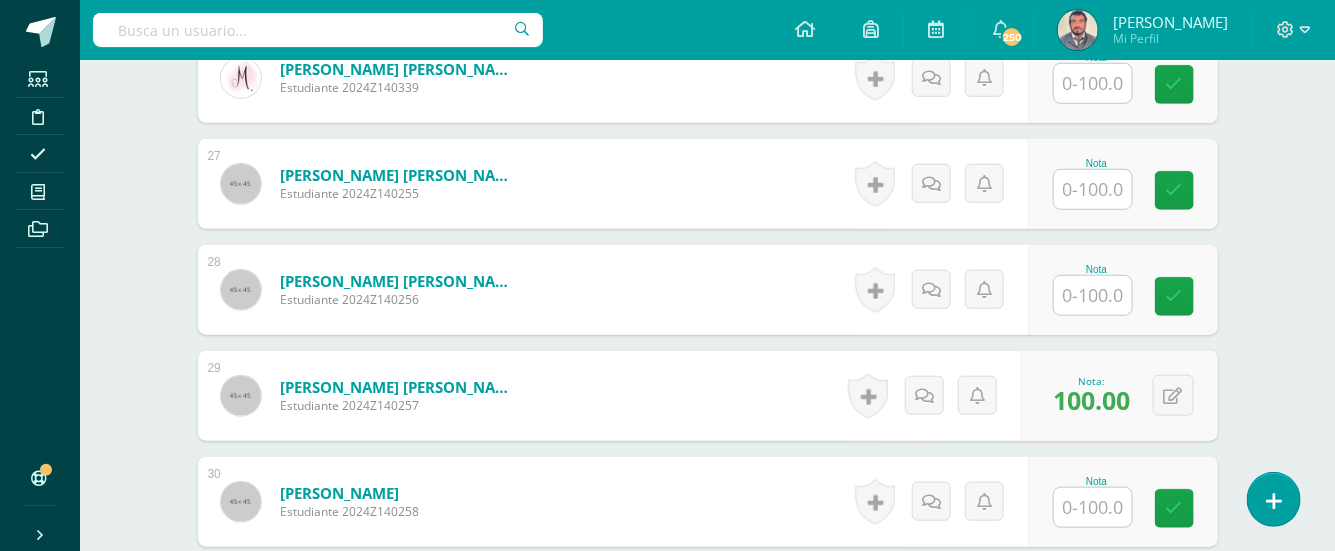 type on "75" 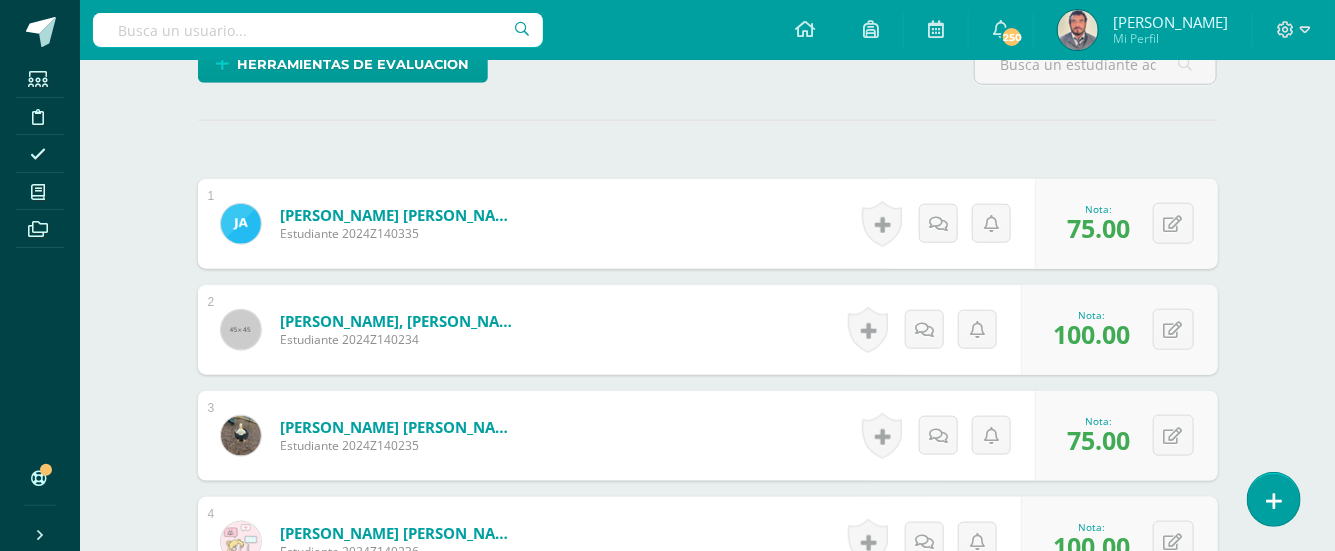 scroll, scrollTop: 702, scrollLeft: 0, axis: vertical 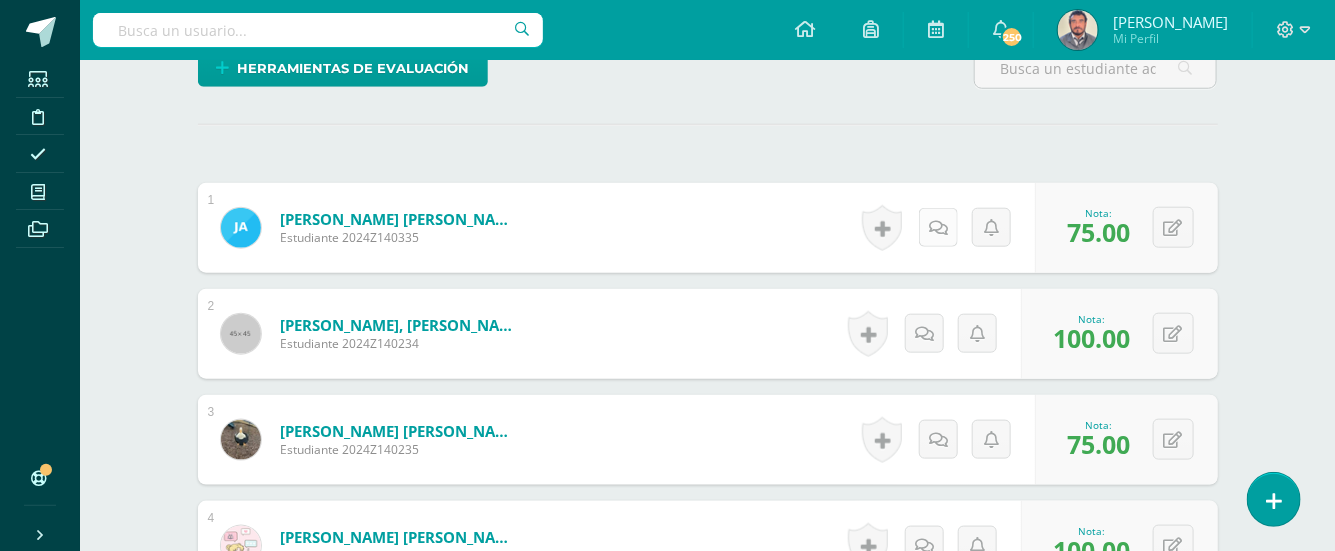 click at bounding box center (938, 228) 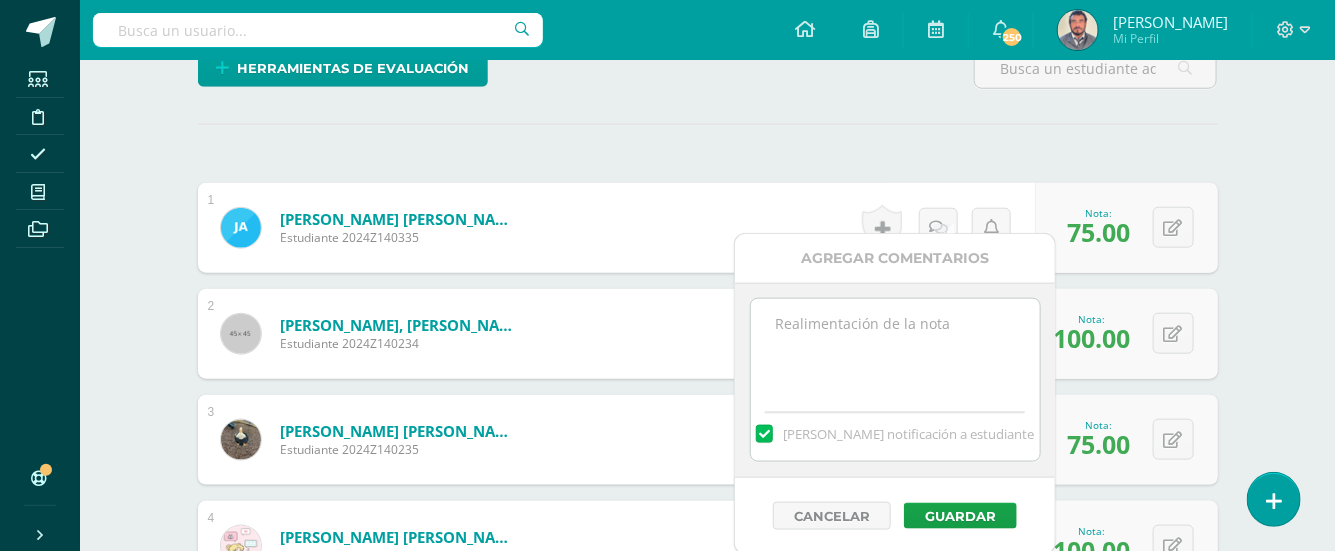 click at bounding box center [895, 349] 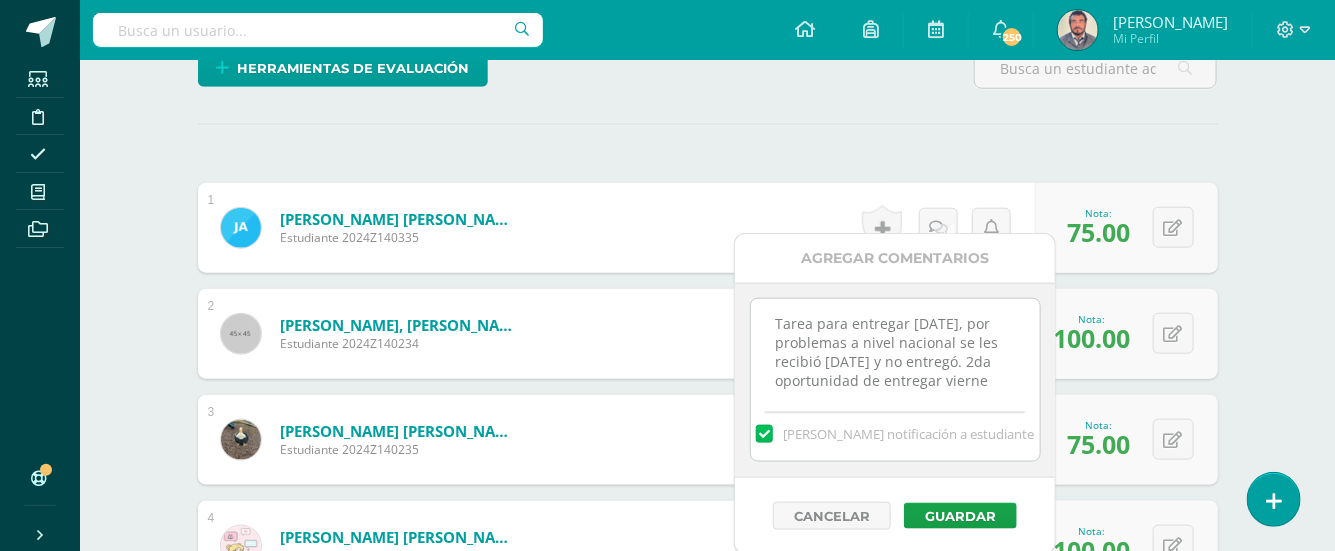 scroll, scrollTop: 10, scrollLeft: 0, axis: vertical 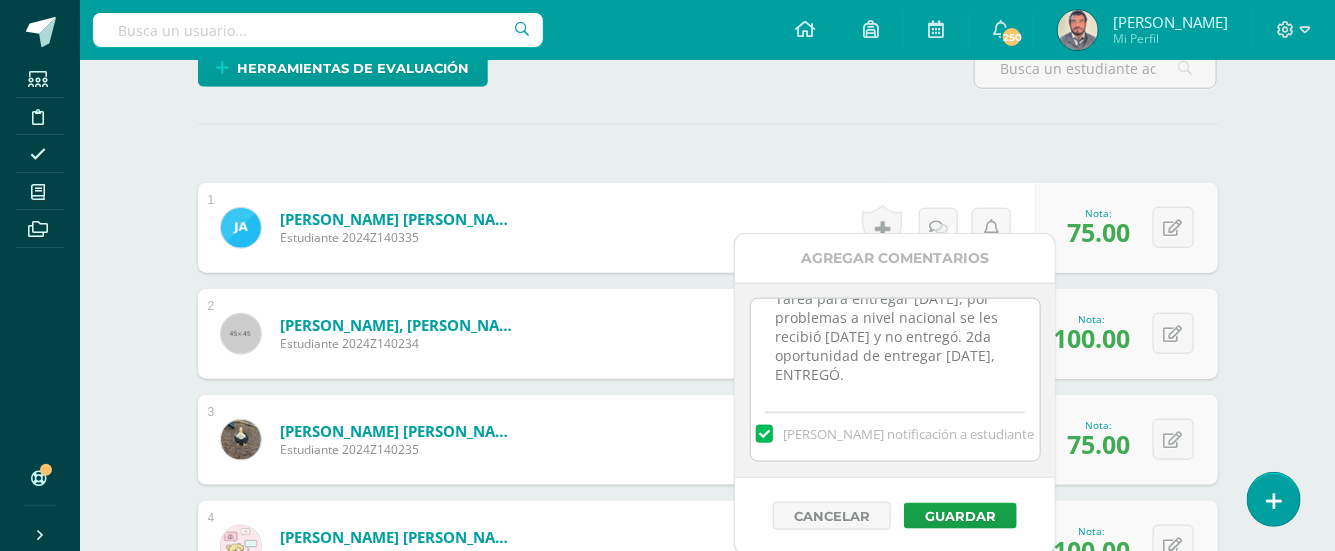 drag, startPoint x: 774, startPoint y: 313, endPoint x: 965, endPoint y: 388, distance: 205.19746 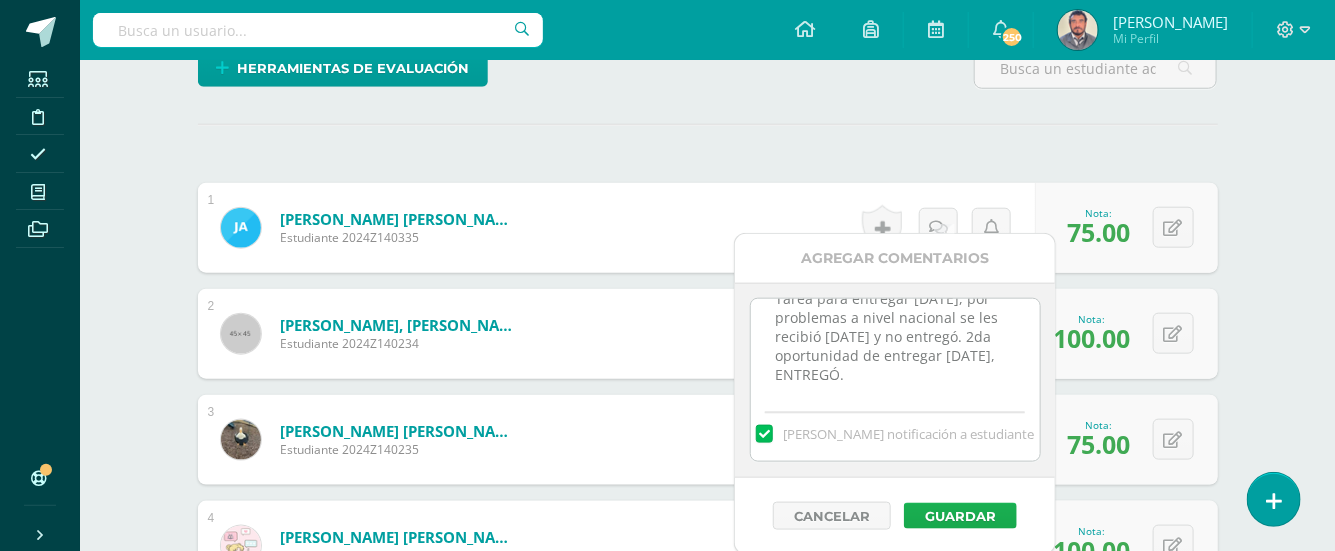 type on "Tarea para entregar 09/07/25, por problemas a nivel nacional se les recibió 10/07/25 y no entregó. 2da oportunidad de entregar viernes 11/07/25, ENTREGÓ." 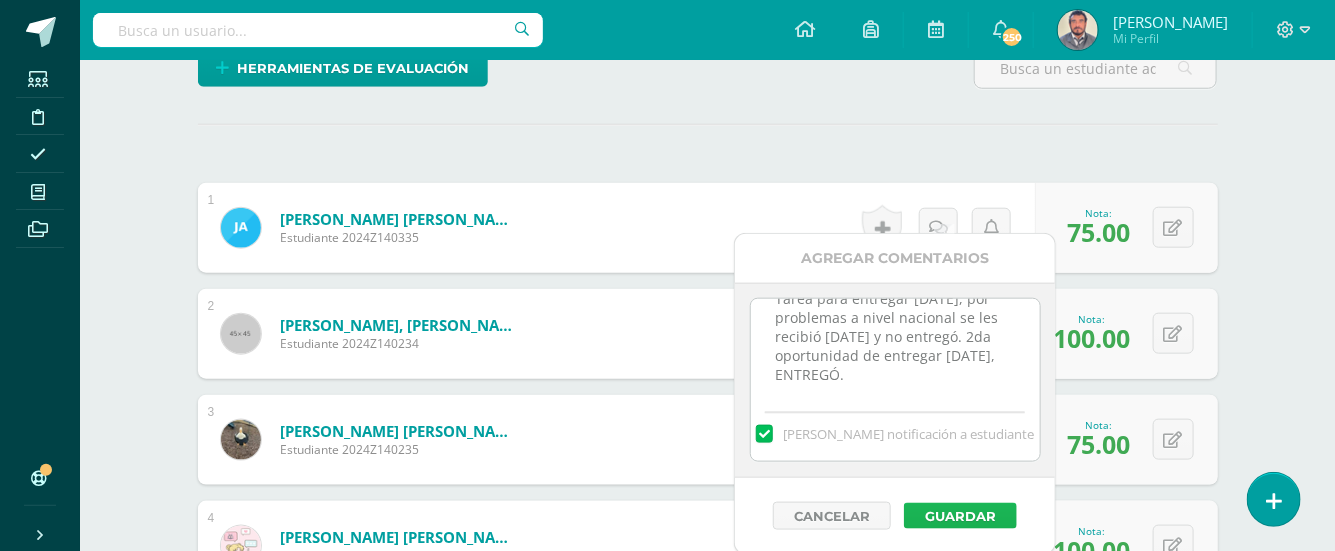 click on "Guardar" at bounding box center (960, 516) 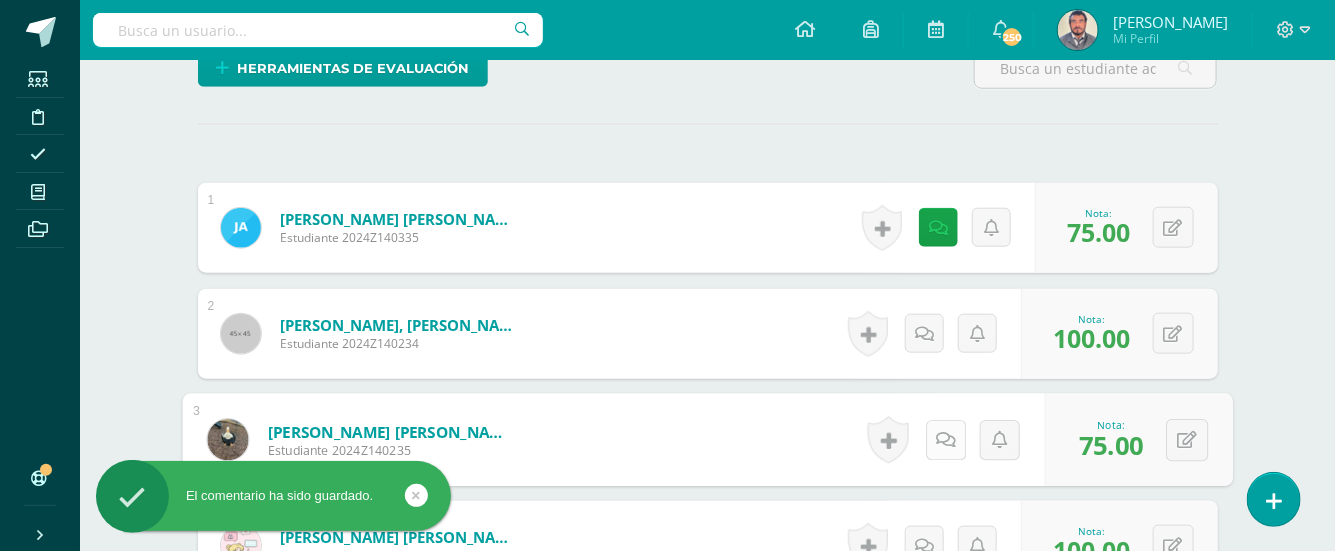 click at bounding box center [946, 439] 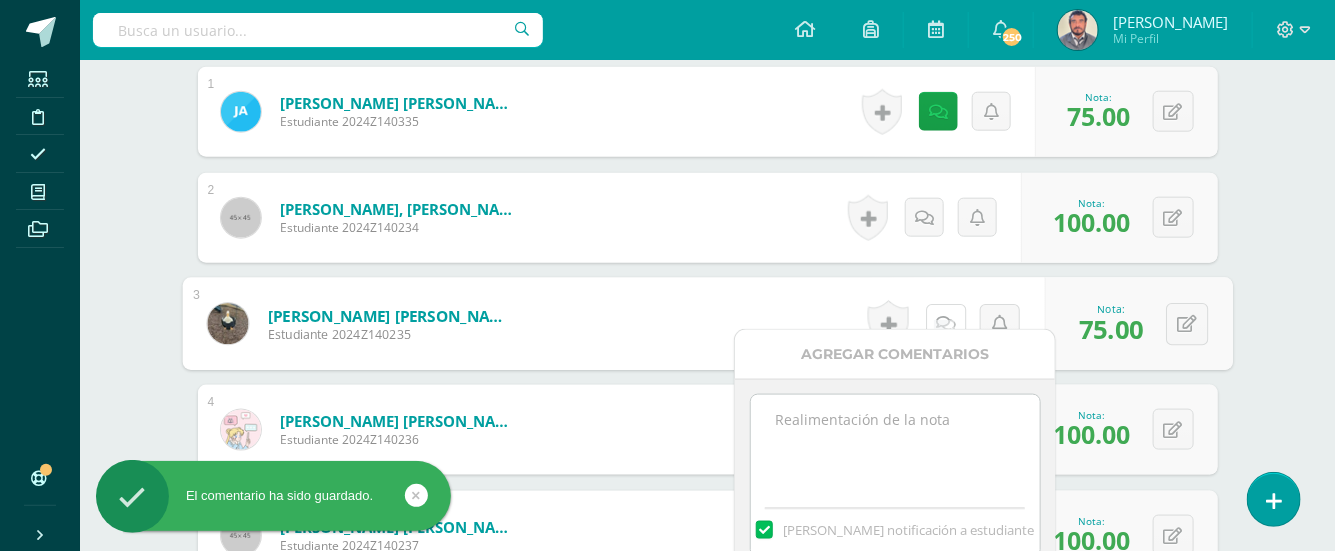 scroll, scrollTop: 835, scrollLeft: 0, axis: vertical 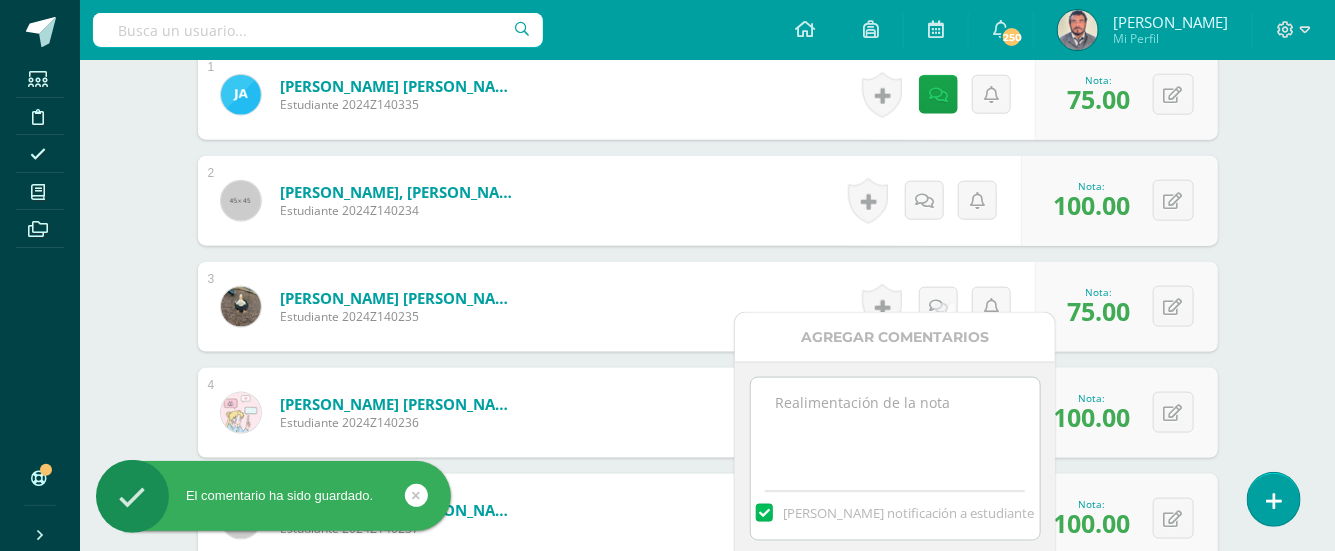 click at bounding box center (895, 428) 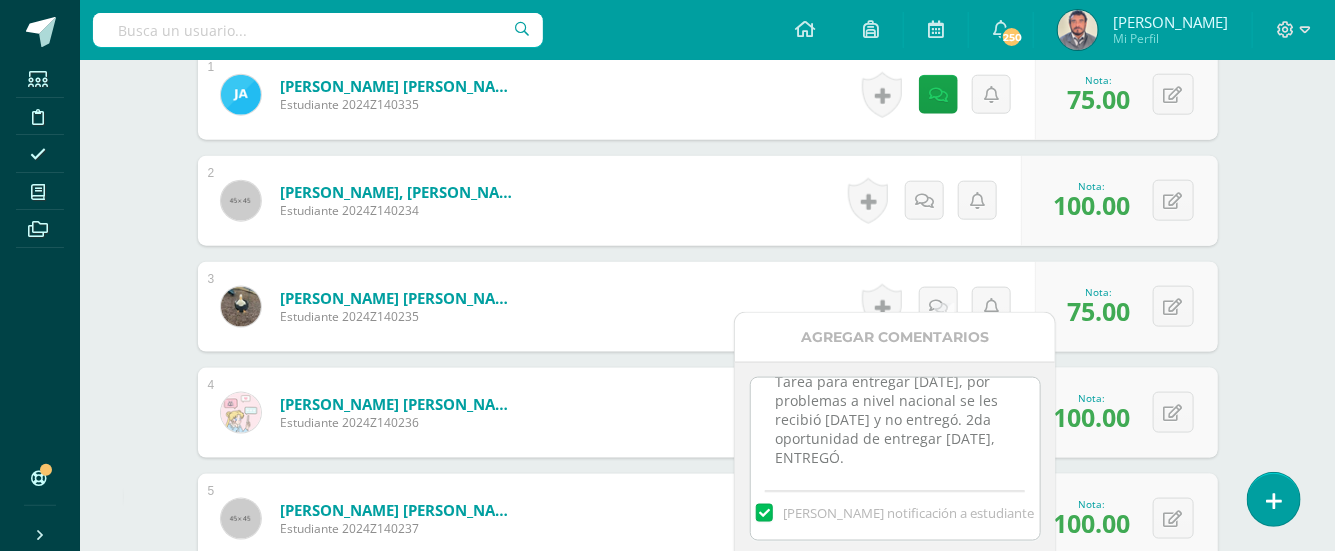scroll, scrollTop: 25, scrollLeft: 0, axis: vertical 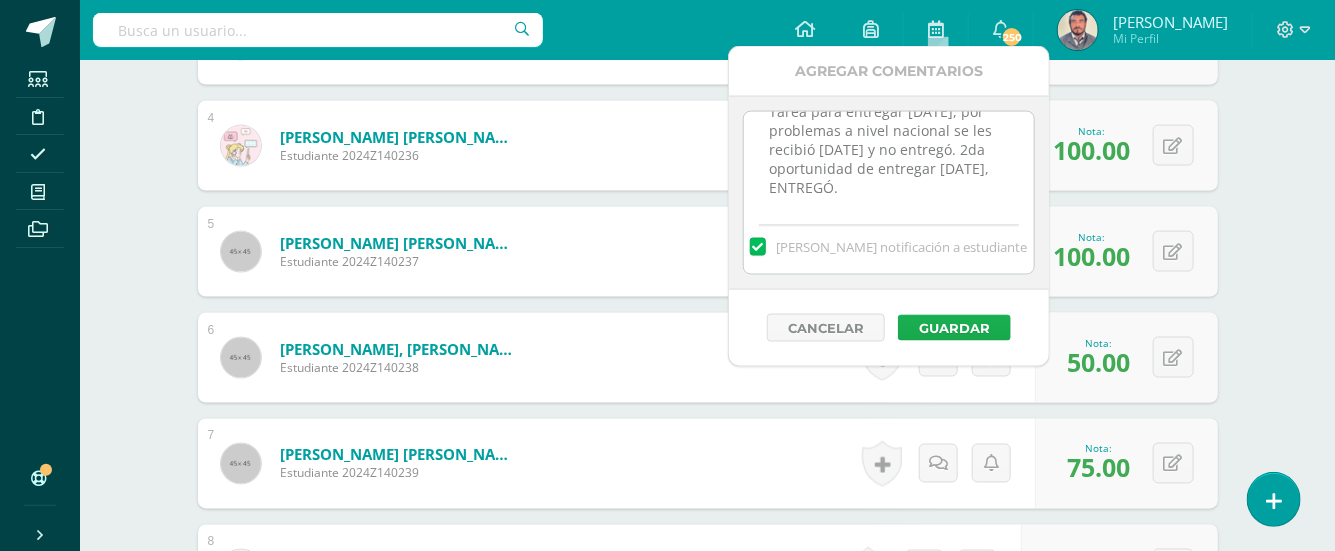 type on "Tarea para entregar 09/07/25, por problemas a nivel nacional se les recibió 10/07/25 y no entregó. 2da oportunidad de entregar viernes 11/07/25, ENTREGÓ." 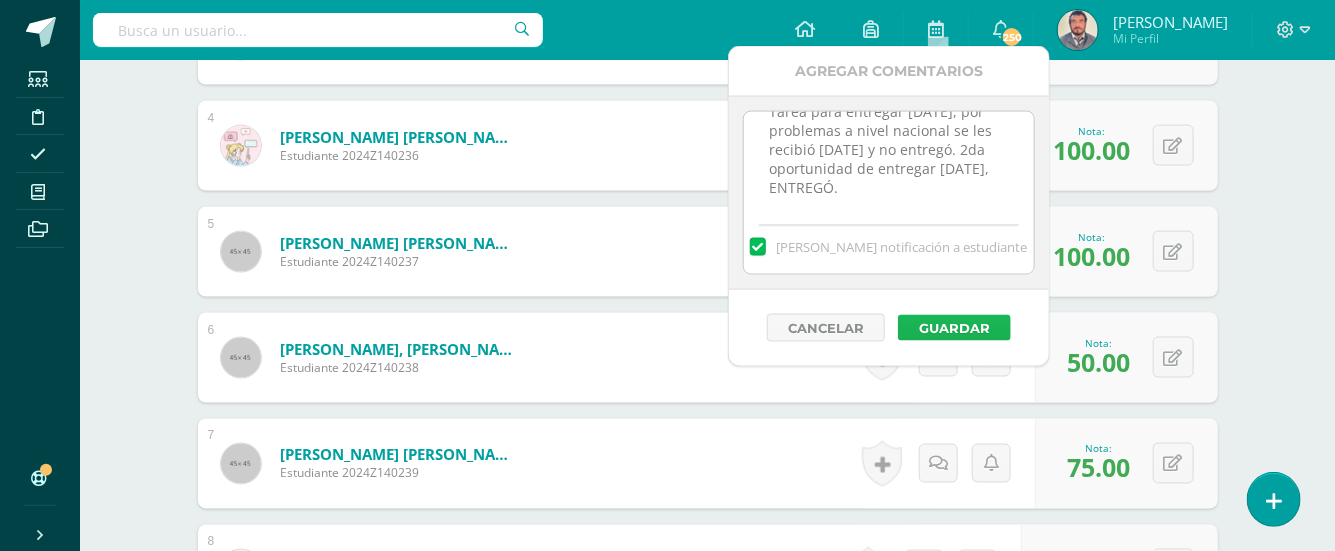click on "Guardar" at bounding box center (954, 328) 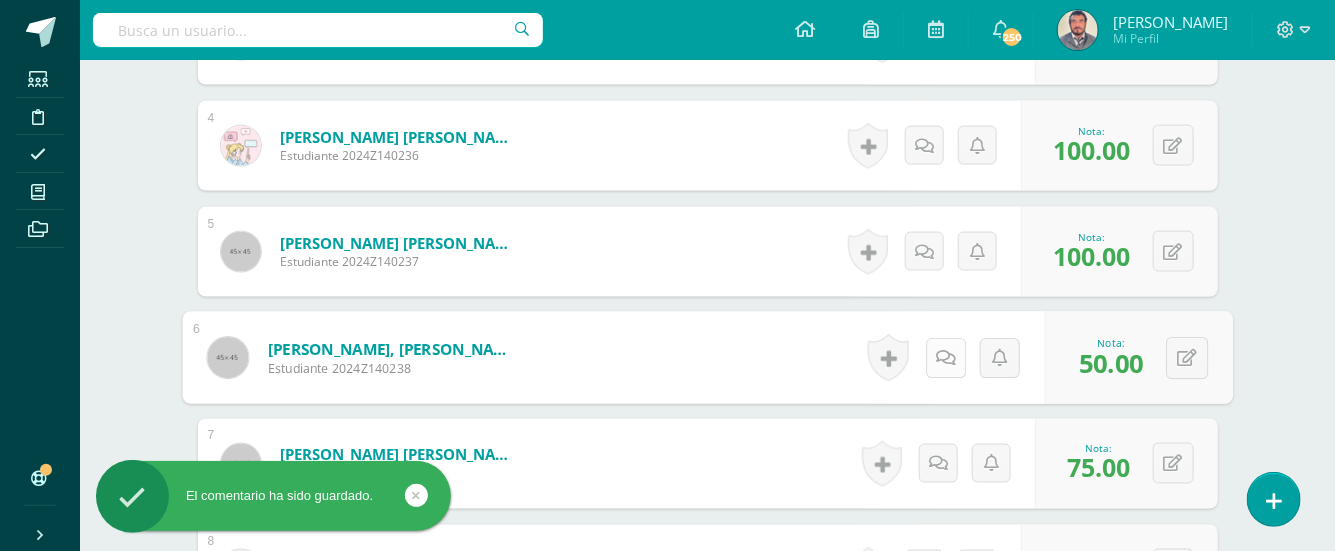 click at bounding box center (946, 357) 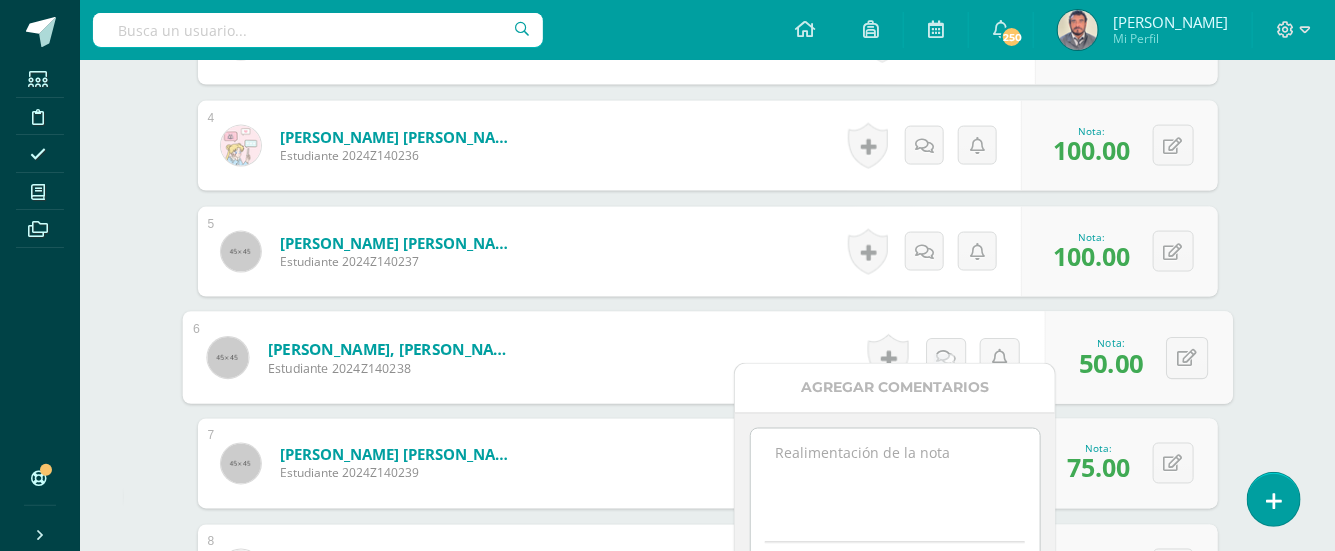 click at bounding box center [895, 479] 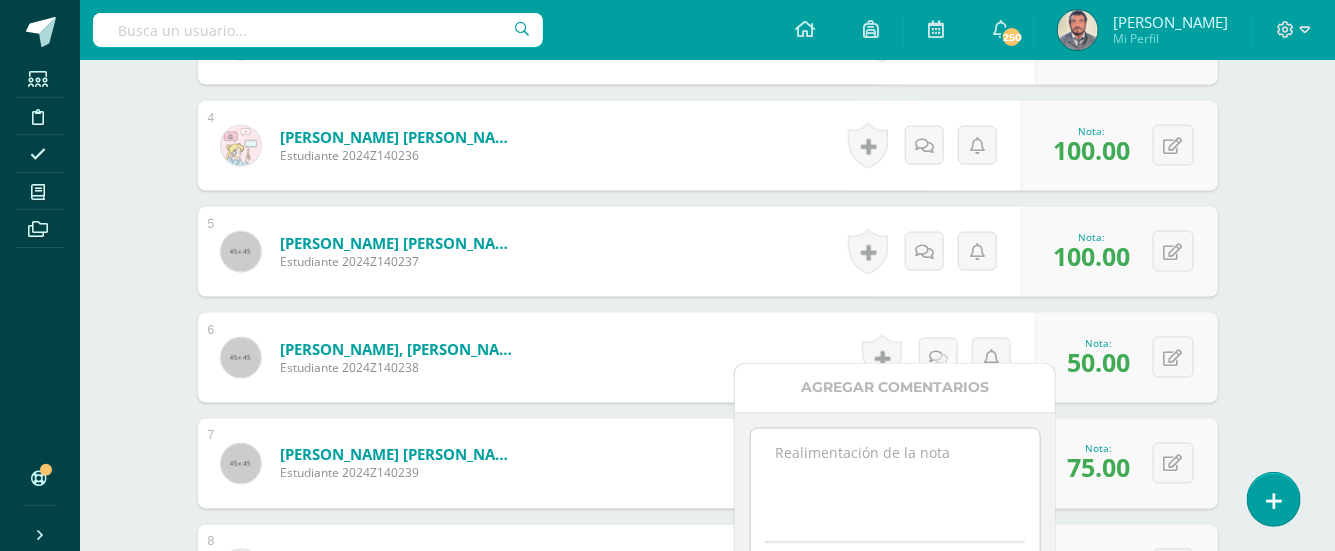 paste on "Tarea para entregar 09/07/25, por problemas a nivel nacional se les recibió 10/07/25 y no entregó. 2da oportunidad de entregar viernes 11/07/25, ENTREGÓ." 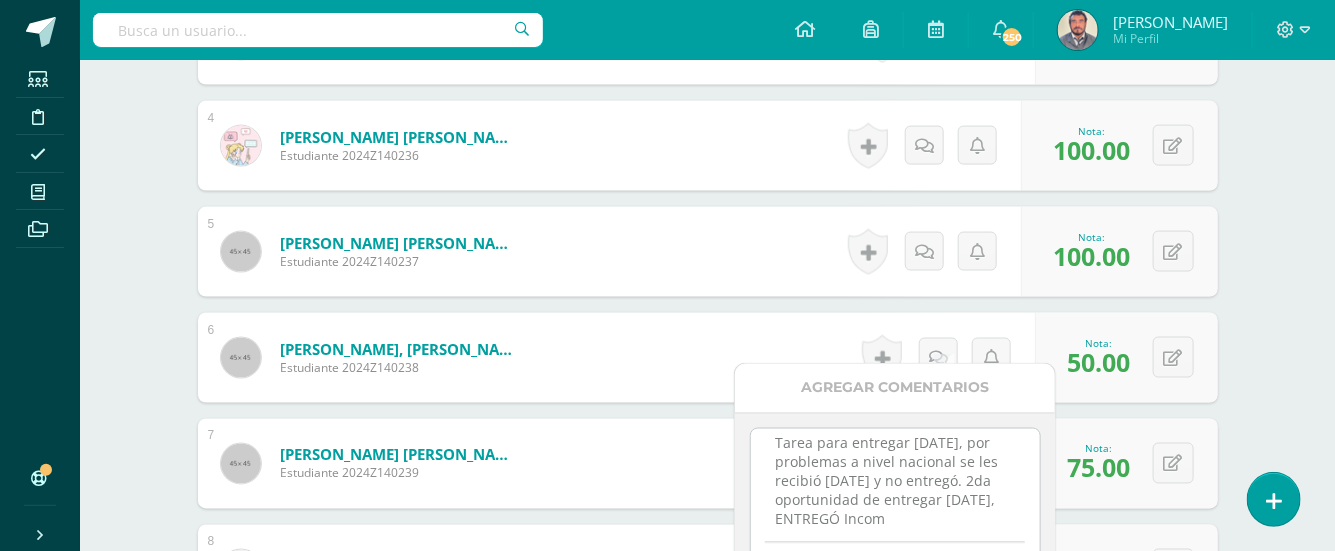 scroll, scrollTop: 29, scrollLeft: 0, axis: vertical 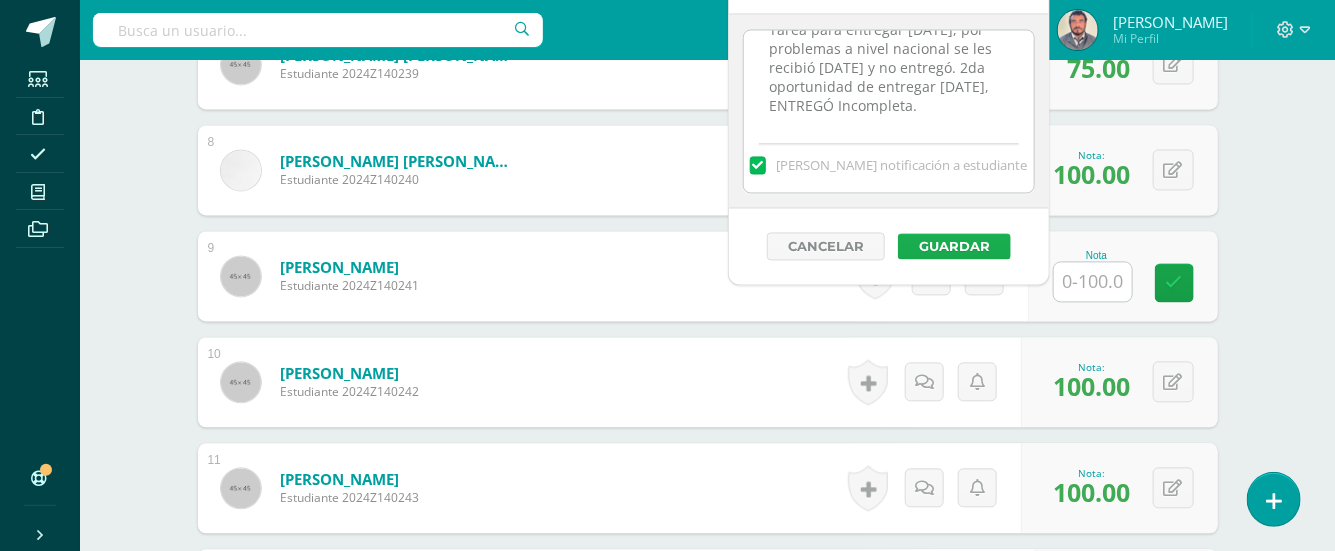 type on "Tarea para entregar 09/07/25, por problemas a nivel nacional se les recibió 10/07/25 y no entregó. 2da oportunidad de entregar viernes 11/07/25, ENTREGÓ Incompleta." 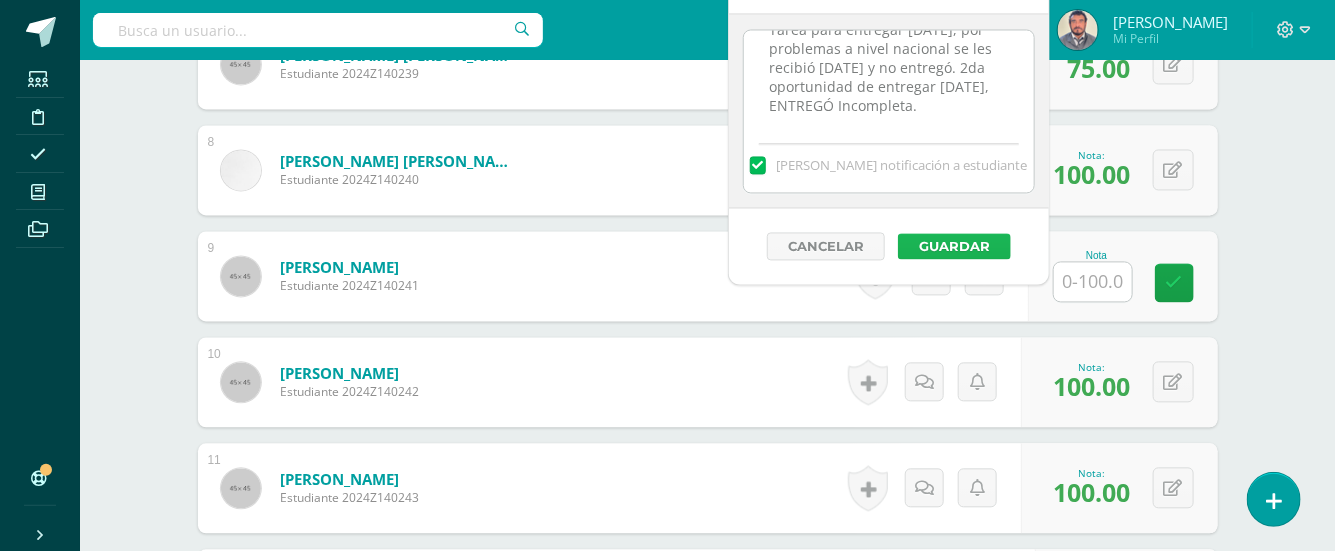 click on "Guardar" at bounding box center (954, 246) 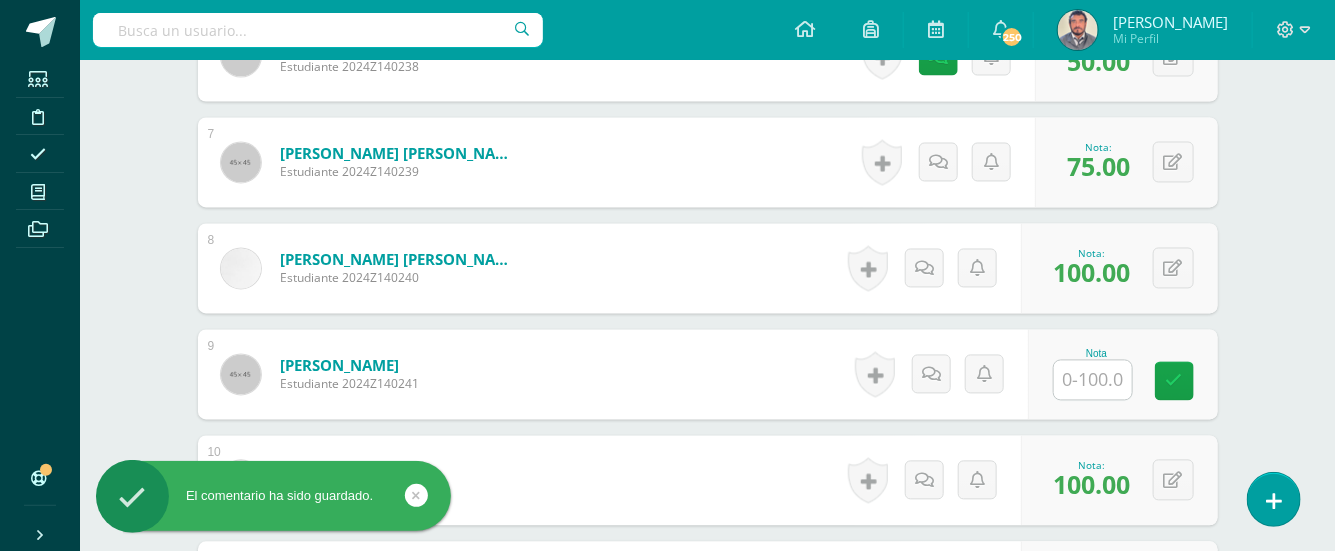 scroll, scrollTop: 1369, scrollLeft: 0, axis: vertical 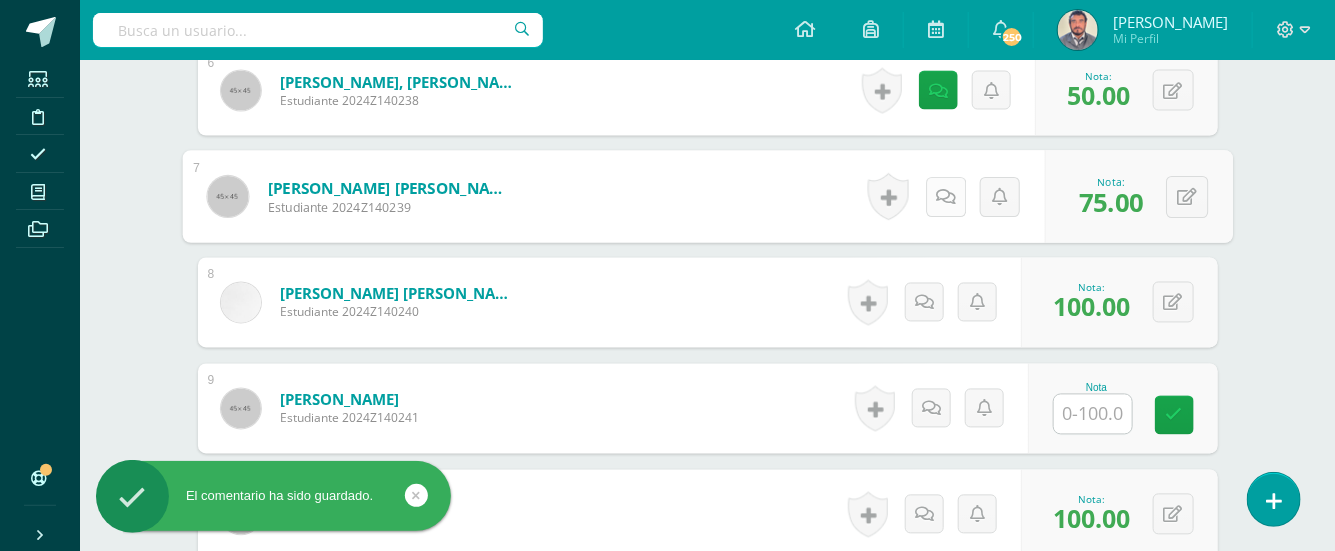 click at bounding box center (945, 197) 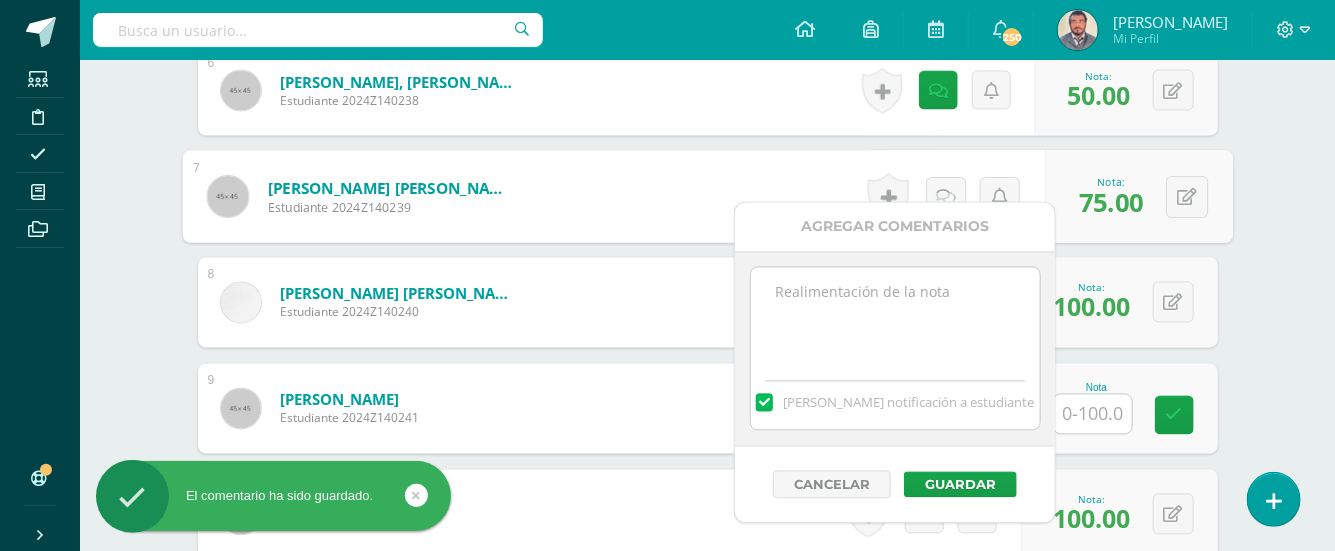 click at bounding box center (895, 318) 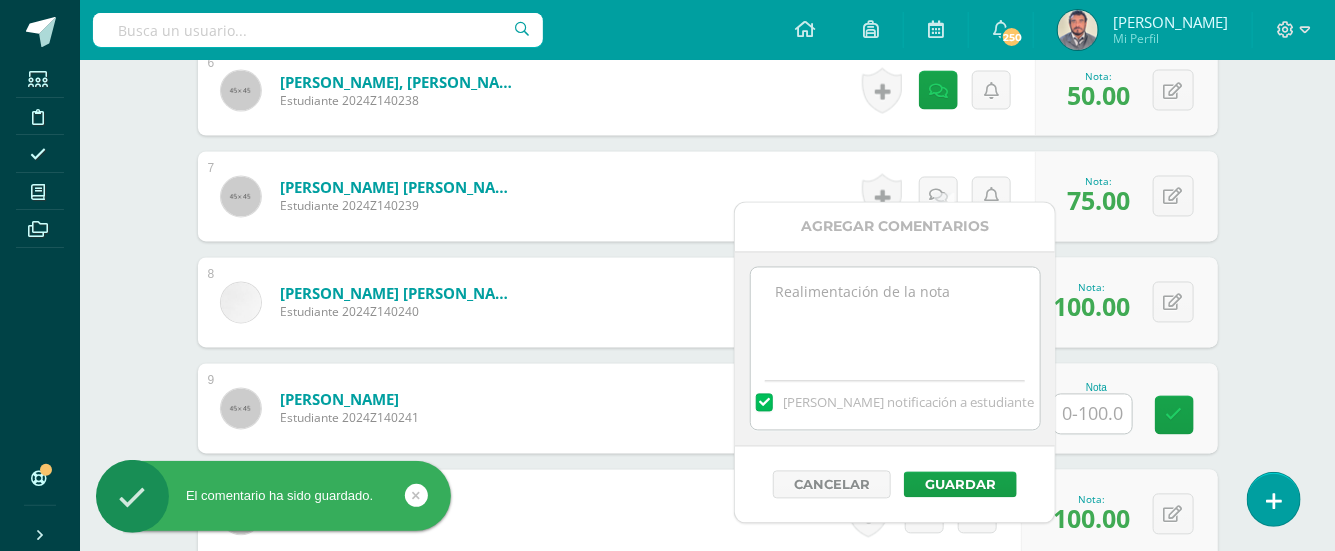 paste on "Tarea para entregar 09/07/25, por problemas a nivel nacional se les recibió 10/07/25 y no entregó. 2da oportunidad de entregar viernes 11/07/25, ENTREGÓ." 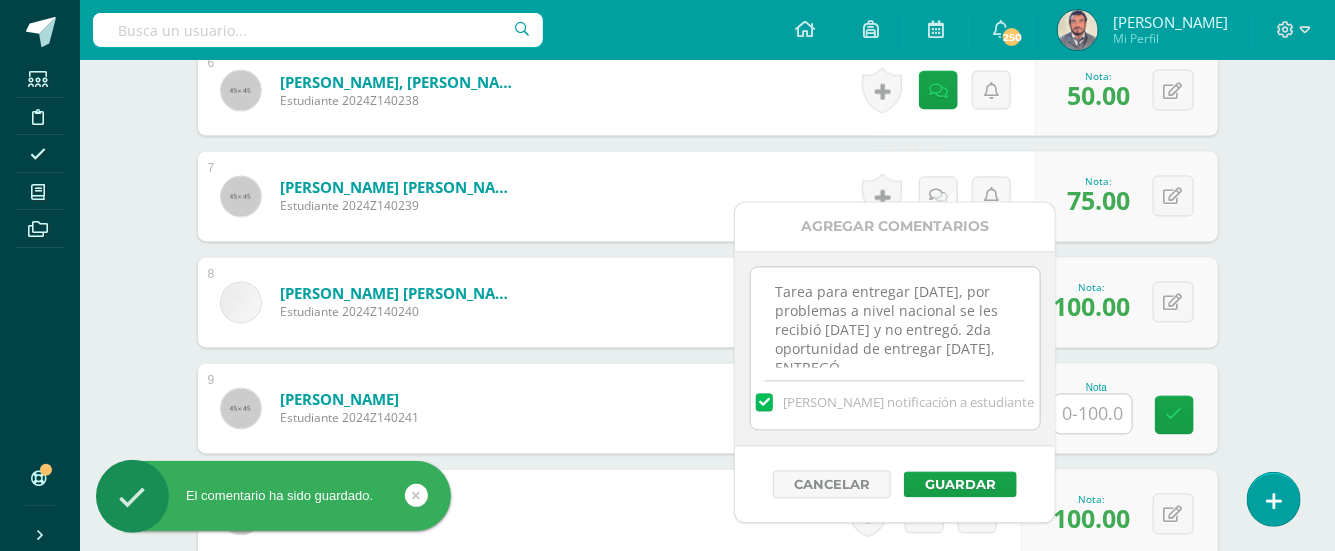 scroll, scrollTop: 10, scrollLeft: 0, axis: vertical 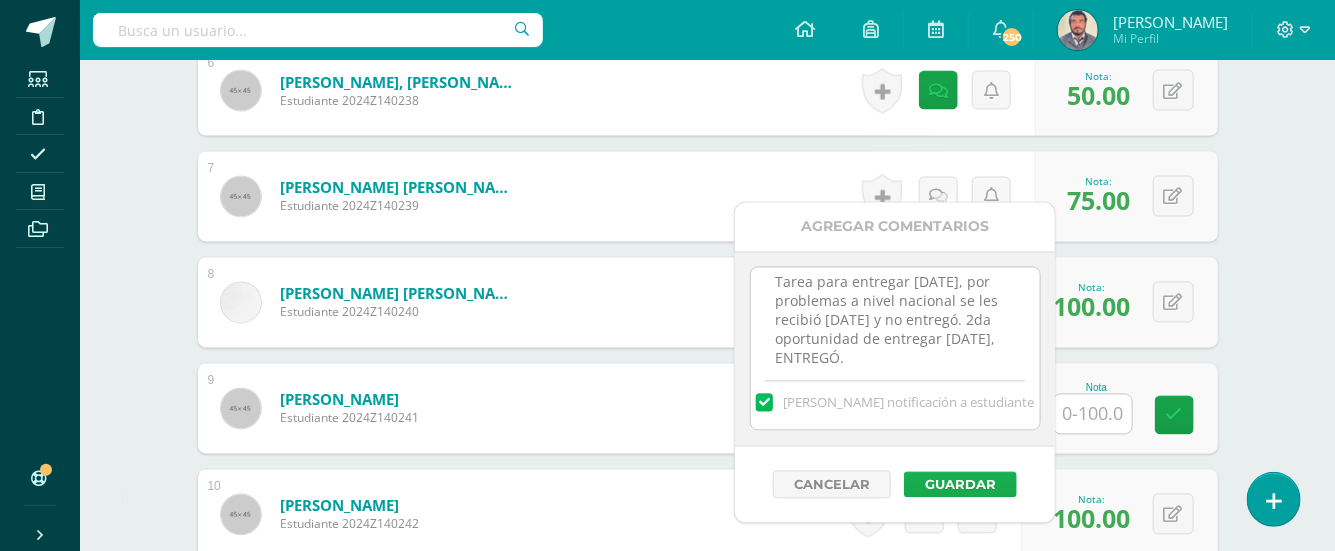 type on "Tarea para entregar 09/07/25, por problemas a nivel nacional se les recibió 10/07/25 y no entregó. 2da oportunidad de entregar viernes 11/07/25, ENTREGÓ." 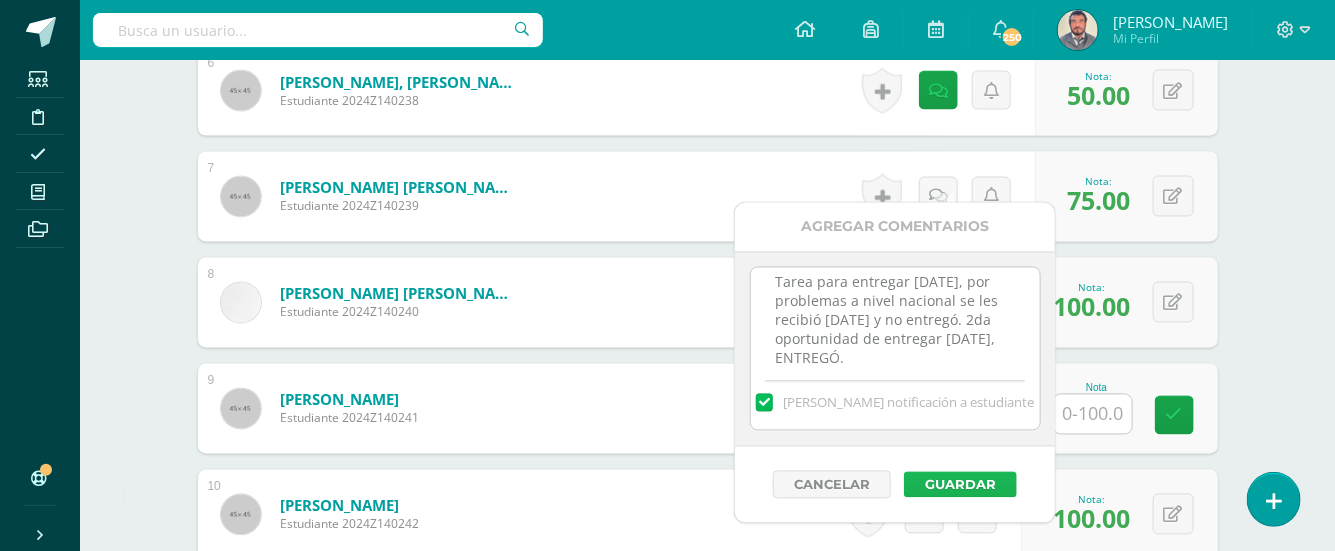 click on "Guardar" at bounding box center (960, 485) 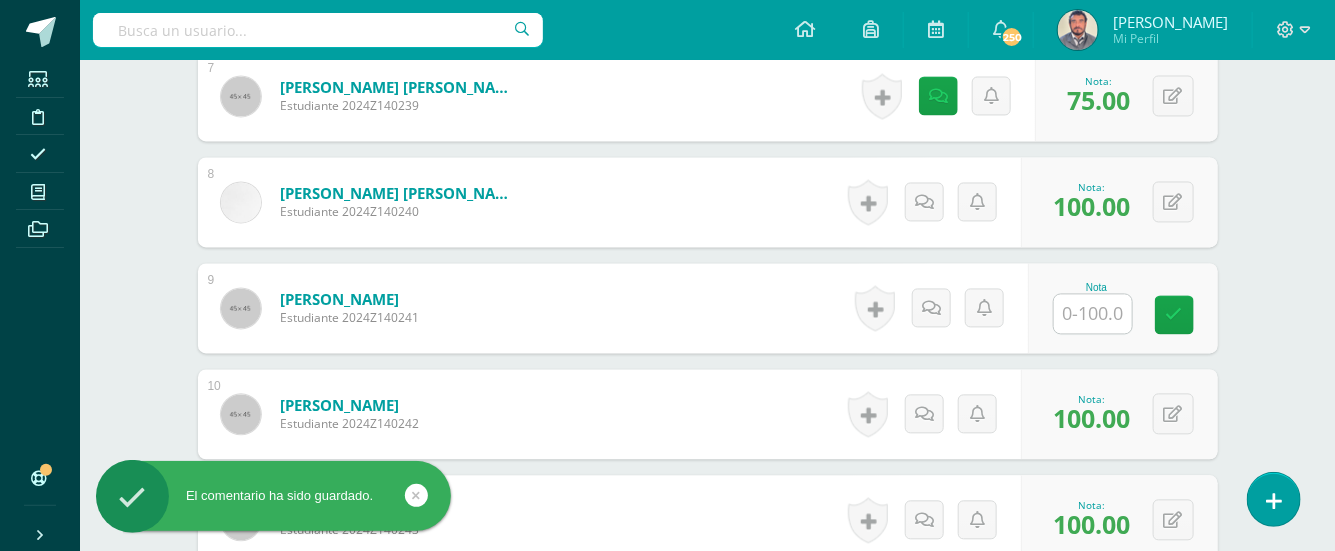 scroll, scrollTop: 1502, scrollLeft: 0, axis: vertical 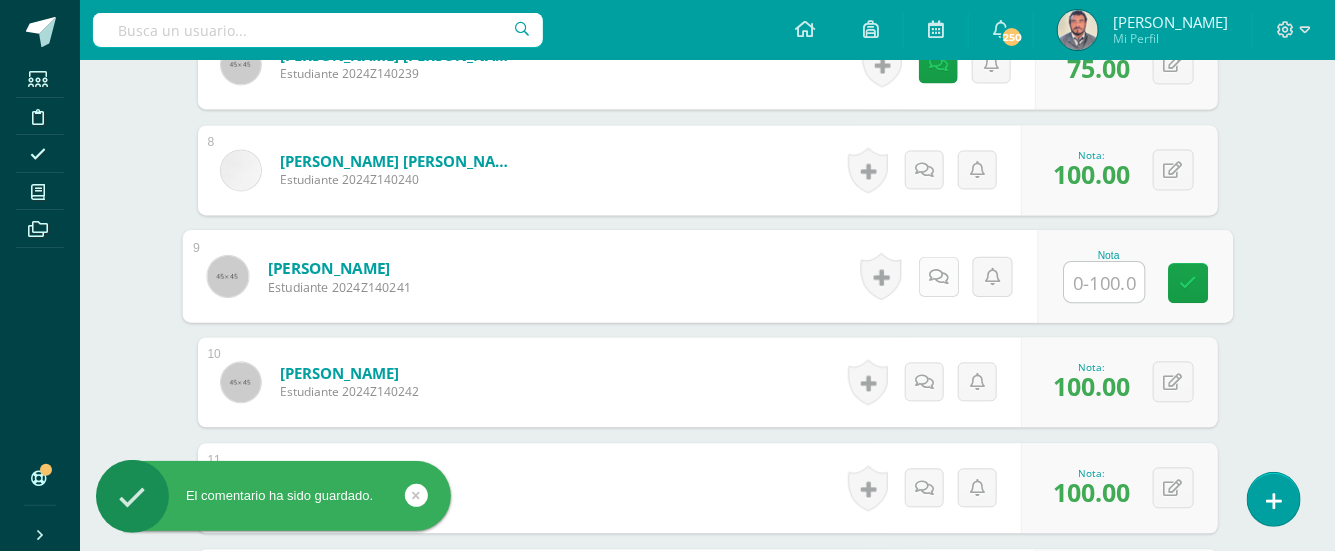 click at bounding box center [938, 275] 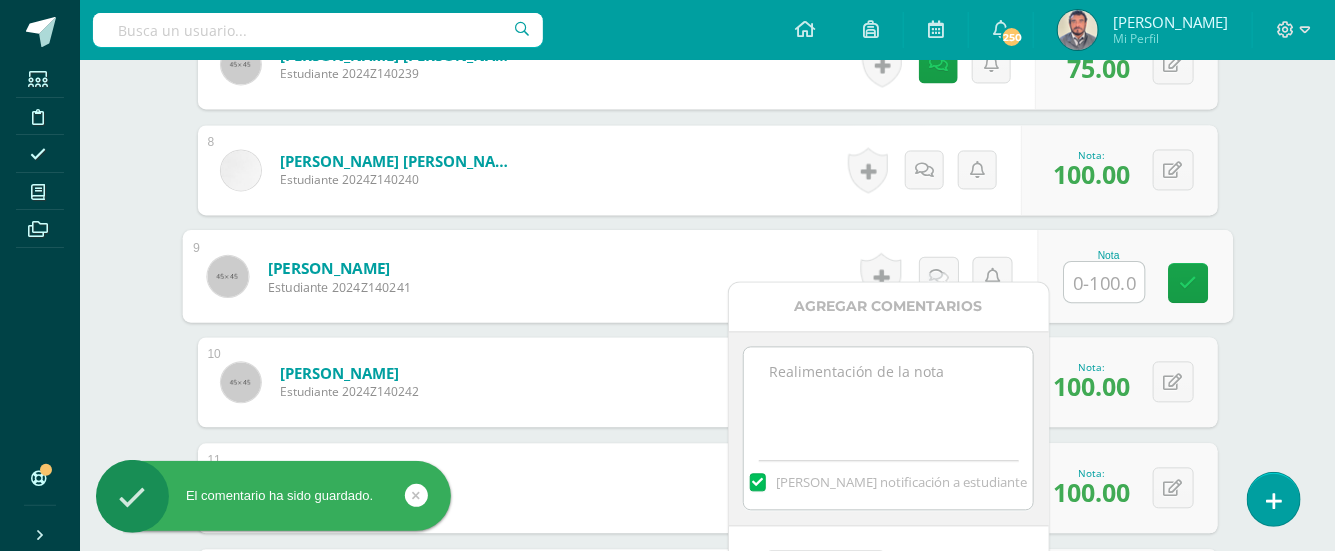 click at bounding box center [888, 397] 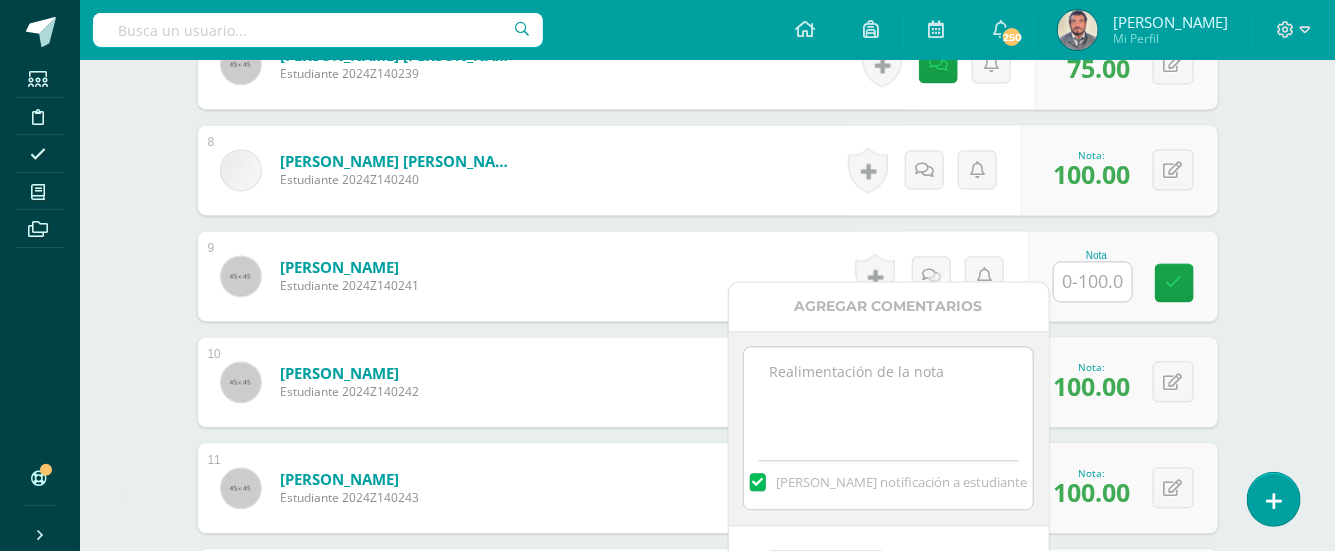 paste on "Tarea para entregar 09/07/25, por problemas a nivel nacional se les recibió 10/07/25 y no entregó. 2da oportunidad de entregar viernes 11/07/25, ENTREGÓ." 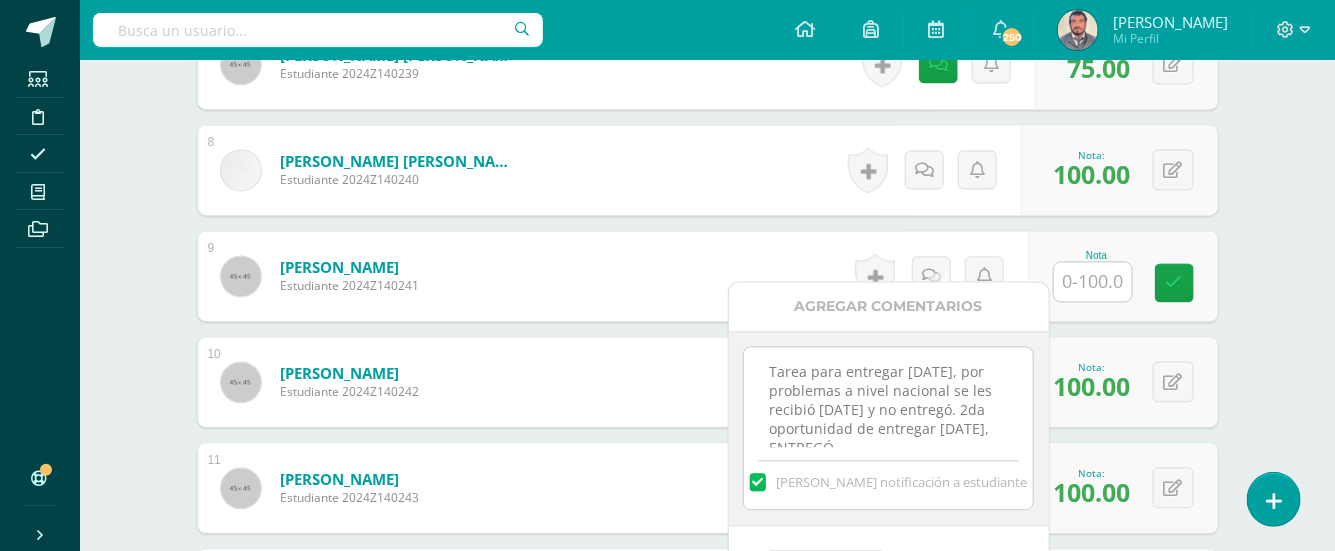 scroll, scrollTop: 10, scrollLeft: 0, axis: vertical 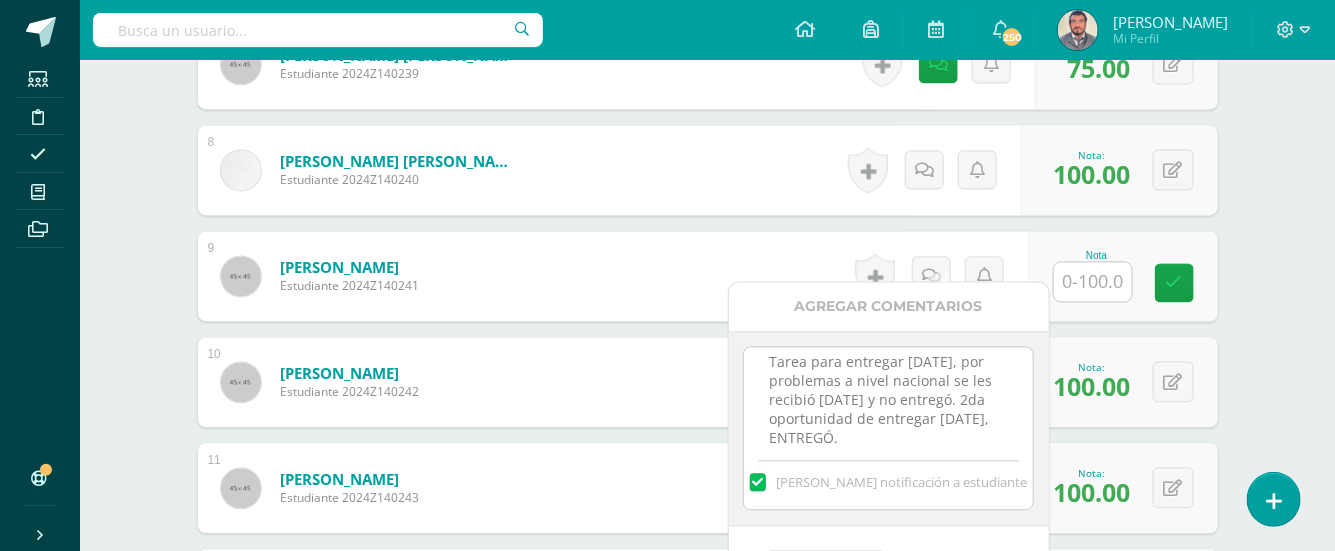 click on "Tarea para entregar 09/07/25, por problemas a nivel nacional se les recibió 10/07/25 y no entregó. 2da oportunidad de entregar viernes 11/07/25, ENTREGÓ." at bounding box center (888, 397) 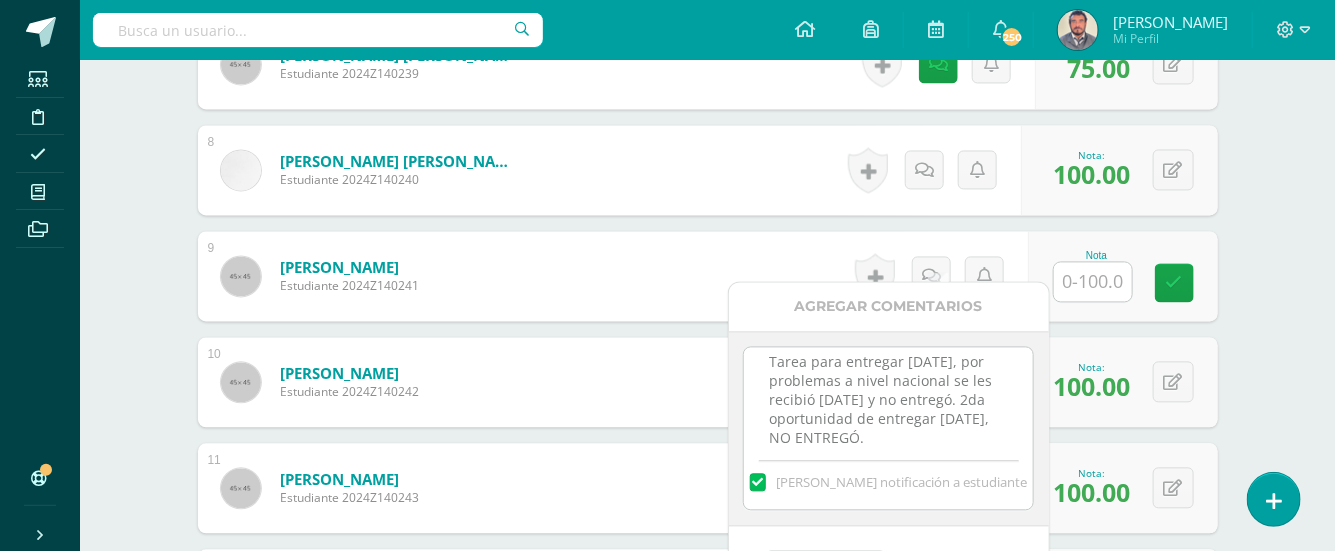 click on "Tarea para entregar 09/07/25, por problemas a nivel nacional se les recibió 10/07/25 y no entregó. 2da oportunidad de entregar viernes 11/07/25, NO ENTREGÓ." at bounding box center (888, 397) 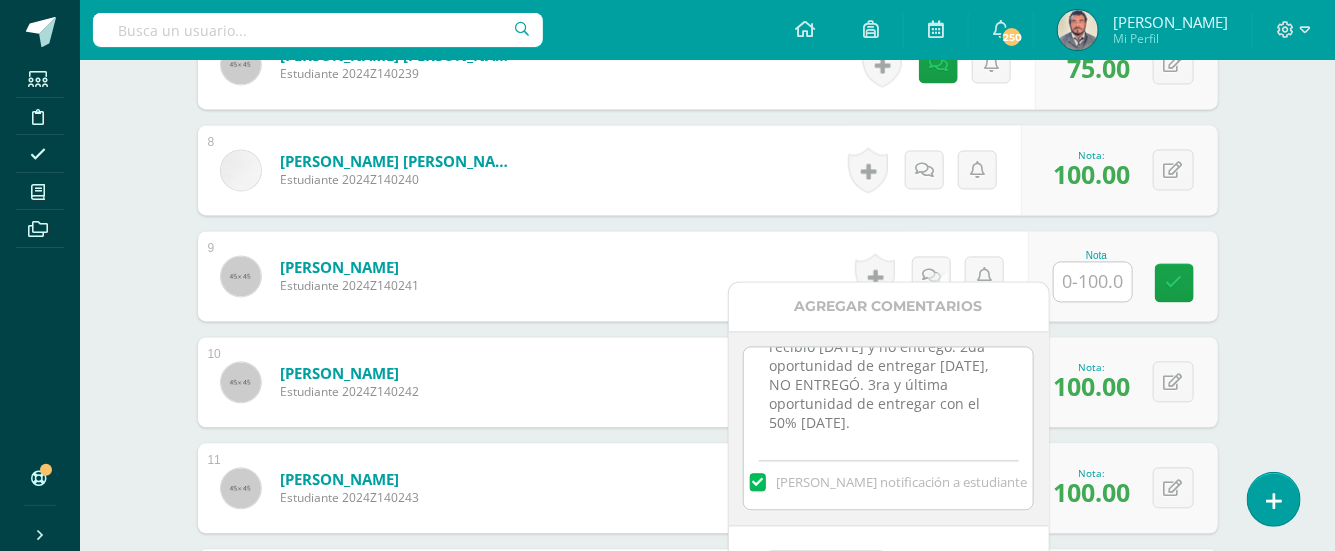 scroll, scrollTop: 82, scrollLeft: 0, axis: vertical 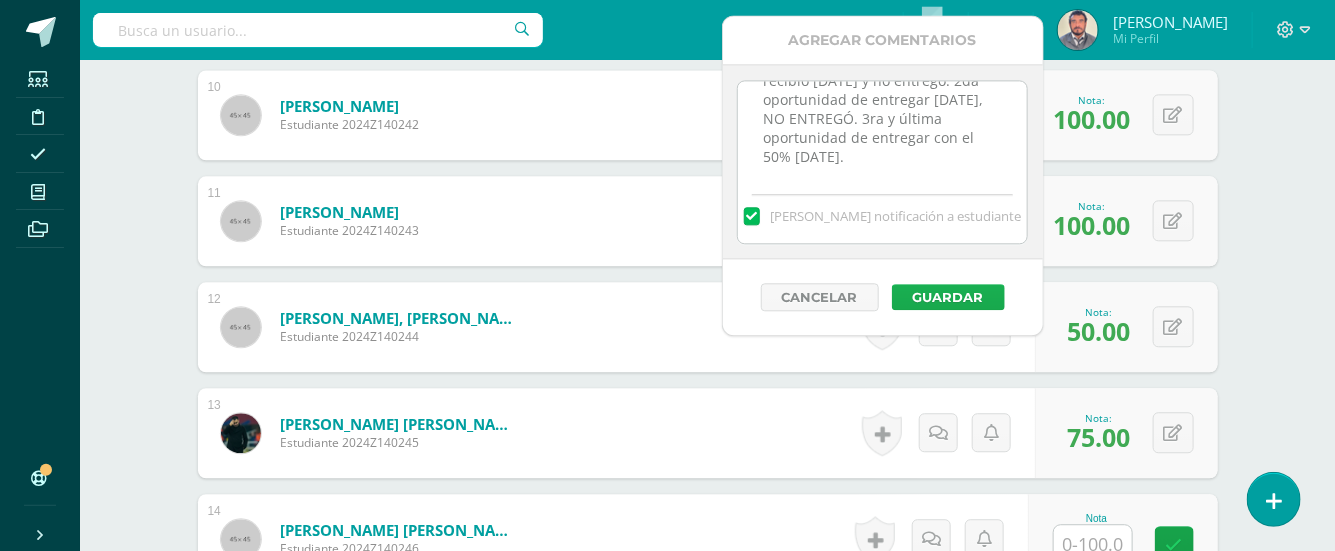 type on "Tarea para entregar 09/07/25, por problemas a nivel nacional se les recibió 10/07/25 y no entregó. 2da oportunidad de entregar viernes 11/07/25, NO ENTREGÓ. 3ra y última oportunidad de entregar con el 50% lunes 14/07/25." 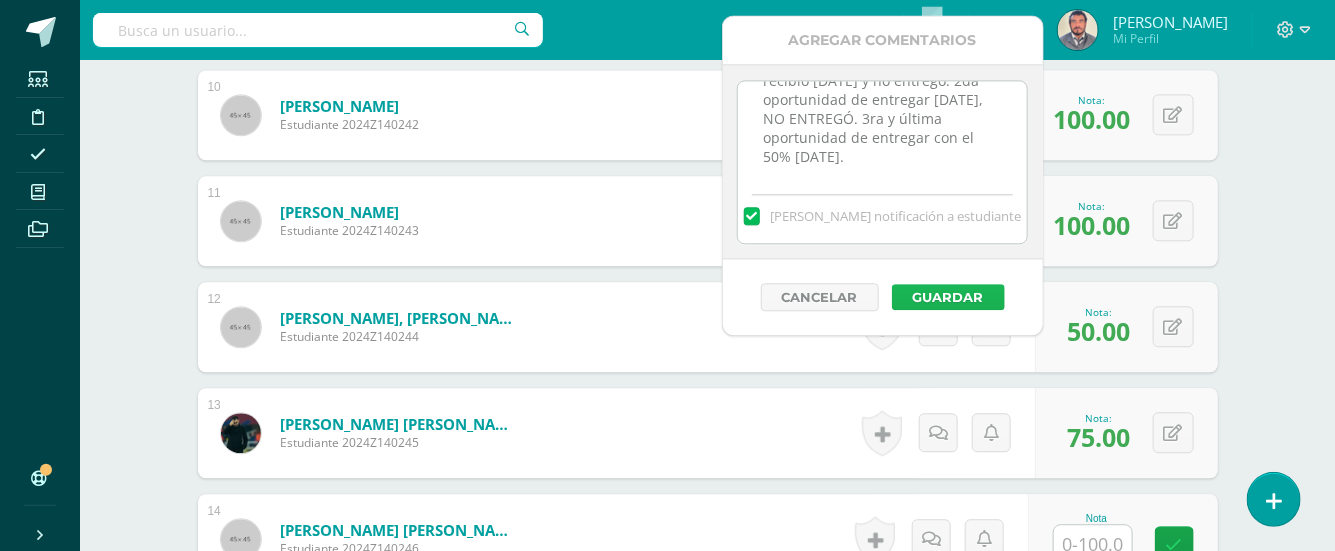 click on "Guardar" at bounding box center (948, 297) 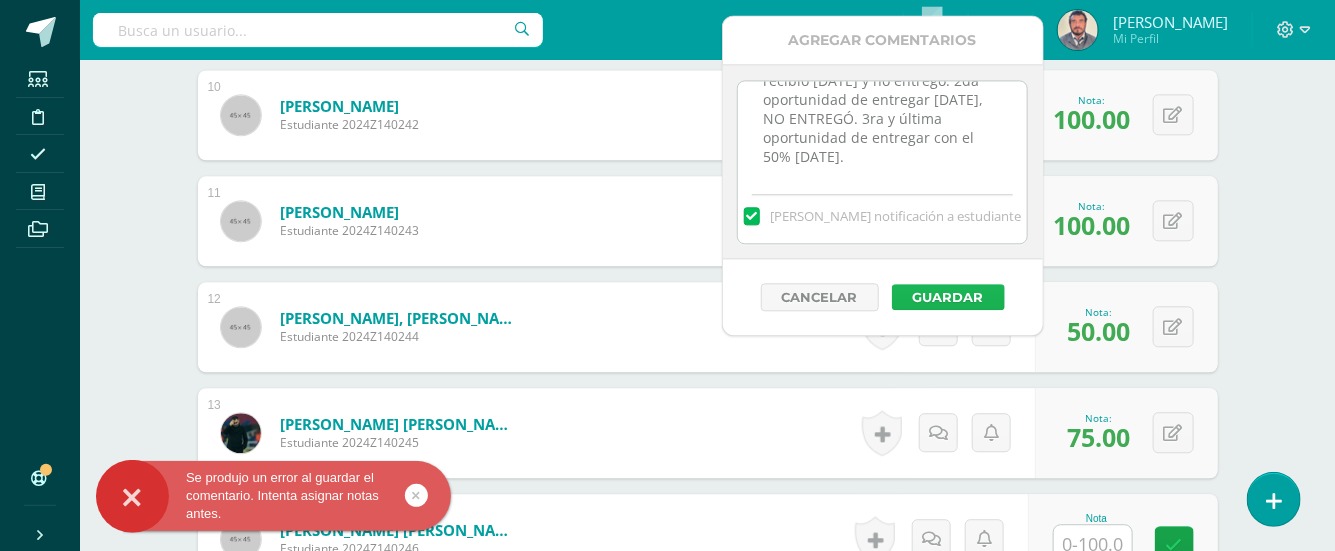 click on "Guardar" at bounding box center (948, 297) 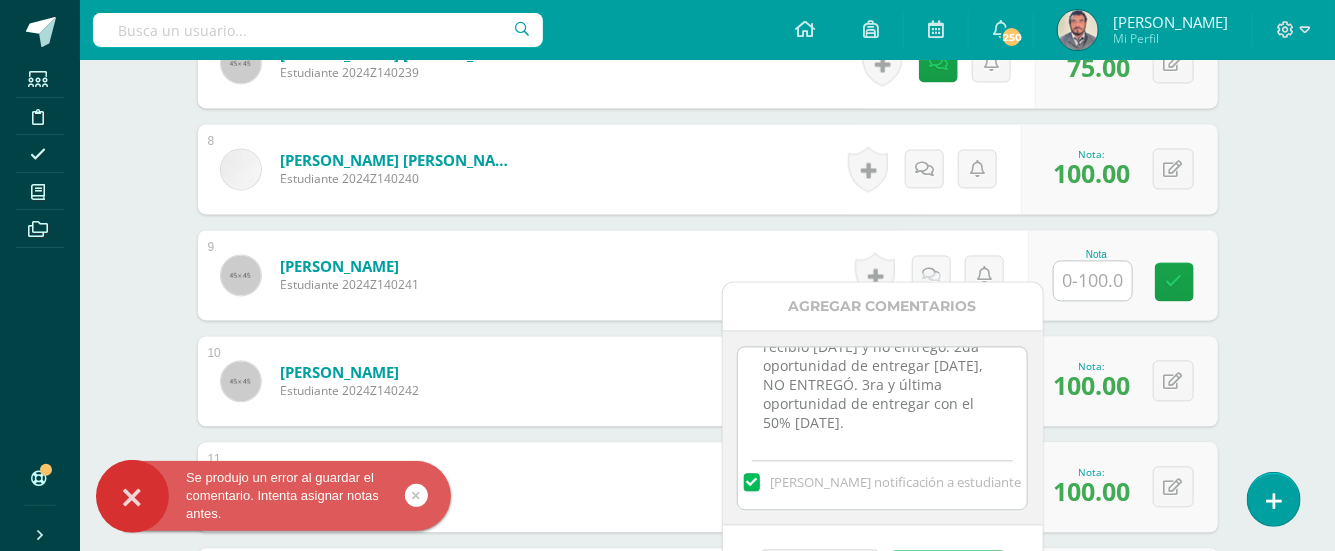 scroll, scrollTop: 1502, scrollLeft: 0, axis: vertical 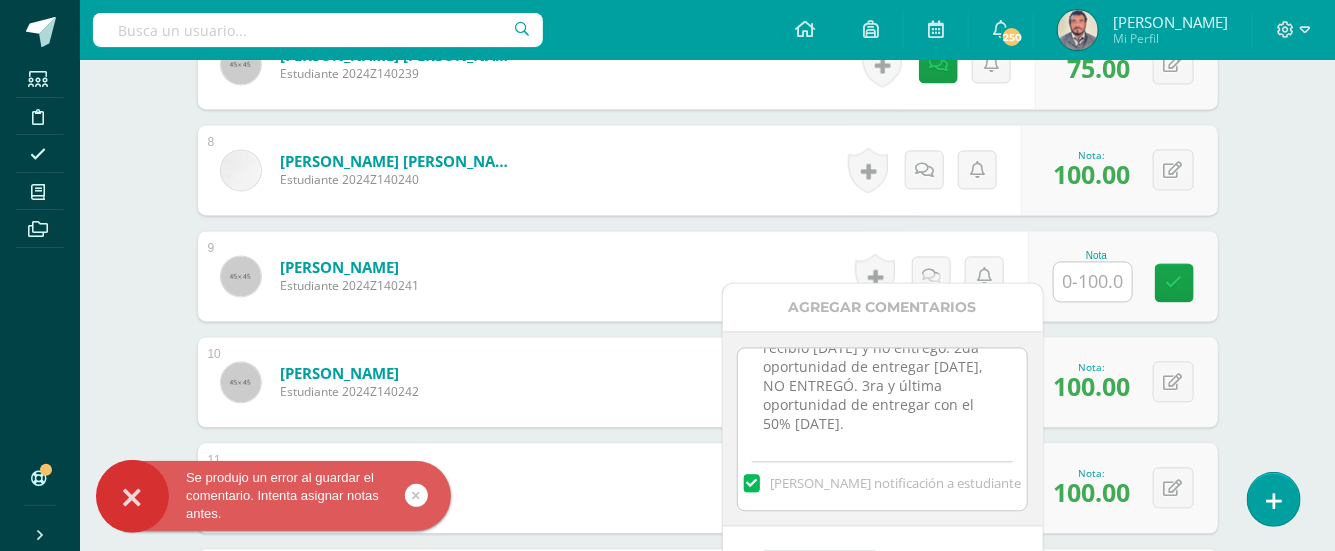 click at bounding box center (1093, 281) 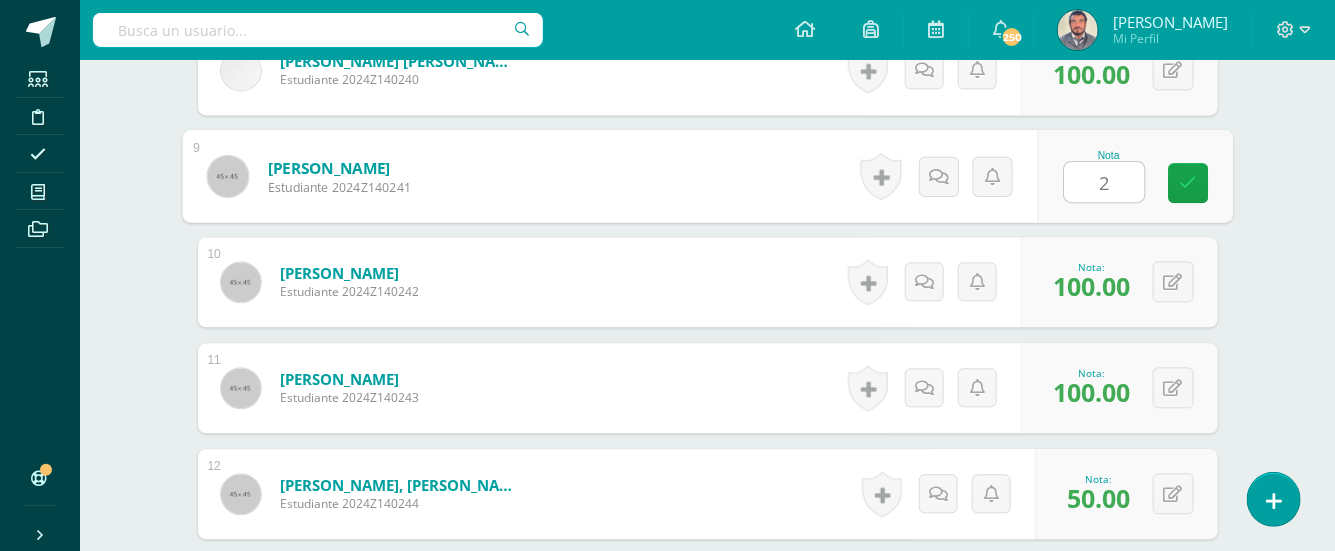 scroll, scrollTop: 1635, scrollLeft: 0, axis: vertical 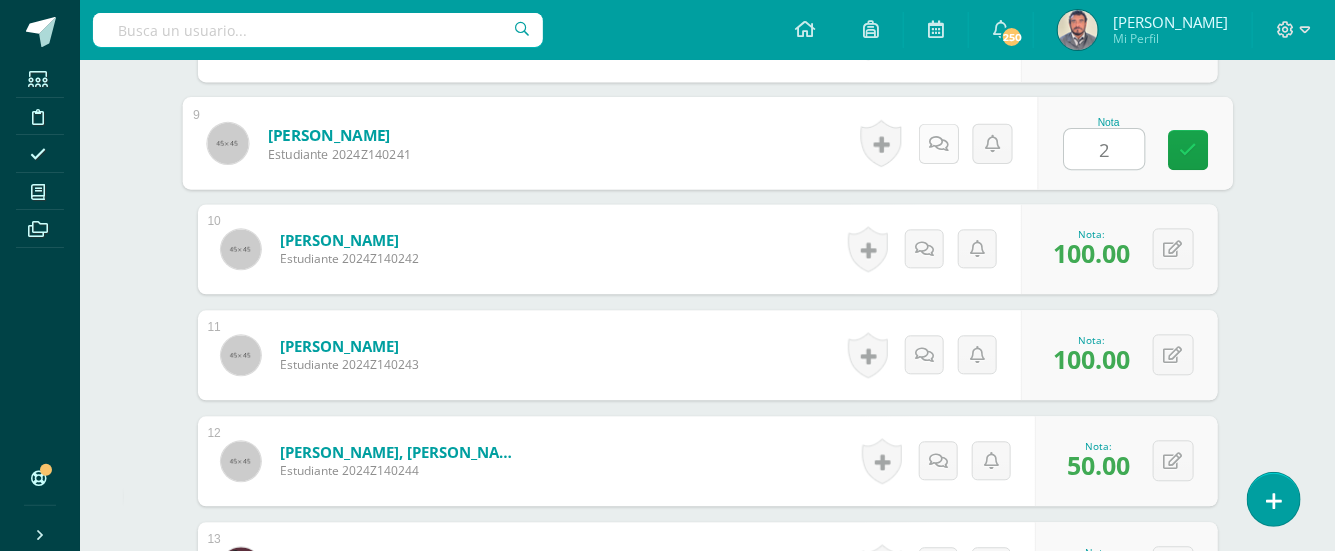 type on "2" 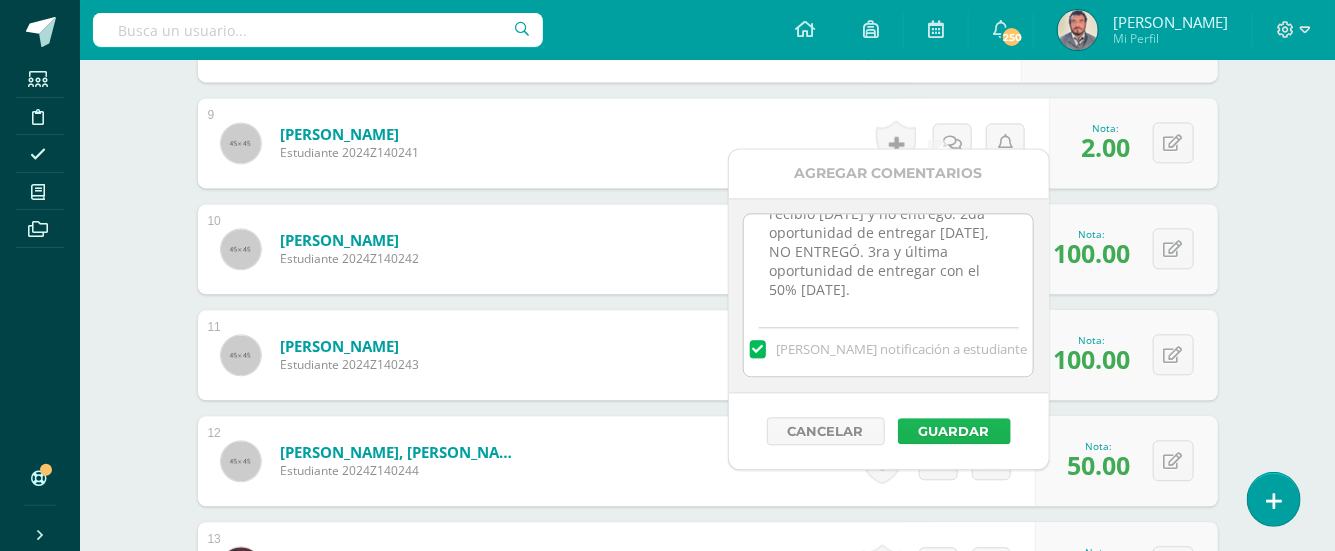 click on "Guardar" at bounding box center (954, 431) 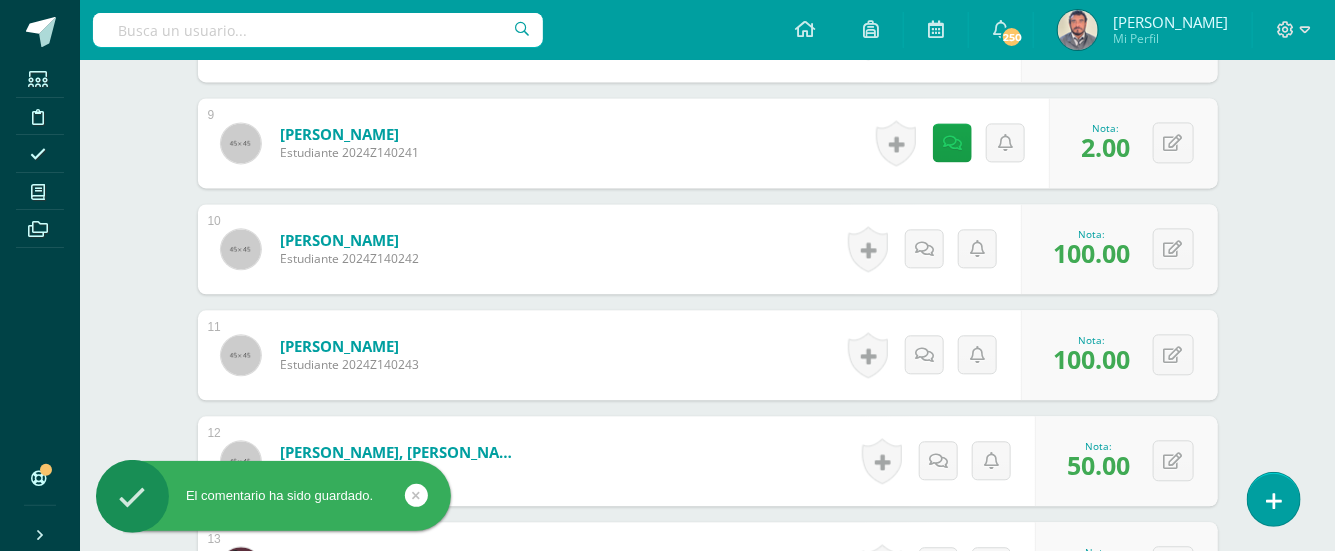 scroll, scrollTop: 1769, scrollLeft: 0, axis: vertical 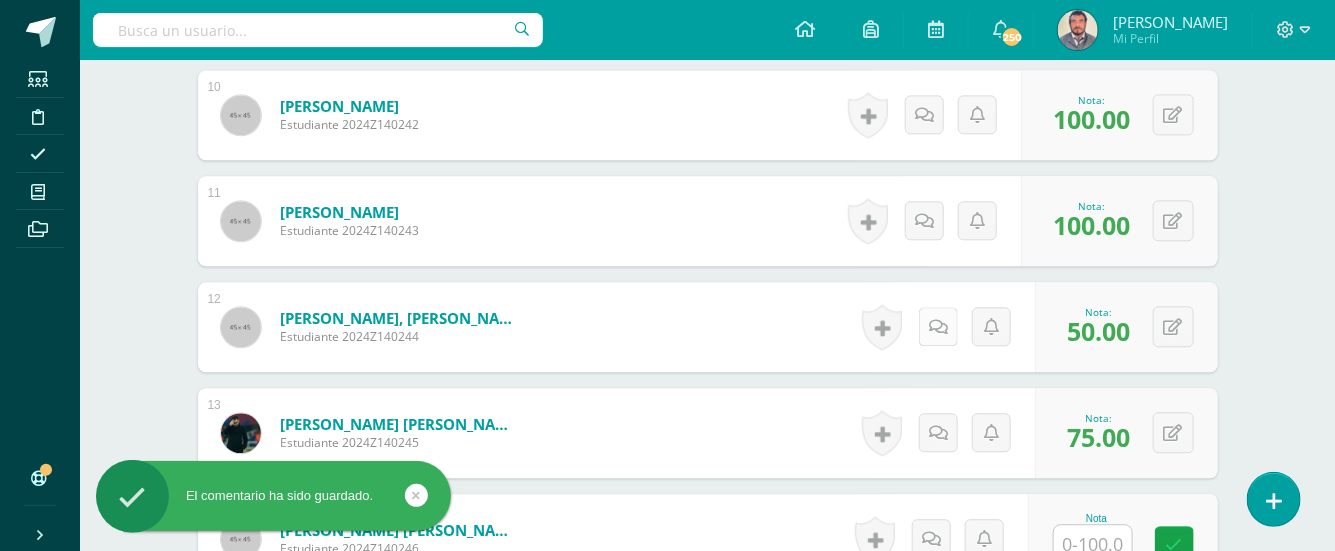 click at bounding box center [938, 326] 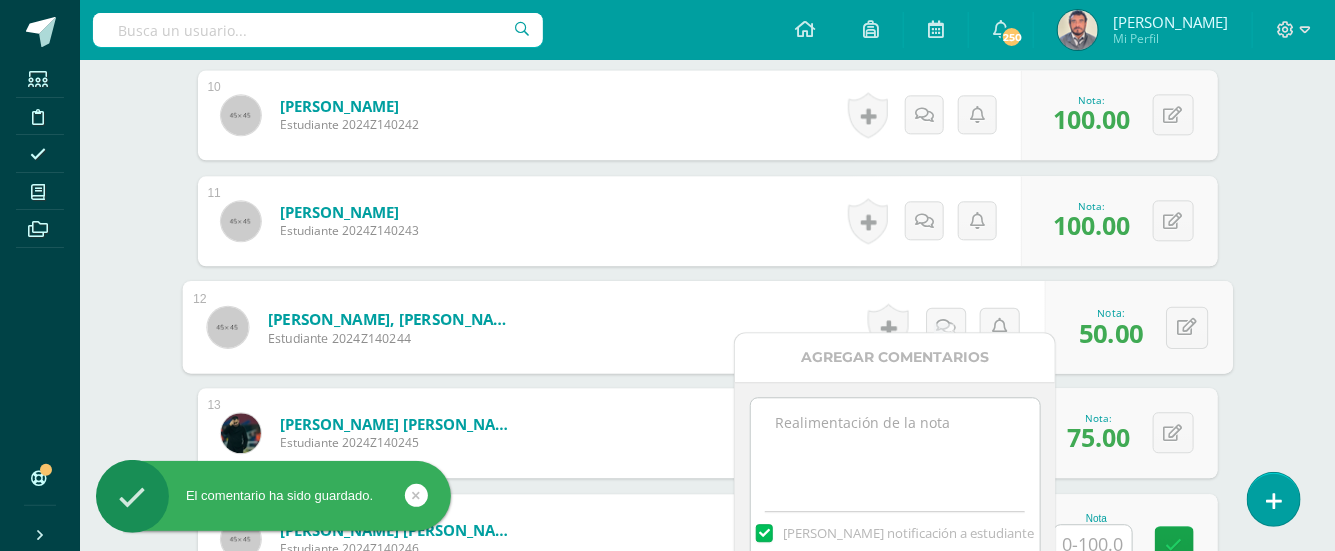 click at bounding box center [895, 448] 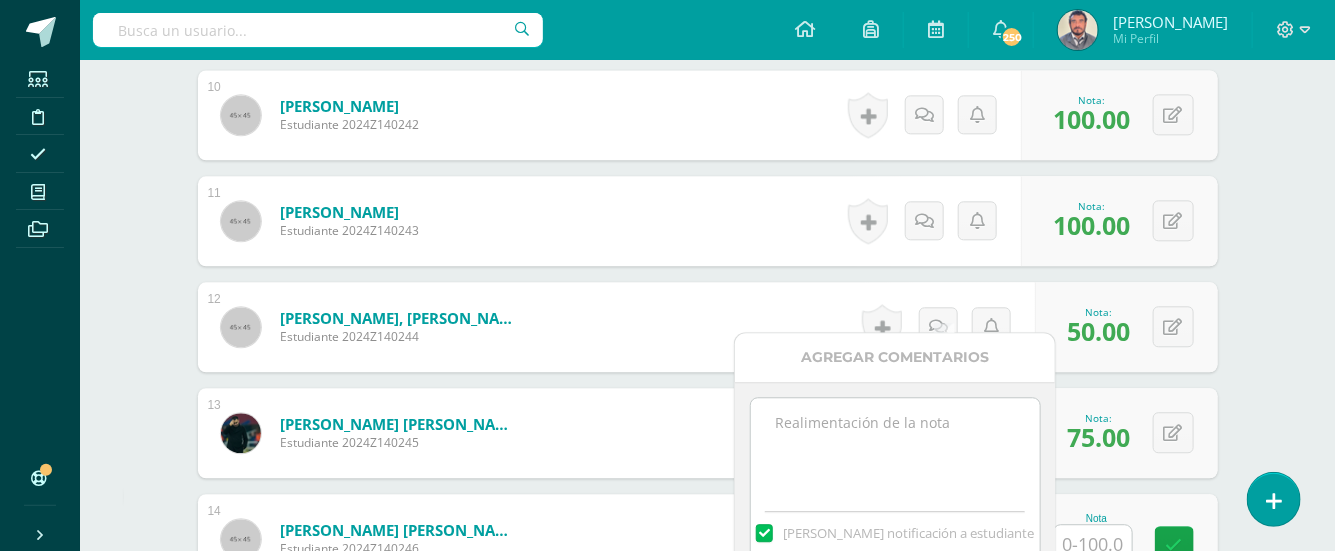 paste on "Tarea para entregar 09/07/25, por problemas a nivel nacional se les recibió 10/07/25 y no entregó. 2da oportunidad de entregar viernes 11/07/25, ENTREGÓ." 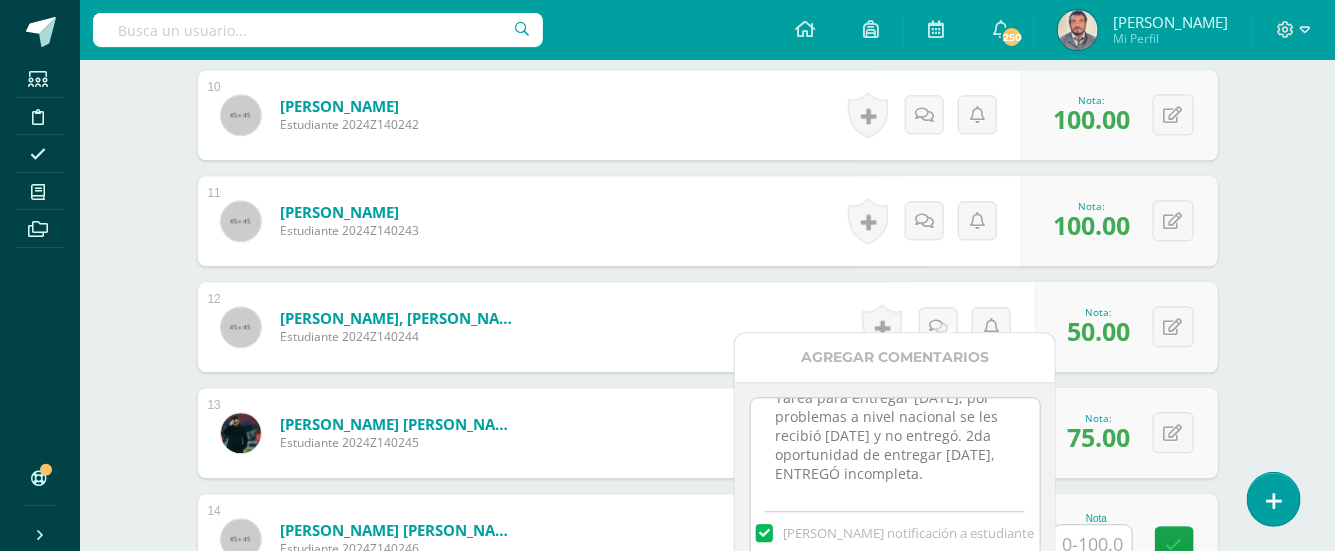 scroll, scrollTop: 44, scrollLeft: 0, axis: vertical 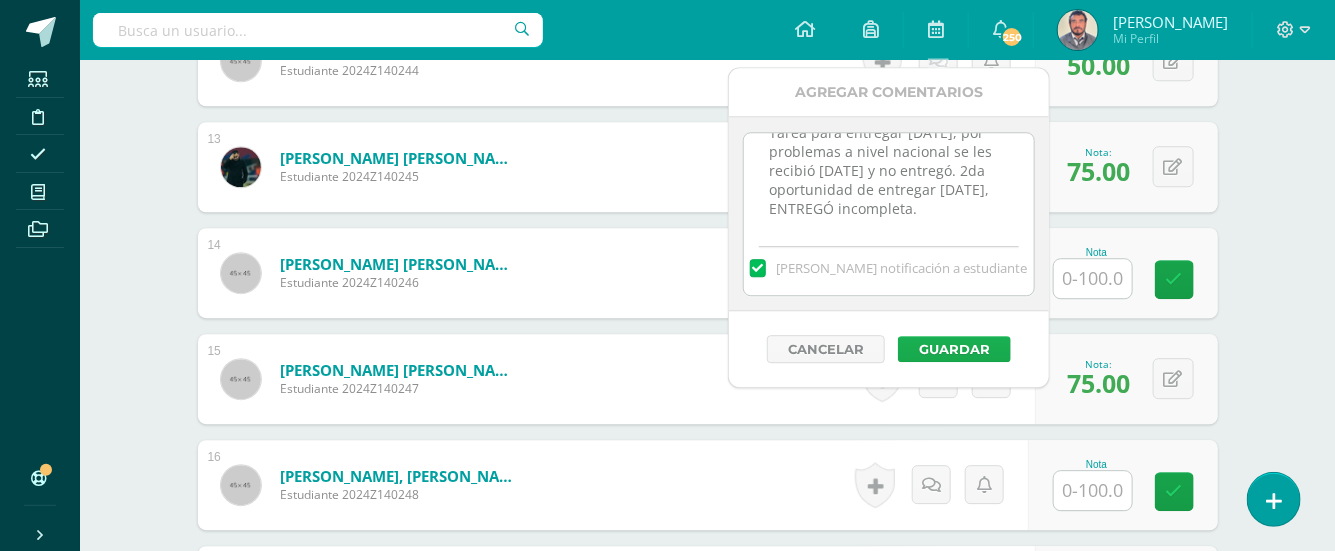 type on "Tarea para entregar 09/07/25, por problemas a nivel nacional se les recibió 10/07/25 y no entregó. 2da oportunidad de entregar viernes 11/07/25, ENTREGÓ incompleta." 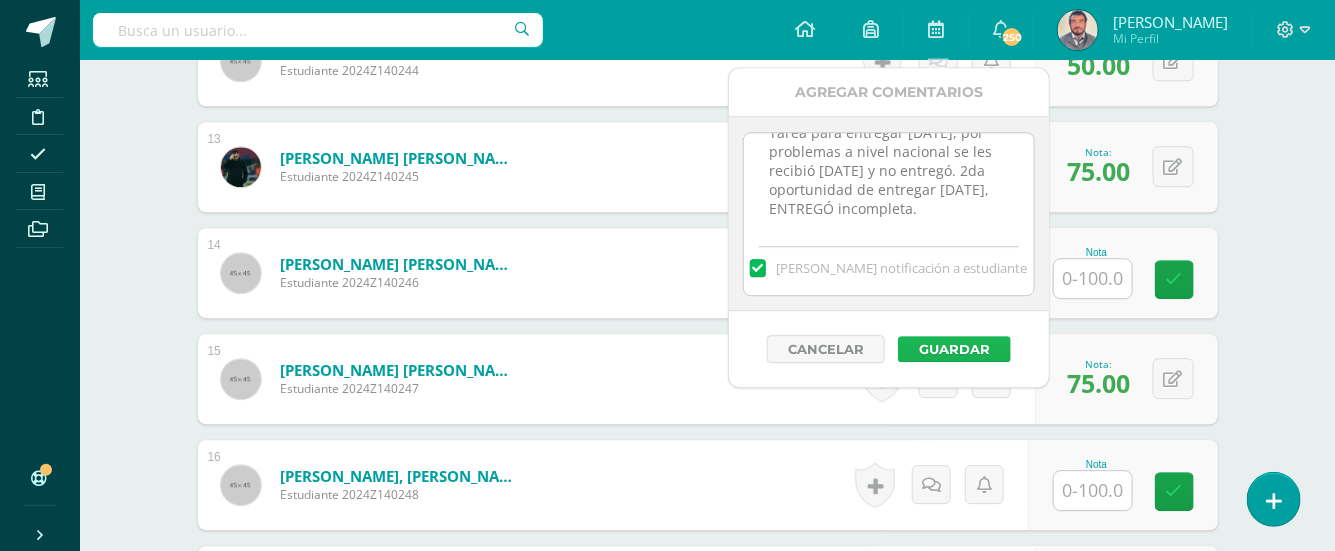 click on "Guardar" at bounding box center (954, 349) 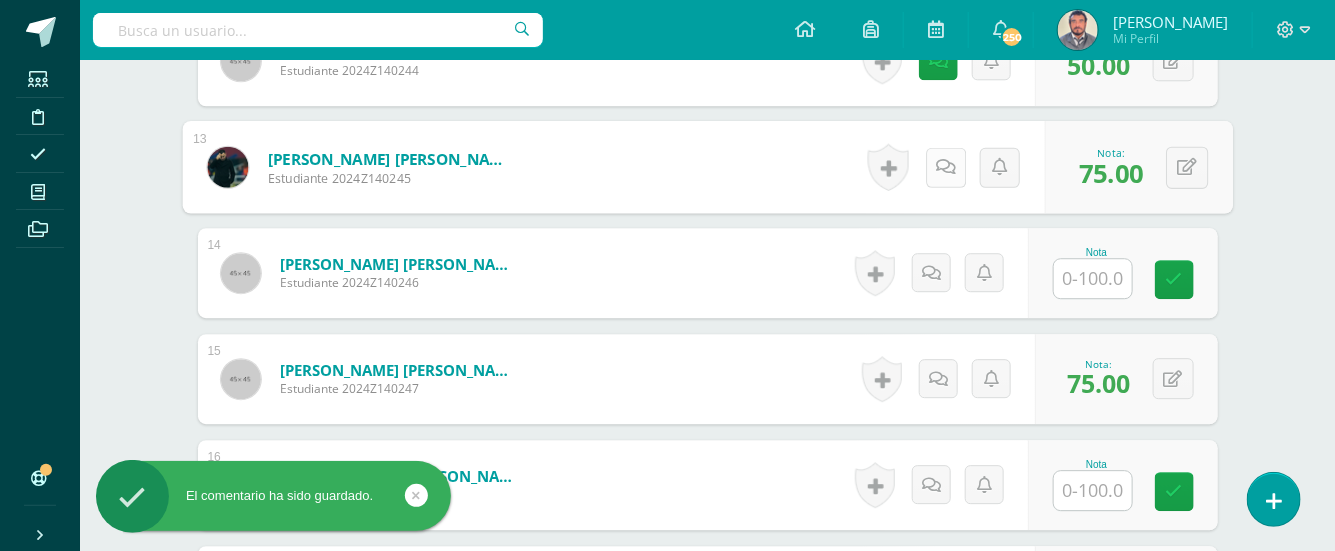 click at bounding box center [946, 166] 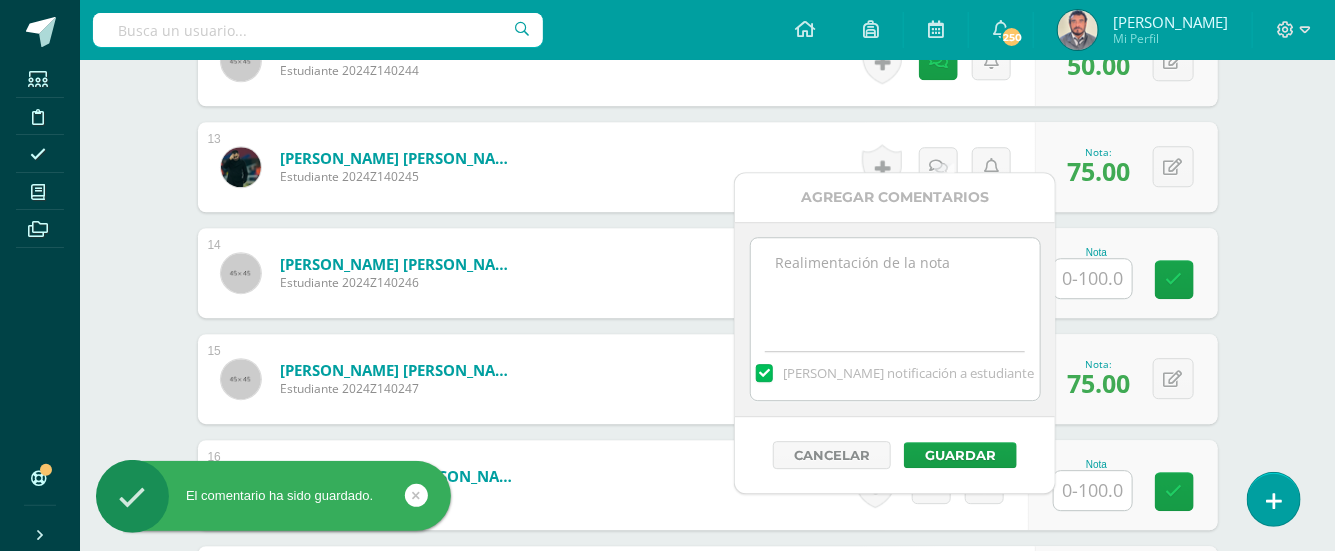 click at bounding box center [895, 288] 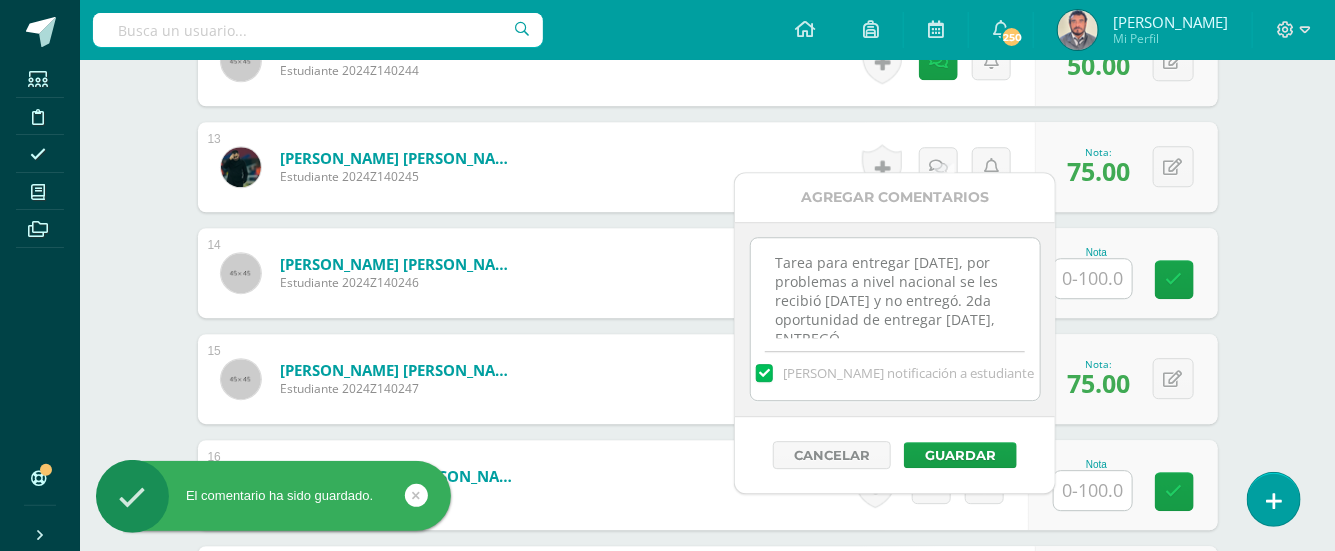 scroll, scrollTop: 10, scrollLeft: 0, axis: vertical 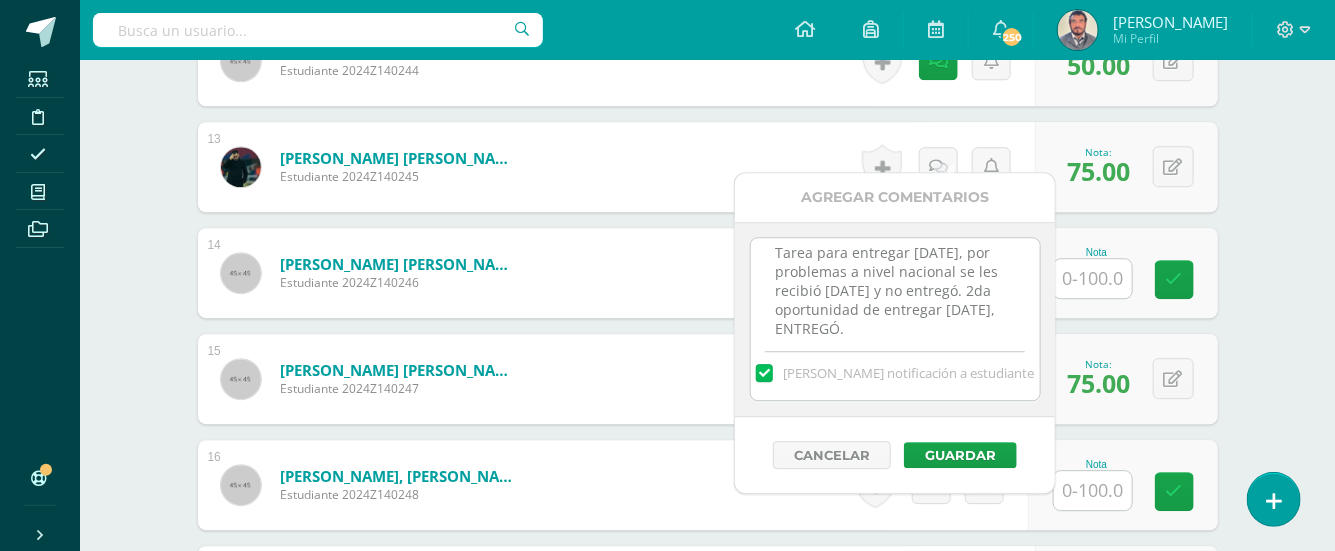 click on "Tarea para entregar 09/07/25, por problemas a nivel nacional se les recibió 10/07/25 y no entregó. 2da oportunidad de entregar viernes 11/07/25, ENTREGÓ." at bounding box center (895, 288) 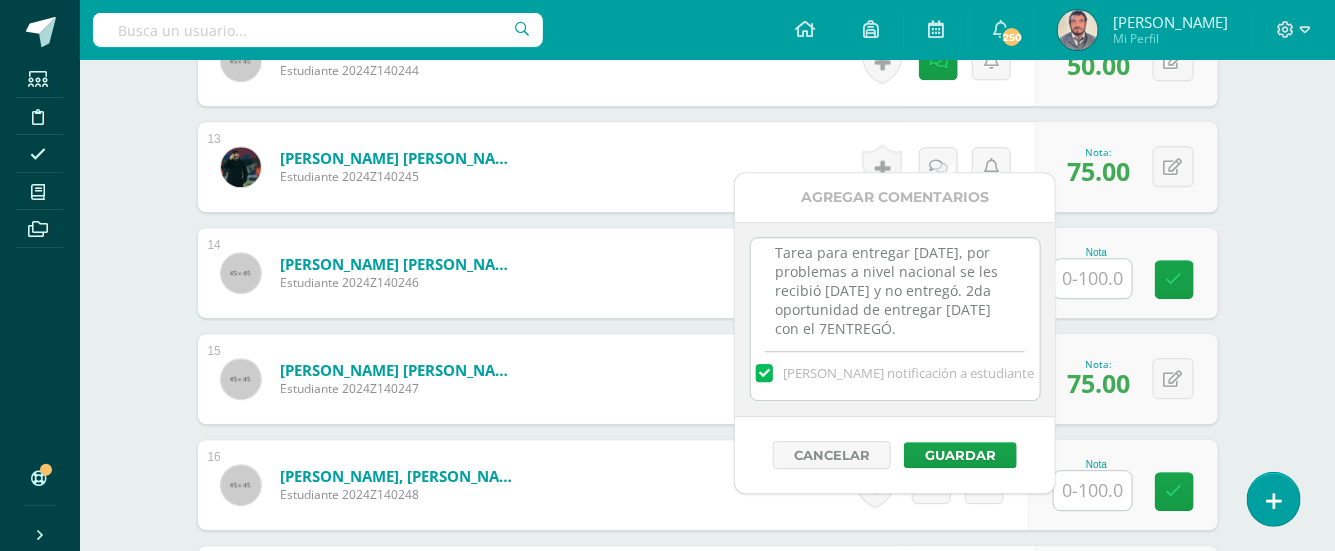 scroll, scrollTop: 29, scrollLeft: 0, axis: vertical 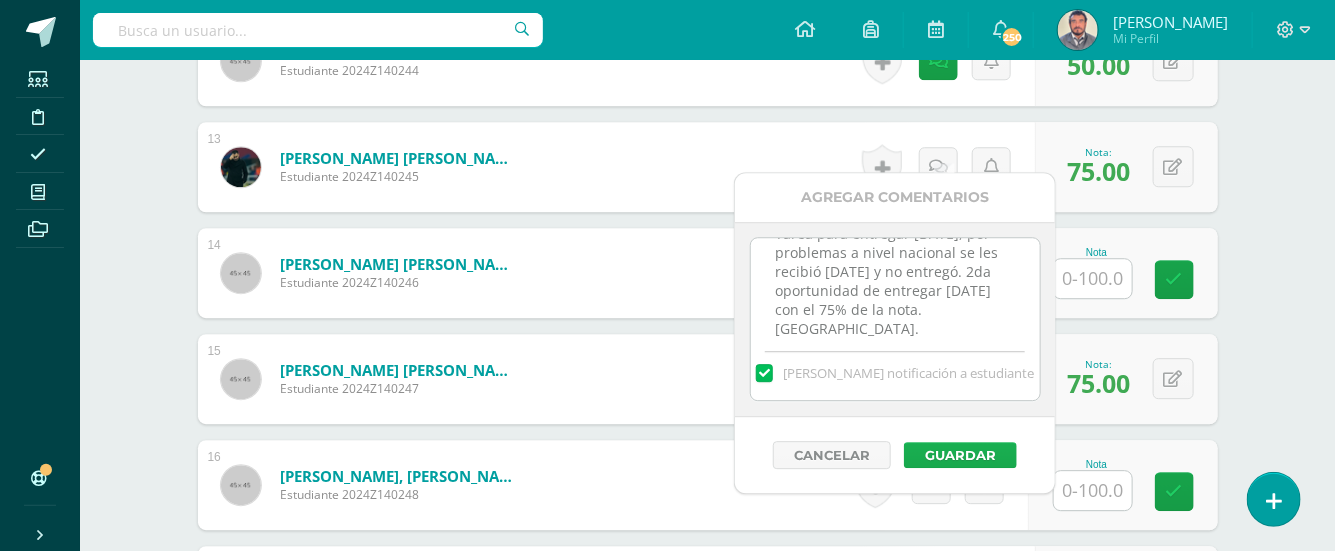 type on "Tarea para entregar 09/07/25, por problemas a nivel nacional se les recibió 10/07/25 y no entregó. 2da oportunidad de entregar viernes 11/07/25 con el 75% de la nota. ENTREGÓ." 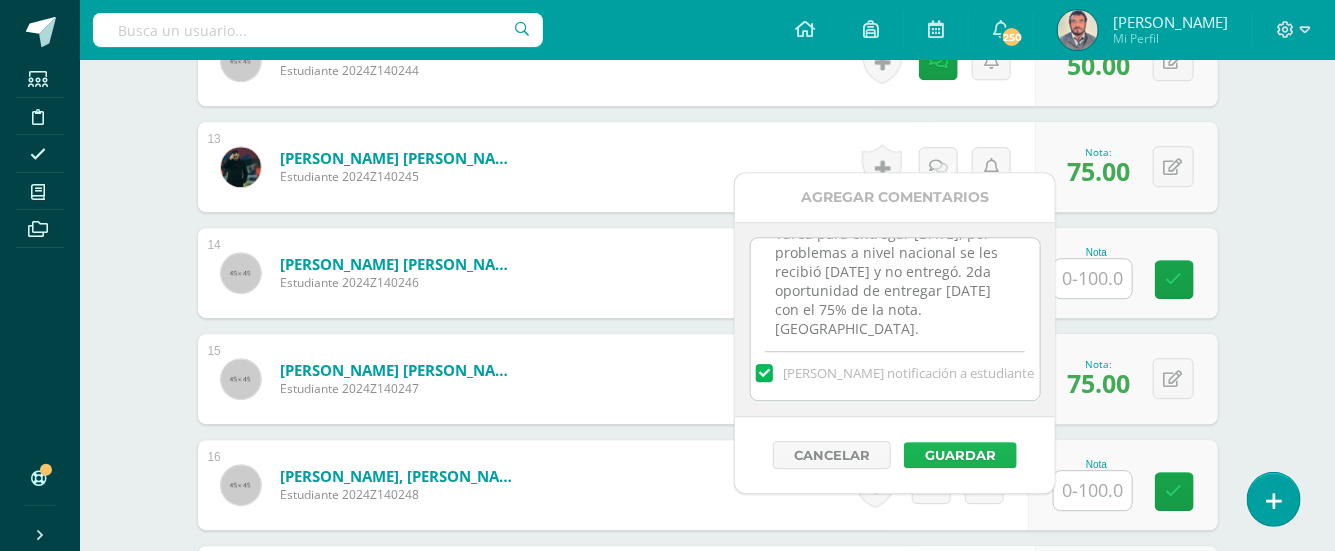 click on "Guardar" at bounding box center (960, 455) 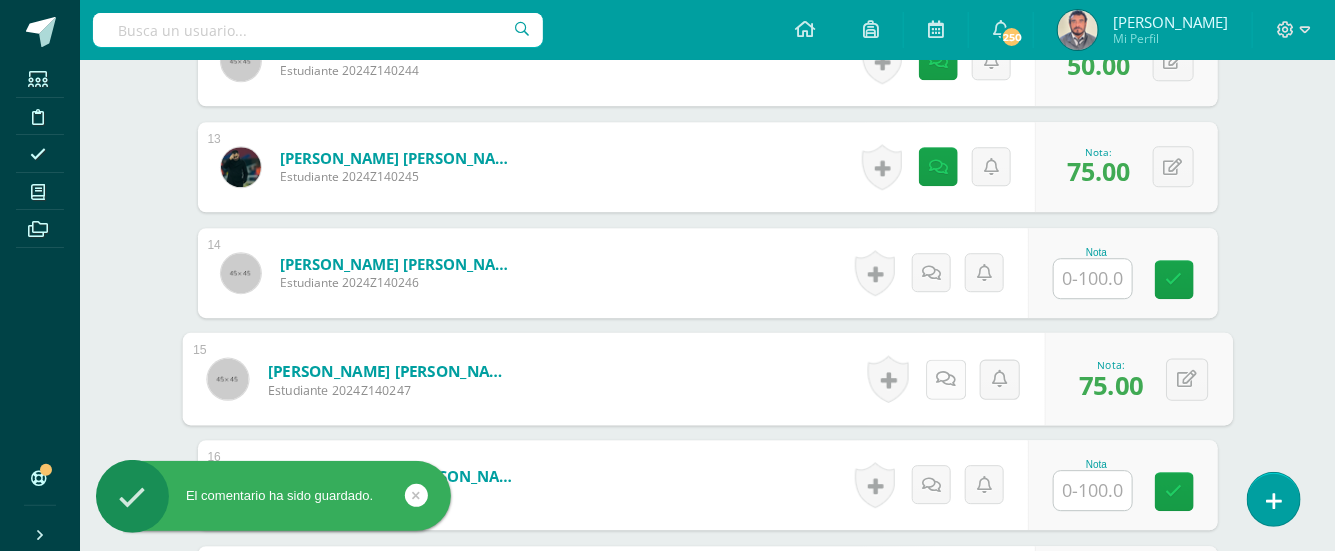 click at bounding box center [945, 379] 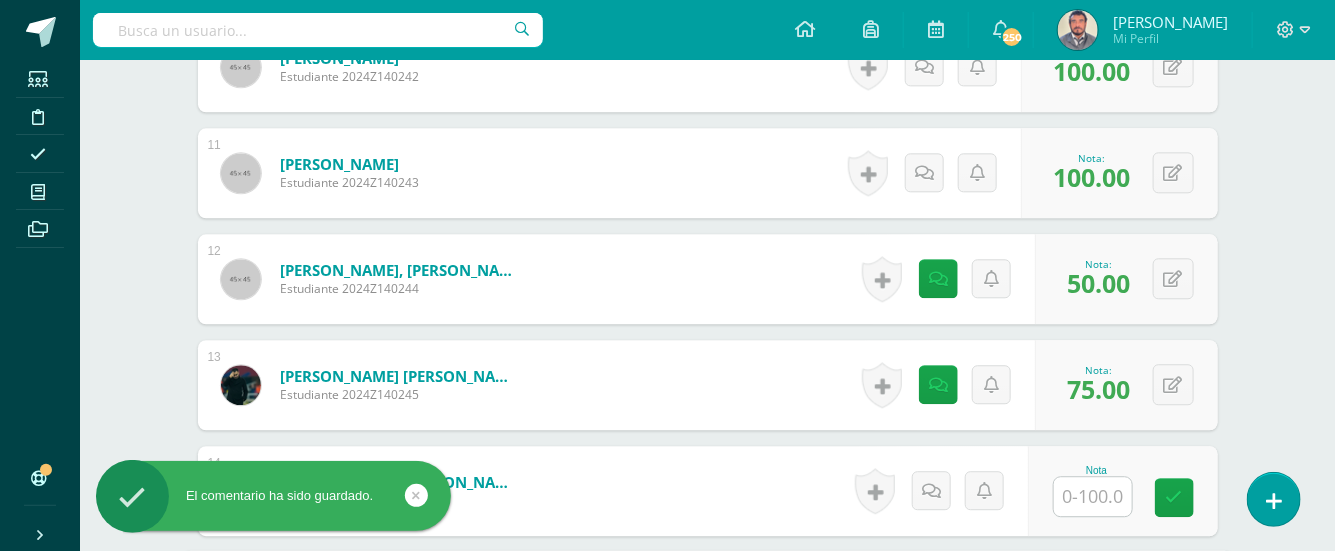 scroll, scrollTop: 1769, scrollLeft: 0, axis: vertical 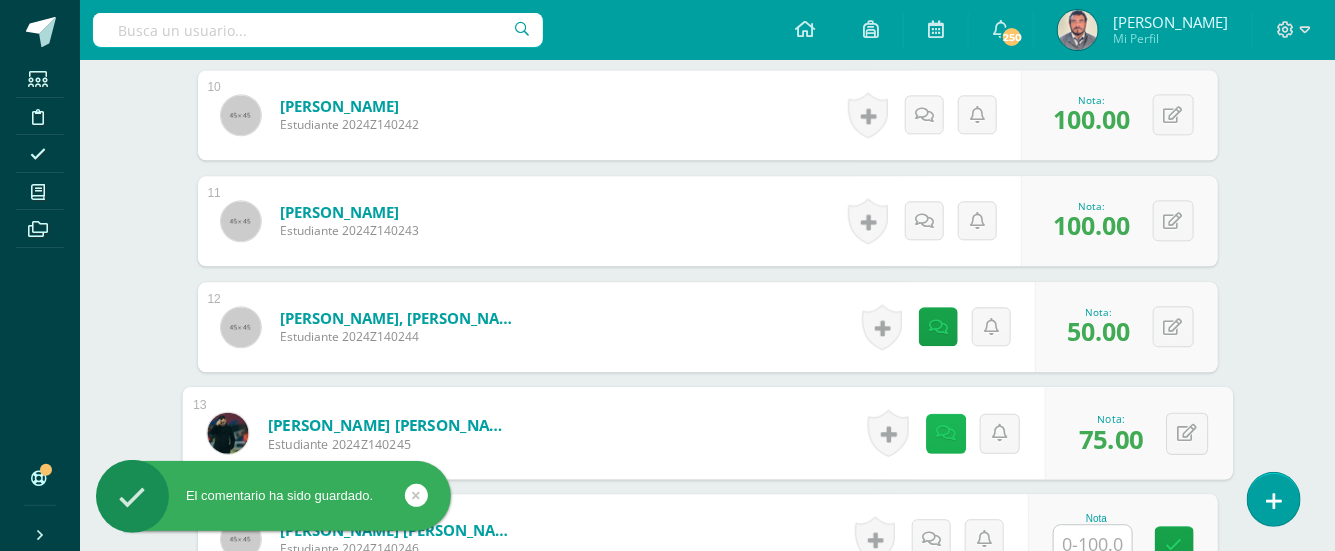 click at bounding box center (945, 433) 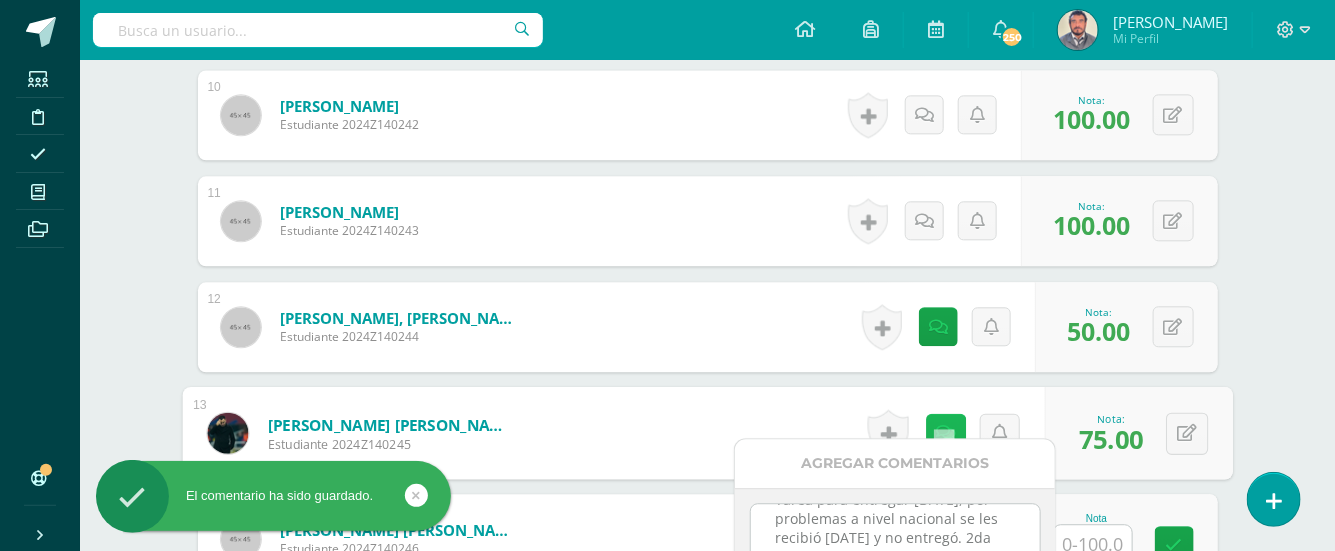 scroll, scrollTop: 1902, scrollLeft: 0, axis: vertical 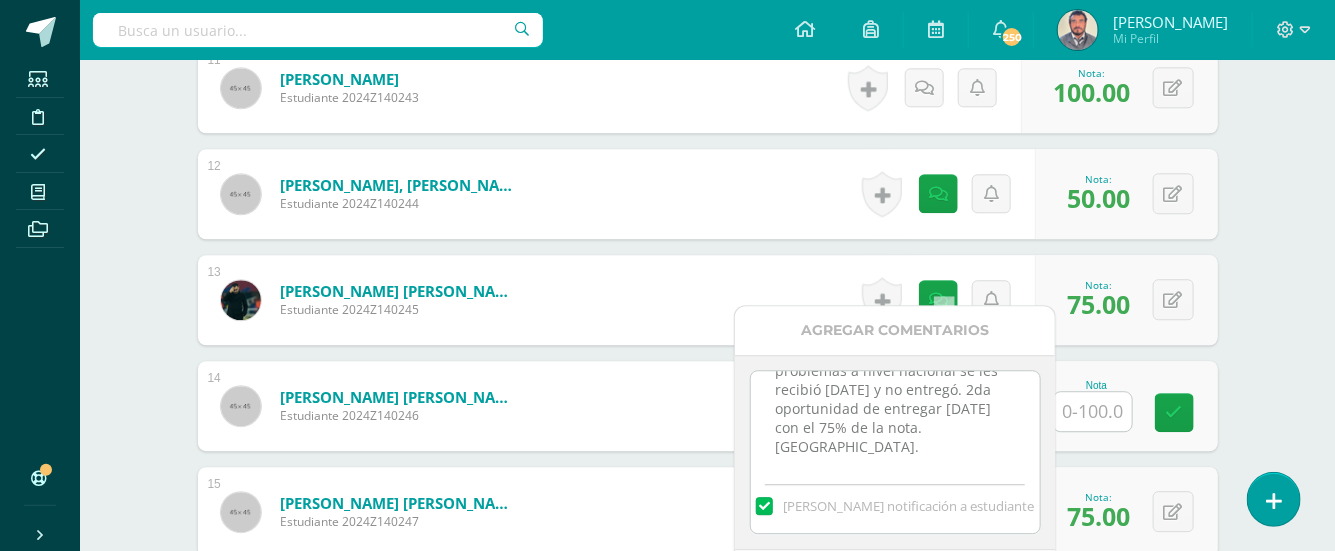 drag, startPoint x: 778, startPoint y: 392, endPoint x: 914, endPoint y: 473, distance: 158.29404 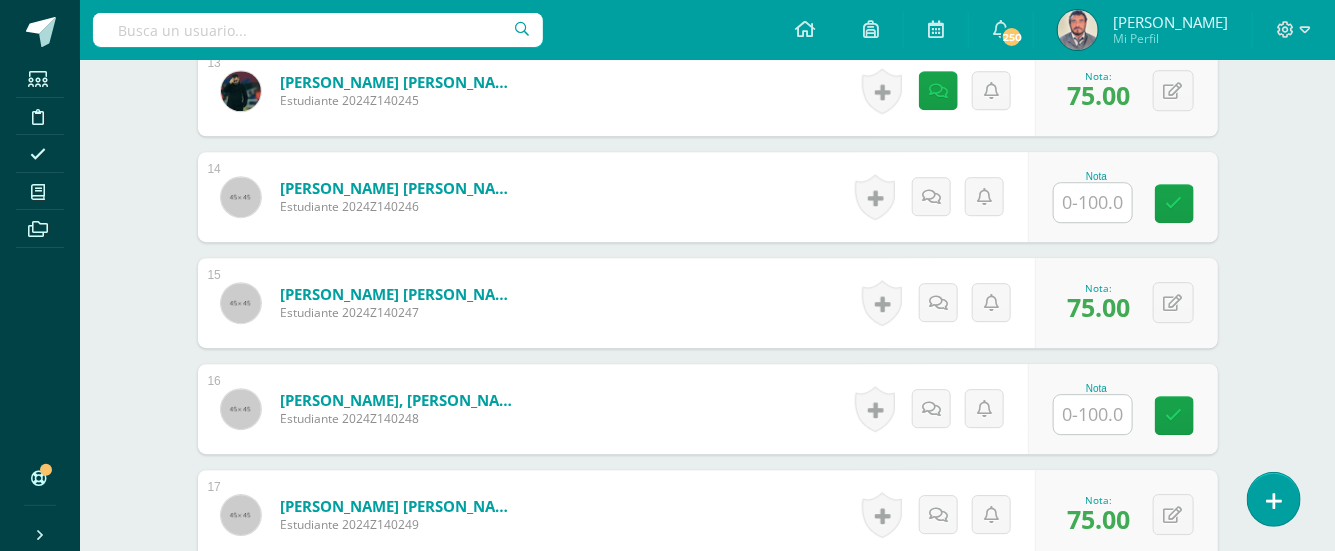 scroll, scrollTop: 2035, scrollLeft: 0, axis: vertical 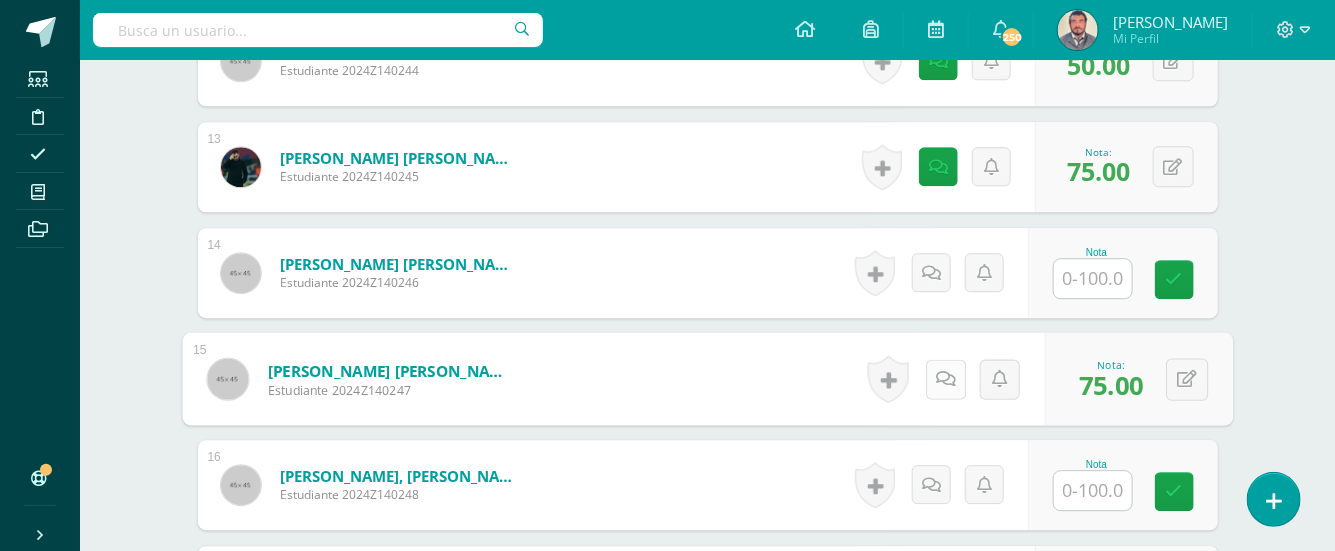 click at bounding box center [945, 379] 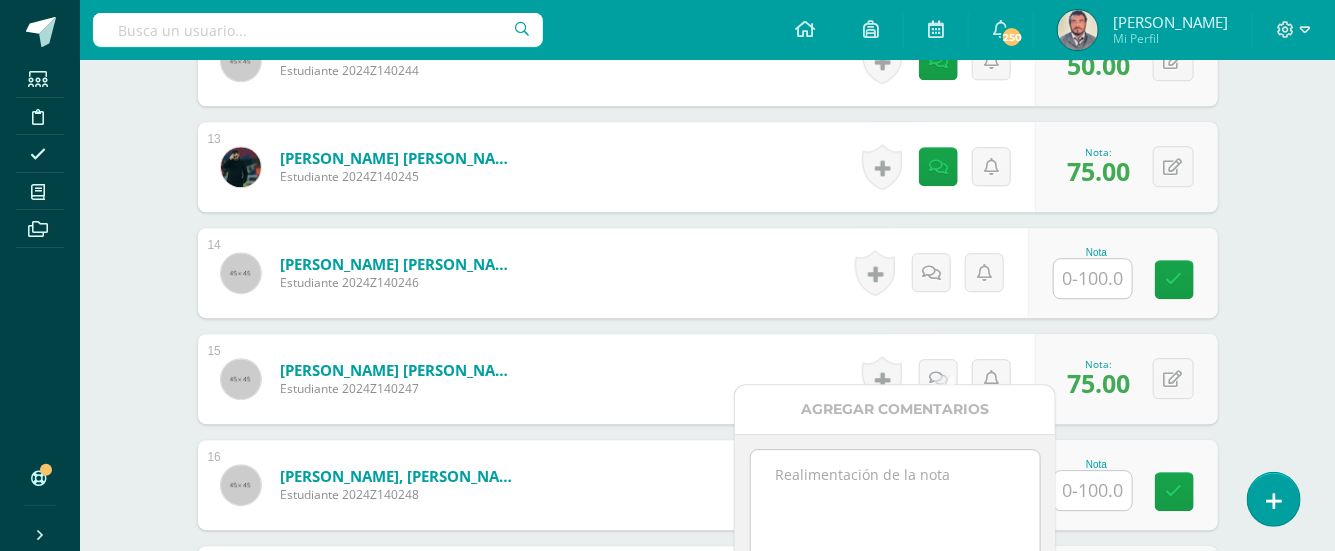 click at bounding box center (895, 500) 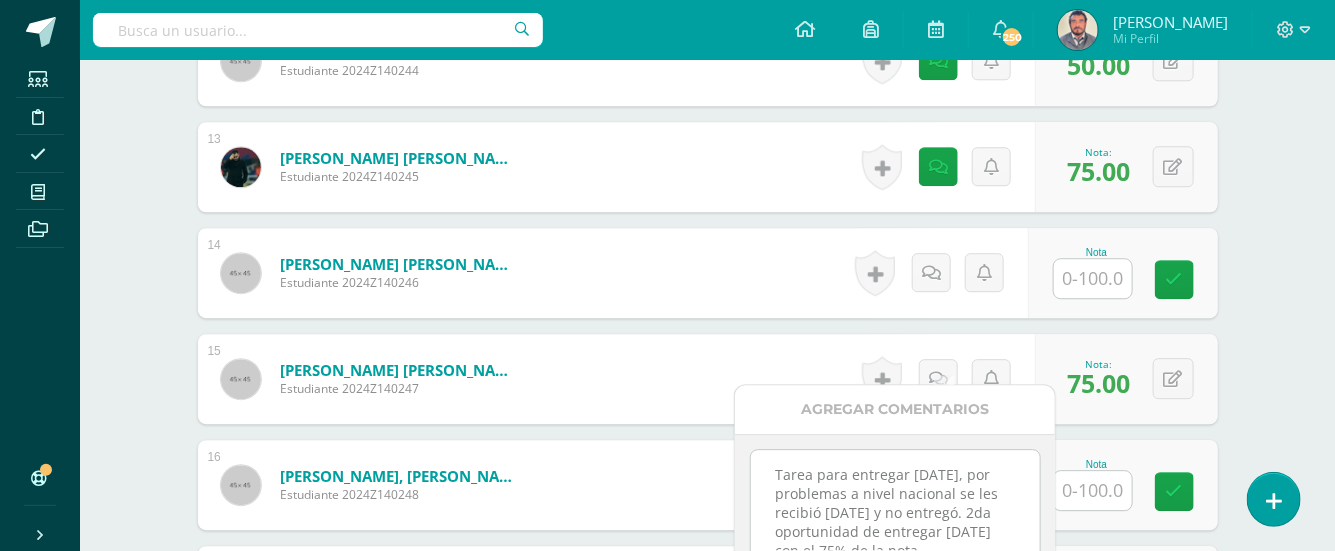 scroll, scrollTop: 29, scrollLeft: 0, axis: vertical 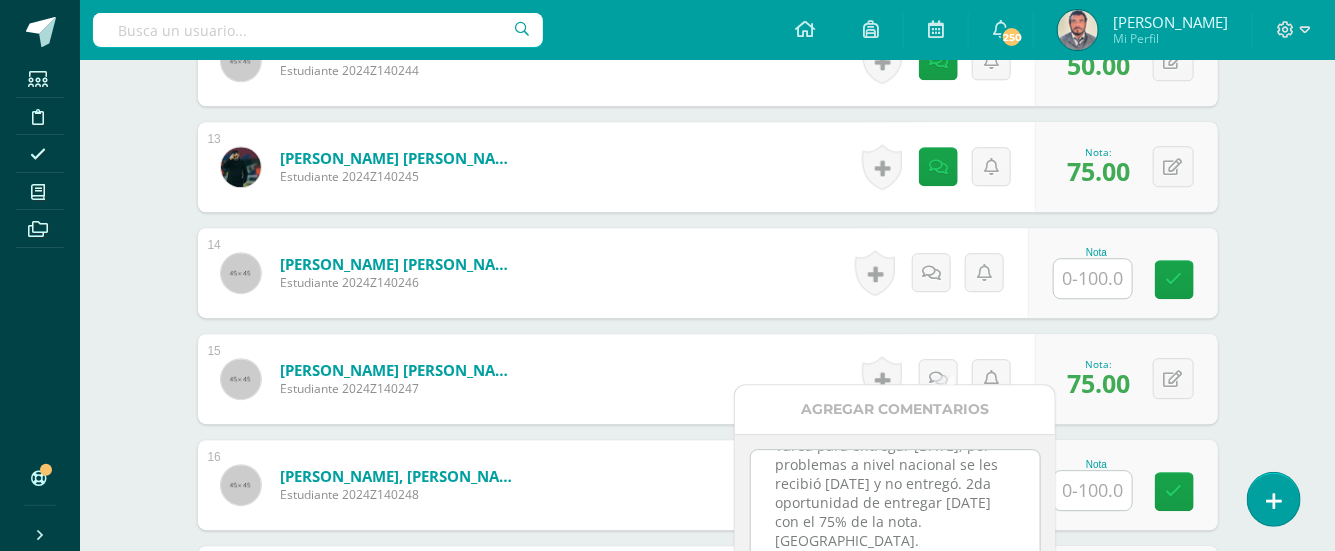 type on "Tarea para entregar 09/07/25, por problemas a nivel nacional se les recibió 10/07/25 y no entregó. 2da oportunidad de entregar viernes 11/07/25 con el 75% de la nota. ENTREGÓ." 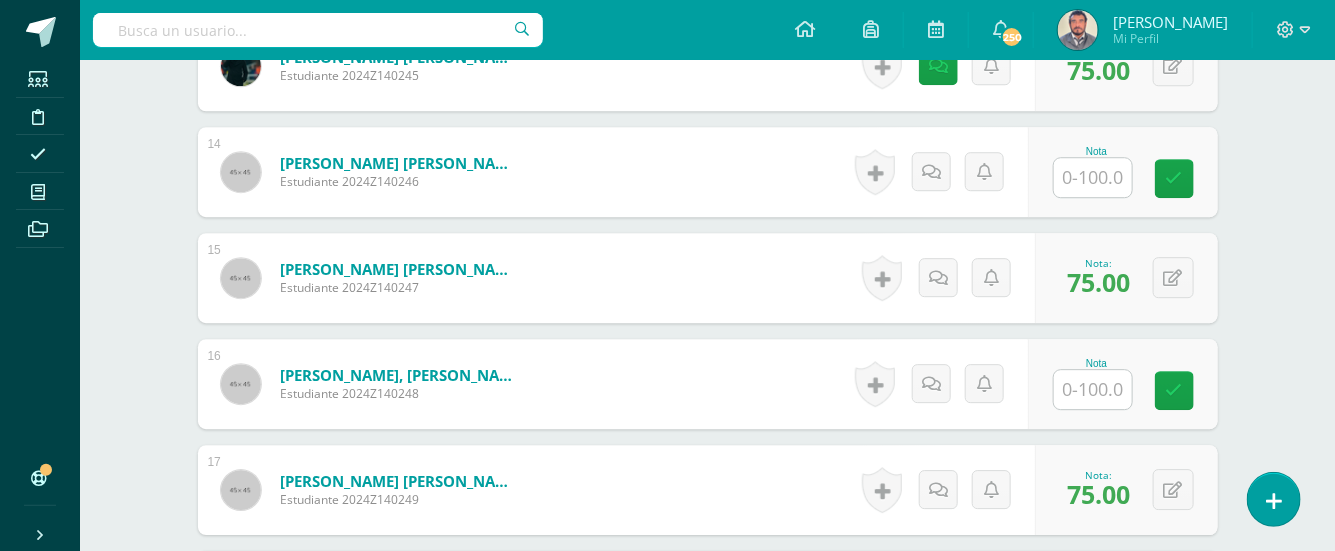 scroll, scrollTop: 2169, scrollLeft: 0, axis: vertical 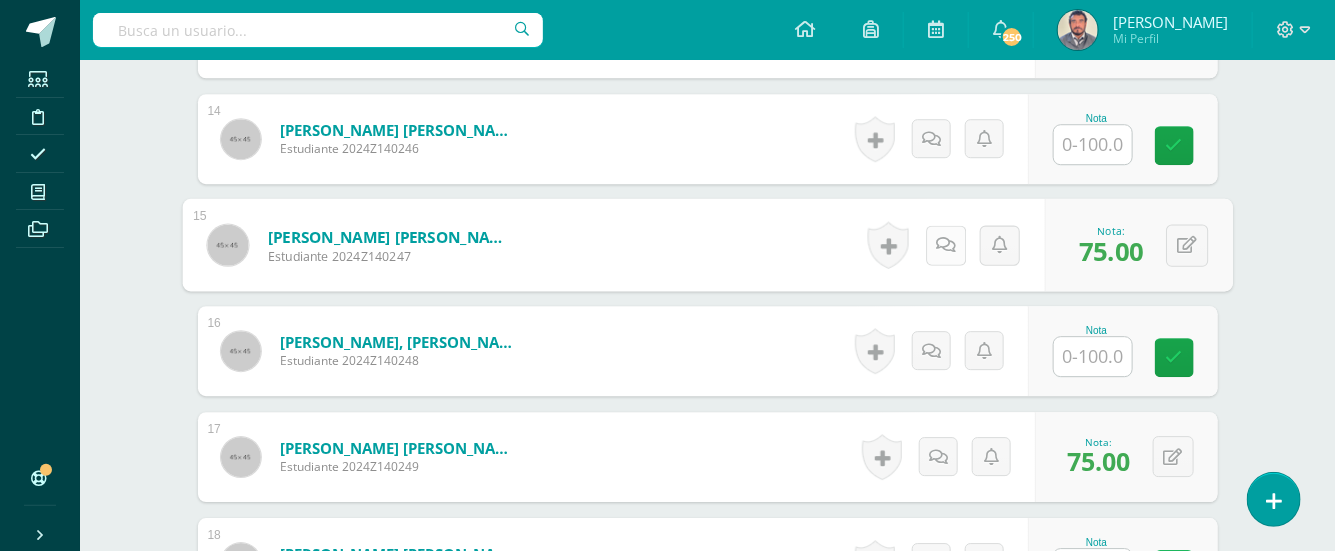 click at bounding box center (946, 244) 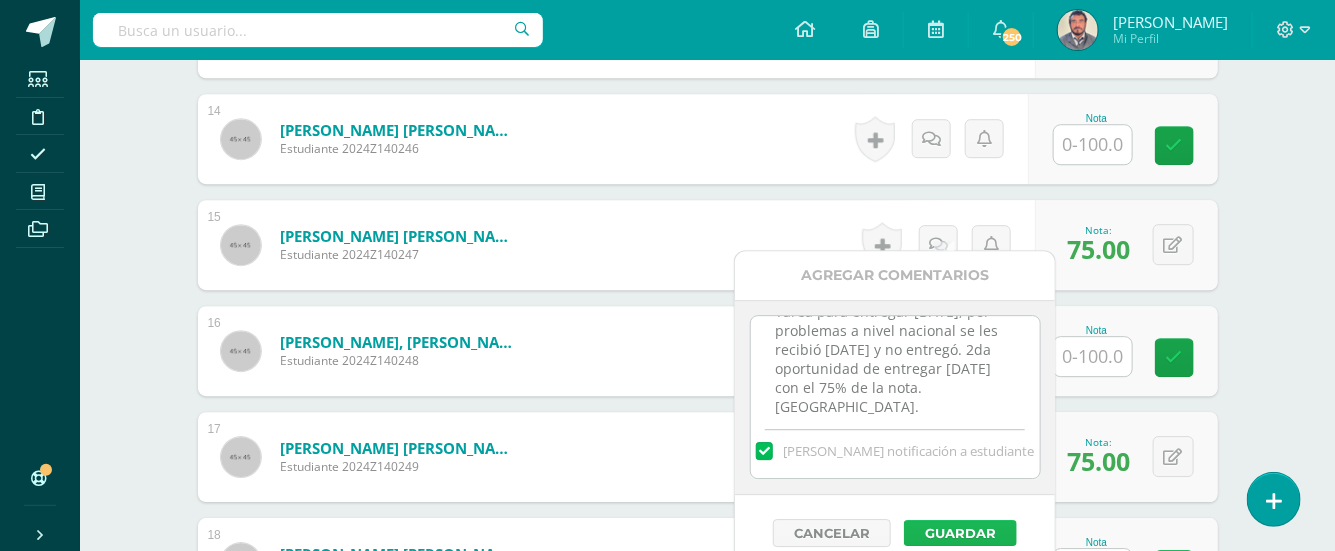 click on "Guardar" at bounding box center [960, 533] 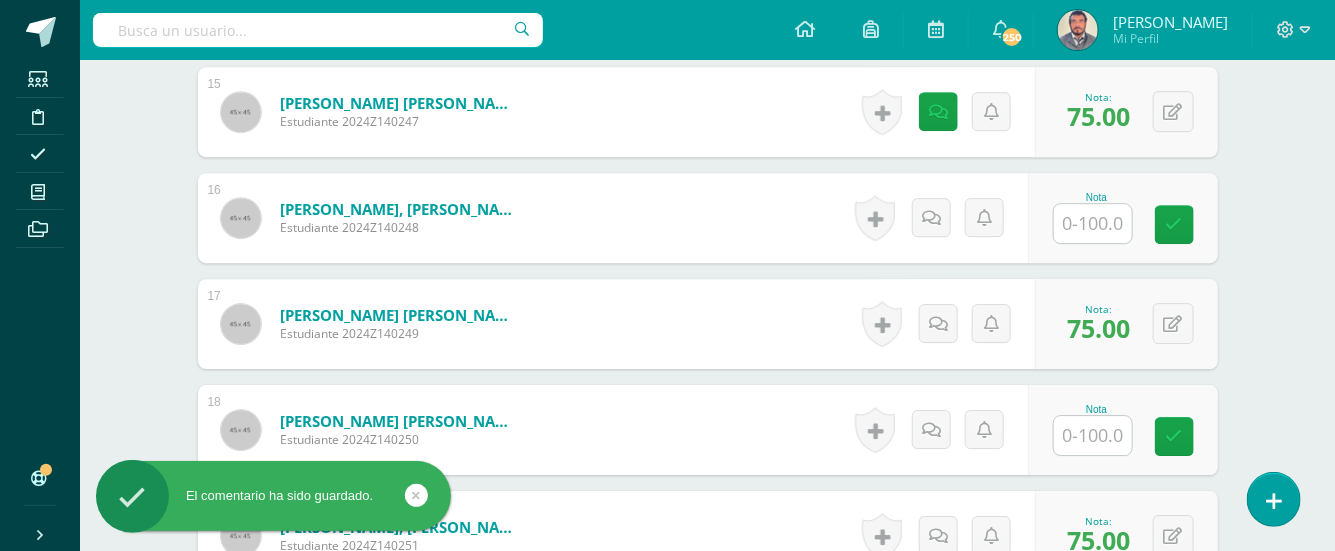 scroll, scrollTop: 2435, scrollLeft: 0, axis: vertical 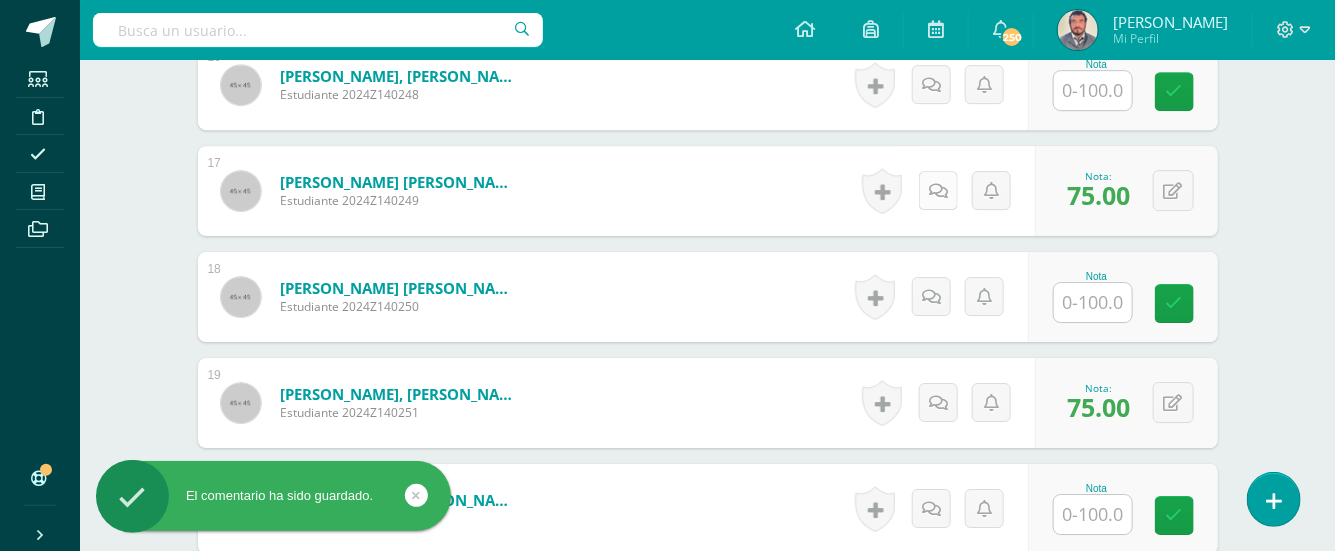 click at bounding box center (938, 190) 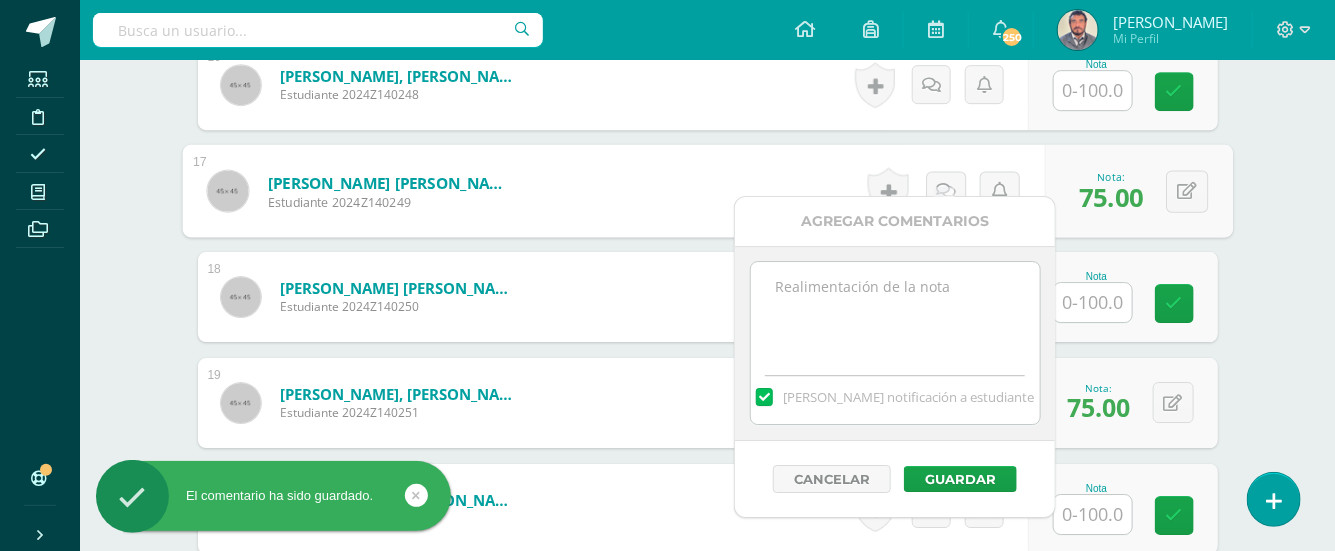 click at bounding box center [895, 312] 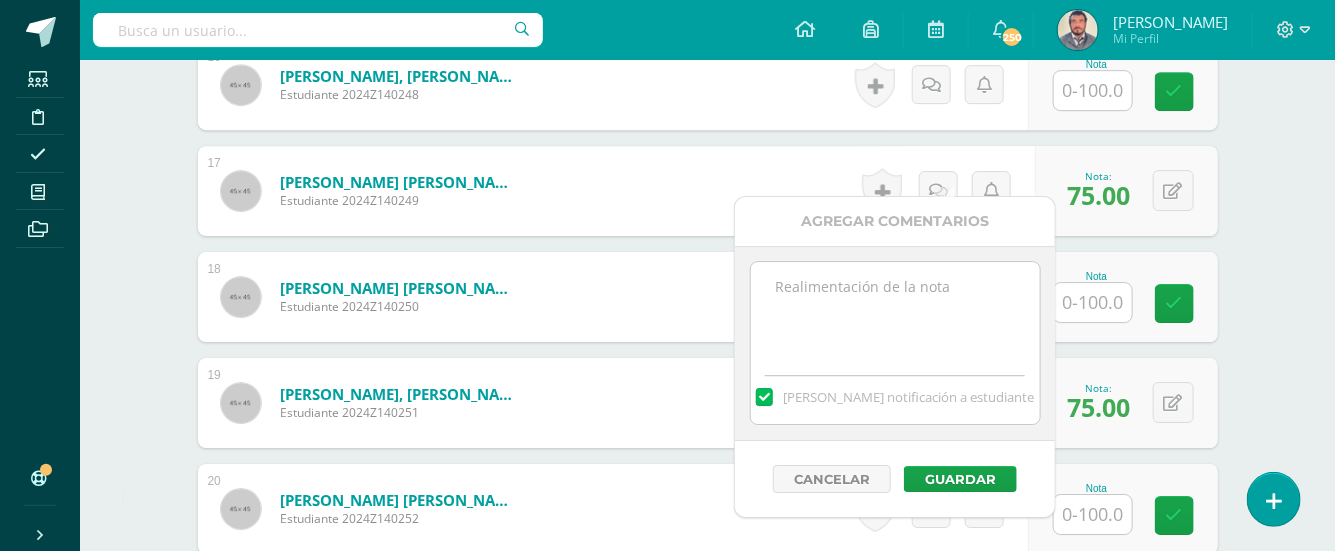 paste on "Tarea para entregar 09/07/25, por problemas a nivel nacional se les recibió 10/07/25 y no entregó. 2da oportunidad de entregar viernes 11/07/25 con el 75% de la nota. ENTREGÓ." 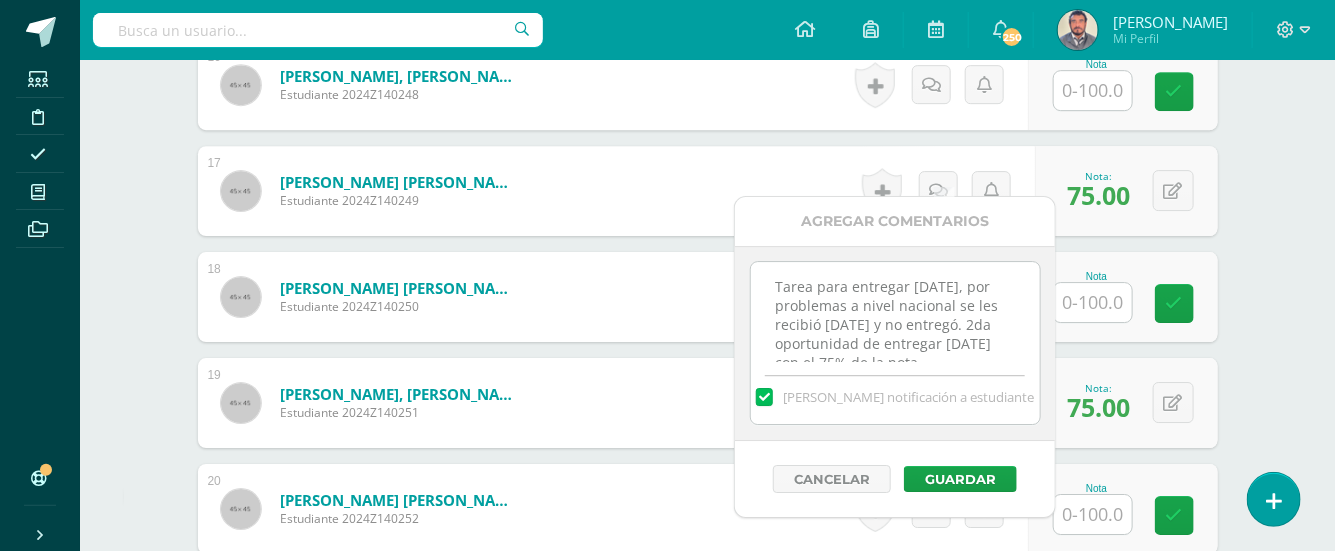 scroll, scrollTop: 29, scrollLeft: 0, axis: vertical 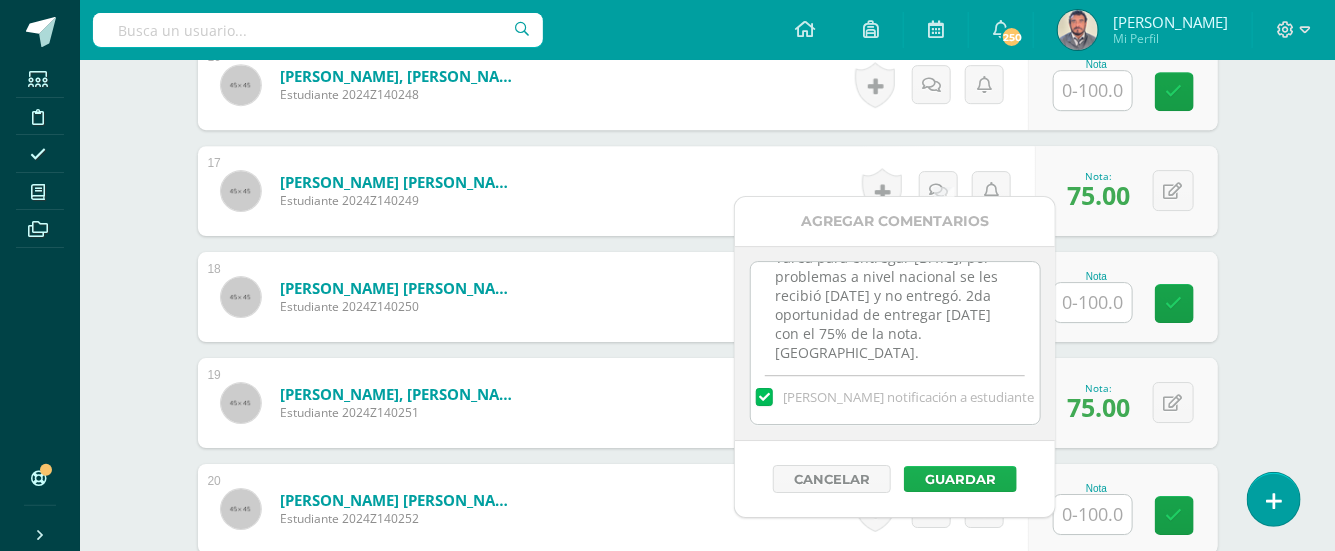type on "Tarea para entregar 09/07/25, por problemas a nivel nacional se les recibió 10/07/25 y no entregó. 2da oportunidad de entregar viernes 11/07/25 con el 75% de la nota. ENTREGÓ." 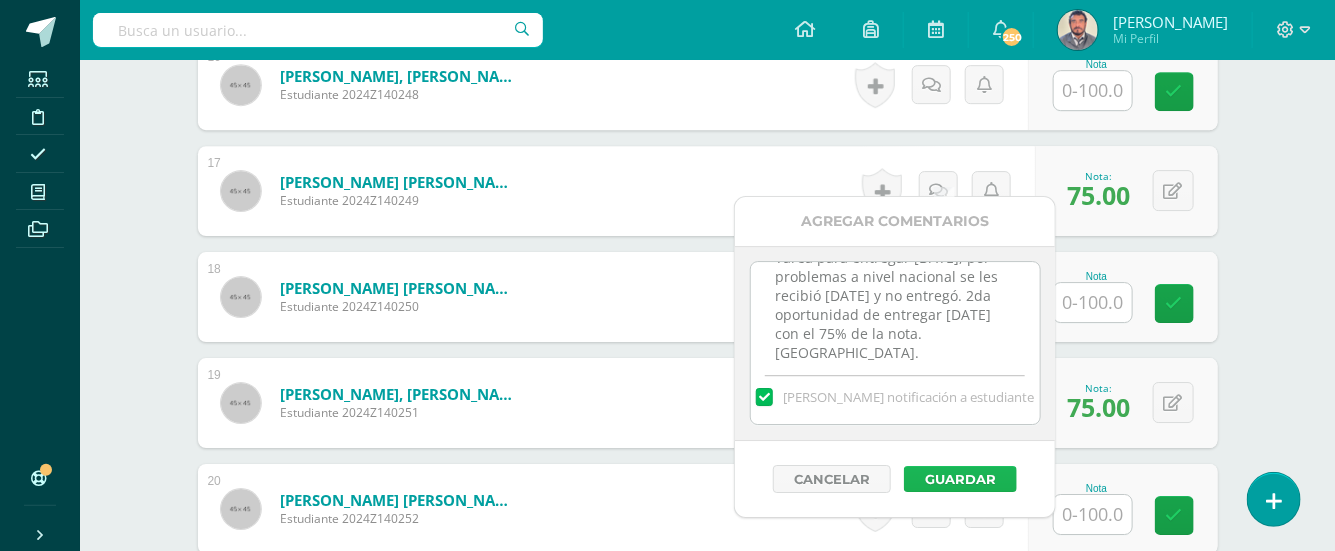 click on "Guardar" at bounding box center (960, 479) 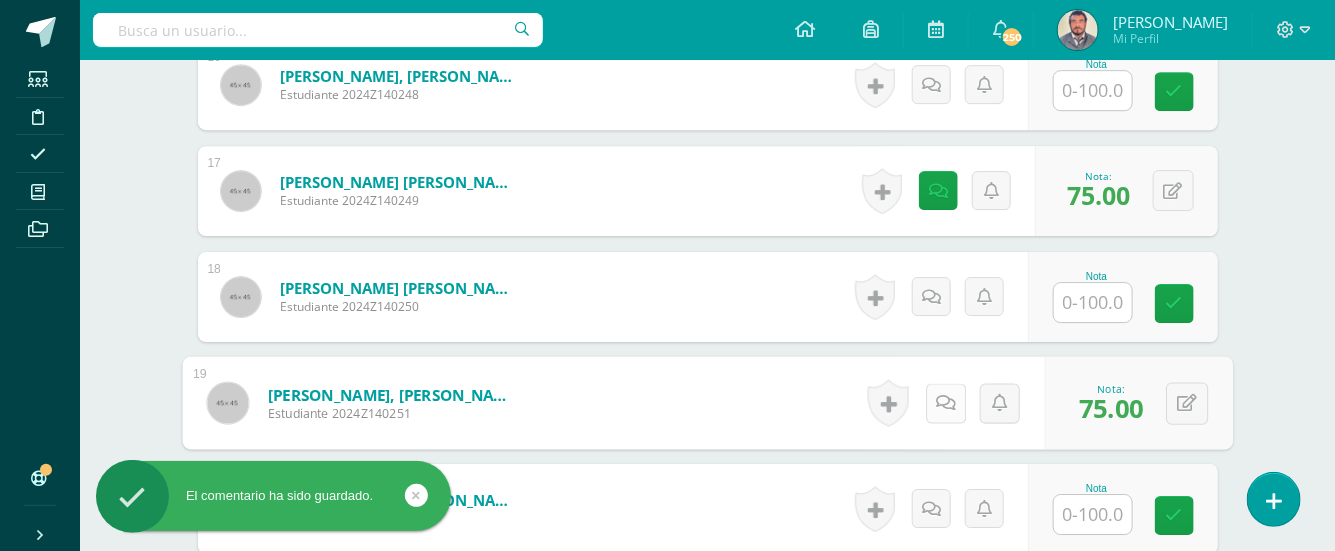 click at bounding box center [945, 403] 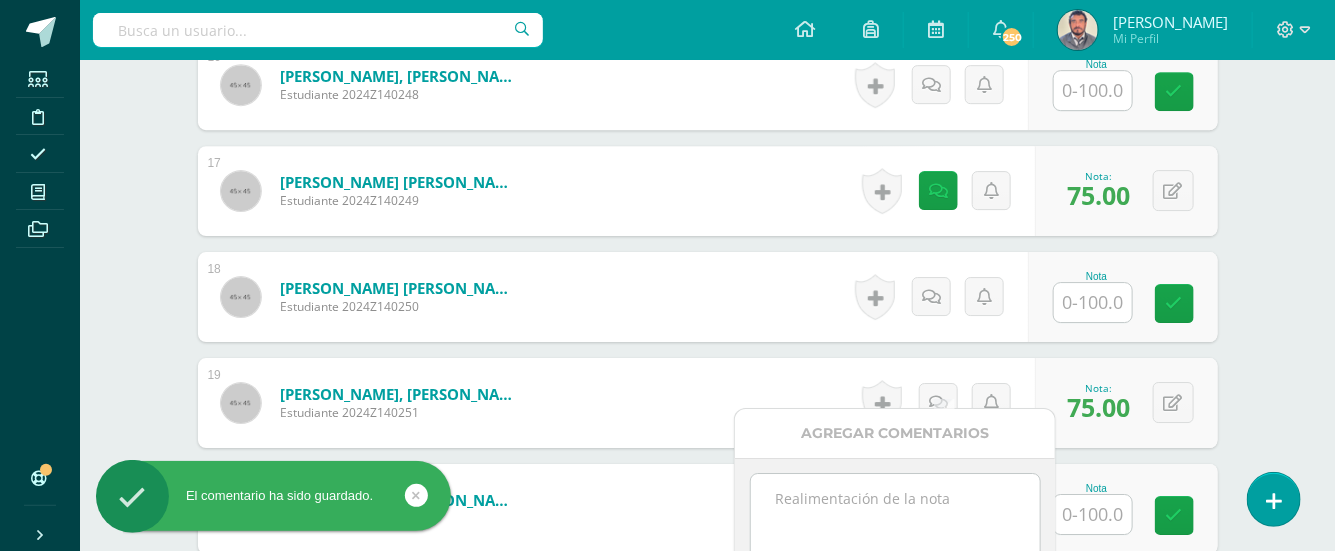 click at bounding box center (895, 524) 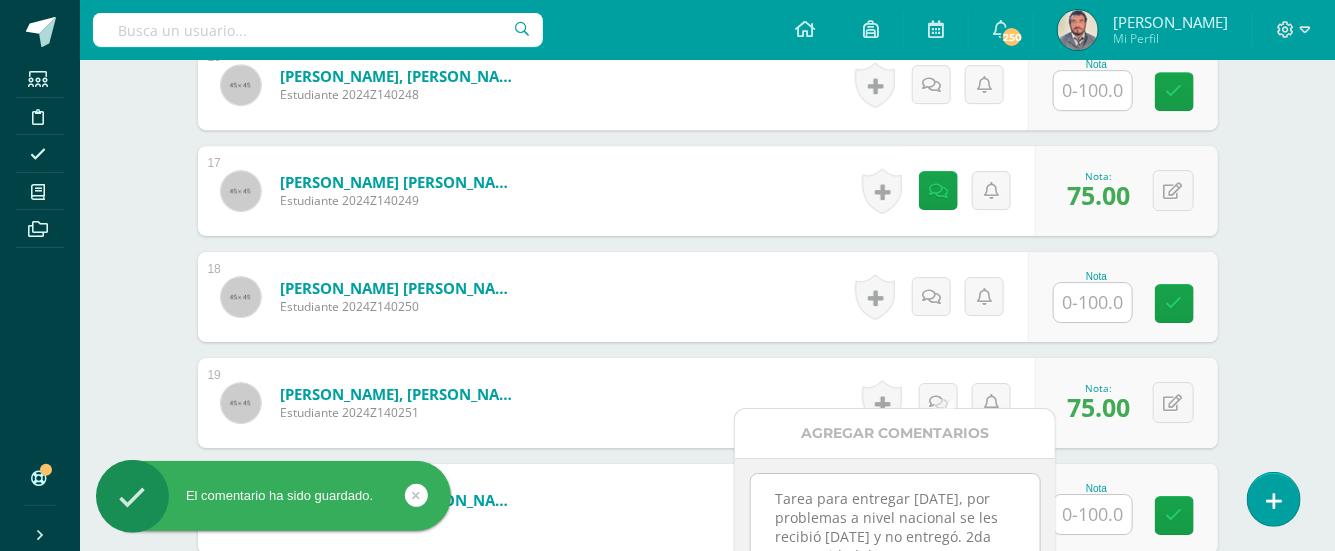 scroll, scrollTop: 29, scrollLeft: 0, axis: vertical 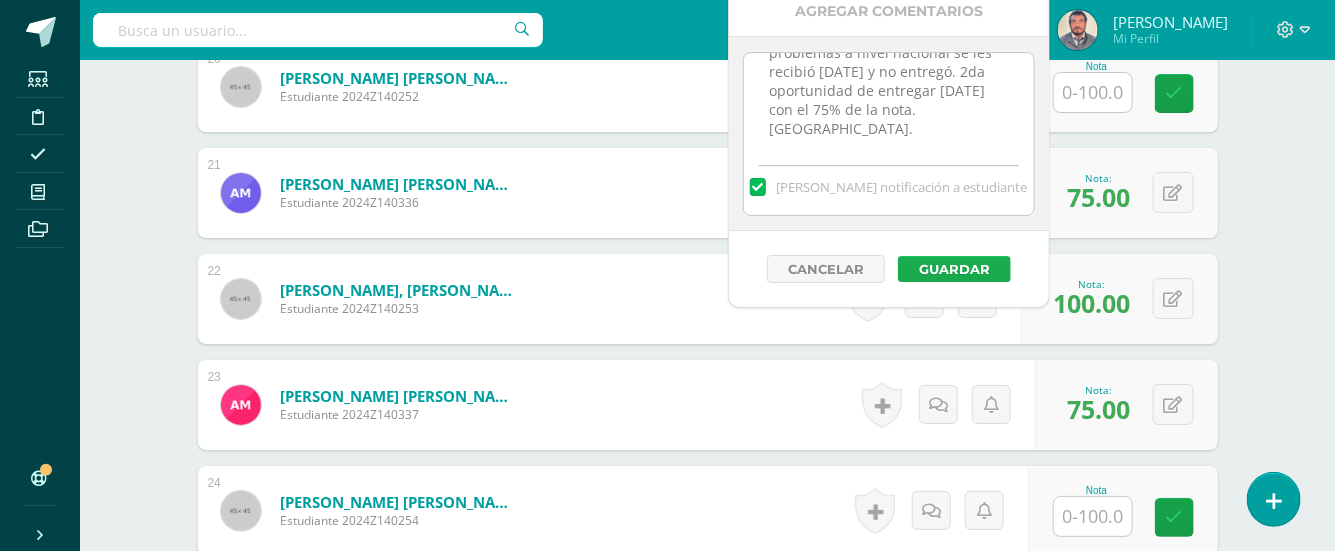 type on "Tarea para entregar 09/07/25, por problemas a nivel nacional se les recibió 10/07/25 y no entregó. 2da oportunidad de entregar viernes 11/07/25 con el 75% de la nota. ENTREGÓ." 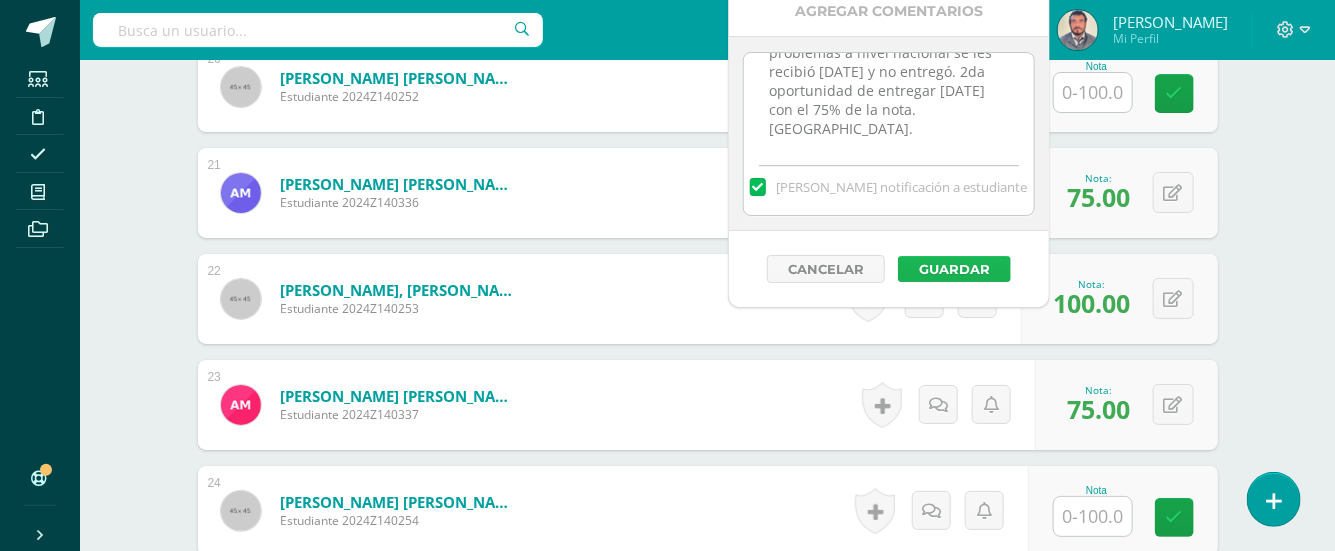 click on "Guardar" at bounding box center (954, 269) 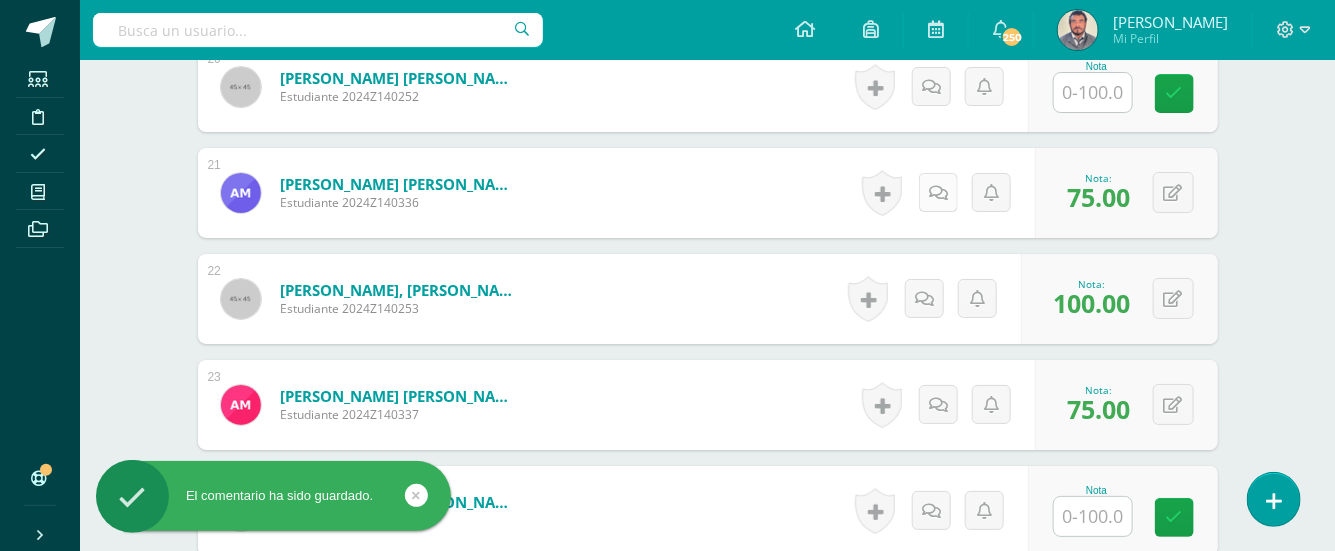 click at bounding box center (938, 192) 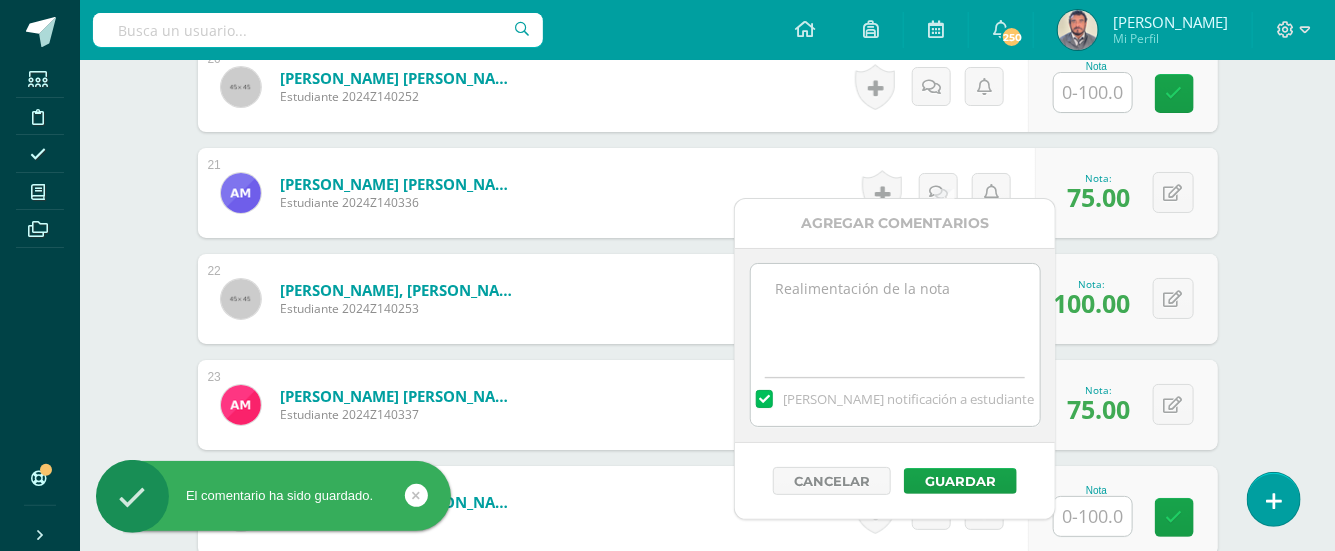 click at bounding box center [895, 314] 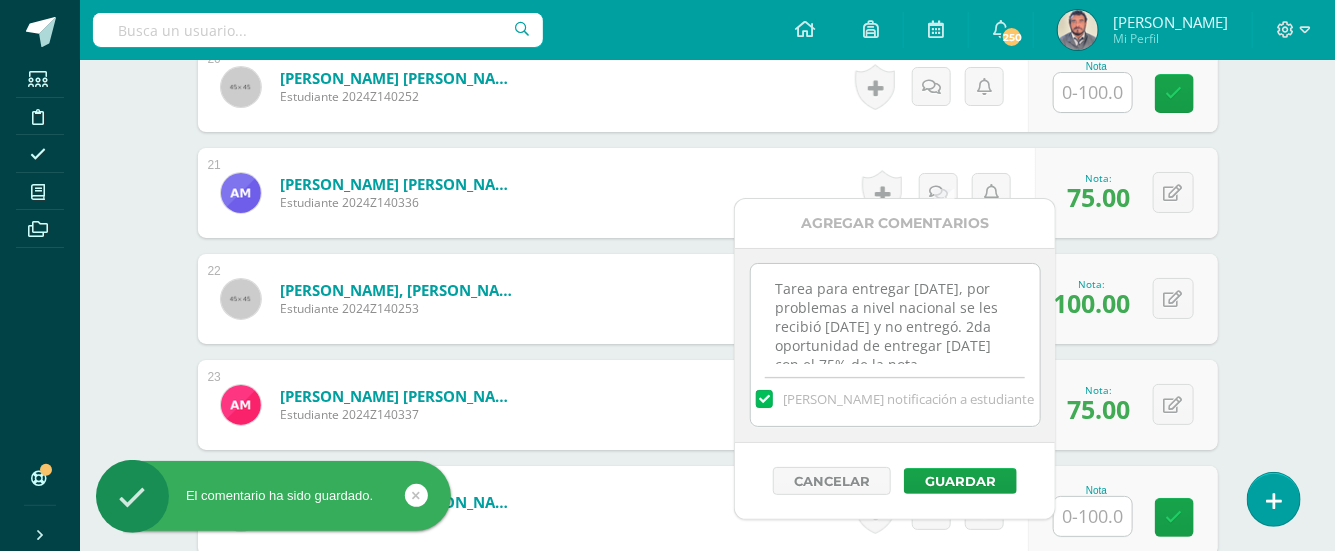 scroll, scrollTop: 29, scrollLeft: 0, axis: vertical 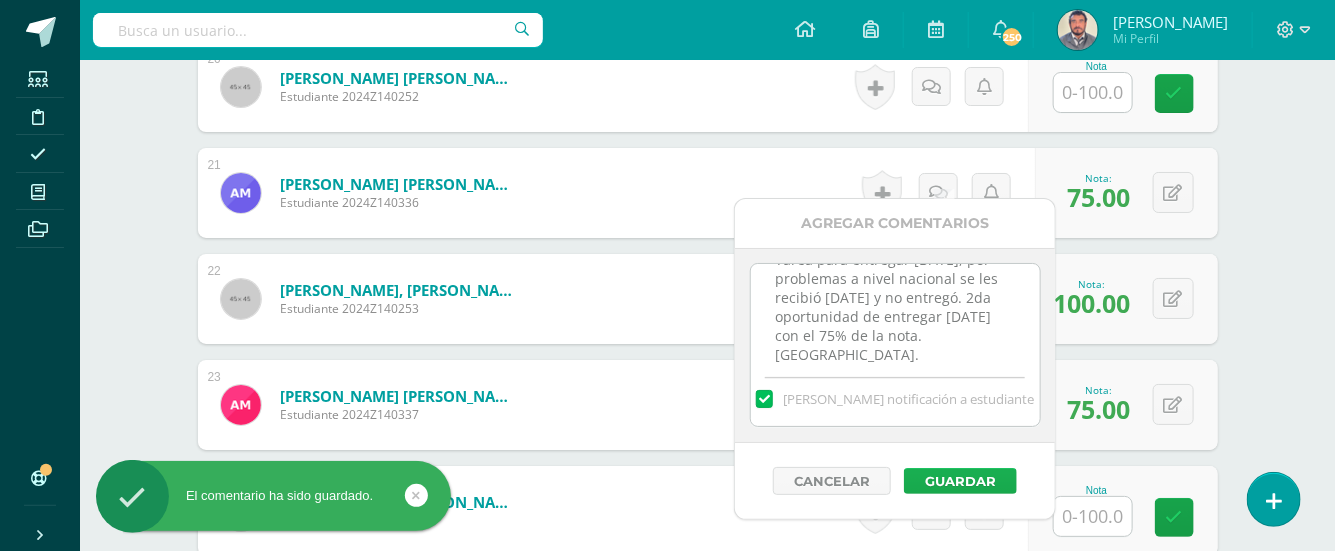 type on "Tarea para entregar 09/07/25, por problemas a nivel nacional se les recibió 10/07/25 y no entregó. 2da oportunidad de entregar viernes 11/07/25 con el 75% de la nota. ENTREGÓ." 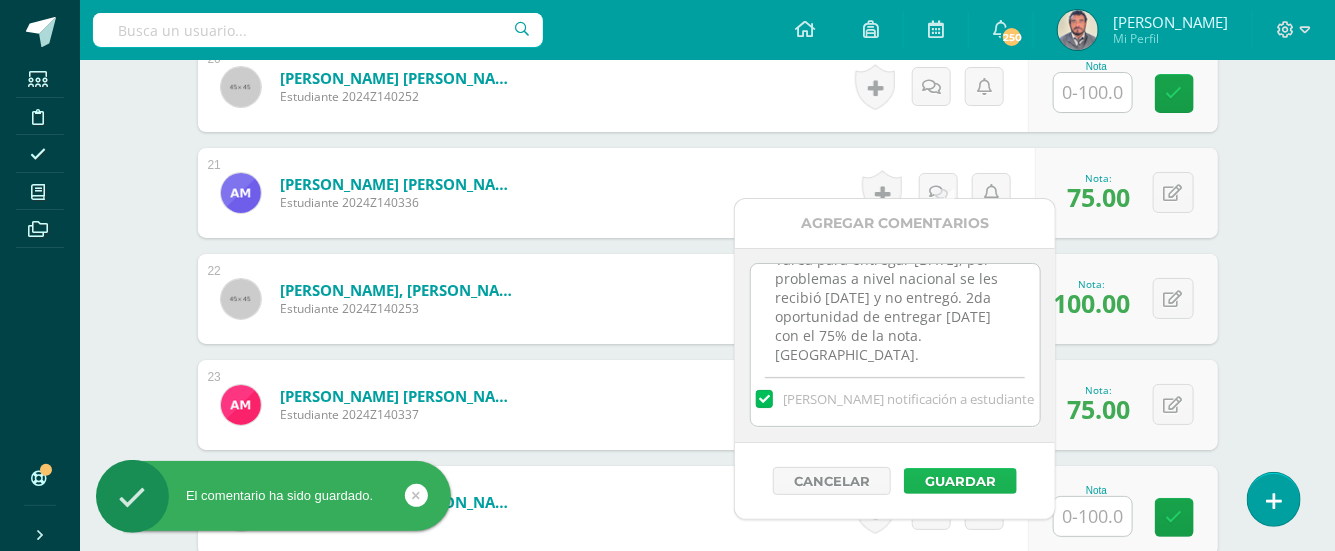 click on "Guardar" at bounding box center [960, 481] 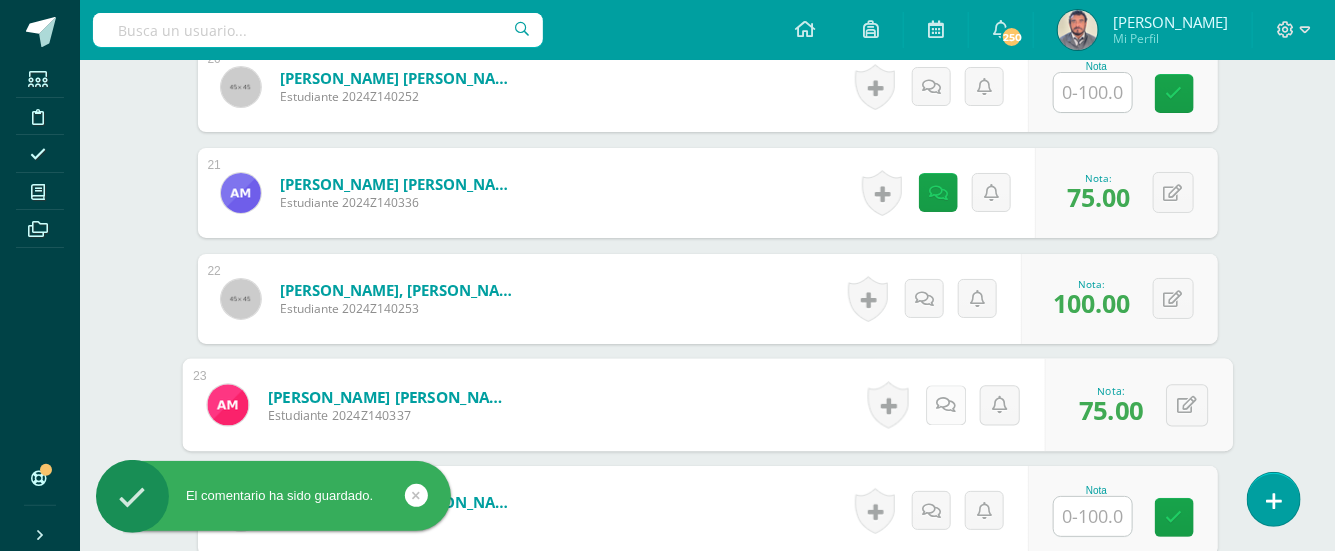 click at bounding box center [945, 405] 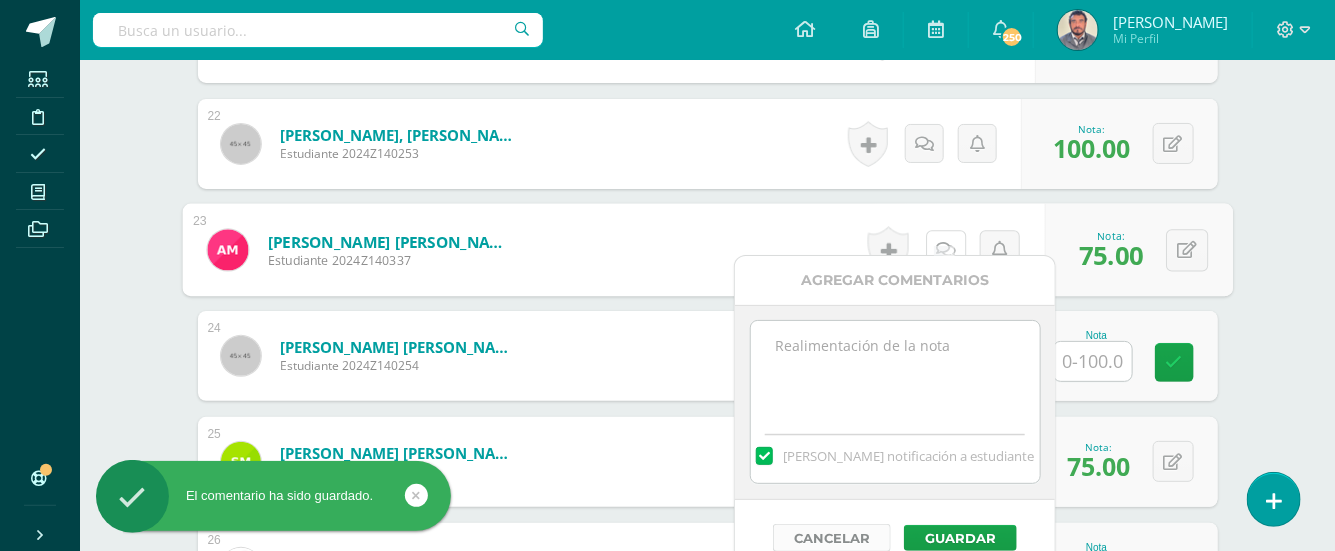 scroll, scrollTop: 3123, scrollLeft: 0, axis: vertical 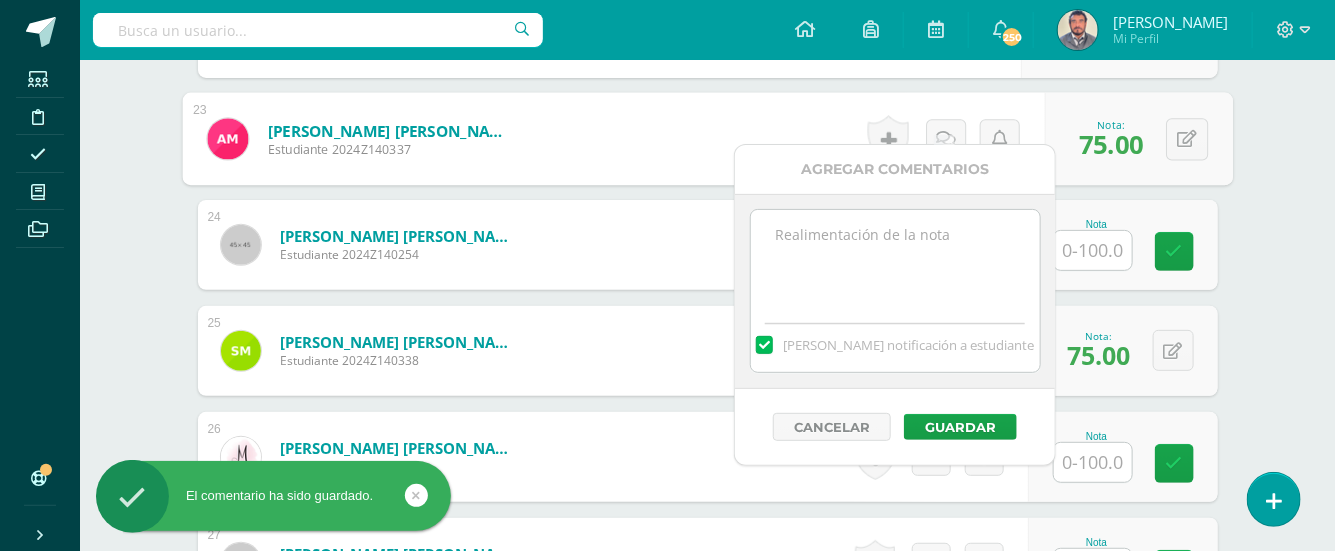click at bounding box center [895, 260] 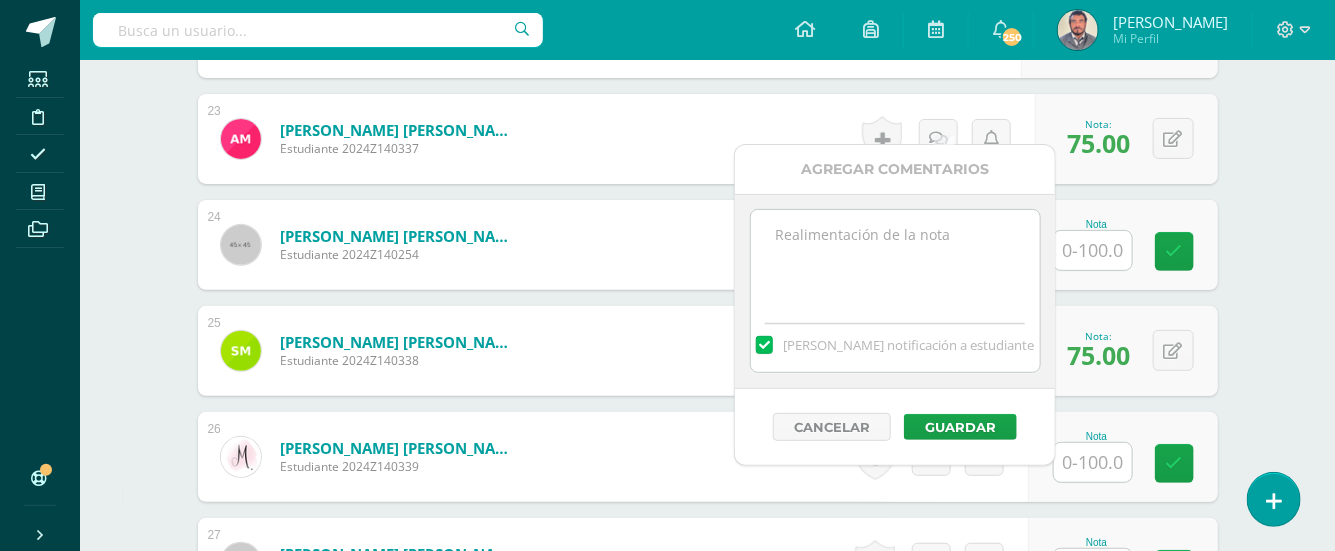 paste on "Tarea para entregar 09/07/25, por problemas a nivel nacional se les recibió 10/07/25 y no entregó. 2da oportunidad de entregar viernes 11/07/25 con el 75% de la nota. ENTREGÓ." 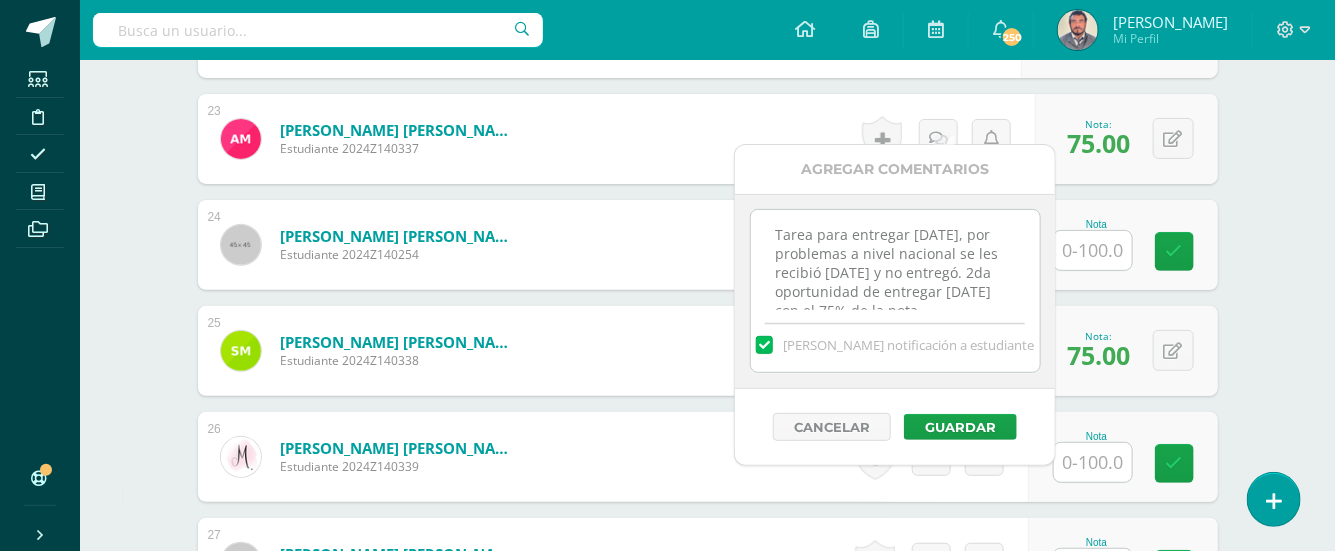 scroll, scrollTop: 29, scrollLeft: 0, axis: vertical 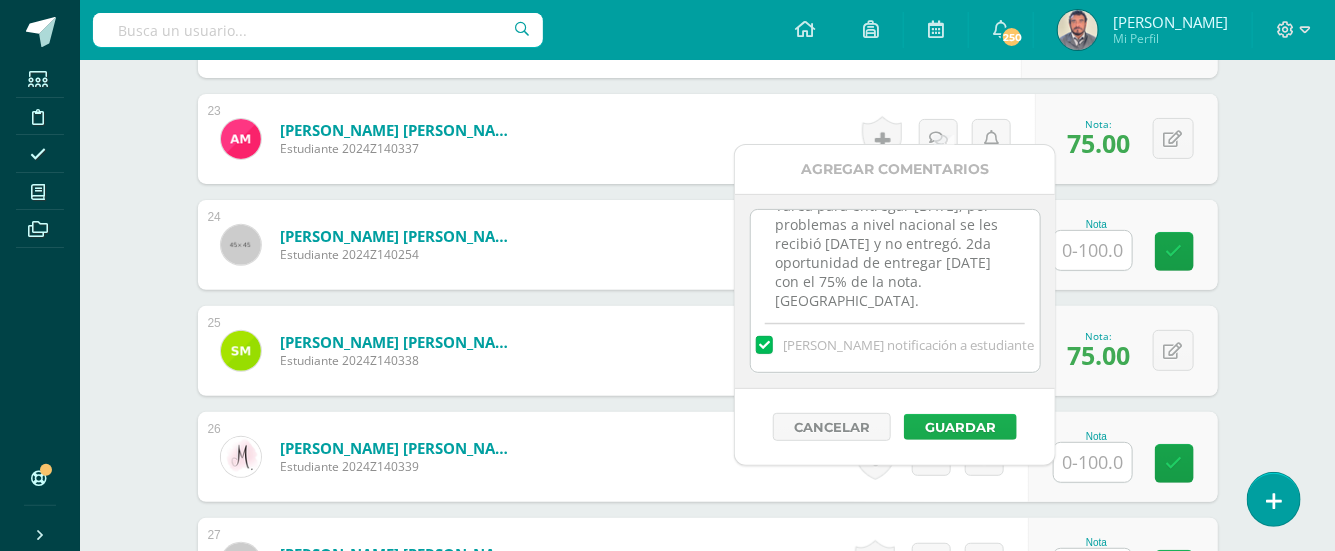type on "Tarea para entregar 09/07/25, por problemas a nivel nacional se les recibió 10/07/25 y no entregó. 2da oportunidad de entregar viernes 11/07/25 con el 75% de la nota. ENTREGÓ." 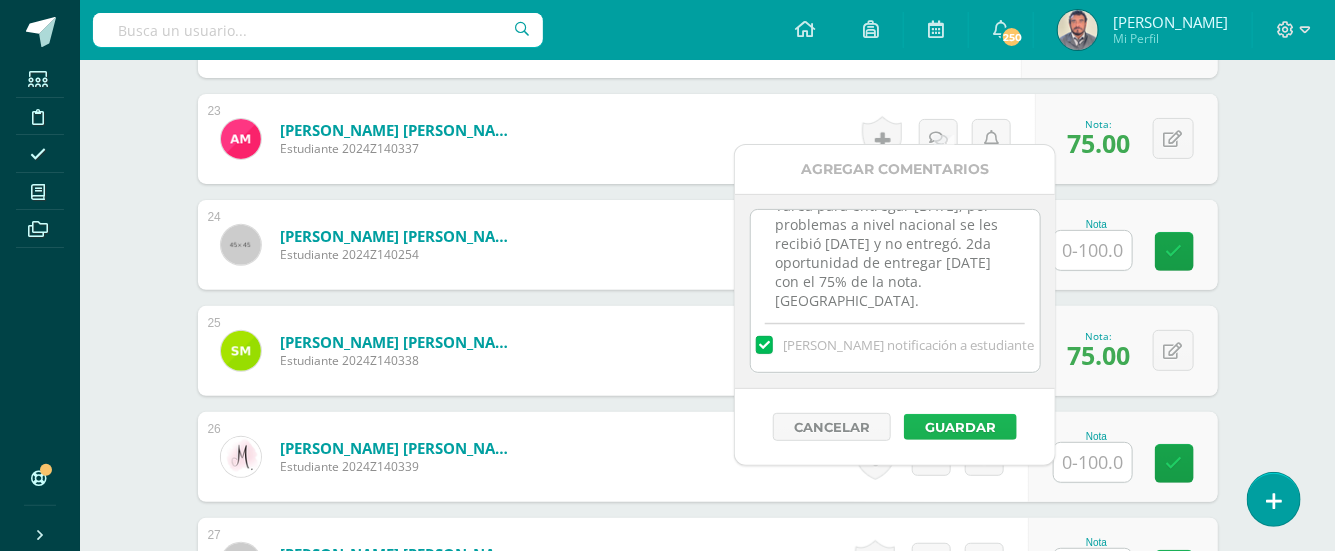 click on "Guardar" at bounding box center (960, 427) 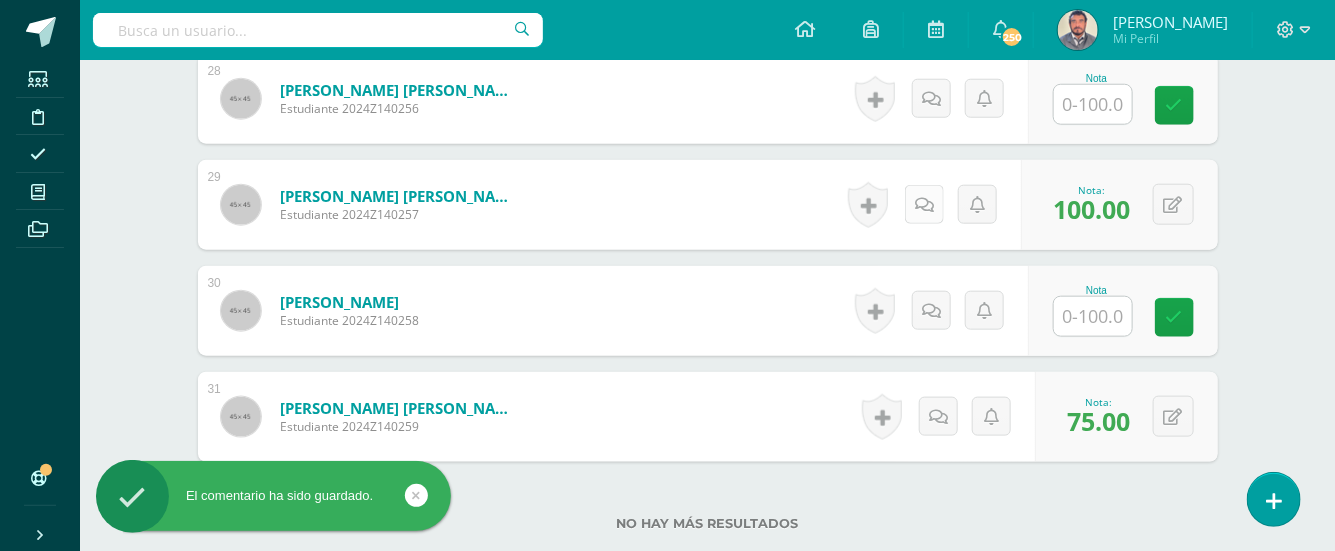 scroll, scrollTop: 3790, scrollLeft: 0, axis: vertical 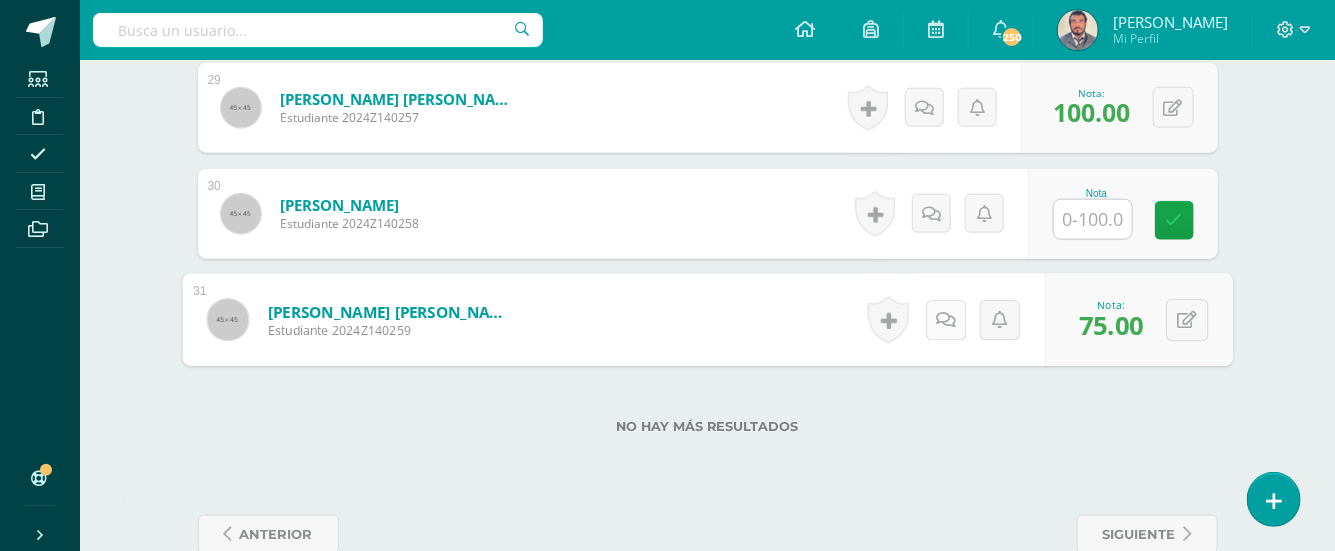 click at bounding box center (945, 320) 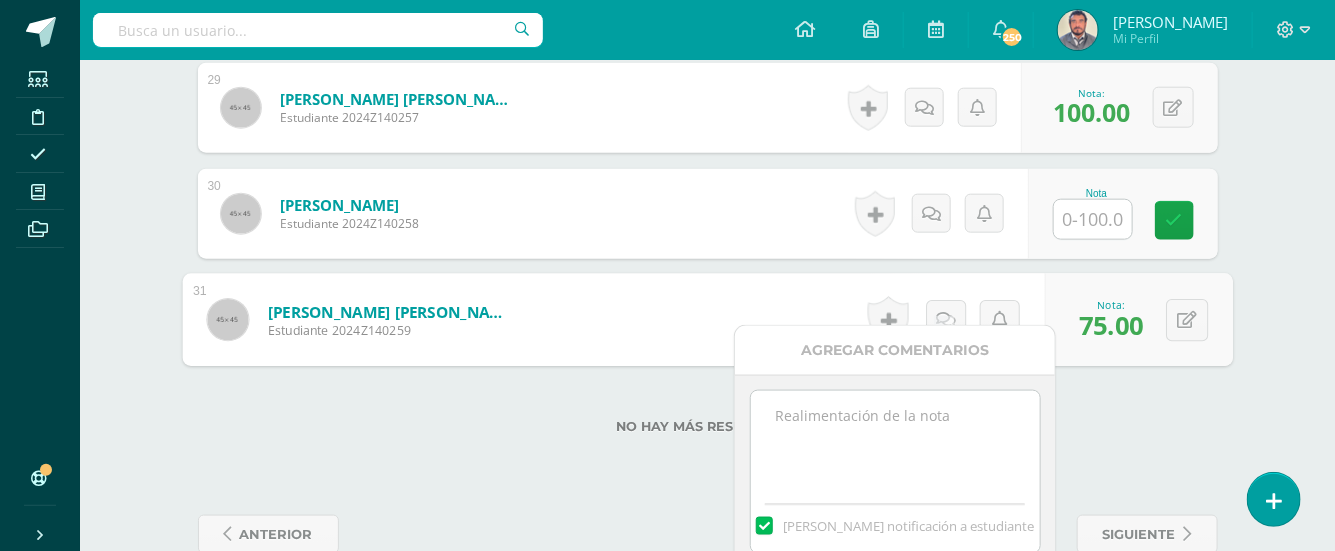 click at bounding box center (895, 441) 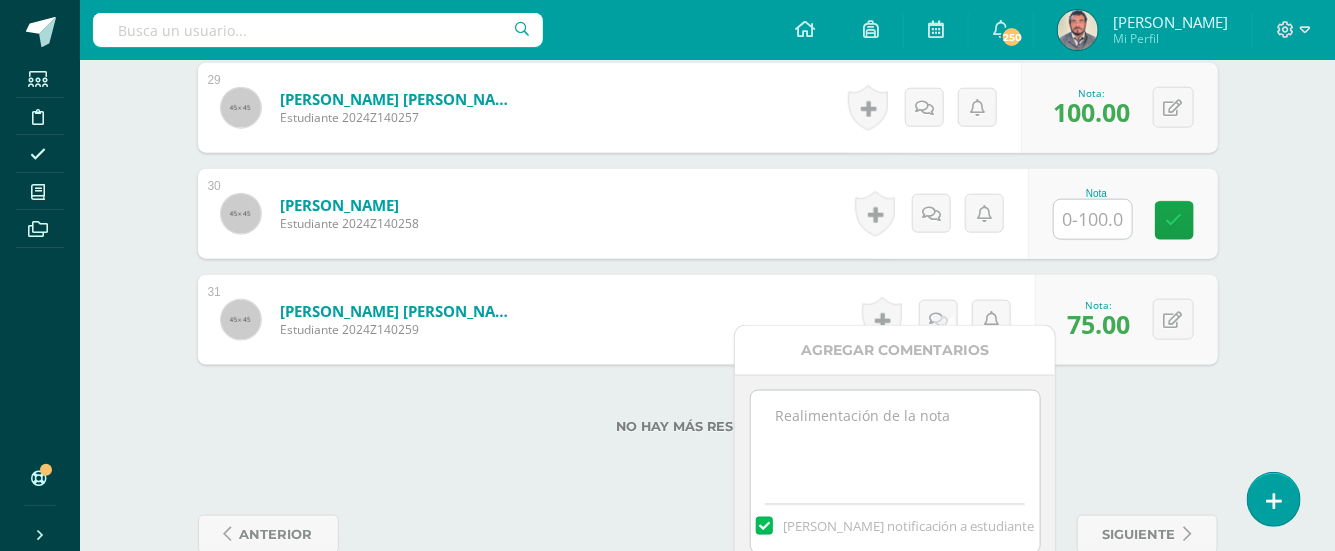 paste on "Tarea para entregar 09/07/25, por problemas a nivel nacional se les recibió 10/07/25 y no entregó. 2da oportunidad de entregar viernes 11/07/25 con el 75% de la nota. ENTREGÓ." 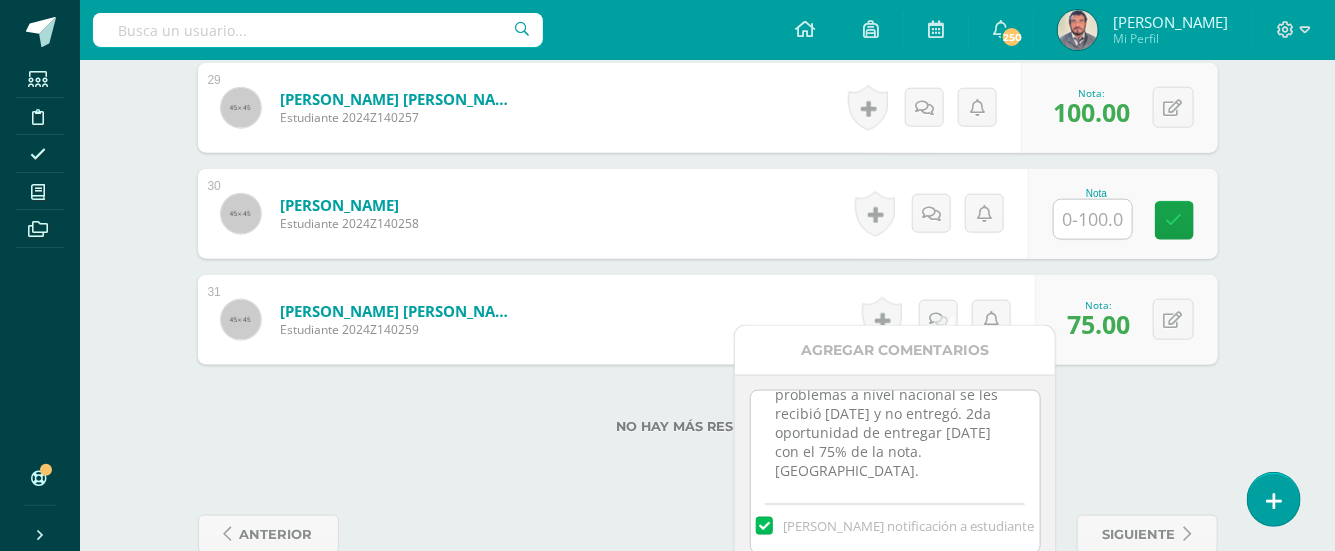 scroll, scrollTop: 44, scrollLeft: 0, axis: vertical 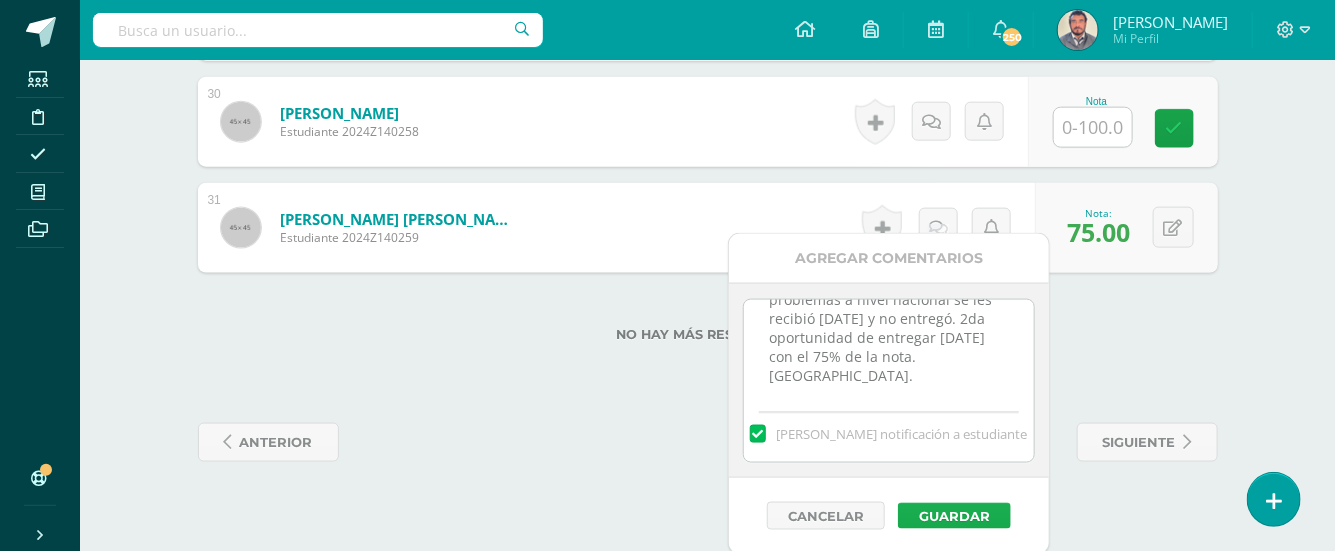 type on "Tarea para entregar 09/07/25, por problemas a nivel nacional se les recibió 10/07/25 y no entregó. 2da oportunidad de entregar viernes 11/07/25 con el 75% de la nota. ENTREGÓ." 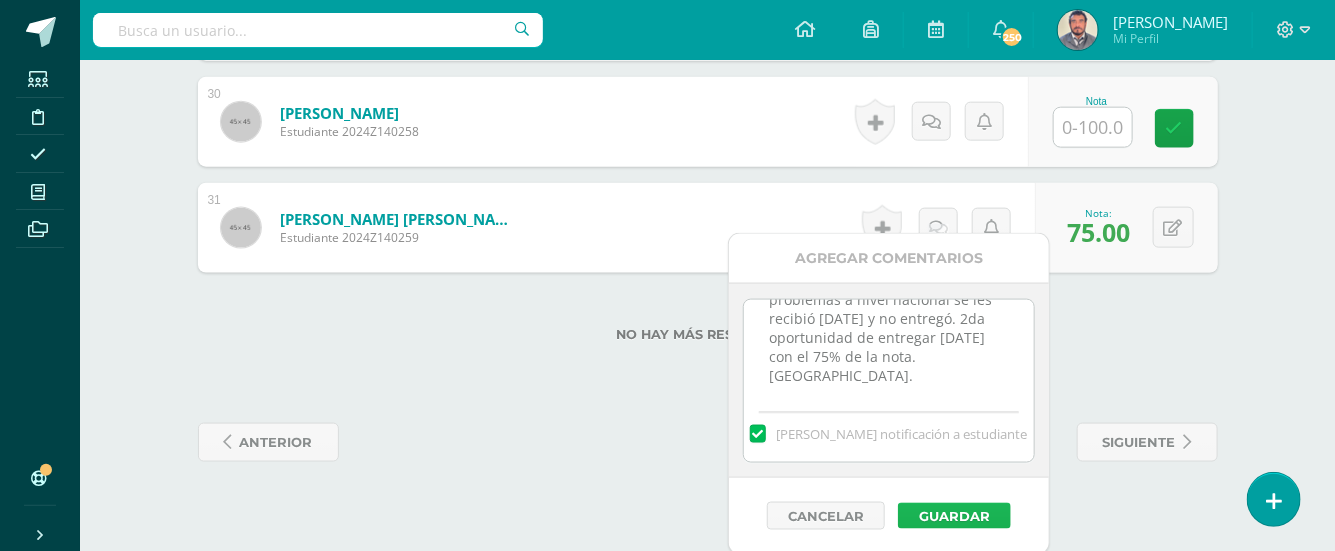 click on "Guardar" at bounding box center [954, 516] 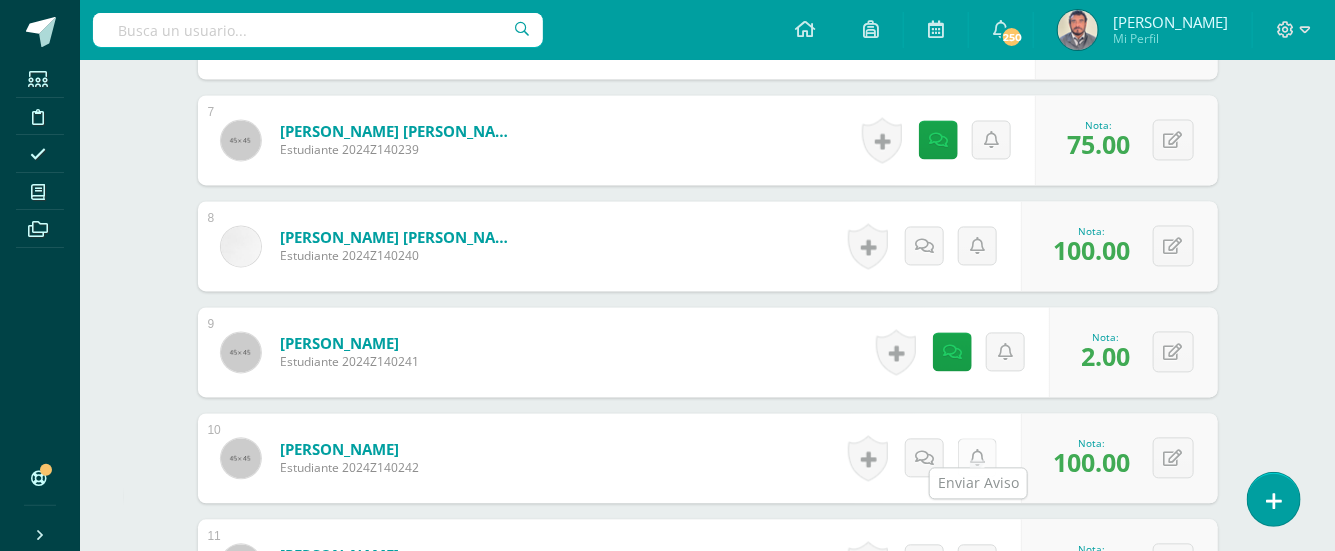 scroll, scrollTop: 1410, scrollLeft: 0, axis: vertical 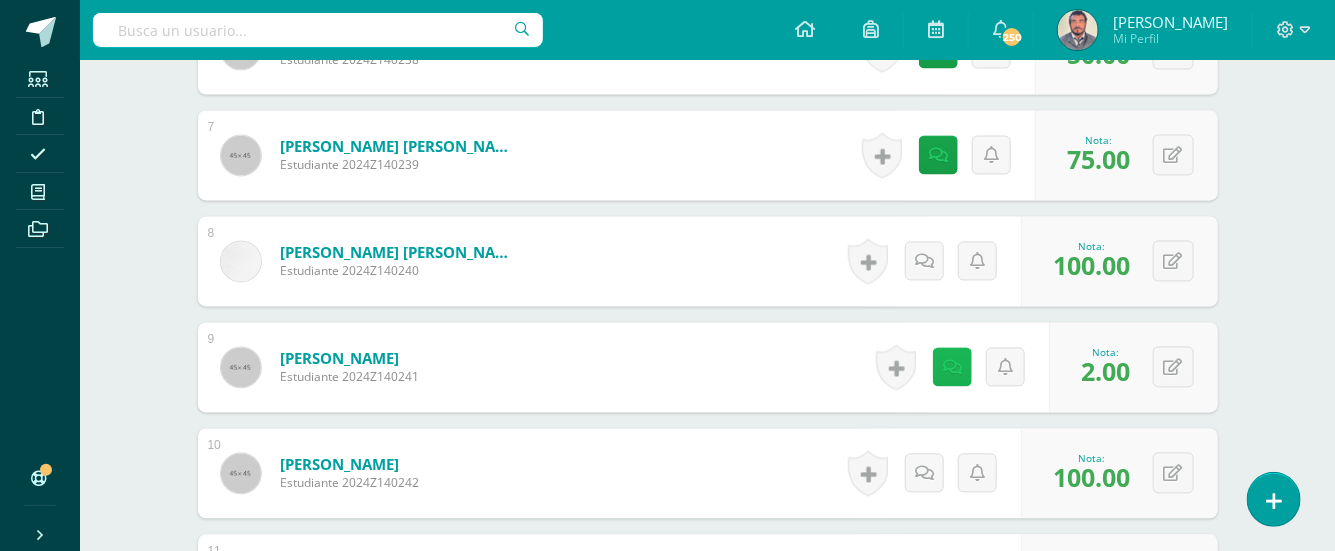 click at bounding box center [952, 368] 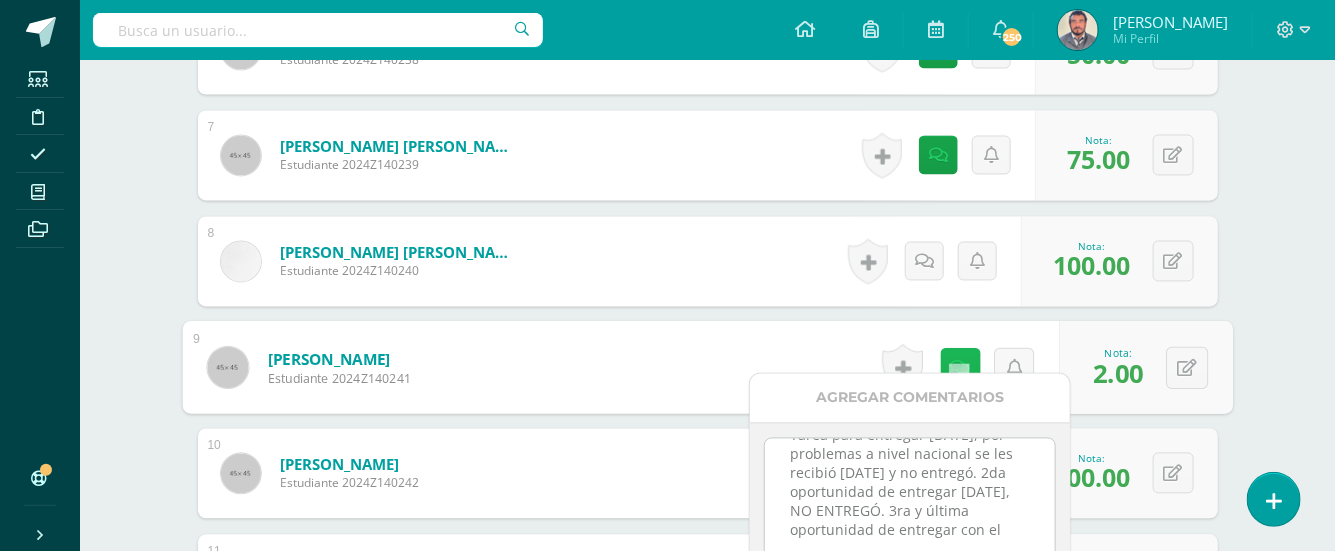 scroll, scrollTop: 0, scrollLeft: 0, axis: both 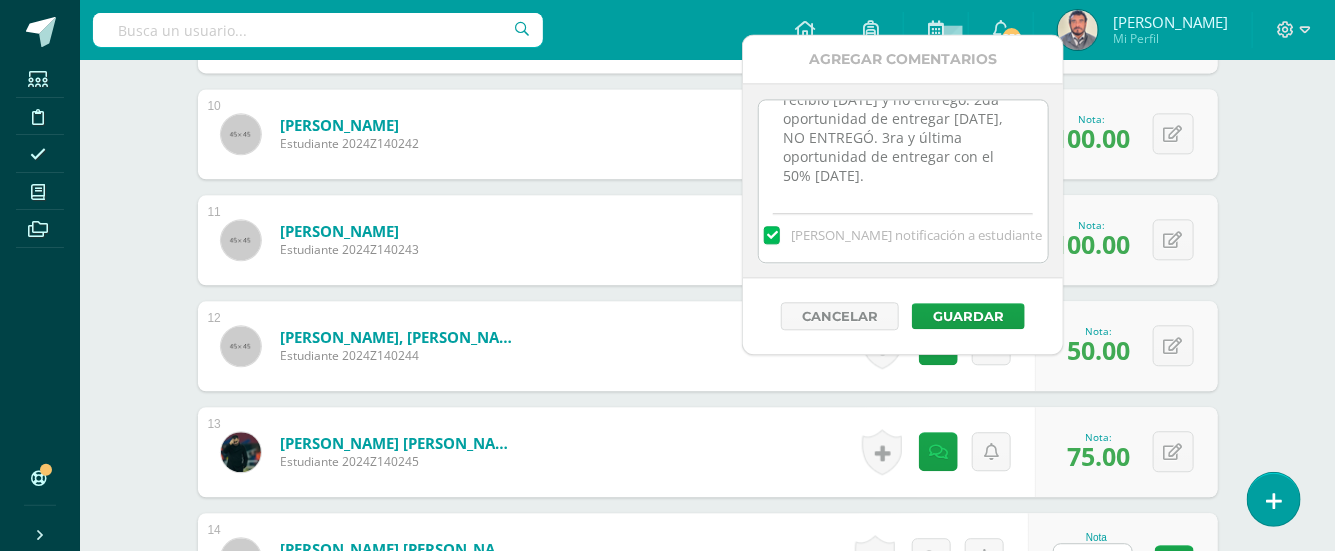 drag, startPoint x: 792, startPoint y: 461, endPoint x: 859, endPoint y: 185, distance: 284.01584 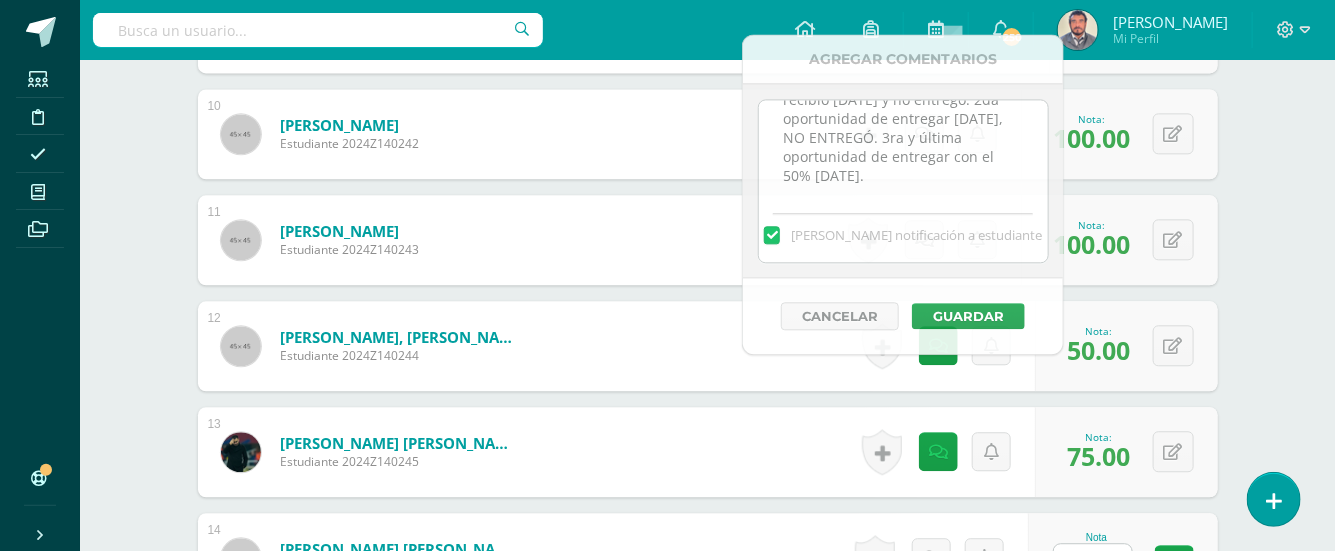 click on "Matemática  Bach V
Onceavo Bachillerato "A"
Herramientas
Detalle de asistencias
Actividad
Anuncios
Actividades
Estudiantes
Planificación
Dosificación
Conferencias
¿Estás seguro que quieres  eliminar  esta actividad?
Esto borrará la actividad y cualquier nota que hayas registrado
permanentemente. Esta acción no se puede revertir. Cancelar Eliminar
Administración de escalas de valoración
escala de valoración
Aún no has creado una escala de valoración.
Cancelar Agregar nueva escala de valoración: Cancelar     Mostrar todos 1" at bounding box center [707, 472] 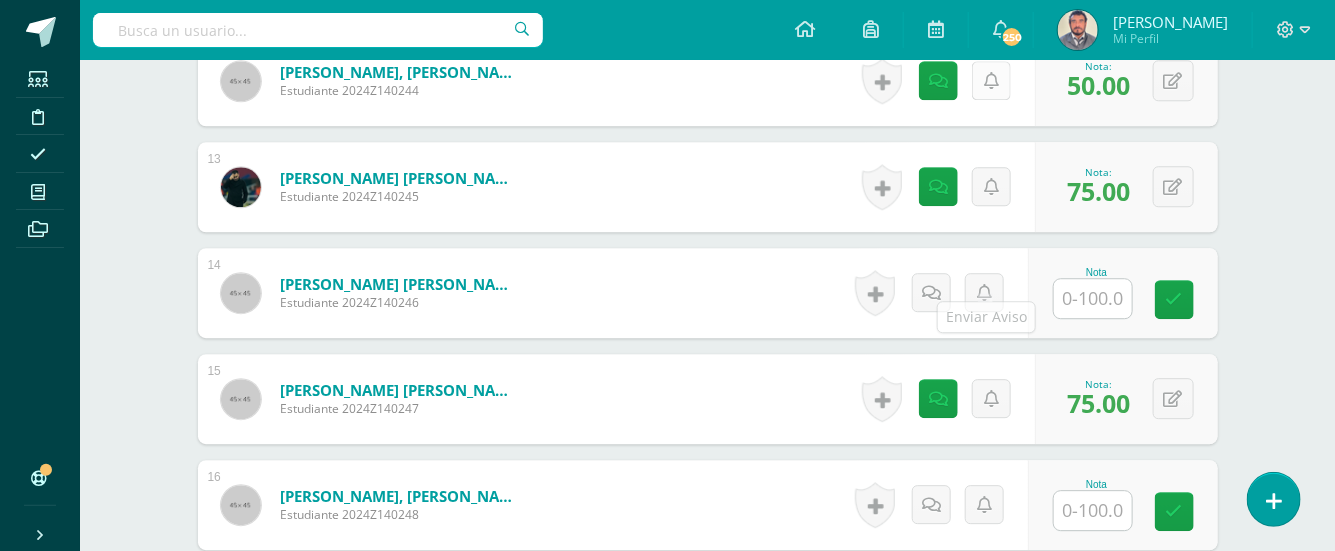 scroll, scrollTop: 2017, scrollLeft: 0, axis: vertical 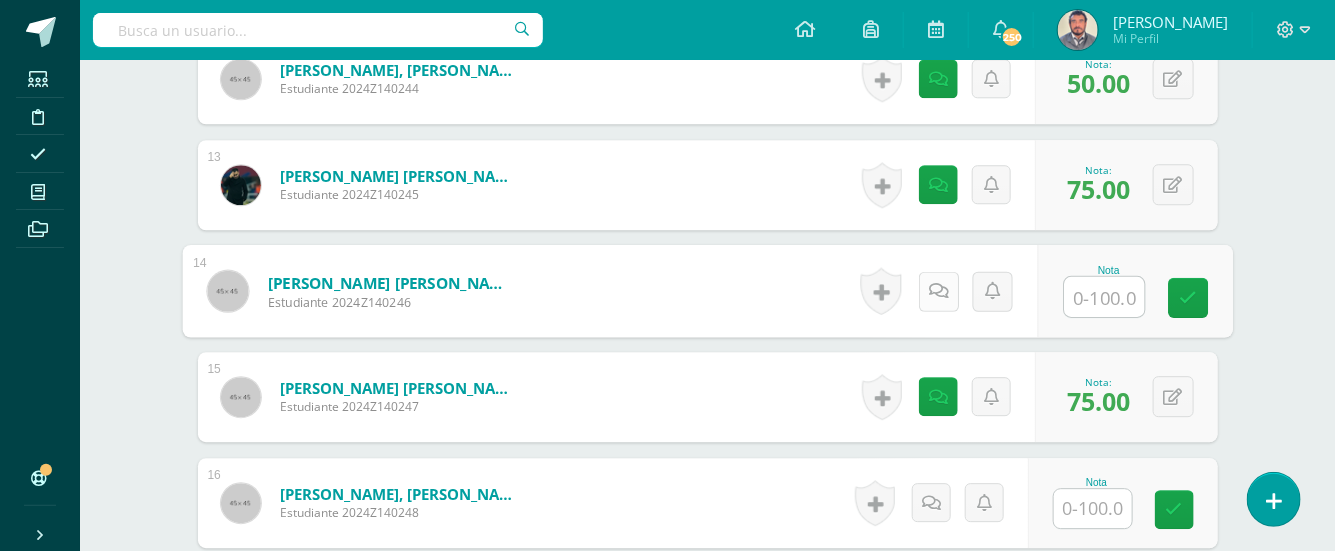 click at bounding box center (938, 290) 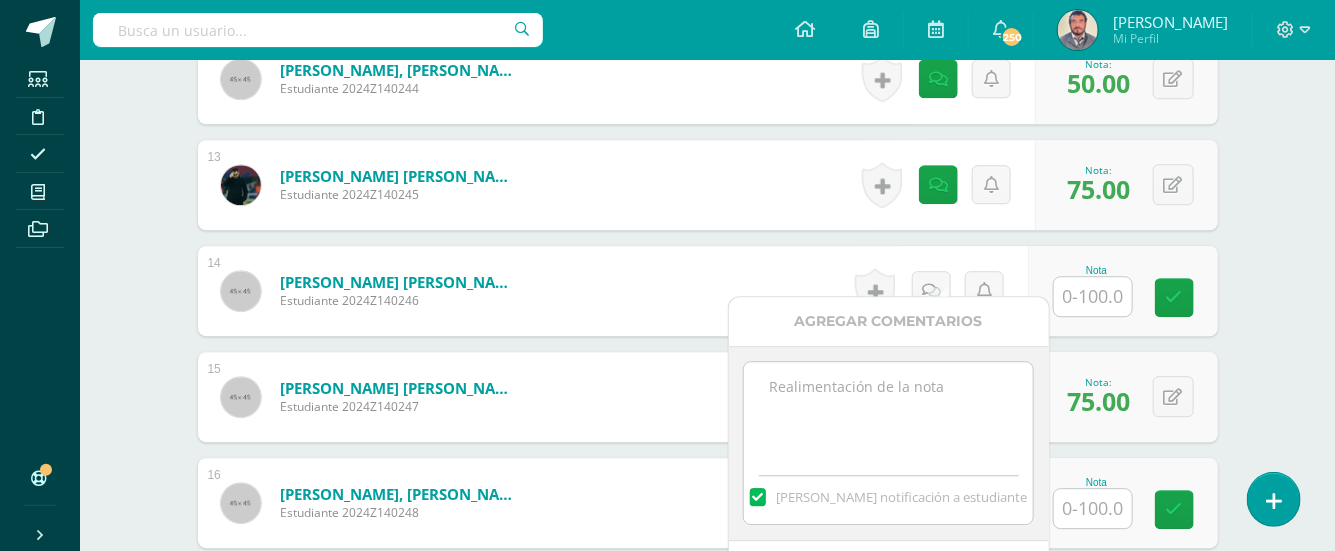 click at bounding box center [888, 412] 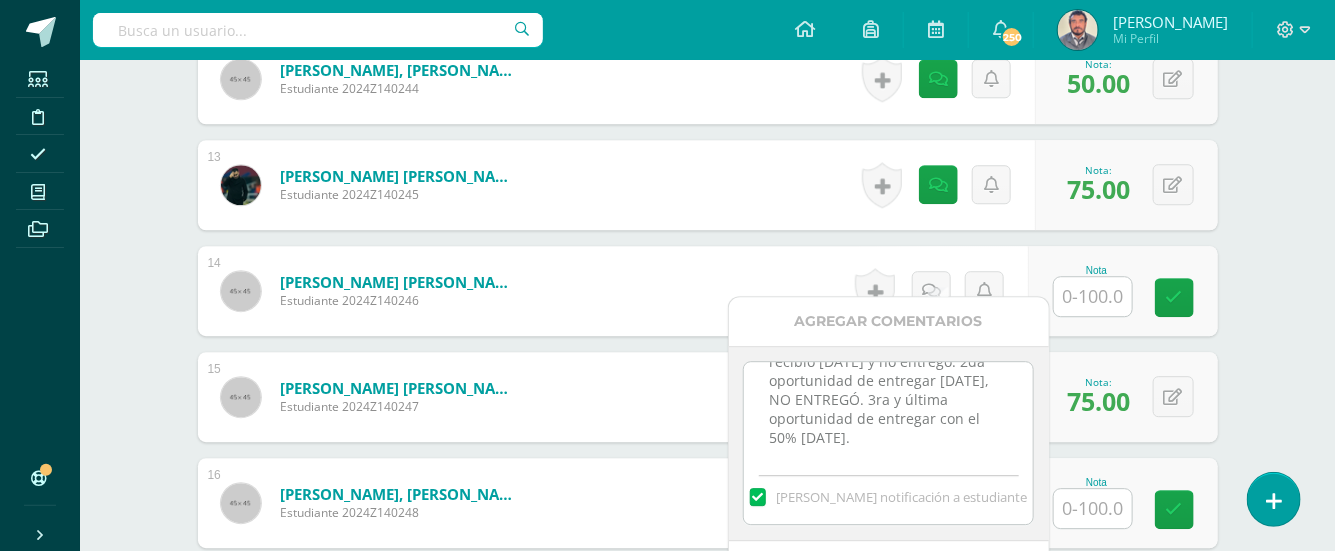 scroll, scrollTop: 82, scrollLeft: 0, axis: vertical 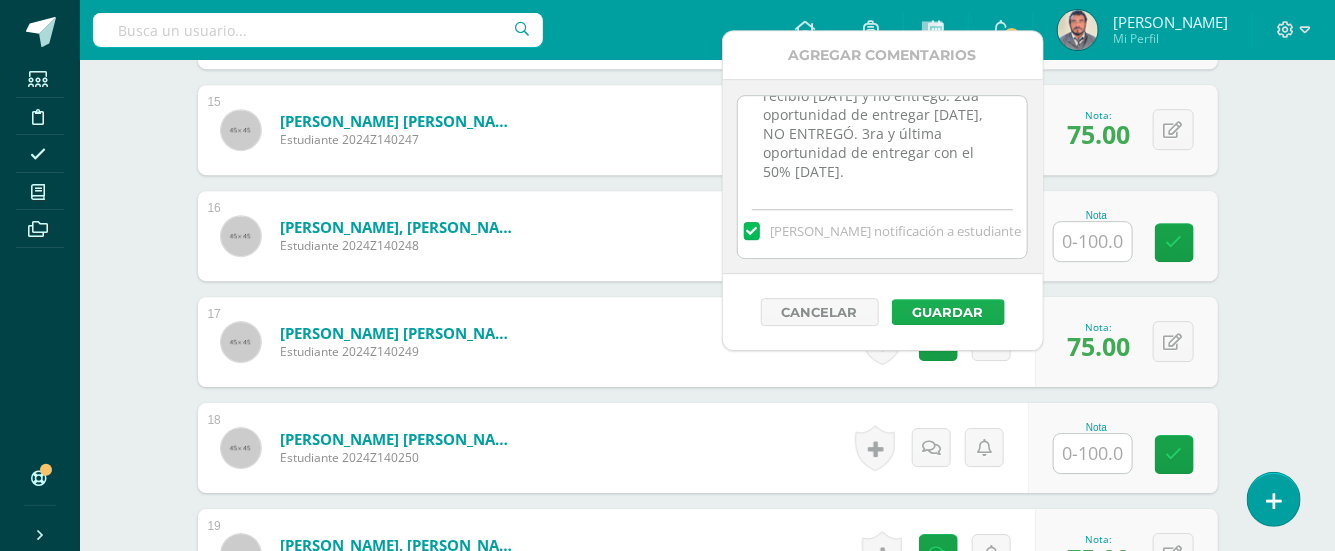 type on "Tarea para entregar 09/07/25, por problemas a nivel nacional se les recibió 10/07/25 y no entregó. 2da oportunidad de entregar viernes 11/07/25, NO ENTREGÓ. 3ra y última oportunidad de entregar con el 50% lunes 14/07/25." 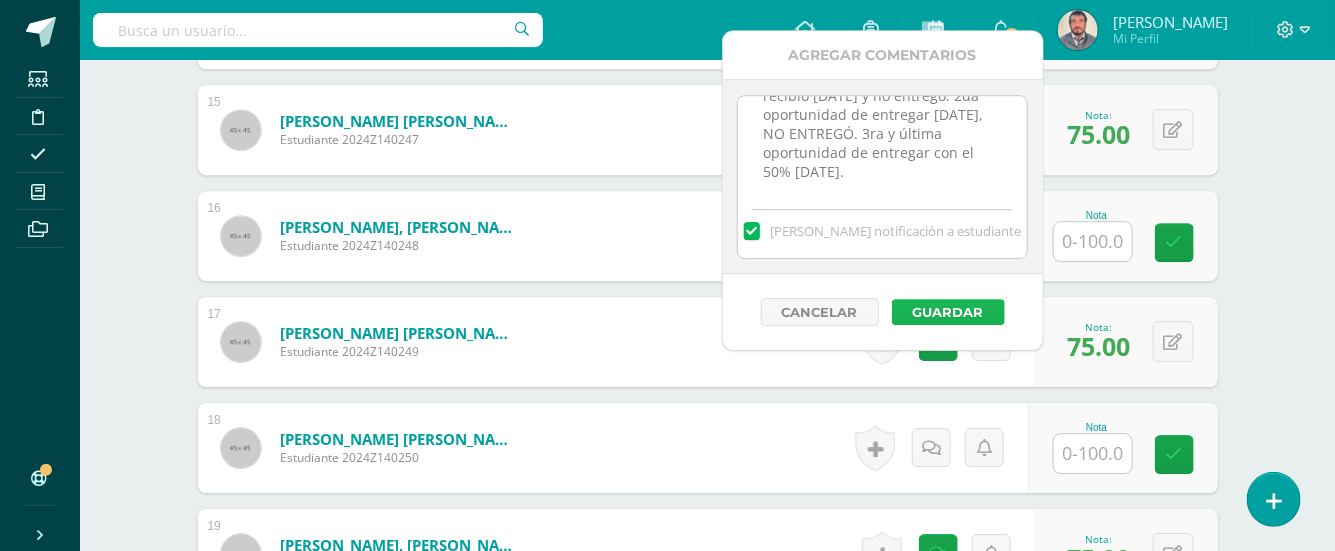 click on "Guardar" at bounding box center [948, 312] 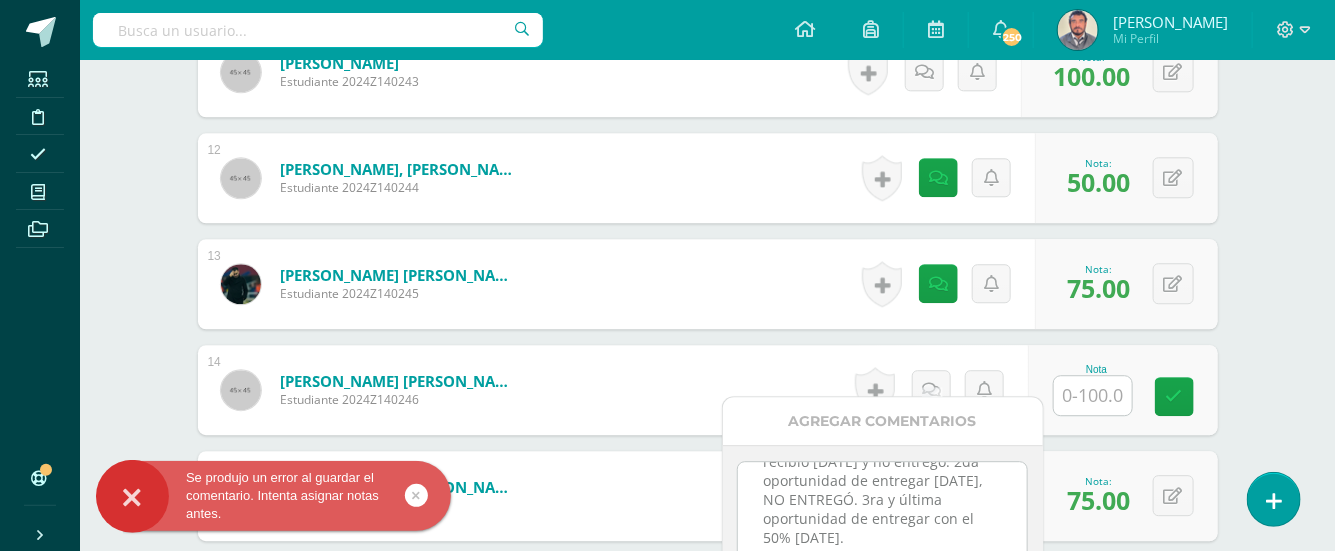 scroll, scrollTop: 1884, scrollLeft: 0, axis: vertical 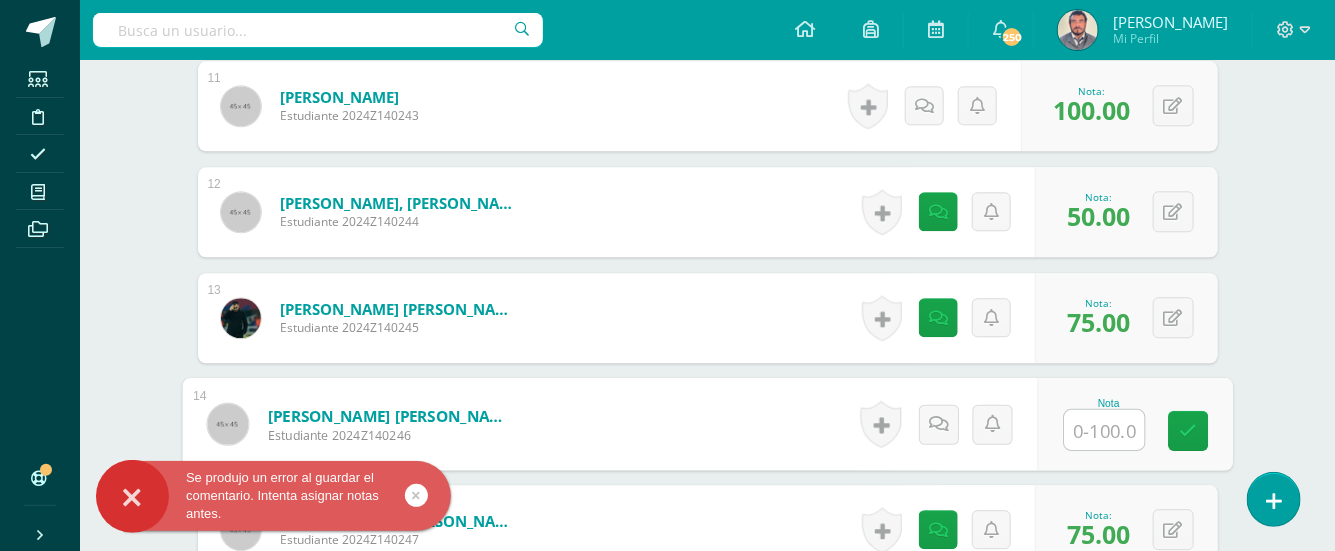 click at bounding box center [1104, 430] 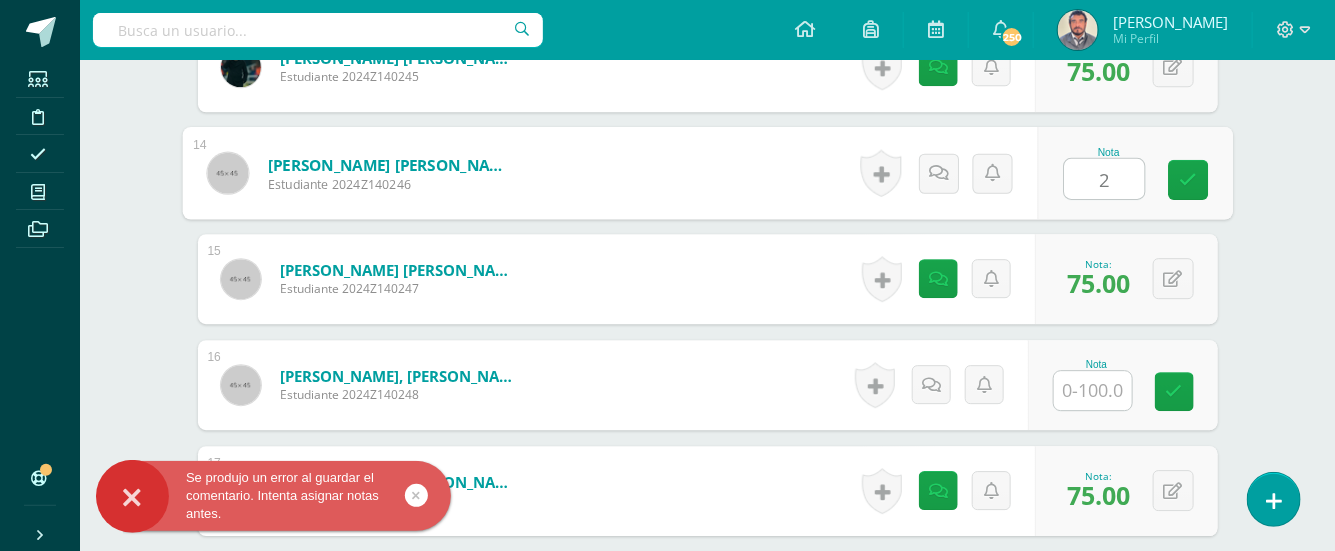 scroll, scrollTop: 2150, scrollLeft: 0, axis: vertical 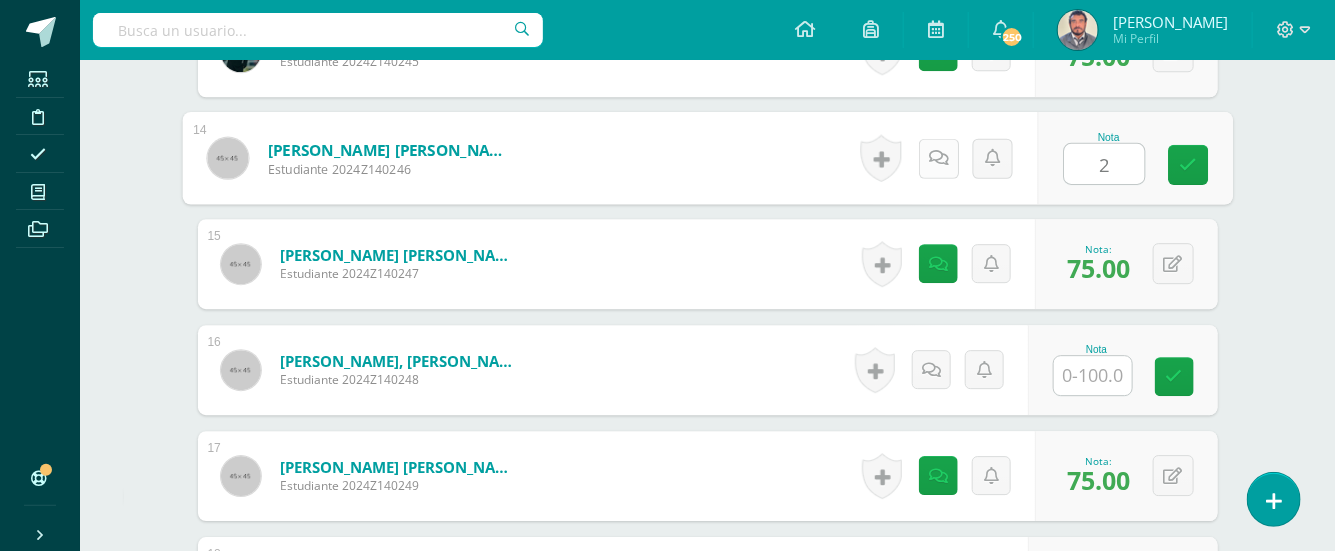 type on "2" 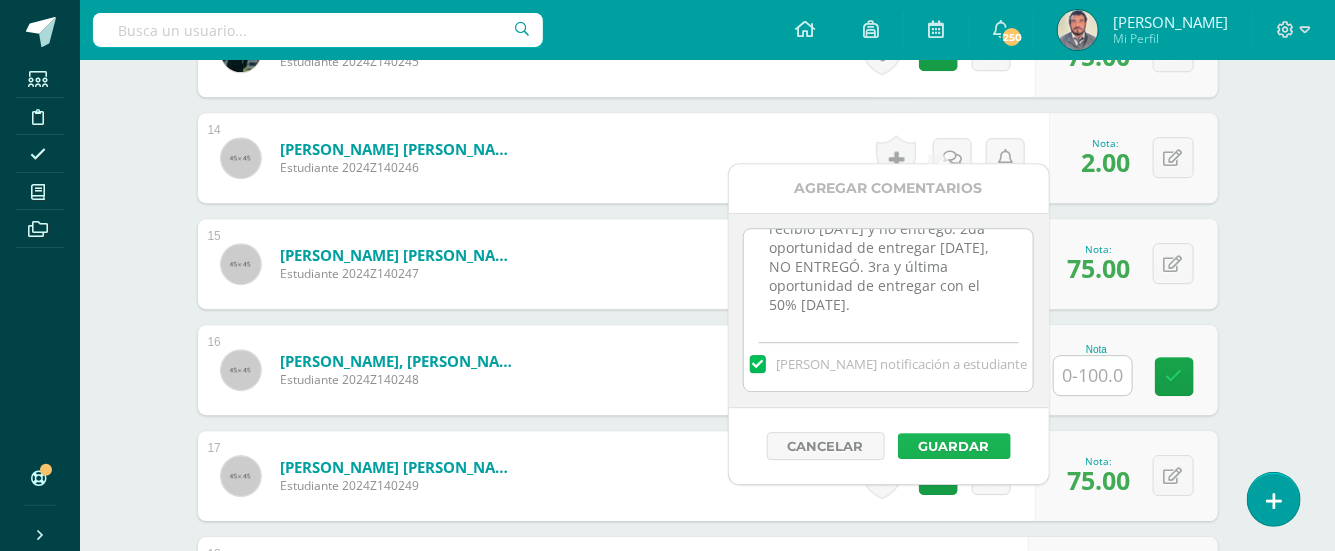 click on "Guardar" at bounding box center (954, 446) 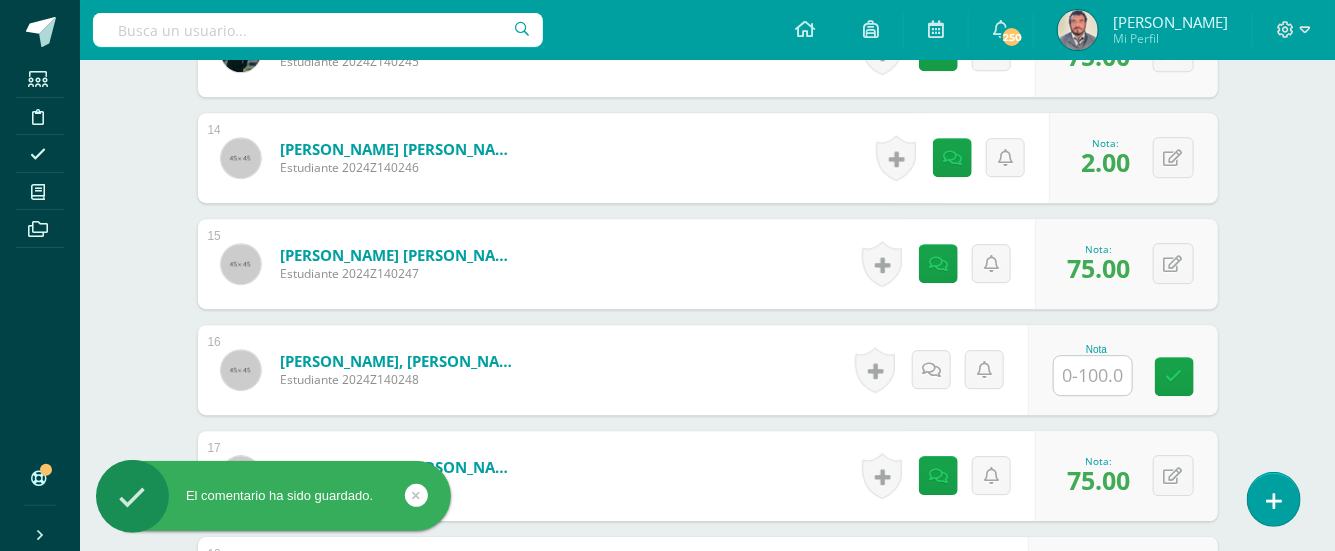 click at bounding box center (1093, 375) 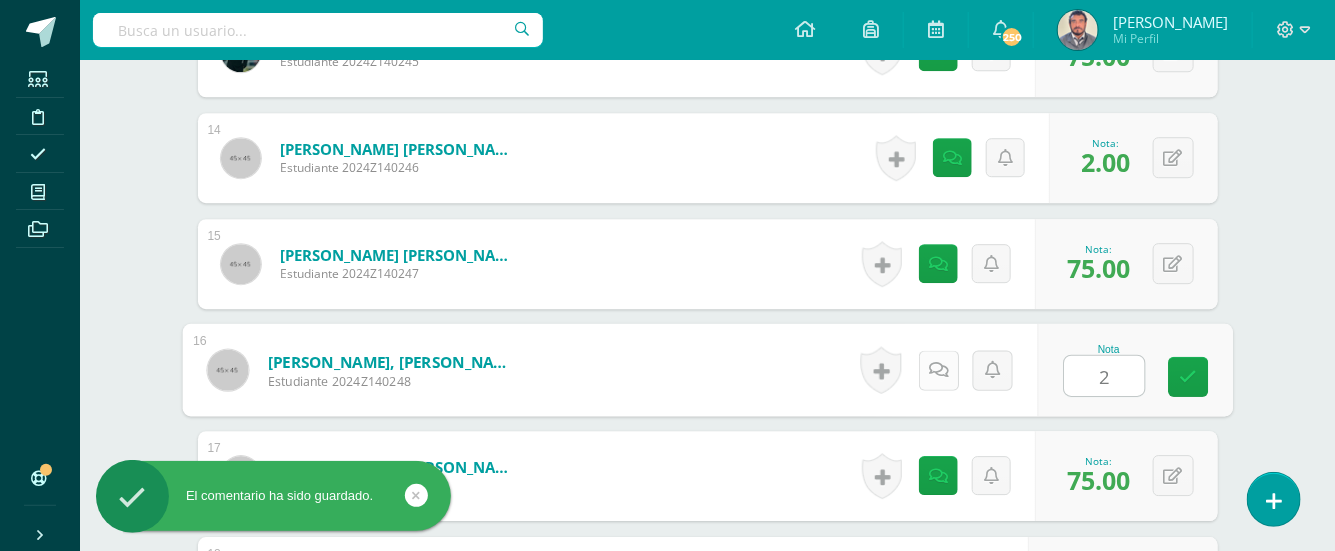 type on "2" 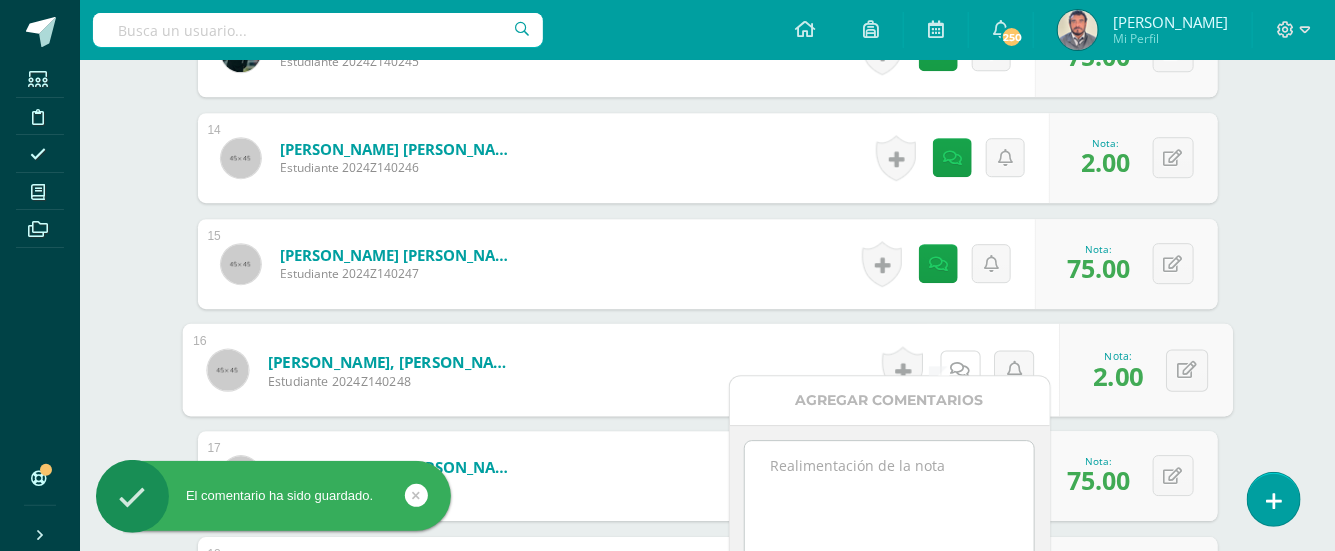 scroll, scrollTop: 2284, scrollLeft: 0, axis: vertical 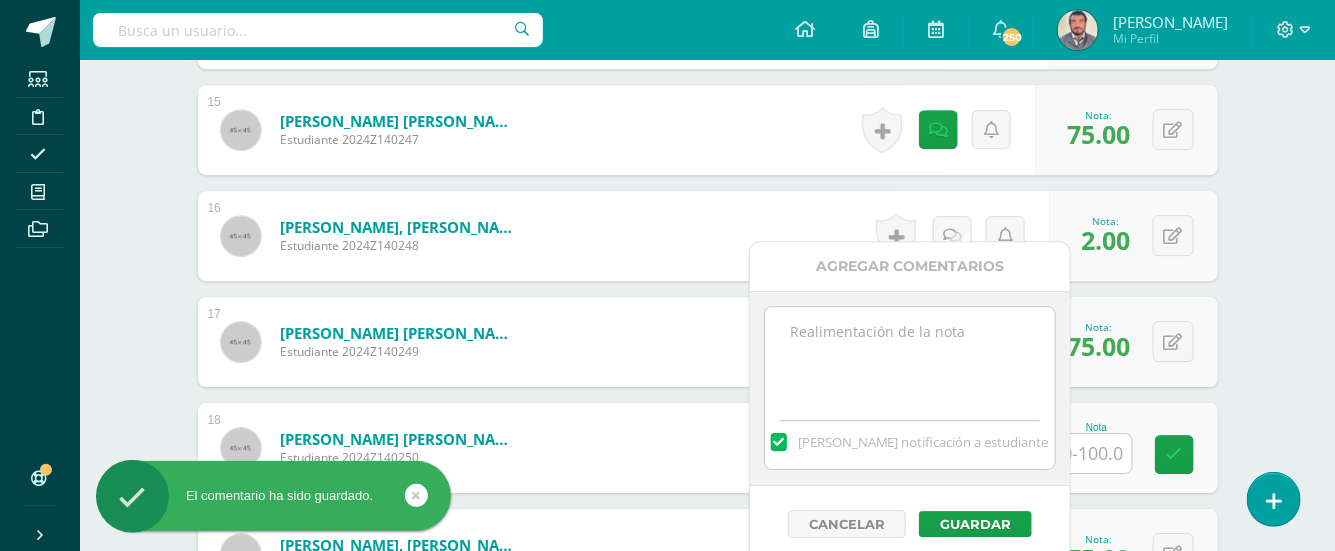 click at bounding box center (909, 357) 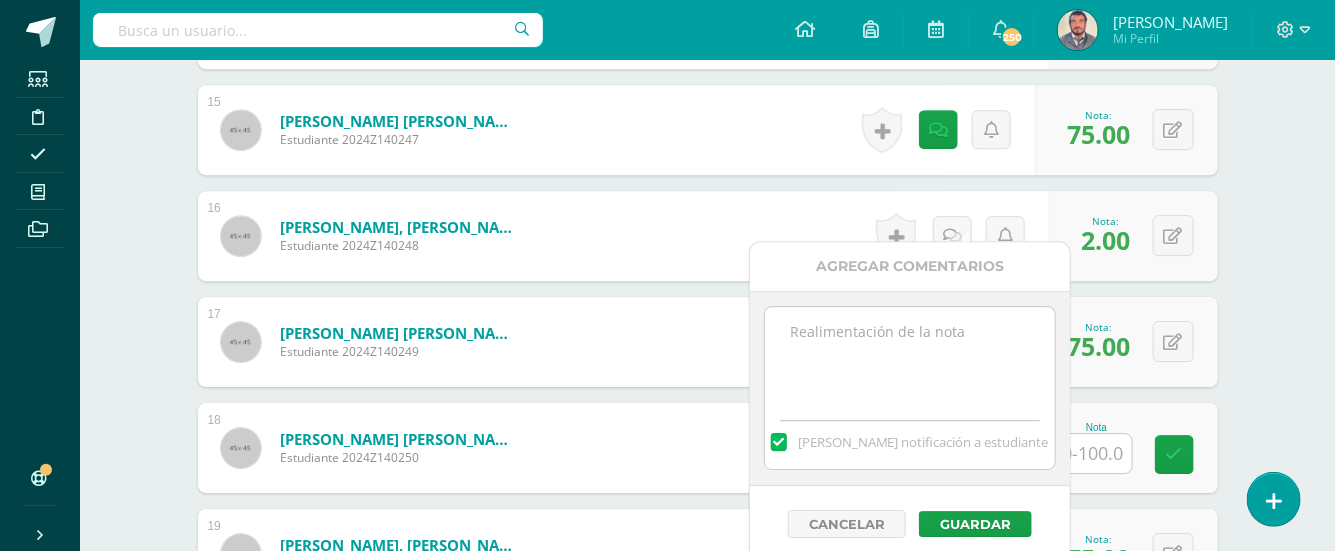 paste on "Tarea para entregar 09/07/25, por problemas a nivel nacional se les recibió 10/07/25 y no entregó. 2da oportunidad de entregar viernes 11/07/25, NO ENTREGÓ. 3ra y última oportunidad de entregar con el 50% lunes 14/07/25." 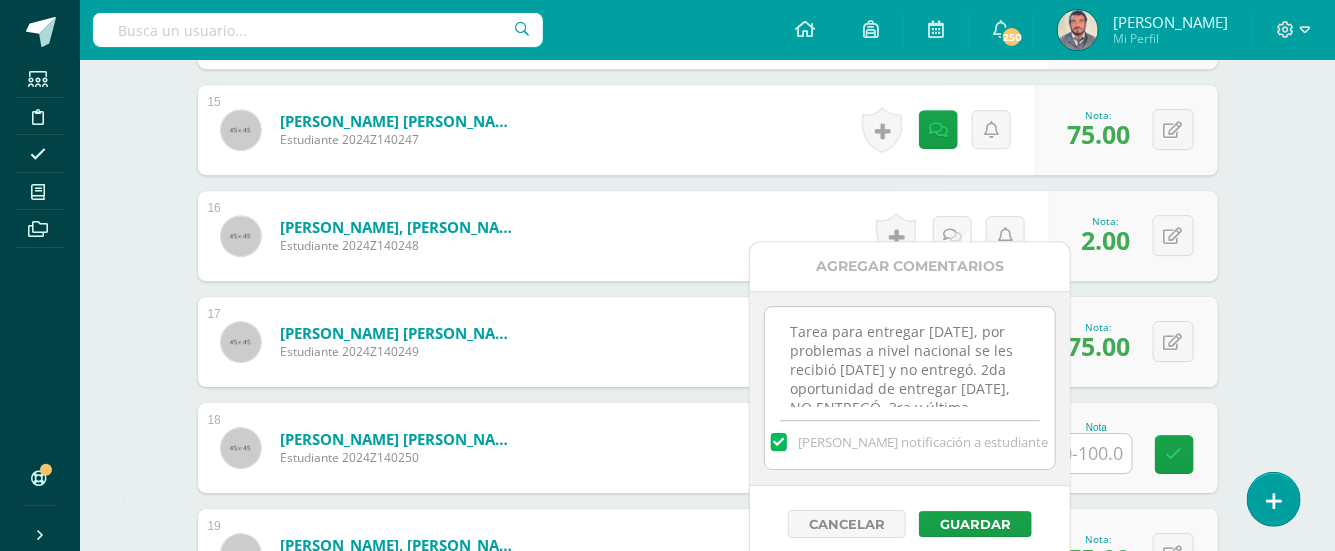 scroll, scrollTop: 67, scrollLeft: 0, axis: vertical 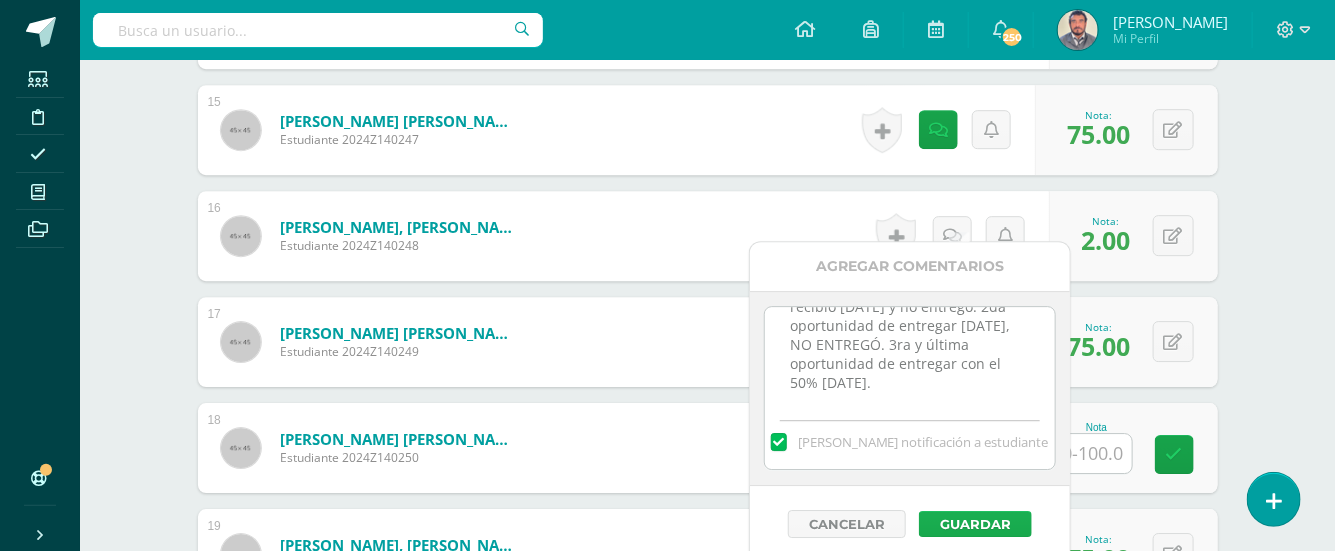 type on "Tarea para entregar 09/07/25, por problemas a nivel nacional se les recibió 10/07/25 y no entregó. 2da oportunidad de entregar viernes 11/07/25, NO ENTREGÓ. 3ra y última oportunidad de entregar con el 50% lunes 14/07/25." 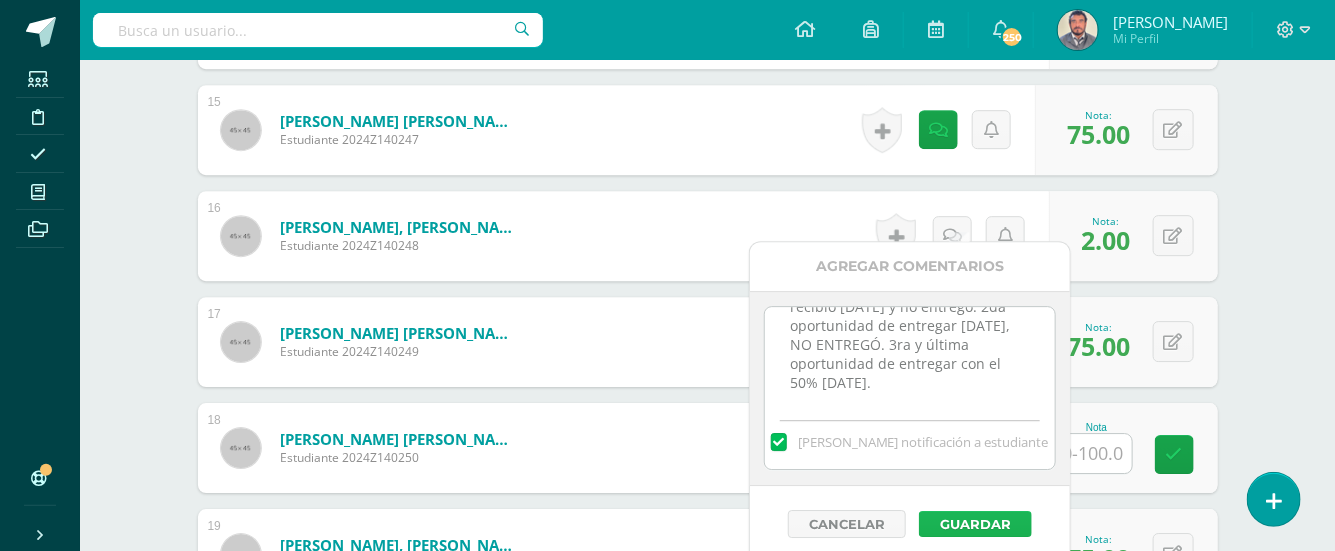 click on "Guardar" at bounding box center (975, 524) 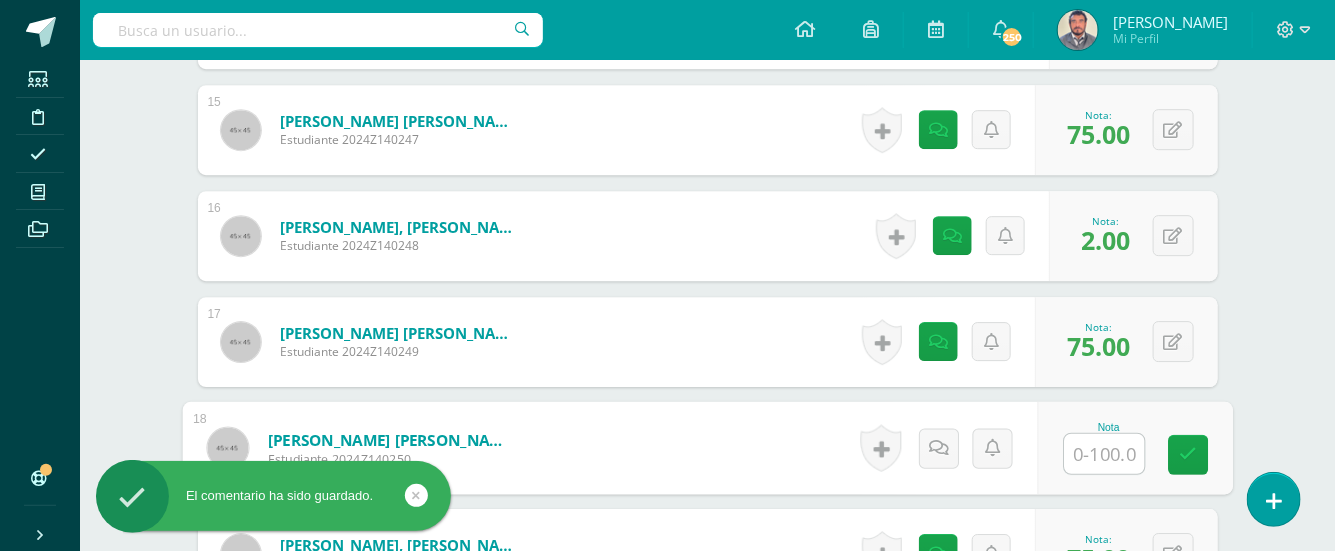 click at bounding box center (1104, 454) 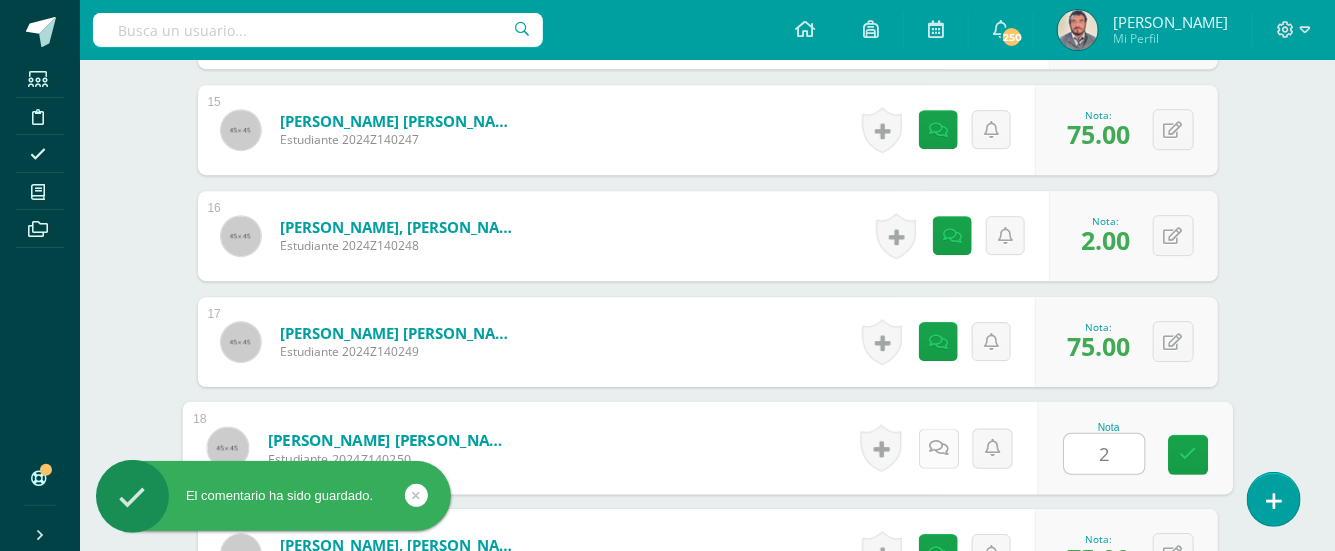 type on "2" 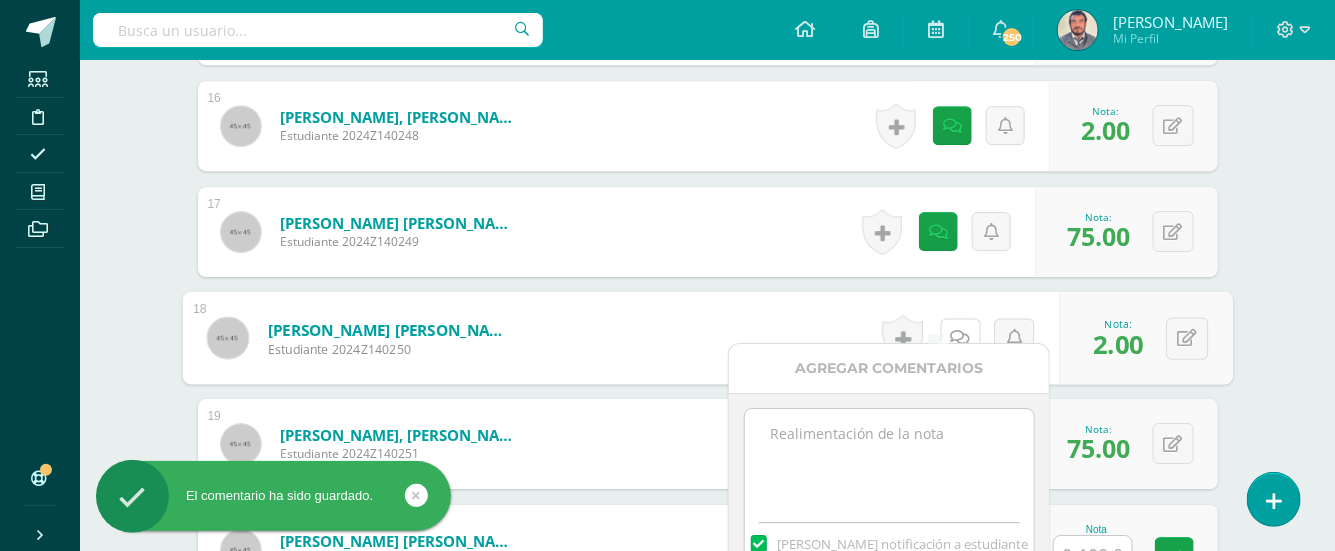 scroll, scrollTop: 2550, scrollLeft: 0, axis: vertical 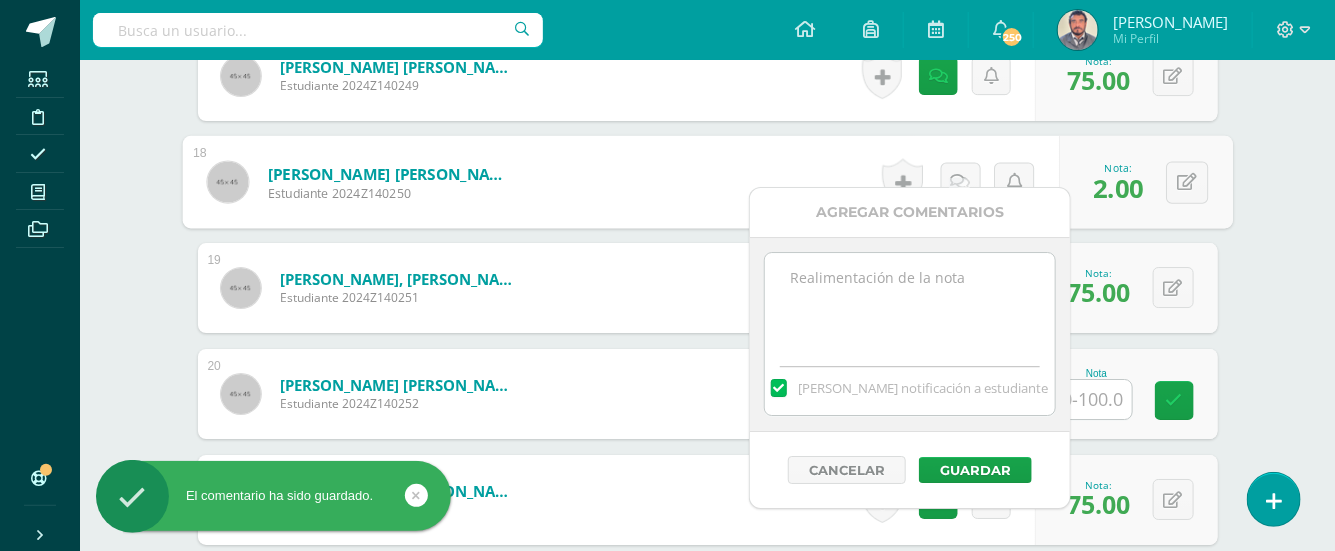 click at bounding box center (909, 303) 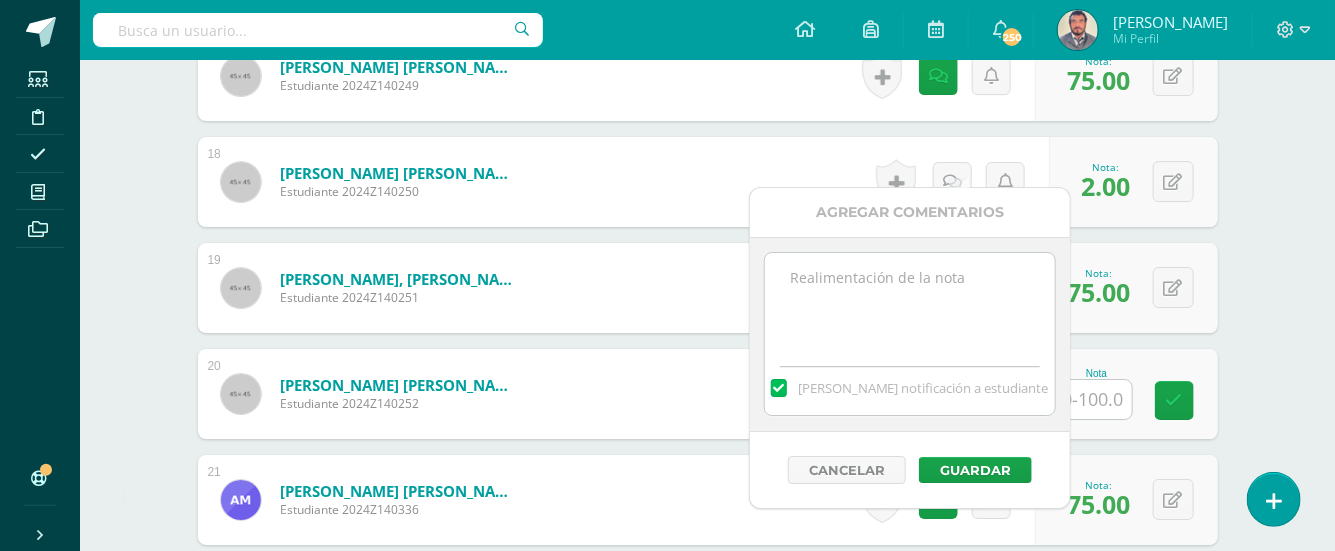 paste on "Tarea para entregar 09/07/25, por problemas a nivel nacional se les recibió 10/07/25 y no entregó. 2da oportunidad de entregar viernes 11/07/25, NO ENTREGÓ. 3ra y última oportunidad de entregar con el 50% lunes 14/07/25." 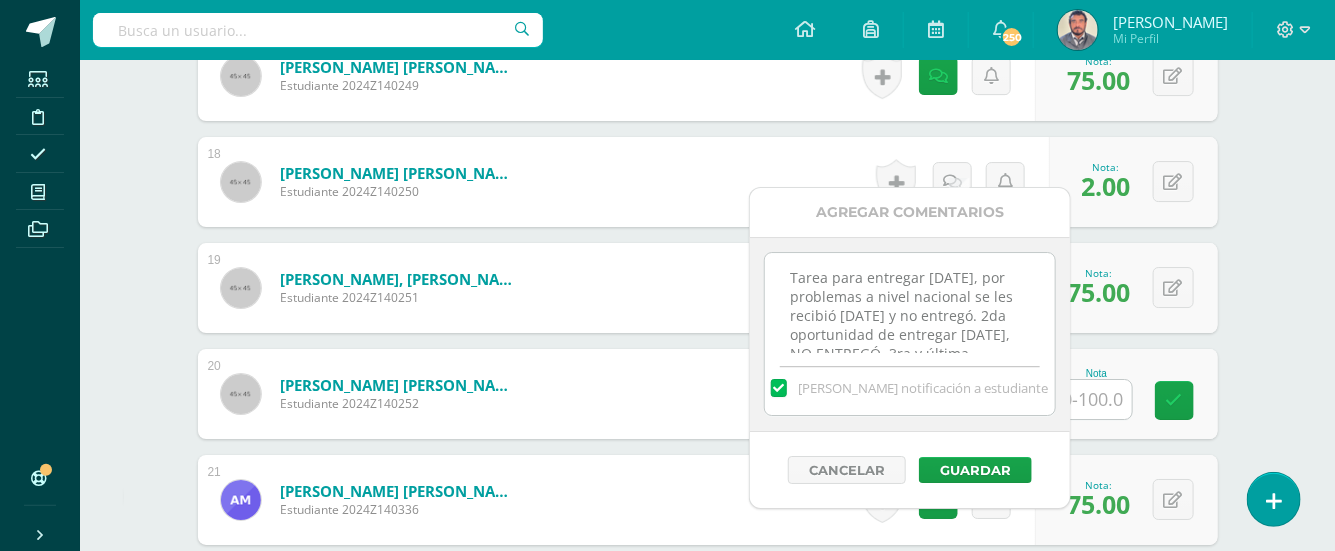 scroll, scrollTop: 67, scrollLeft: 0, axis: vertical 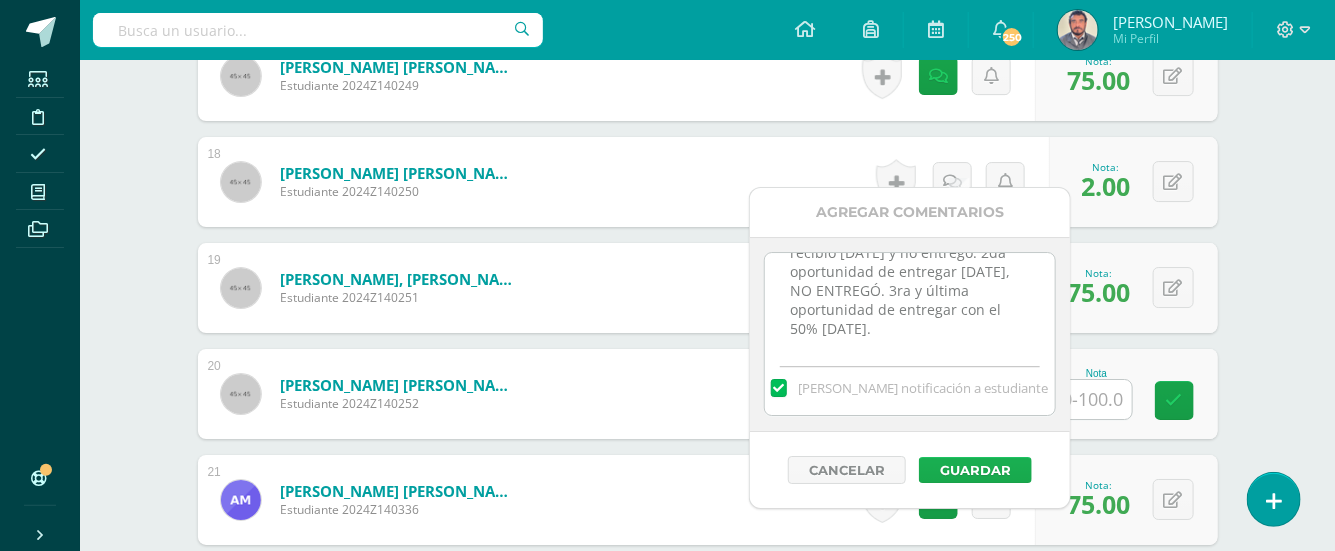 type on "Tarea para entregar 09/07/25, por problemas a nivel nacional se les recibió 10/07/25 y no entregó. 2da oportunidad de entregar viernes 11/07/25, NO ENTREGÓ. 3ra y última oportunidad de entregar con el 50% lunes 14/07/25." 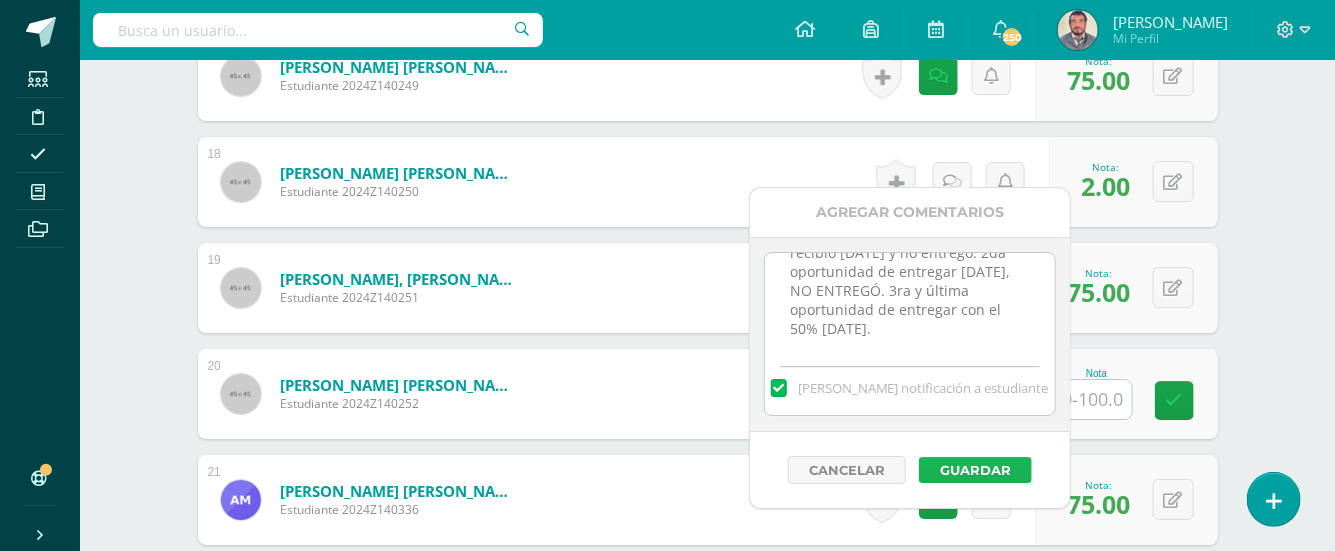 click on "Guardar" at bounding box center (975, 470) 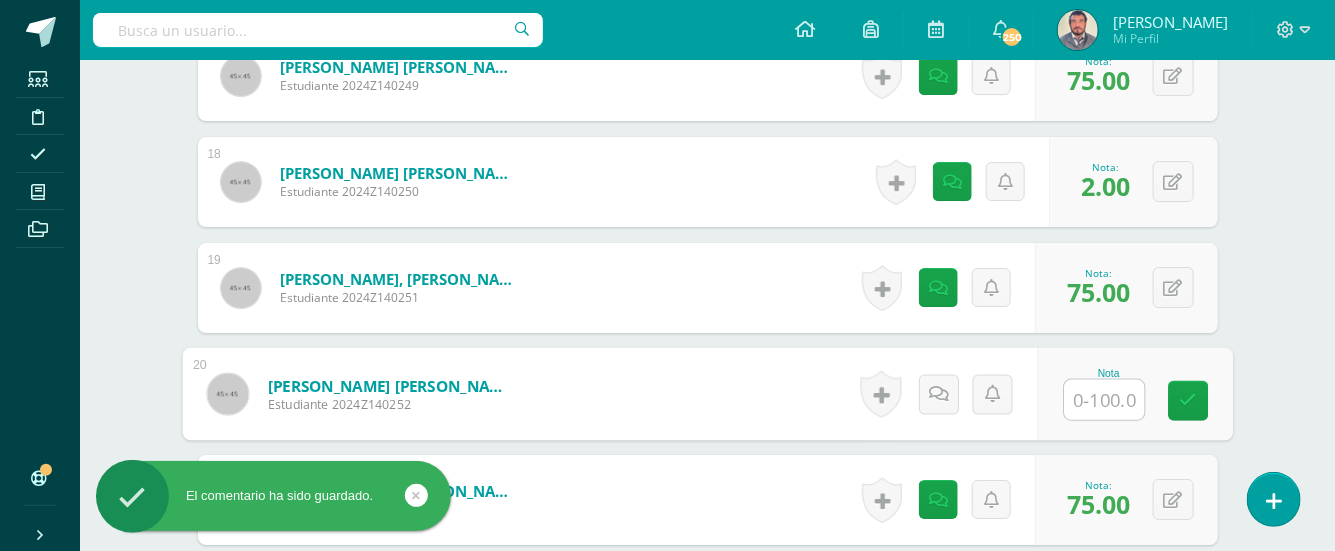 click at bounding box center [1104, 400] 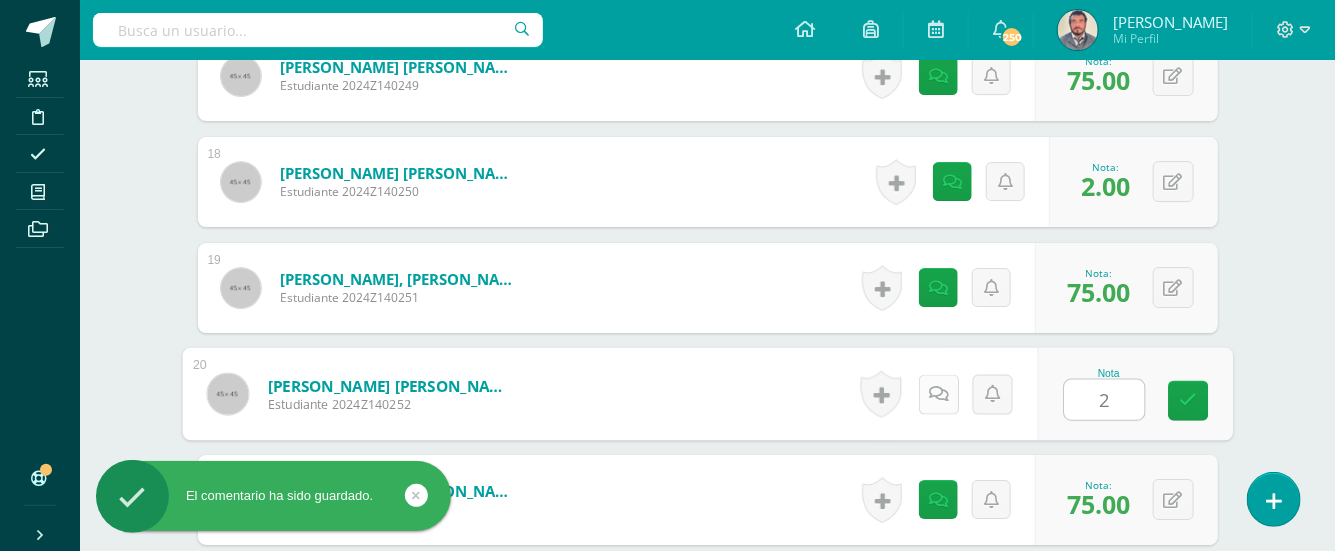 type on "2" 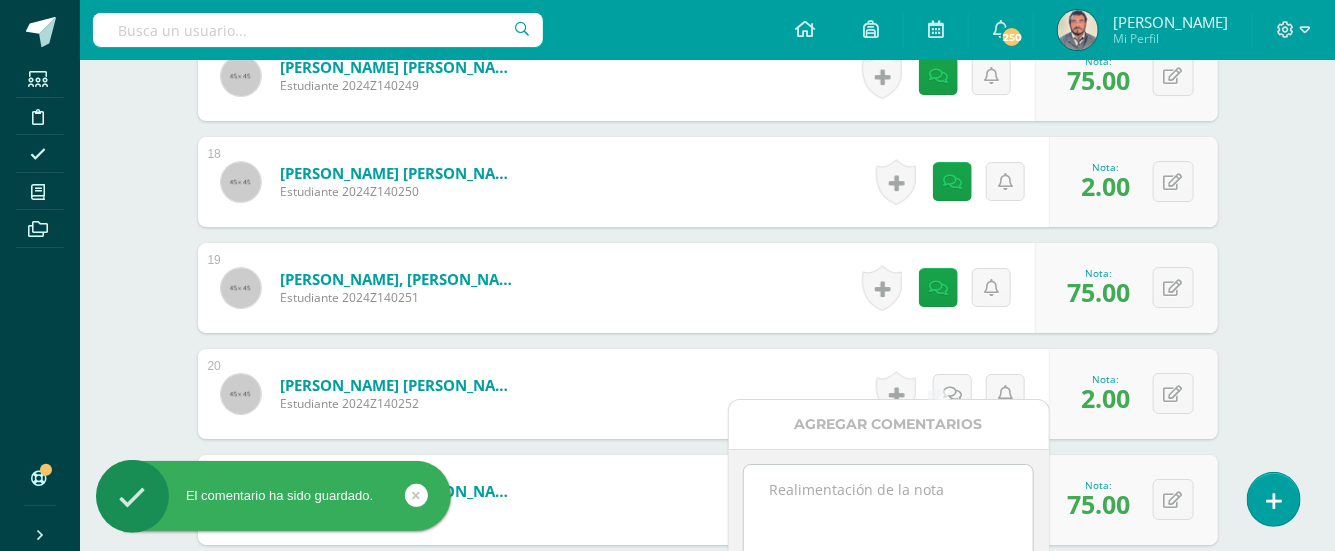 click at bounding box center [888, 515] 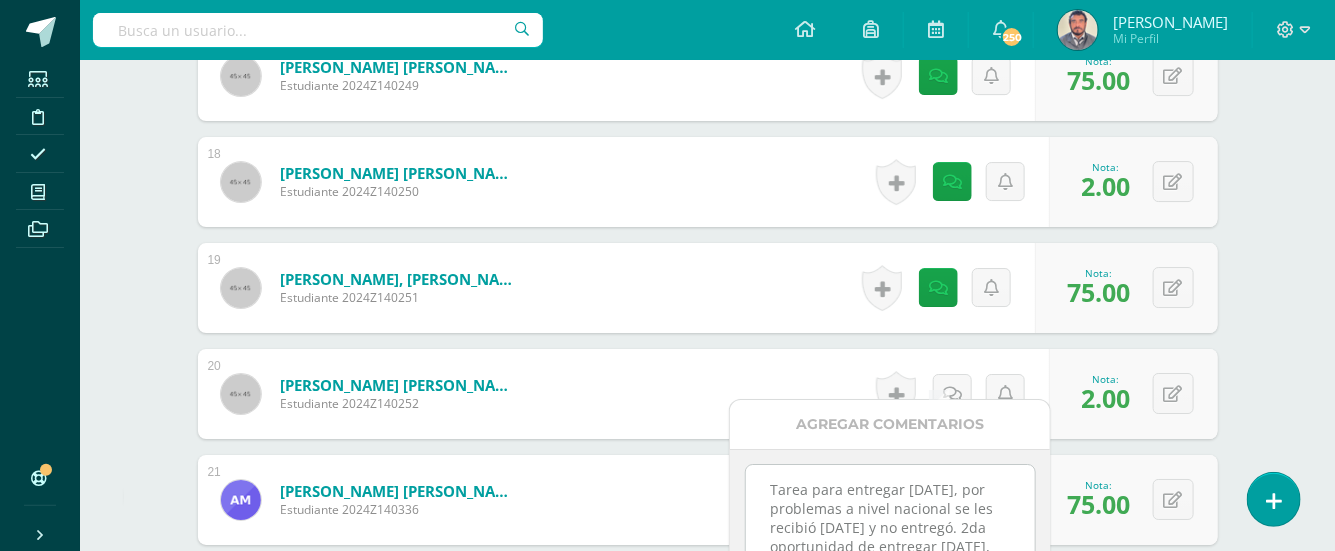 scroll, scrollTop: 2562, scrollLeft: 0, axis: vertical 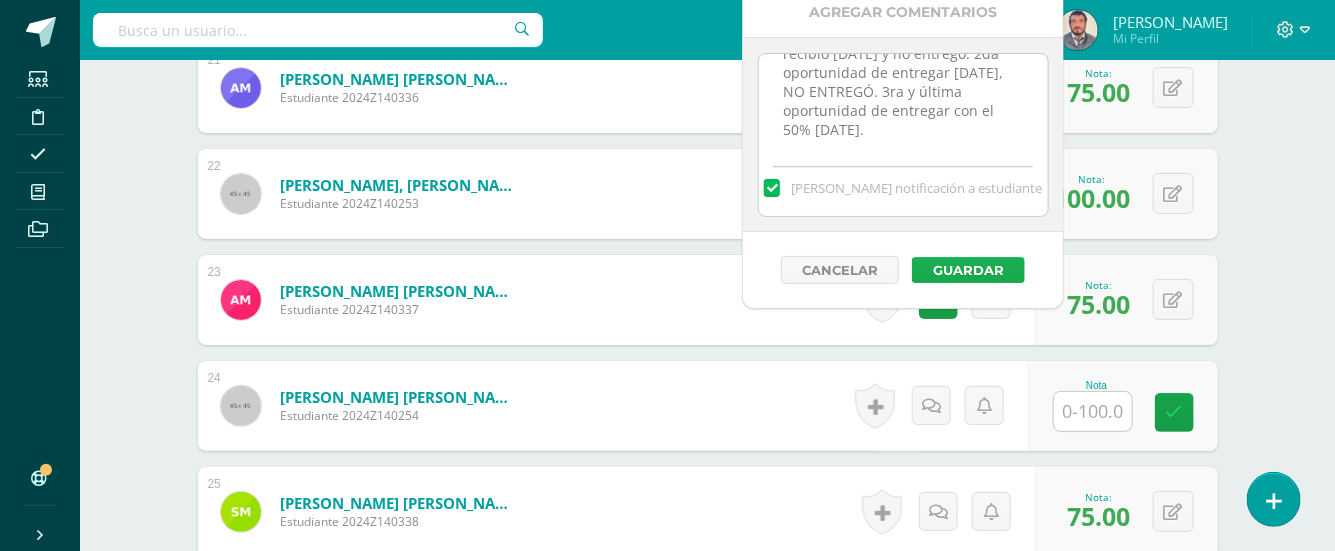 type on "Tarea para entregar 09/07/25, por problemas a nivel nacional se les recibió 10/07/25 y no entregó. 2da oportunidad de entregar viernes 11/07/25, NO ENTREGÓ. 3ra y última oportunidad de entregar con el 50% lunes 14/07/25." 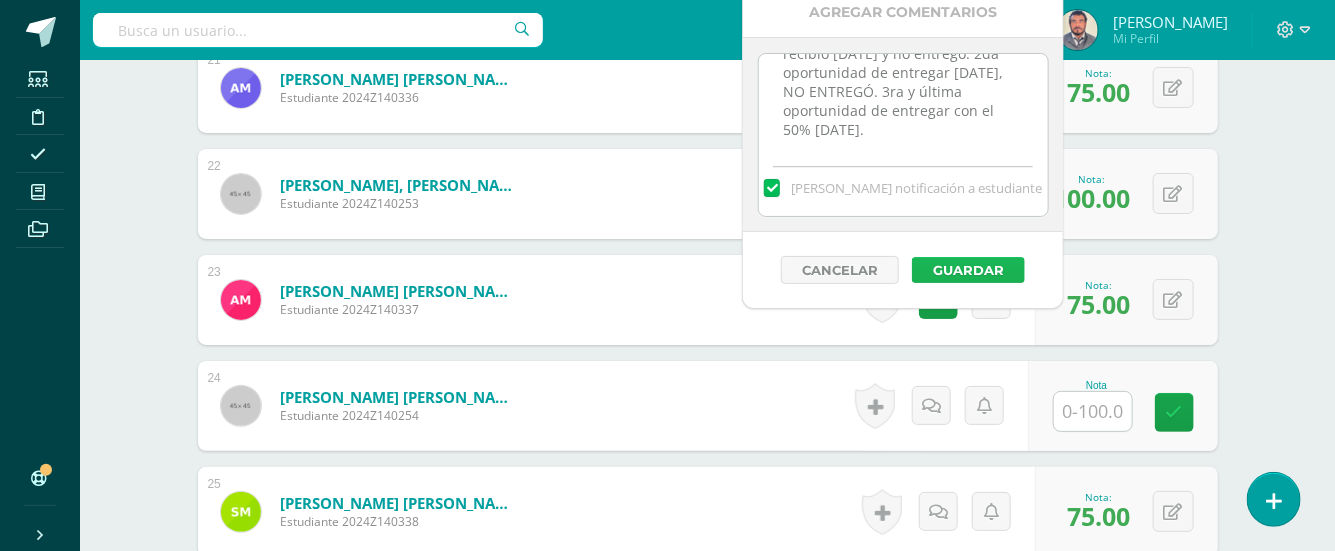 click on "Guardar" at bounding box center [968, 270] 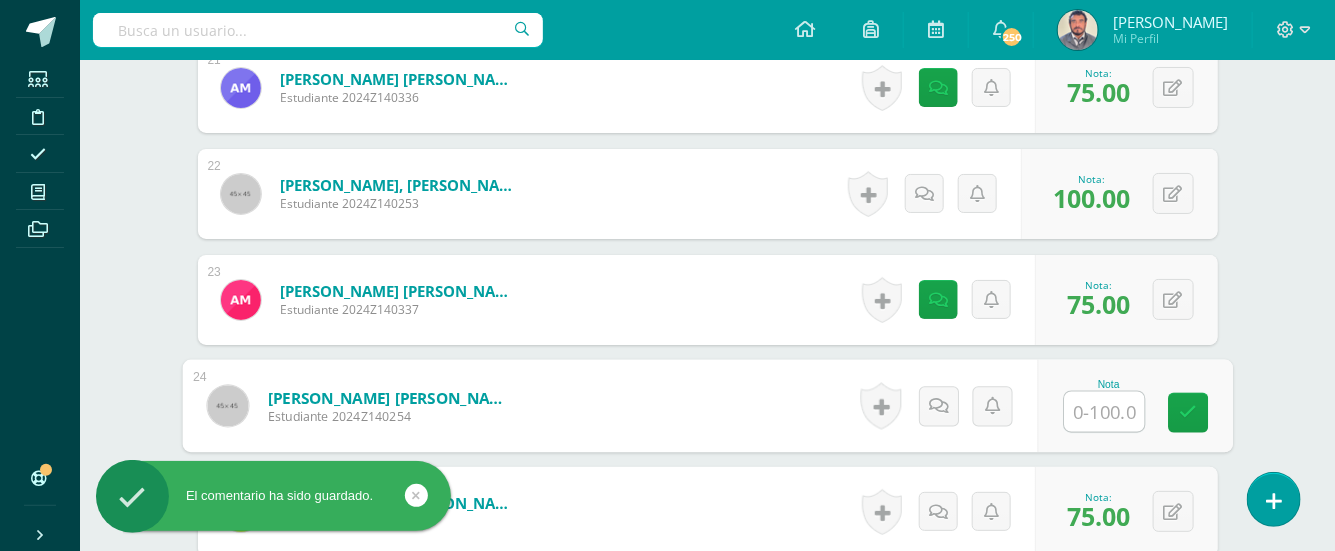 click at bounding box center [1104, 412] 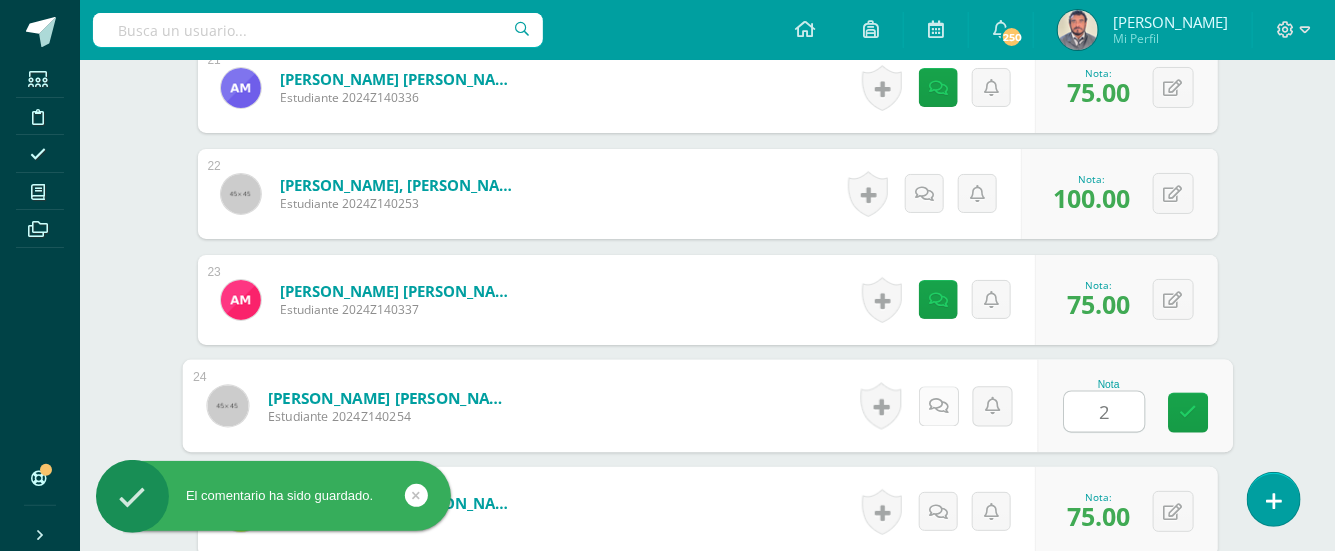 type on "2" 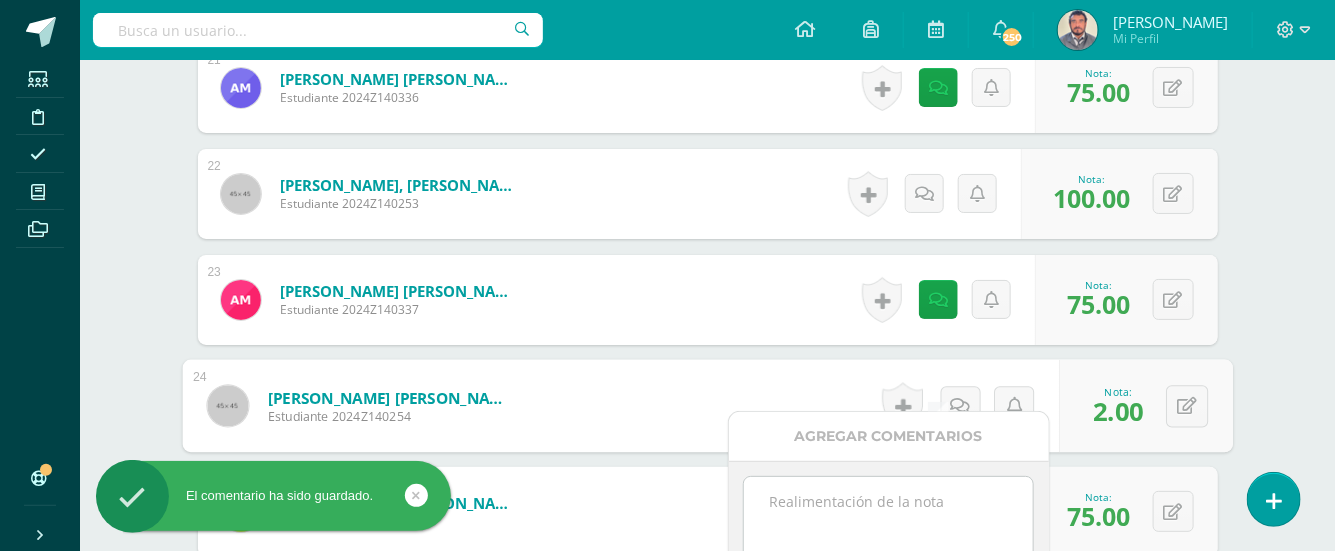 click at bounding box center (888, 527) 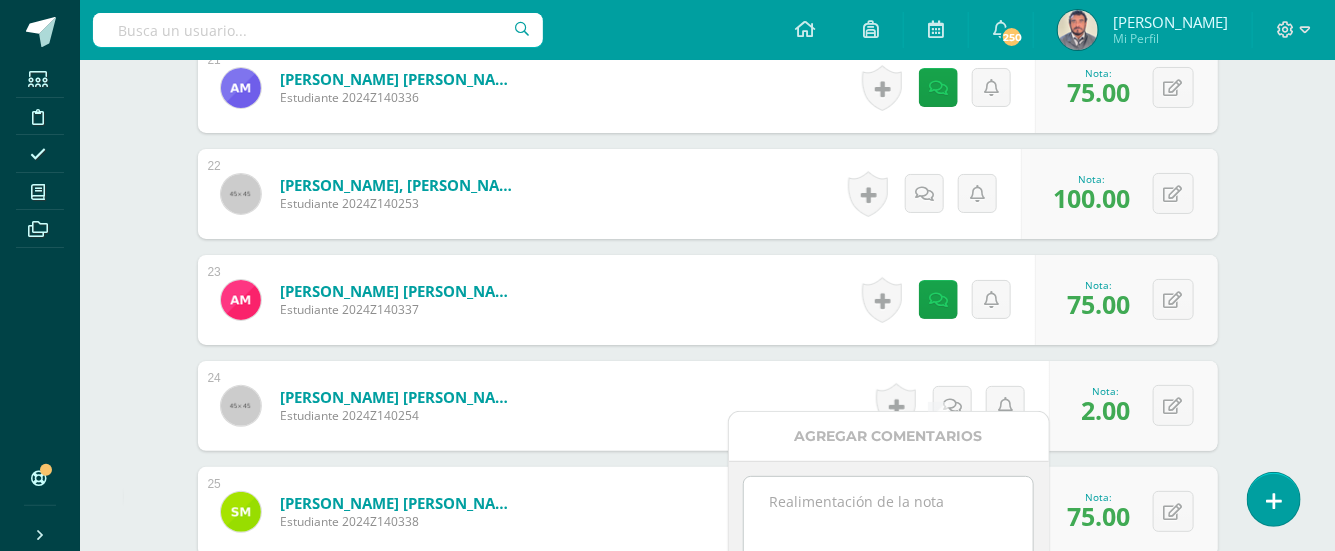paste on "Tarea para entregar 09/07/25, por problemas a nivel nacional se les recibió 10/07/25 y no entregó. 2da oportunidad de entregar viernes 11/07/25, NO ENTREGÓ. 3ra y última oportunidad de entregar con el 50% lunes 14/07/25." 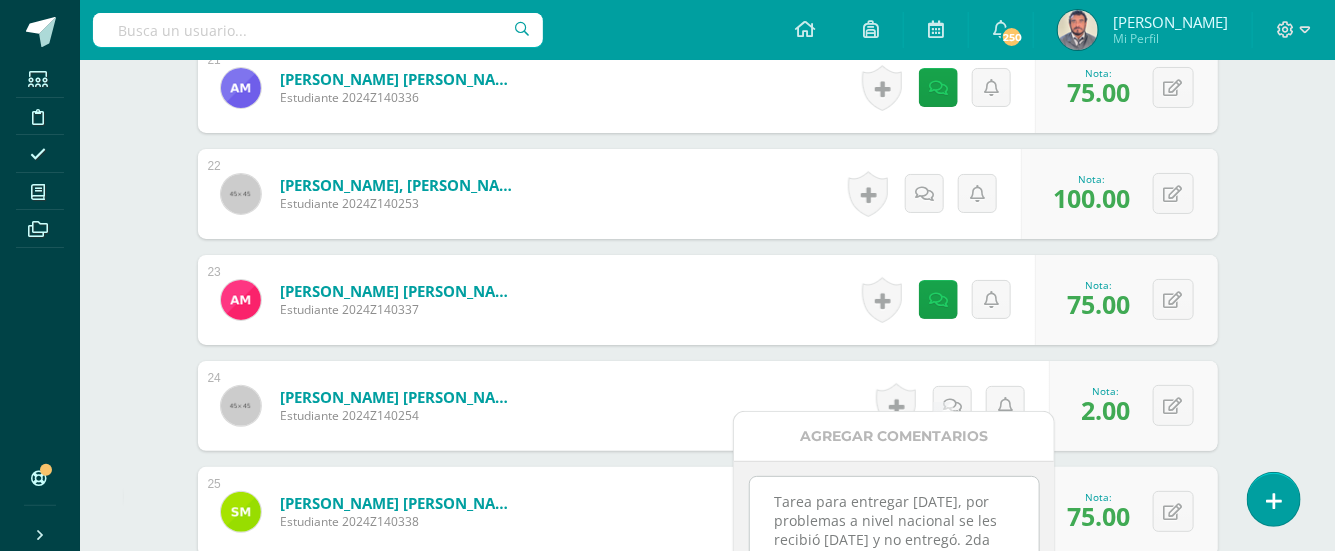 scroll, scrollTop: 67, scrollLeft: 0, axis: vertical 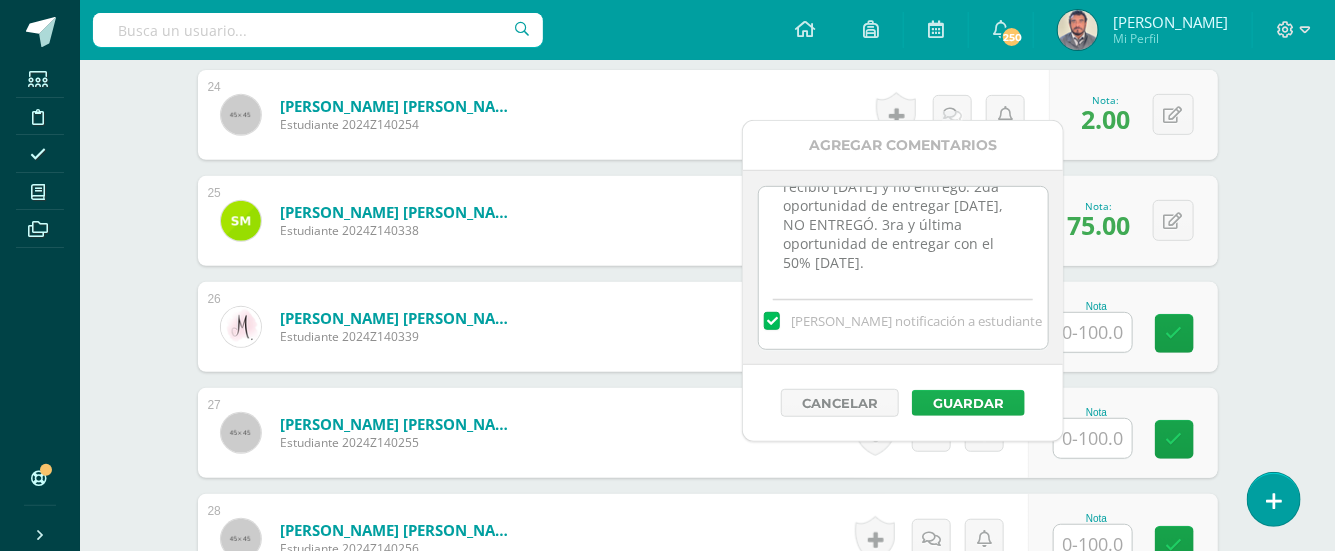 type on "Tarea para entregar 09/07/25, por problemas a nivel nacional se les recibió 10/07/25 y no entregó. 2da oportunidad de entregar viernes 11/07/25, NO ENTREGÓ. 3ra y última oportunidad de entregar con el 50% lunes 14/07/25." 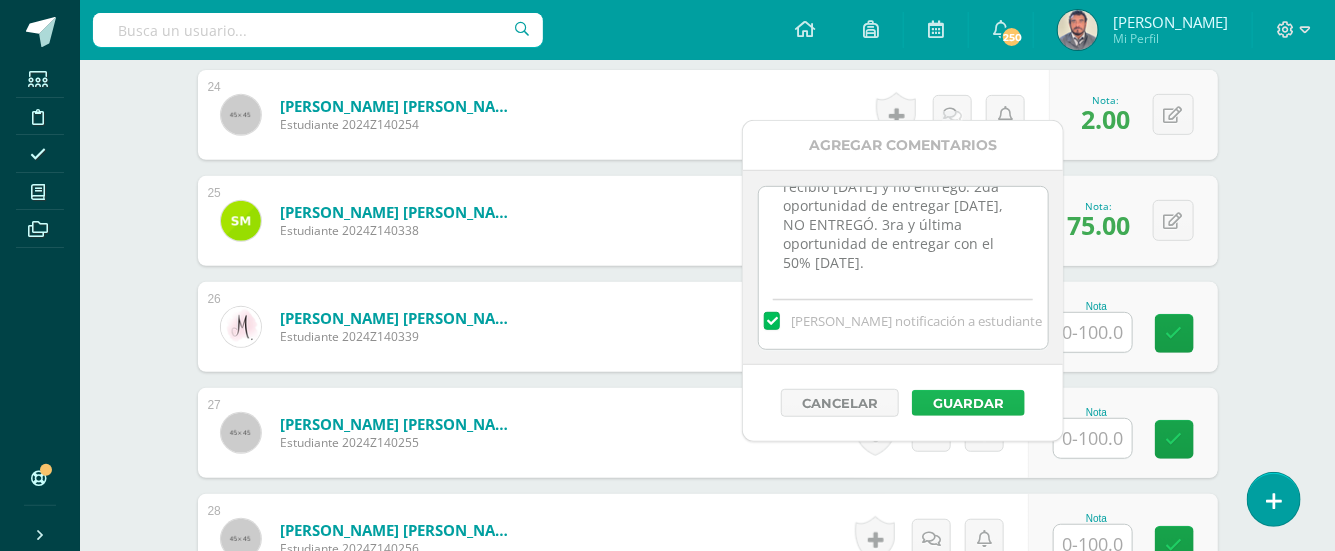 click on "Guardar" at bounding box center (968, 403) 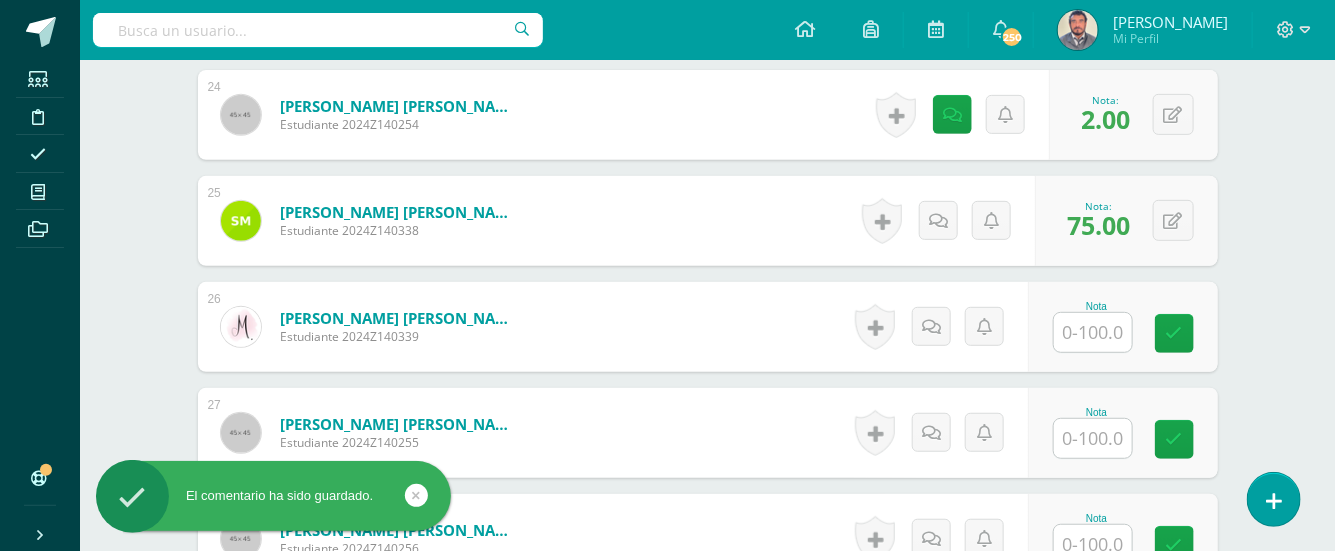 click at bounding box center [1093, 332] 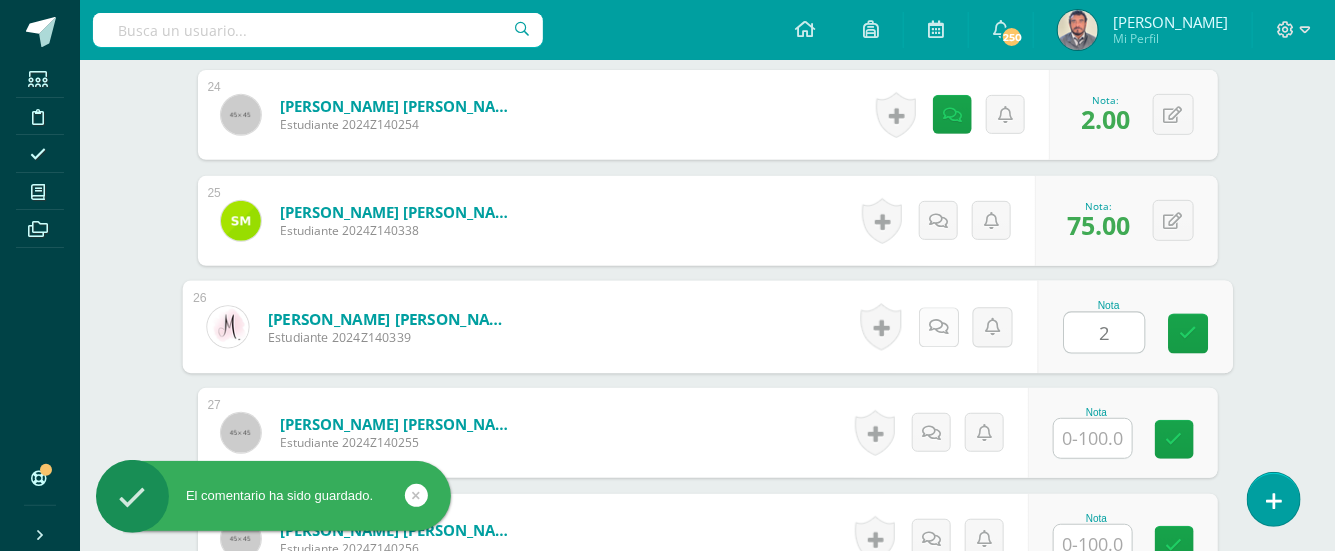 type on "2" 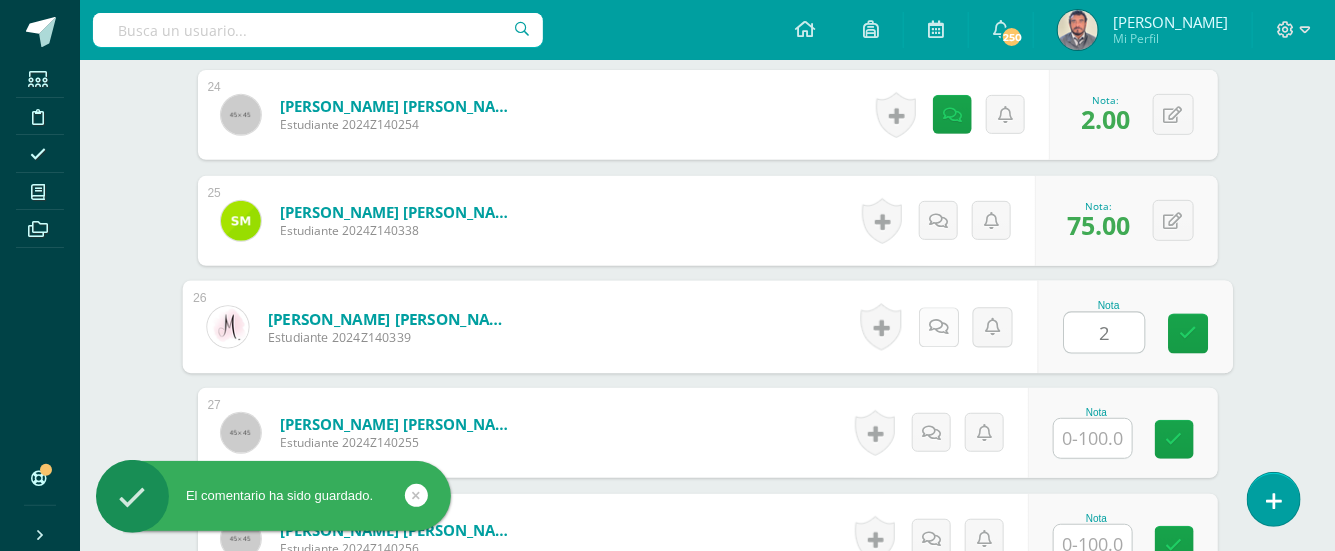 click at bounding box center (938, 326) 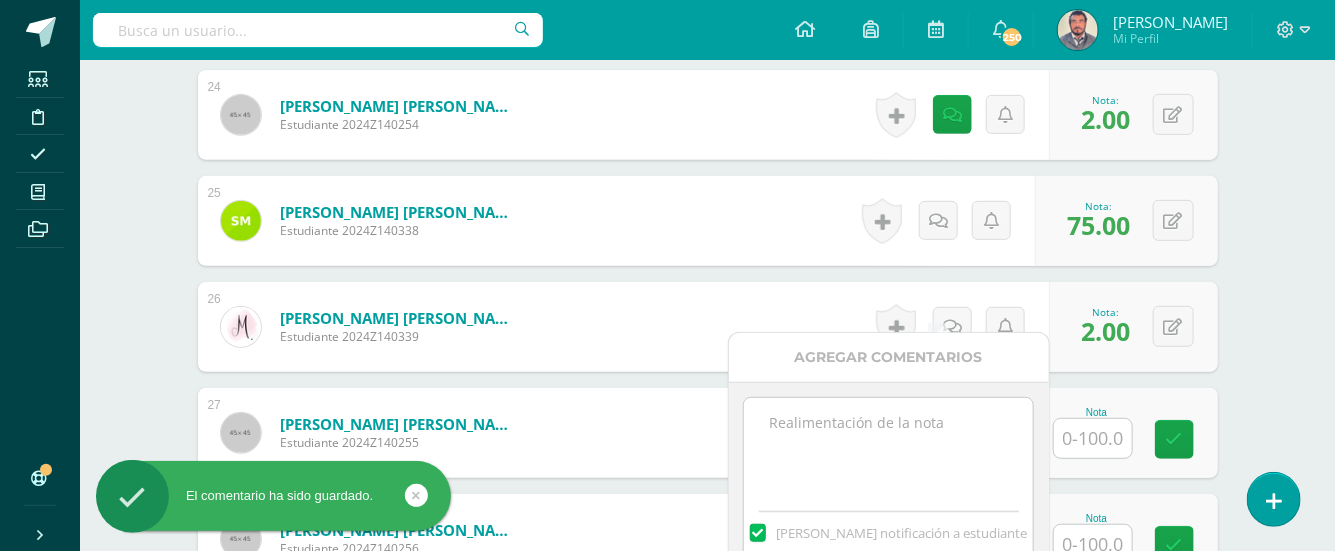 click at bounding box center (888, 448) 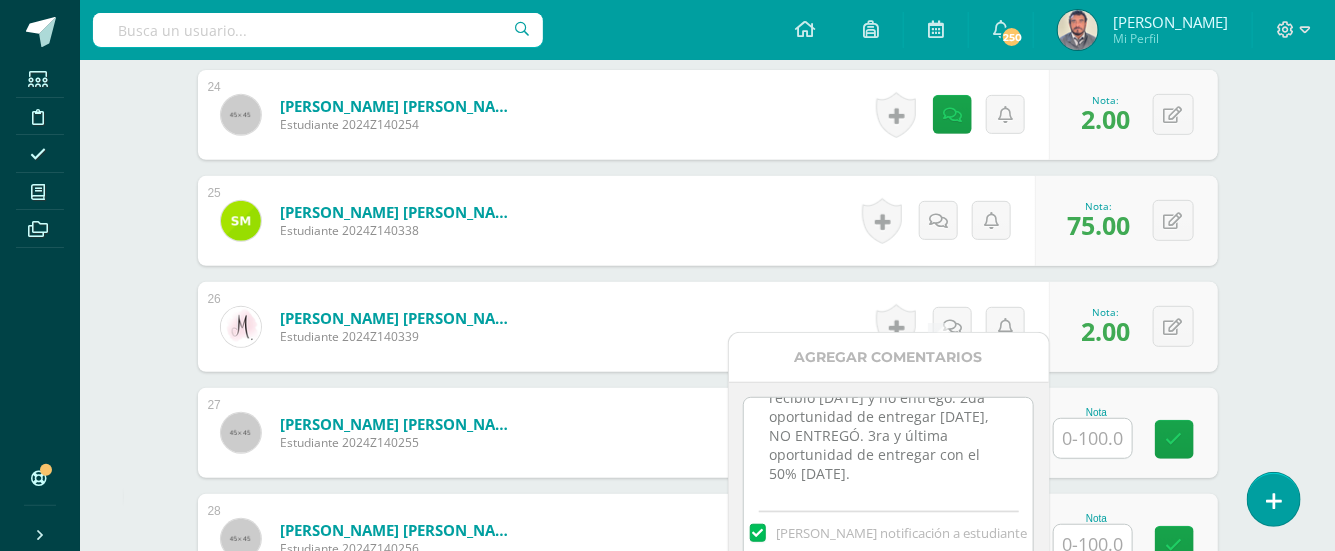 scroll, scrollTop: 82, scrollLeft: 0, axis: vertical 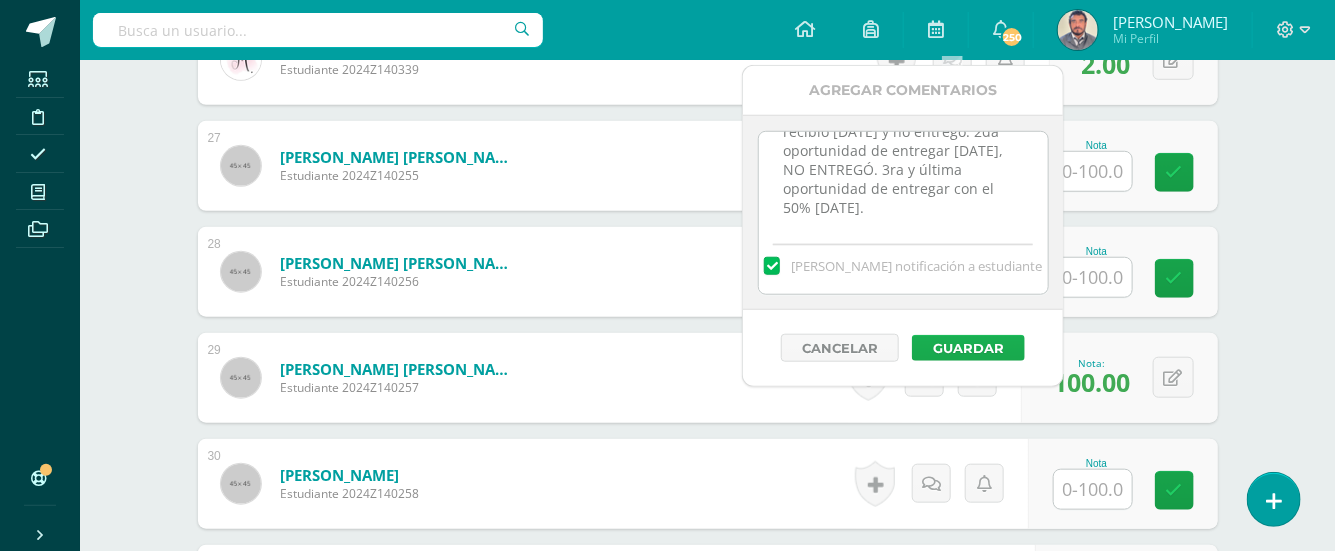 type on "Tarea para entregar 09/07/25, por problemas a nivel nacional se les recibió 10/07/25 y no entregó. 2da oportunidad de entregar viernes 11/07/25, NO ENTREGÓ. 3ra y última oportunidad de entregar con el 50% lunes 14/07/25." 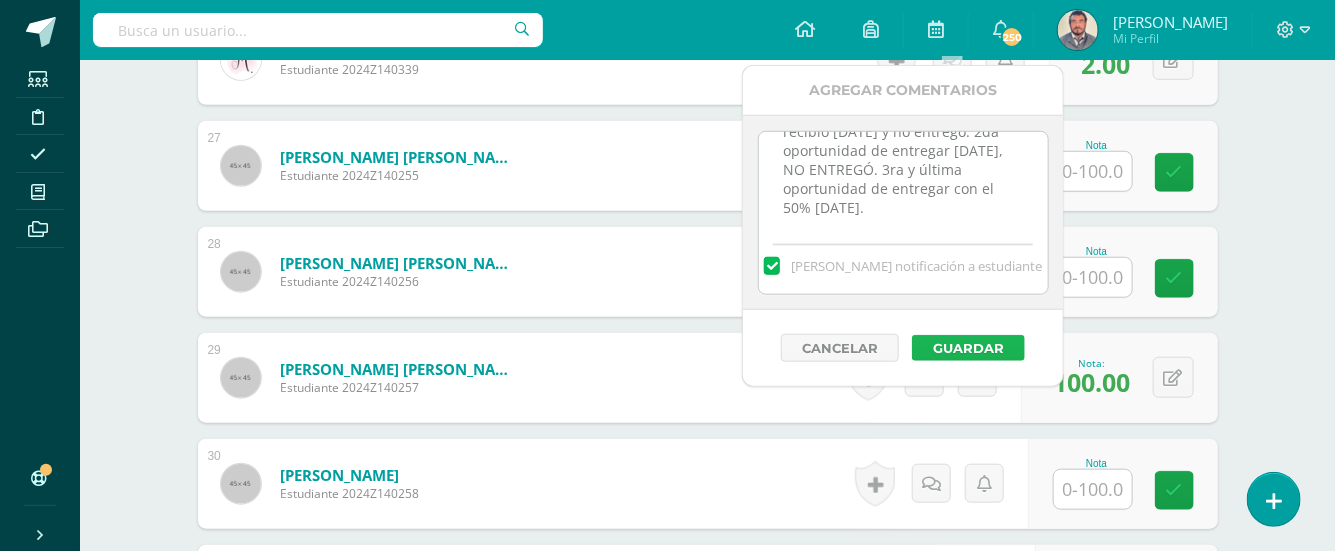 click on "Guardar" at bounding box center [968, 348] 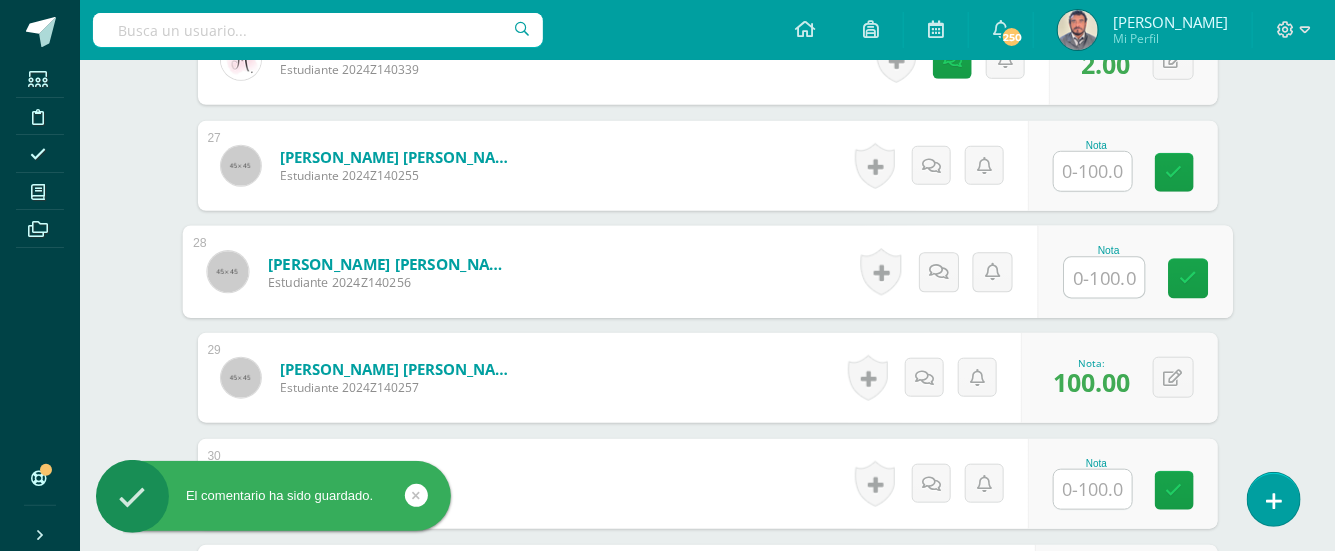 click at bounding box center (1104, 278) 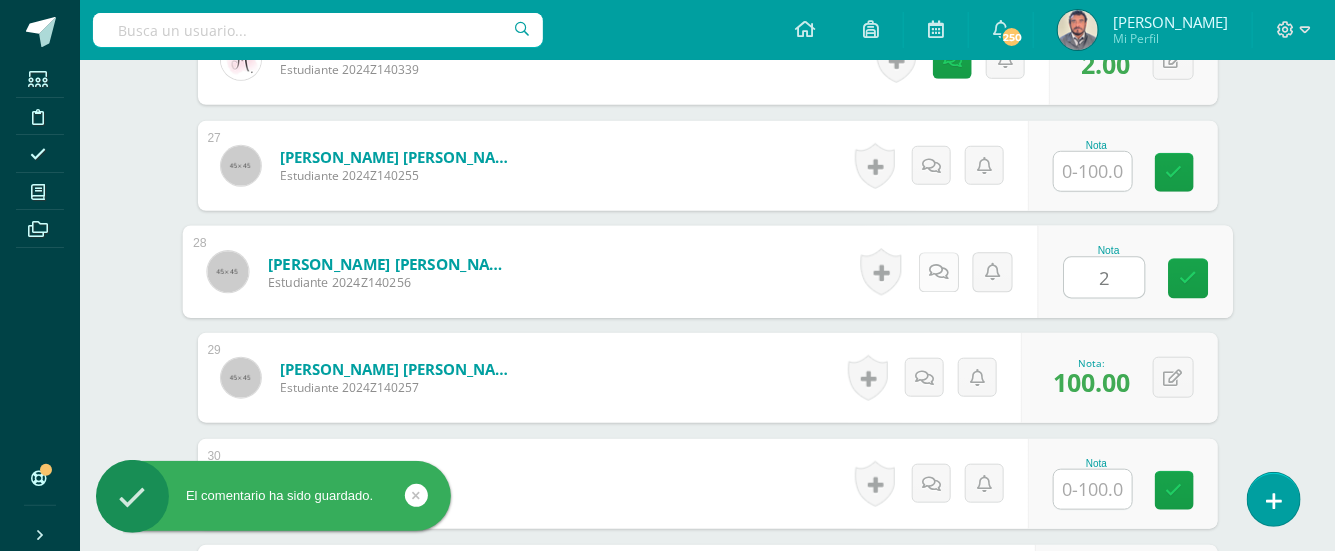 type on "2" 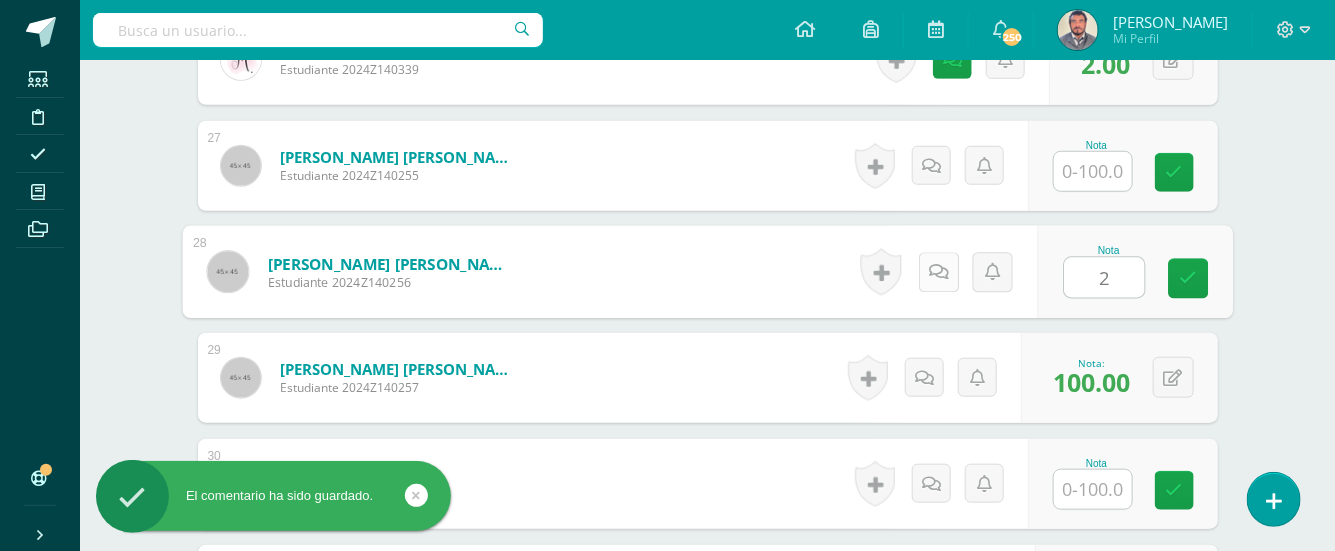 click at bounding box center (938, 271) 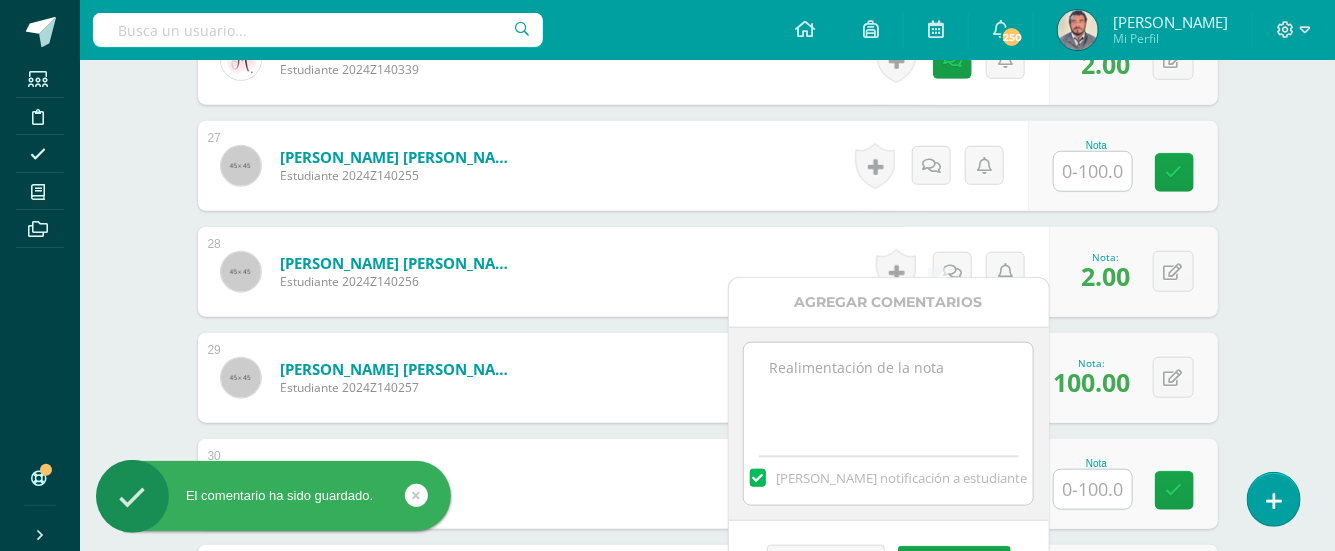 click at bounding box center [888, 393] 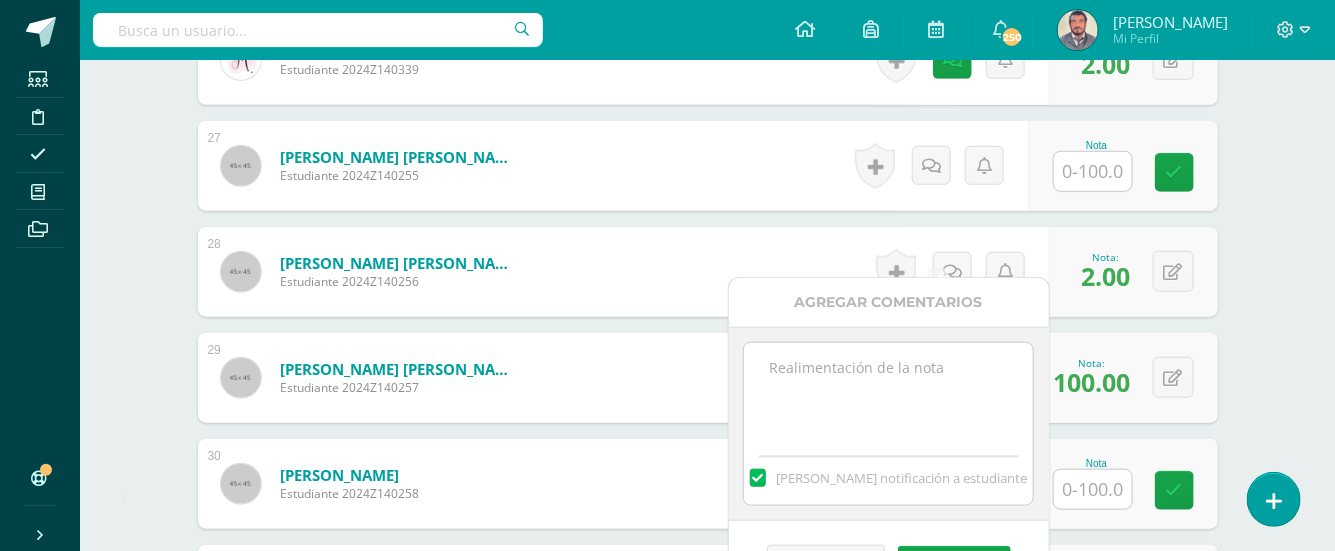 paste on "Tarea para entregar 09/07/25, por problemas a nivel nacional se les recibió 10/07/25 y no entregó. 2da oportunidad de entregar viernes 11/07/25, NO ENTREGÓ. 3ra y última oportunidad de entregar con el 50% lunes 14/07/25." 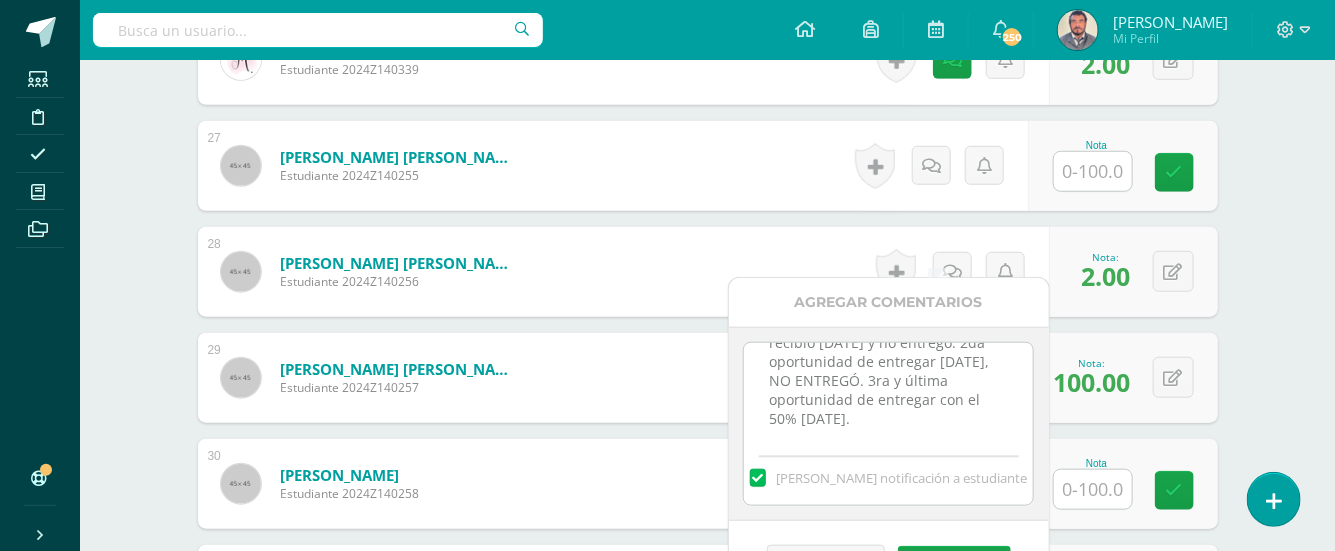 scroll, scrollTop: 82, scrollLeft: 0, axis: vertical 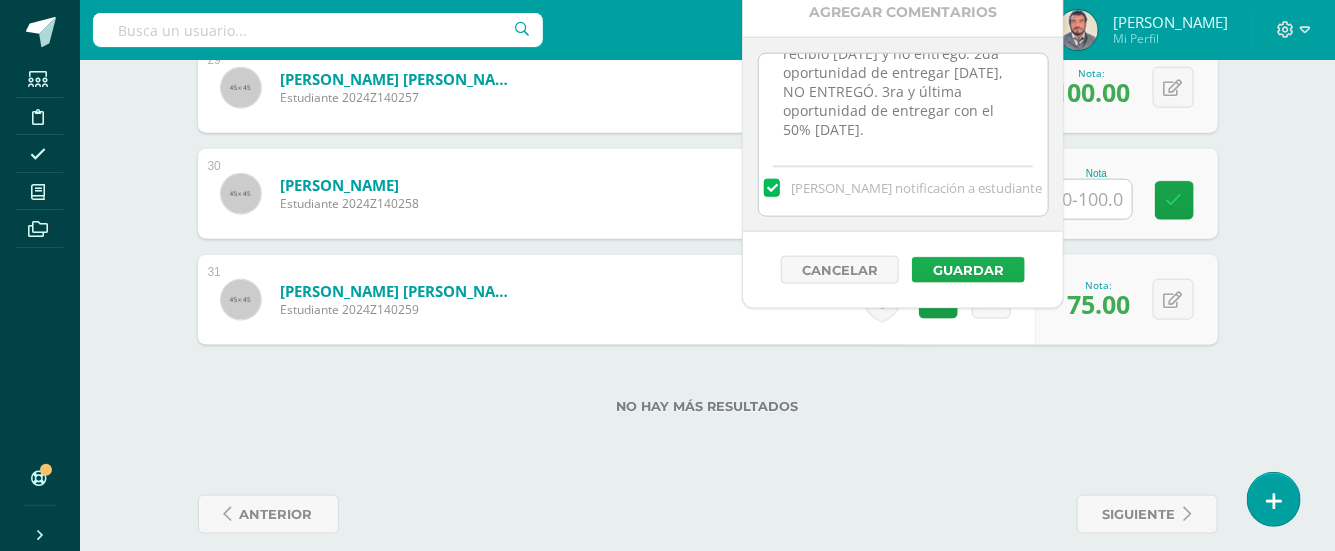 type on "Tarea para entregar 09/07/25, por problemas a nivel nacional se les recibió 10/07/25 y no entregó. 2da oportunidad de entregar viernes 11/07/25, NO ENTREGÓ. 3ra y última oportunidad de entregar con el 50% lunes 14/07/25." 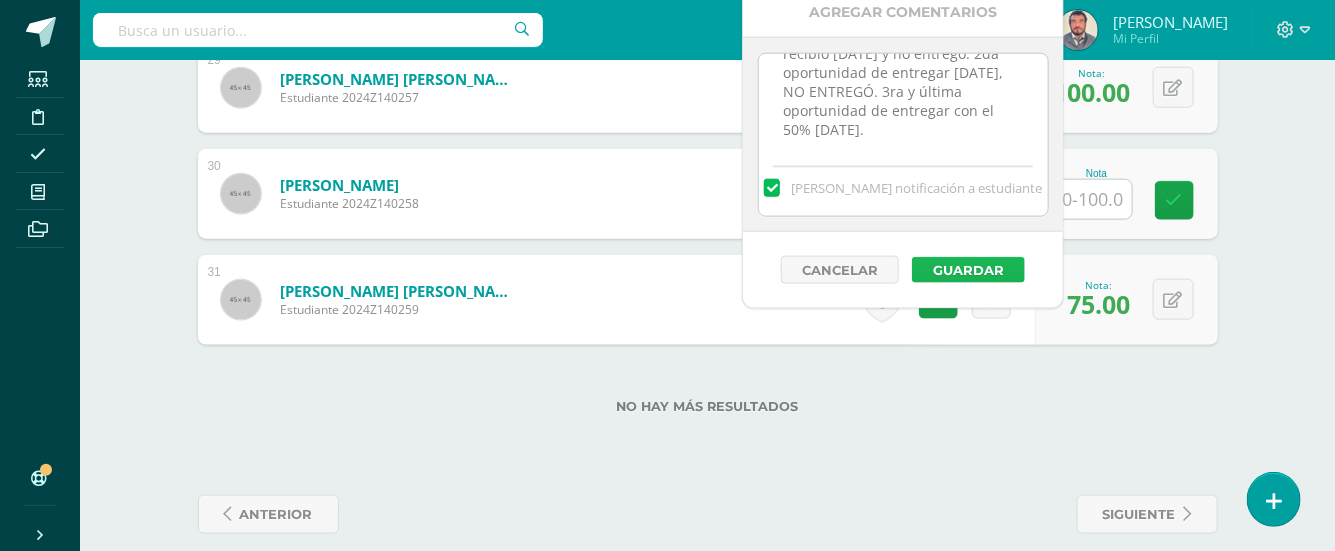 click on "Guardar" at bounding box center [968, 270] 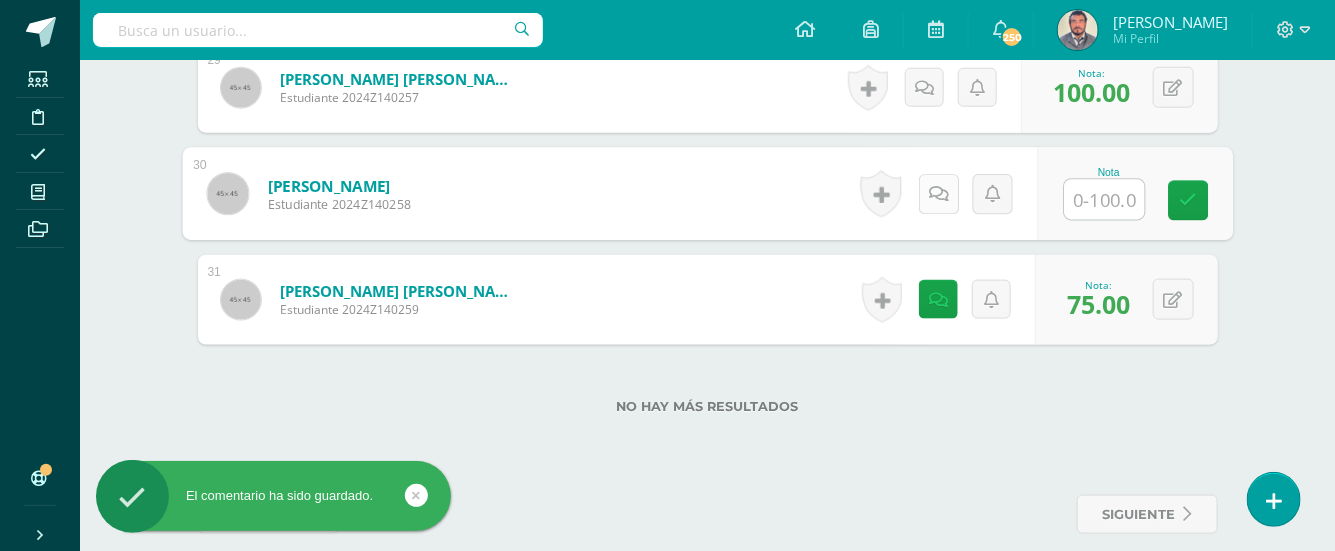 click at bounding box center (938, 193) 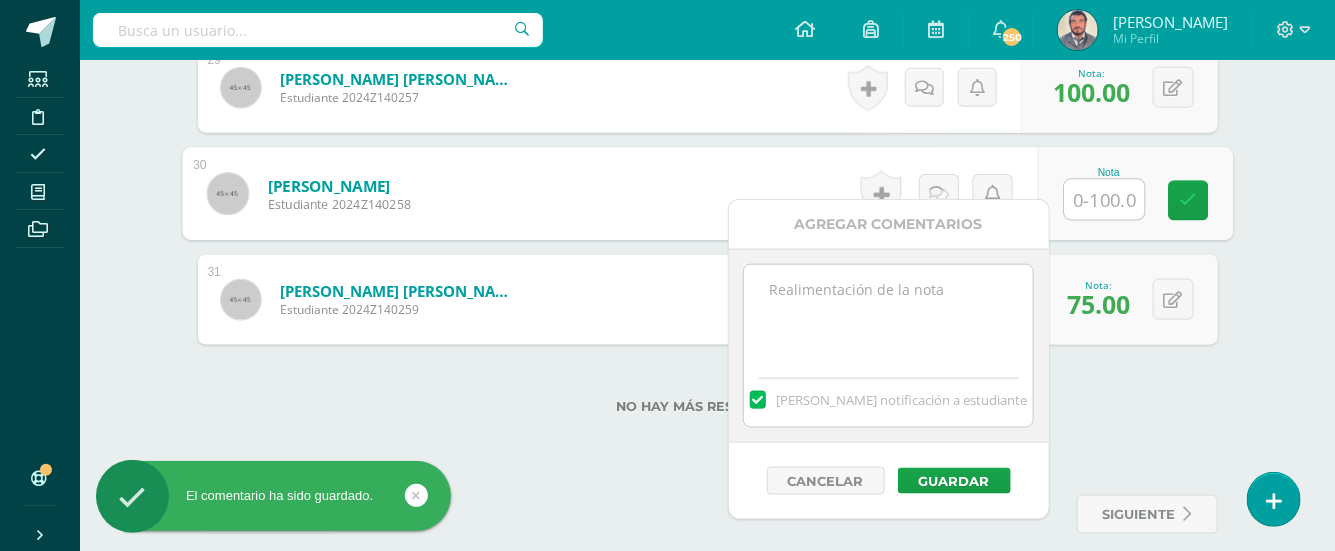 click at bounding box center [888, 315] 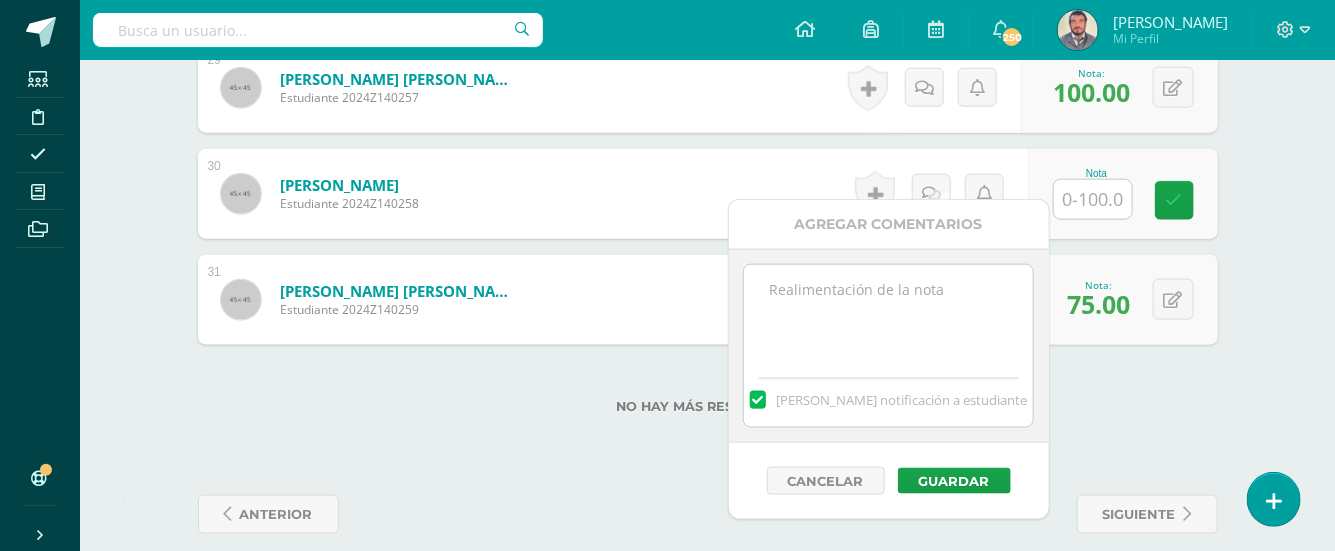 paste on "Tarea para entregar 09/07/25, por problemas a nivel nacional se les recibió 10/07/25 y no entregó. 2da oportunidad de entregar viernes 11/07/25, NO ENTREGÓ. 3ra y última oportunidad de entregar con el 50% lunes 14/07/25." 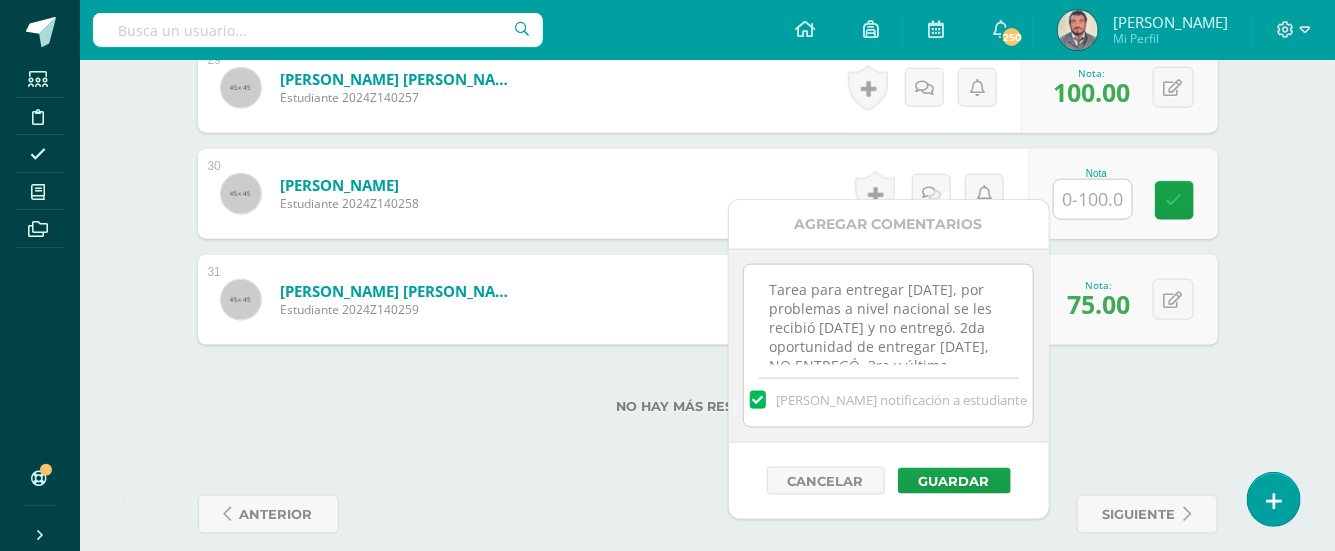 scroll, scrollTop: 67, scrollLeft: 0, axis: vertical 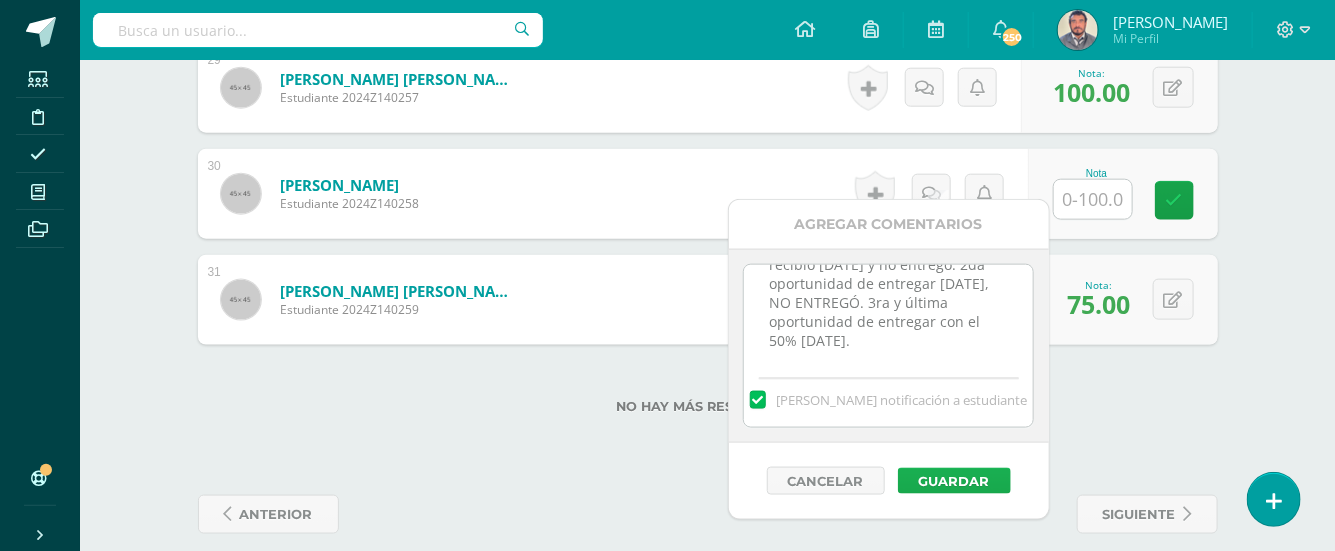 type on "Tarea para entregar 09/07/25, por problemas a nivel nacional se les recibió 10/07/25 y no entregó. 2da oportunidad de entregar viernes 11/07/25, NO ENTREGÓ. 3ra y última oportunidad de entregar con el 50% lunes 14/07/25." 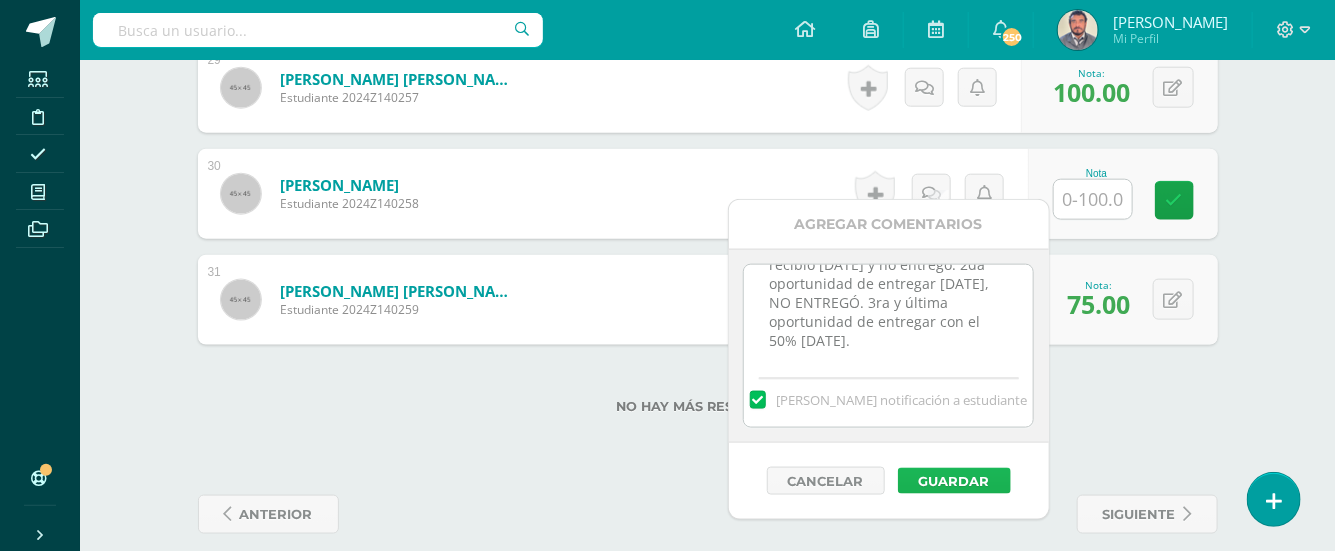 click on "Guardar" at bounding box center [954, 481] 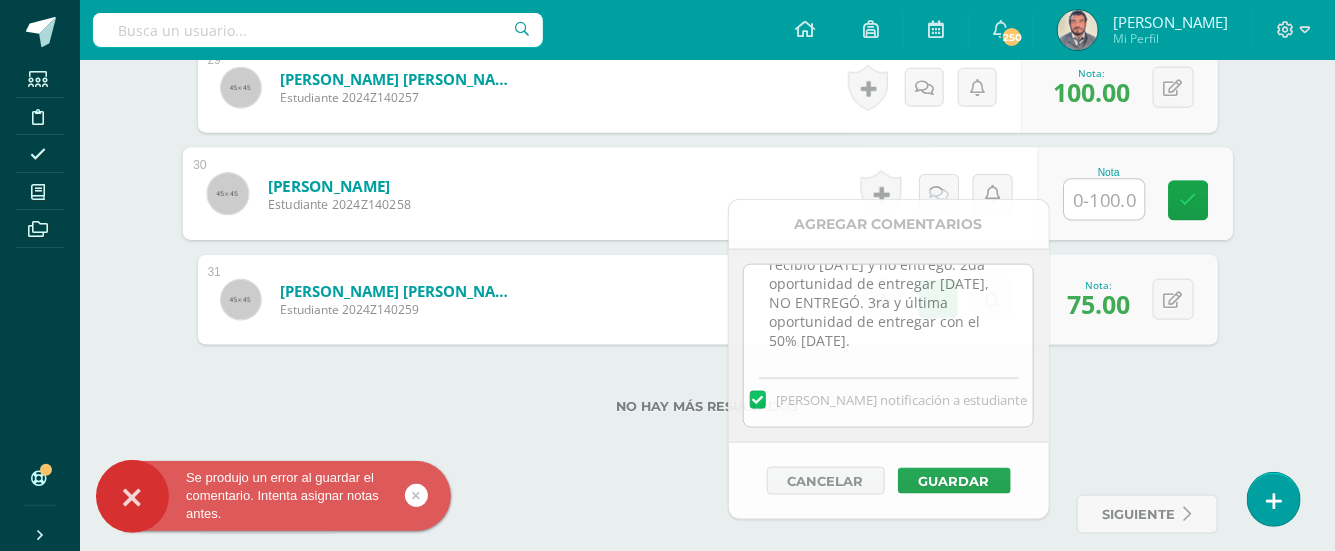 click at bounding box center [1104, 200] 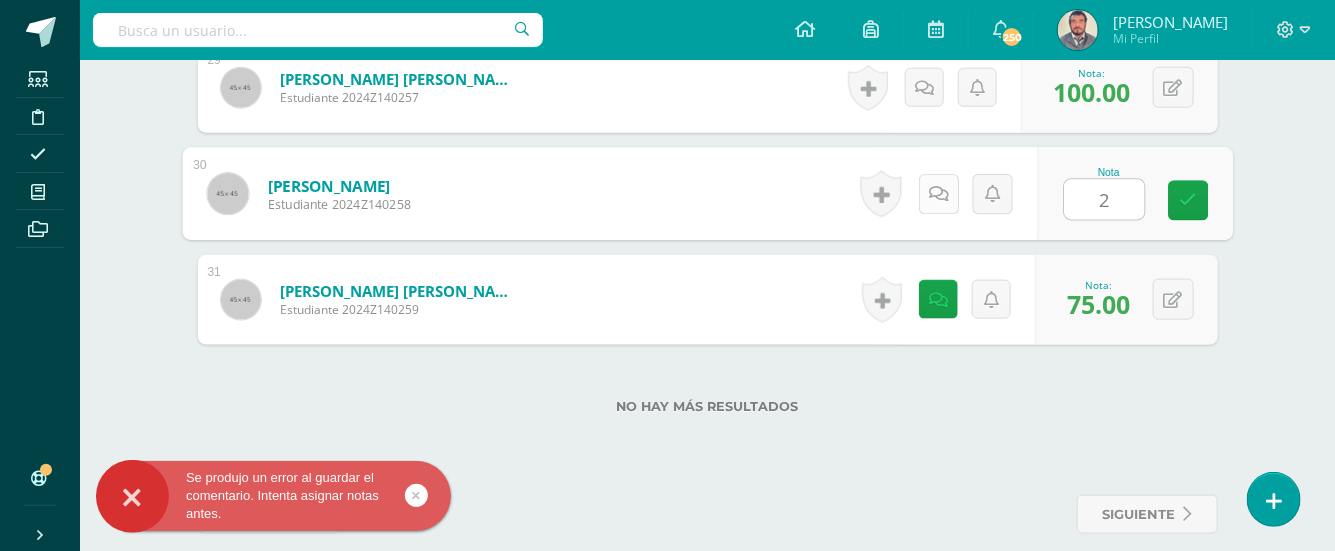type on "2" 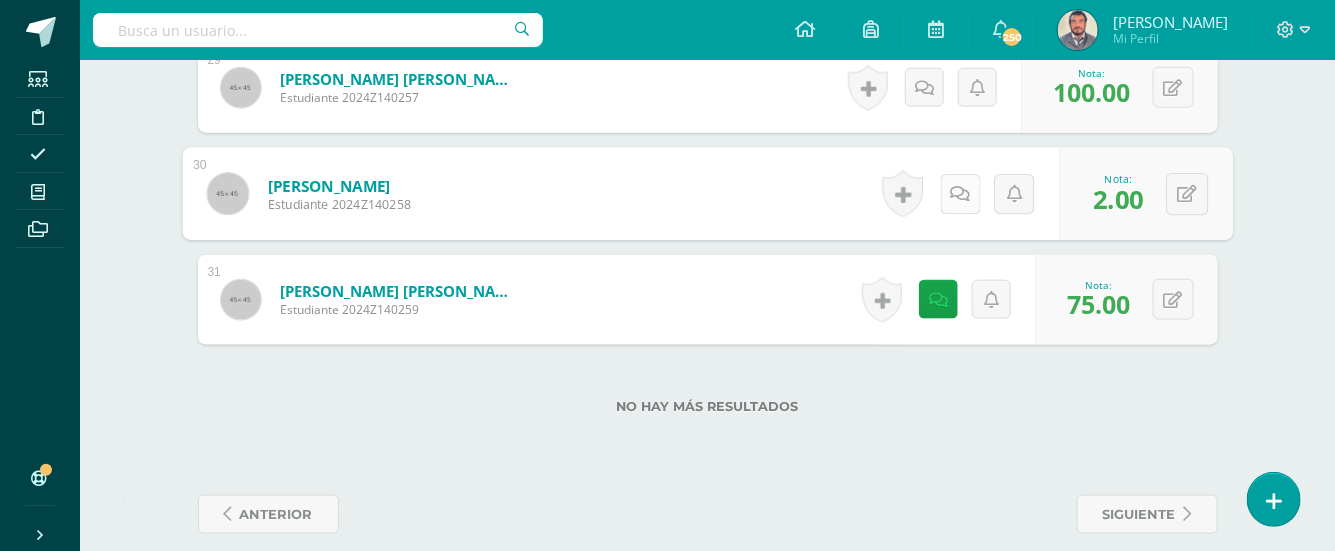 click at bounding box center [960, 193] 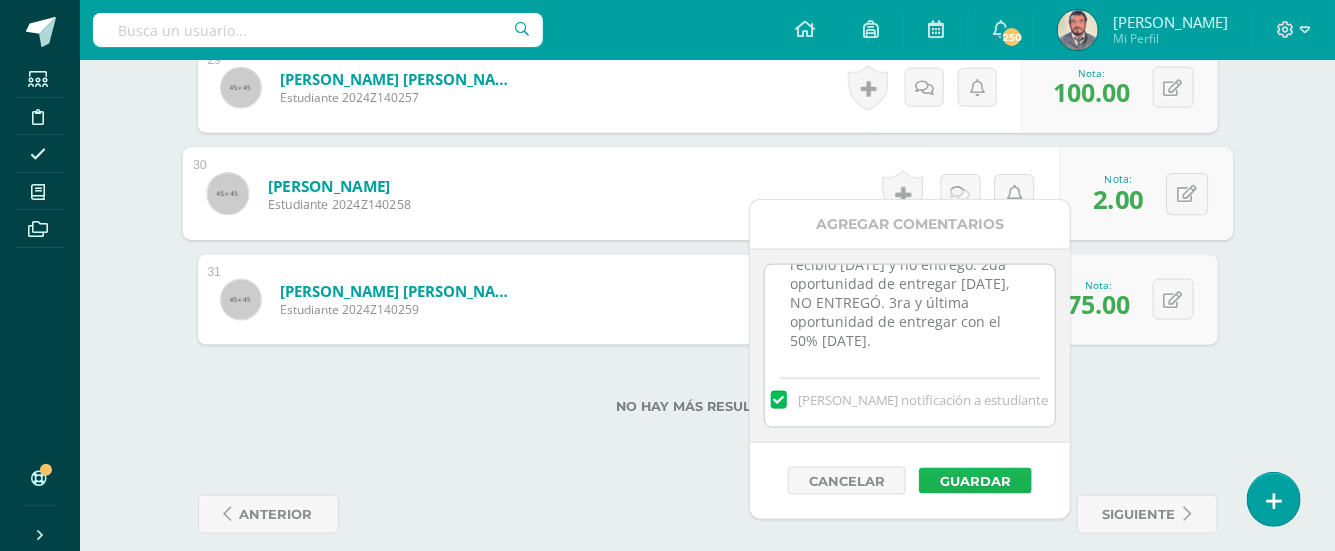 click on "Guardar" at bounding box center (975, 481) 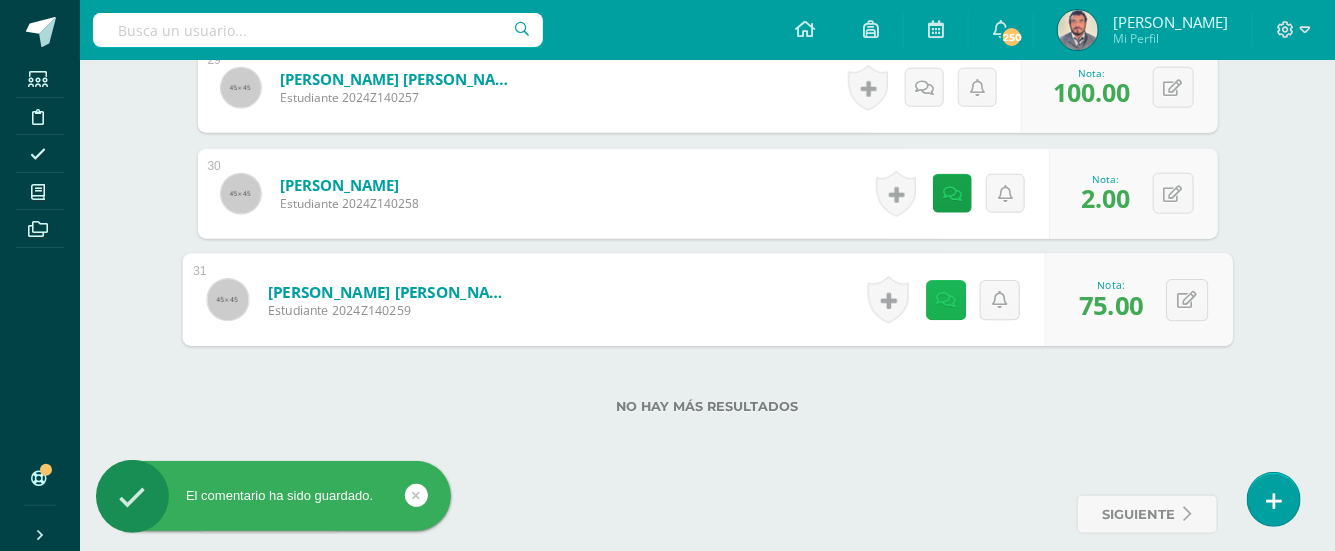 click at bounding box center (945, 300) 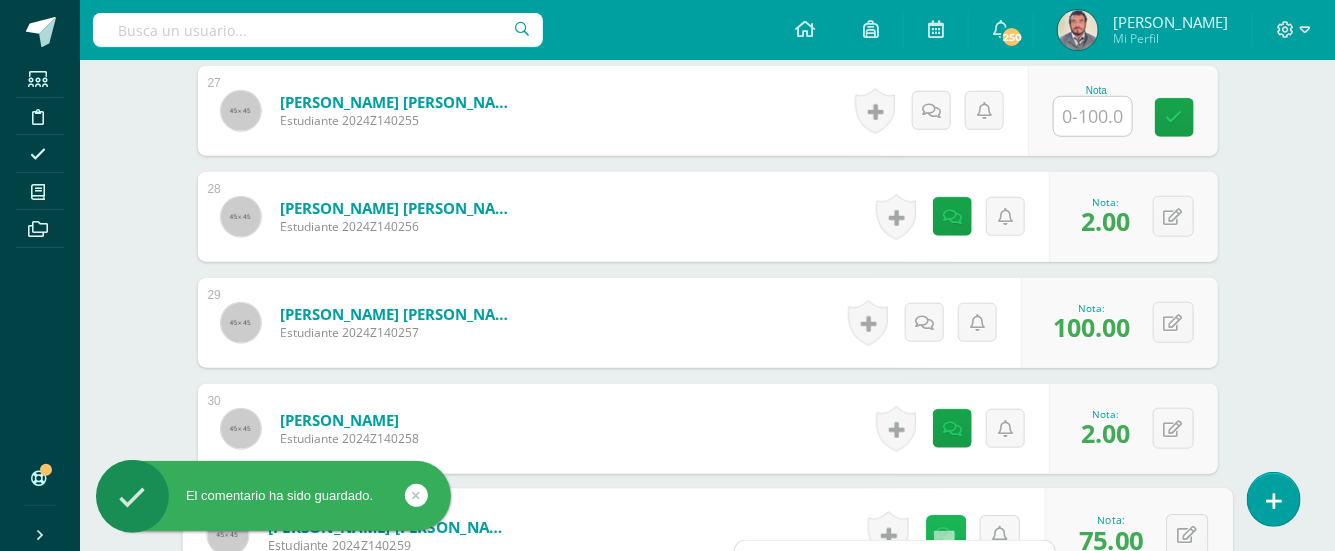scroll, scrollTop: 3410, scrollLeft: 0, axis: vertical 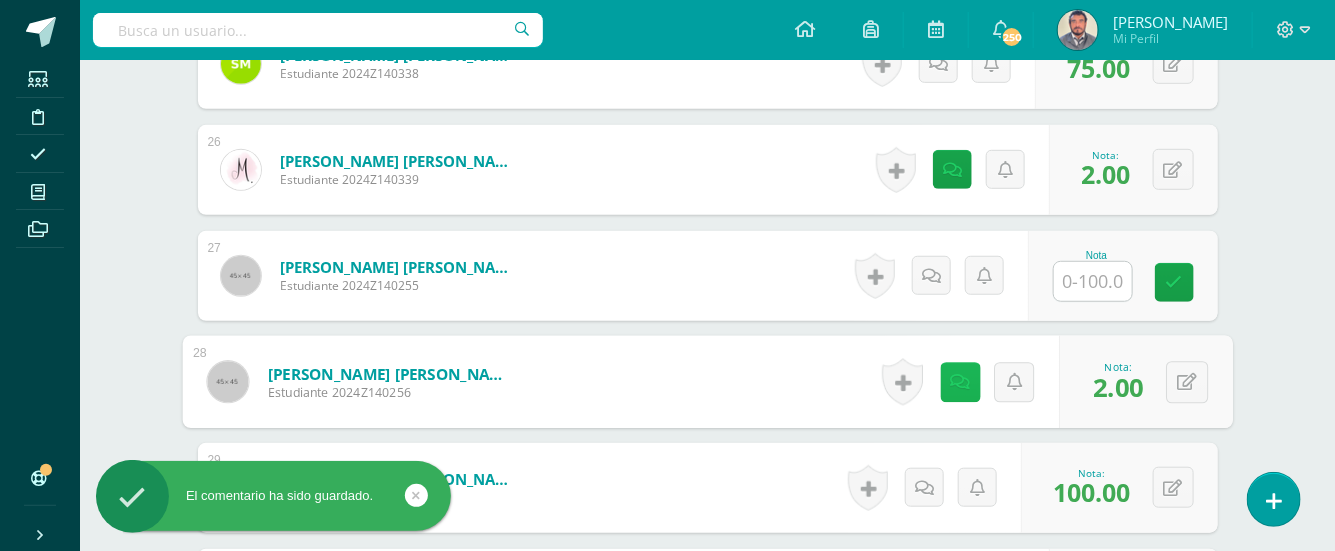 click at bounding box center [960, 381] 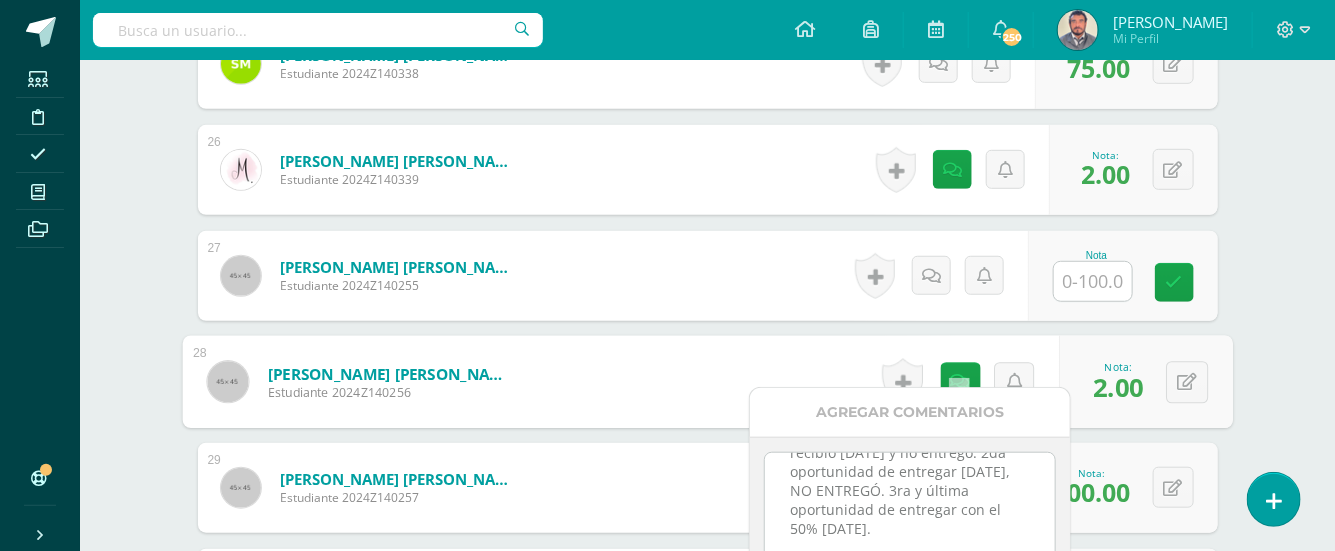 click at bounding box center (1093, 281) 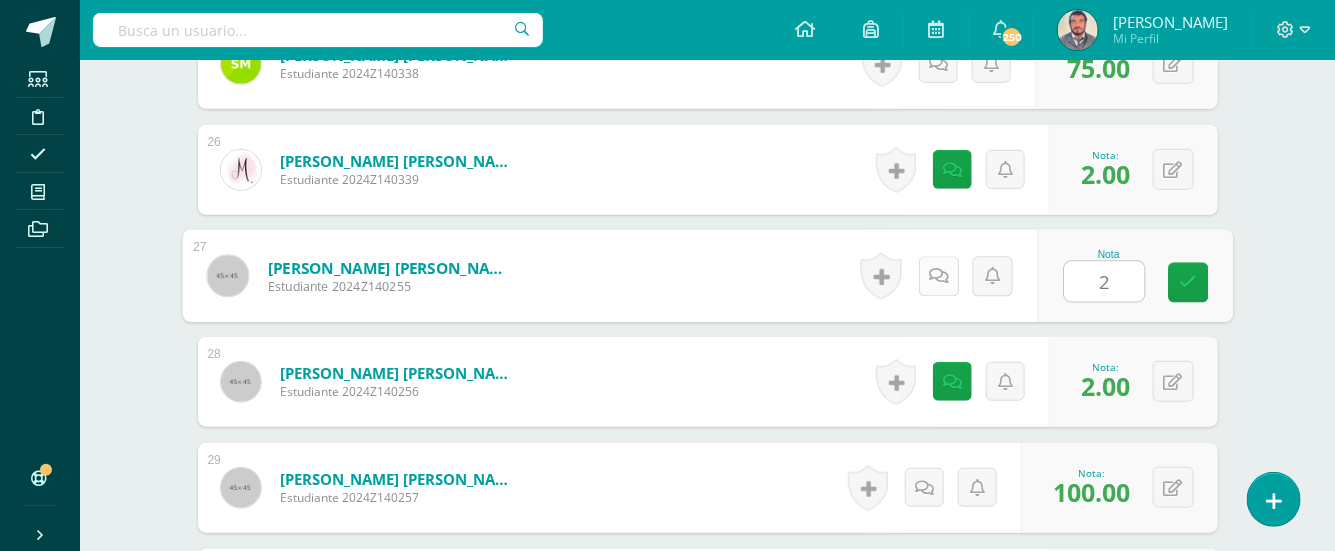 type on "2" 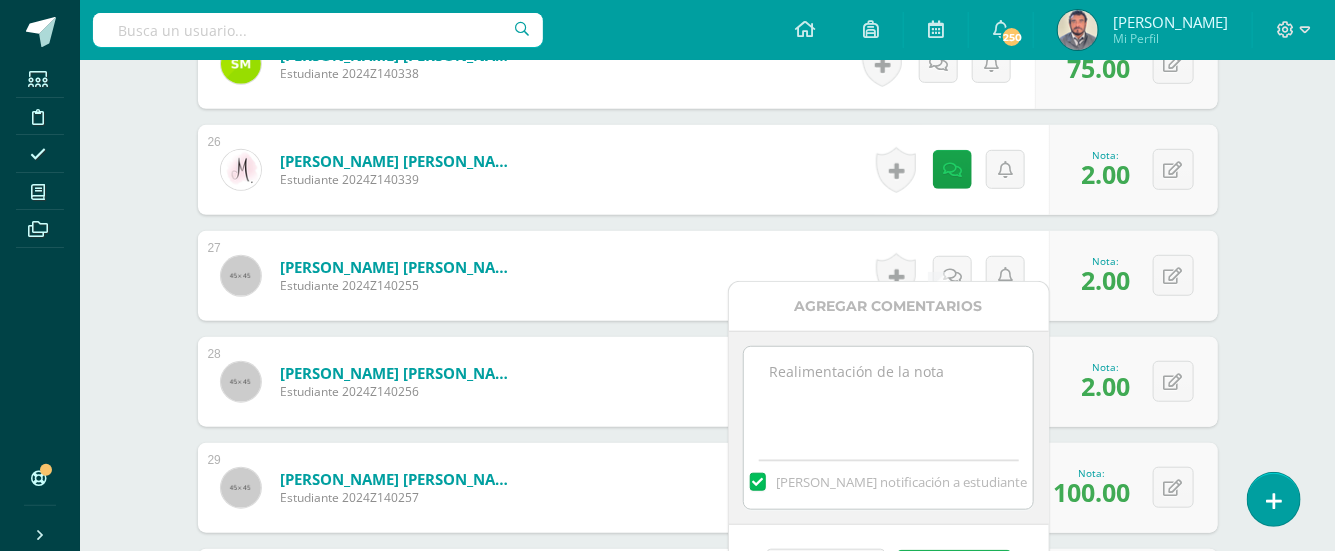 click at bounding box center (888, 397) 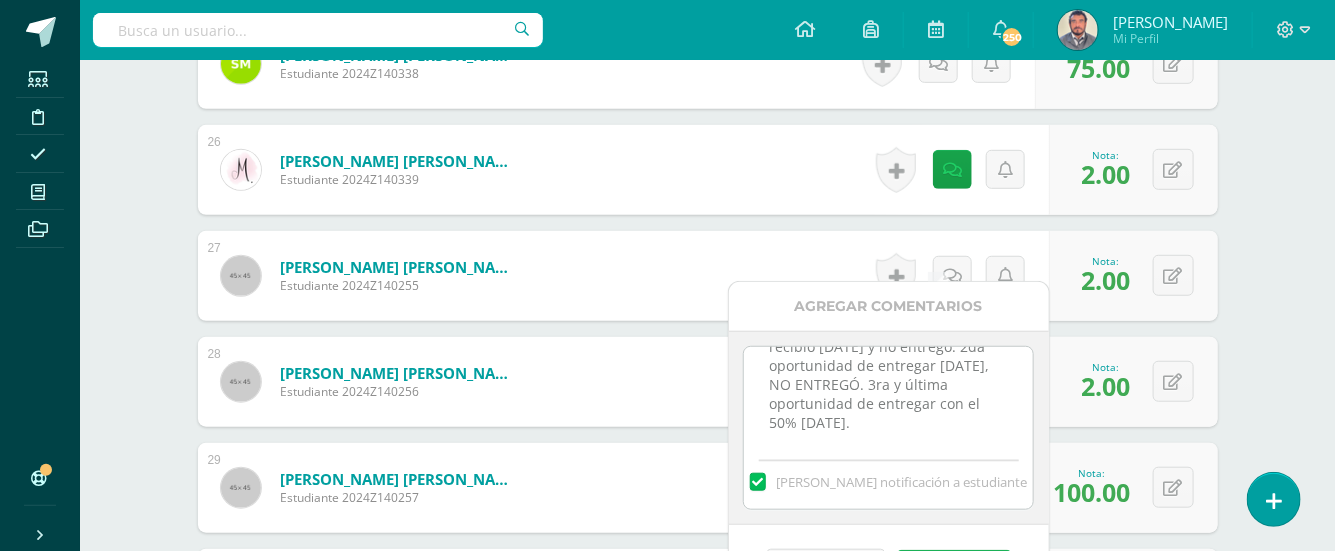 scroll, scrollTop: 82, scrollLeft: 0, axis: vertical 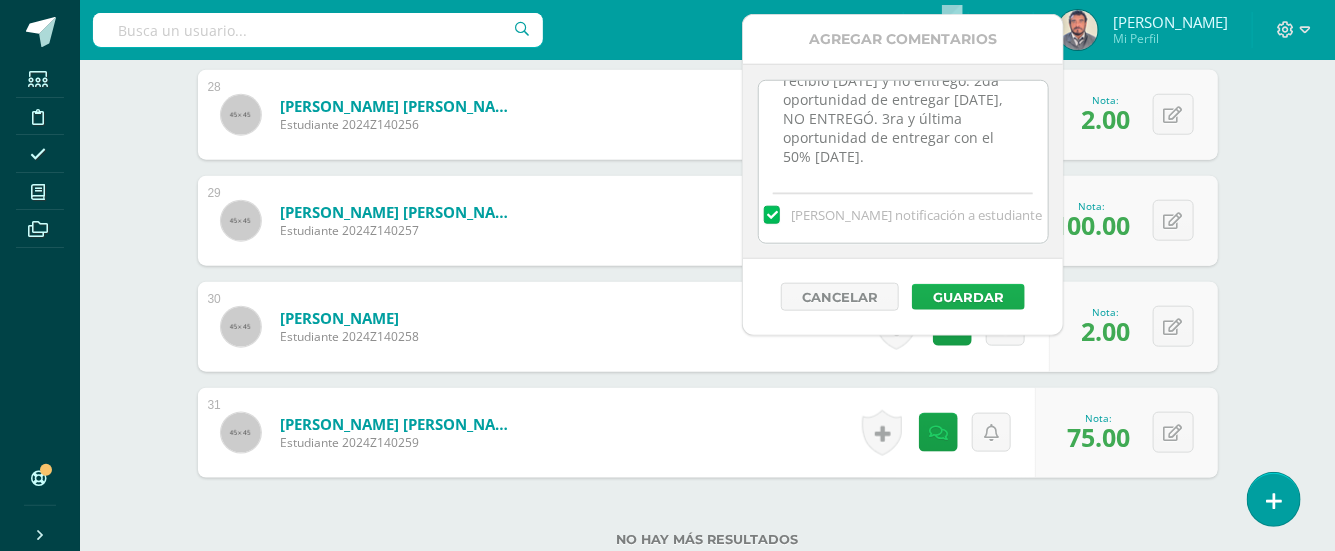 type on "Tarea para entregar 09/07/25, por problemas a nivel nacional se les recibió 10/07/25 y no entregó. 2da oportunidad de entregar viernes 11/07/25, NO ENTREGÓ. 3ra y última oportunidad de entregar con el 50% lunes 14/07/25." 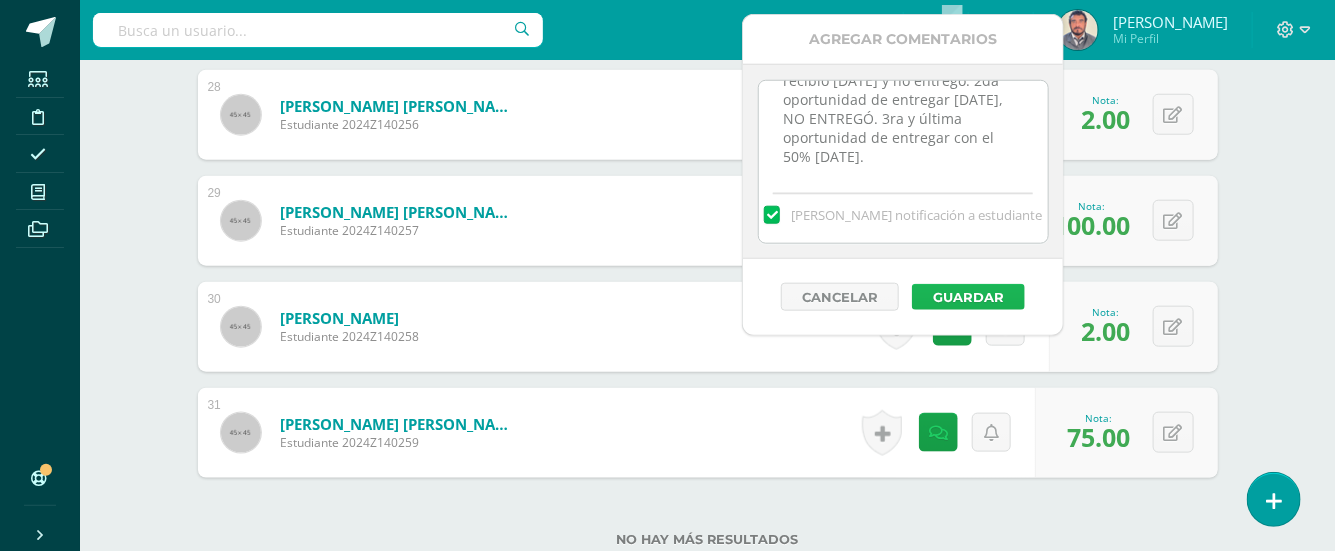 click on "Guardar" at bounding box center (968, 297) 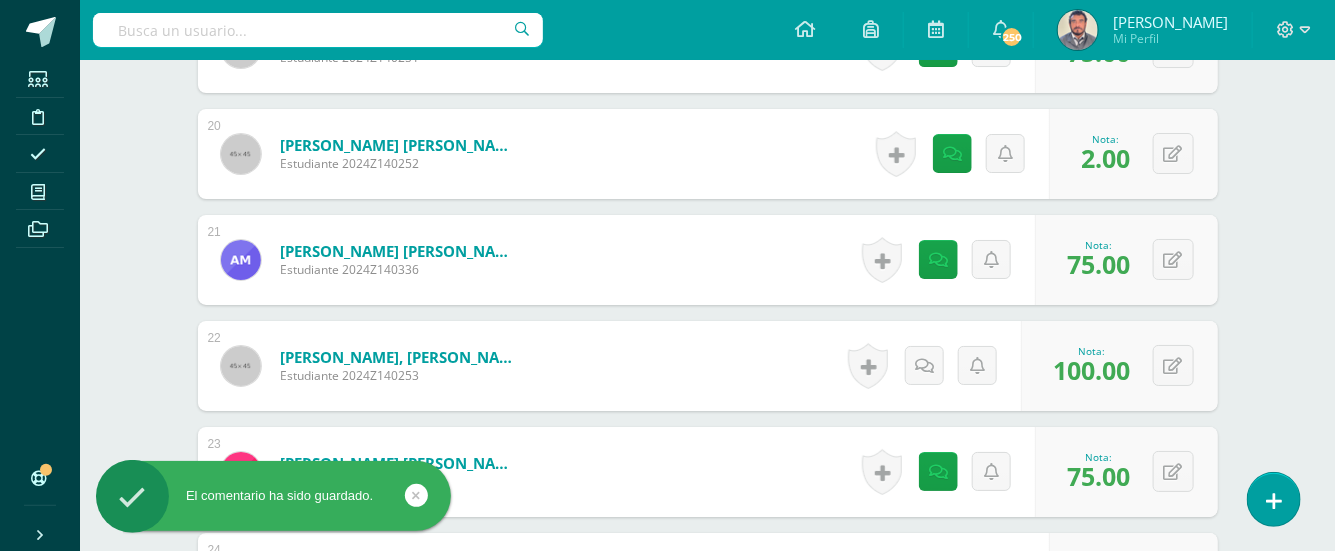 scroll, scrollTop: 2744, scrollLeft: 0, axis: vertical 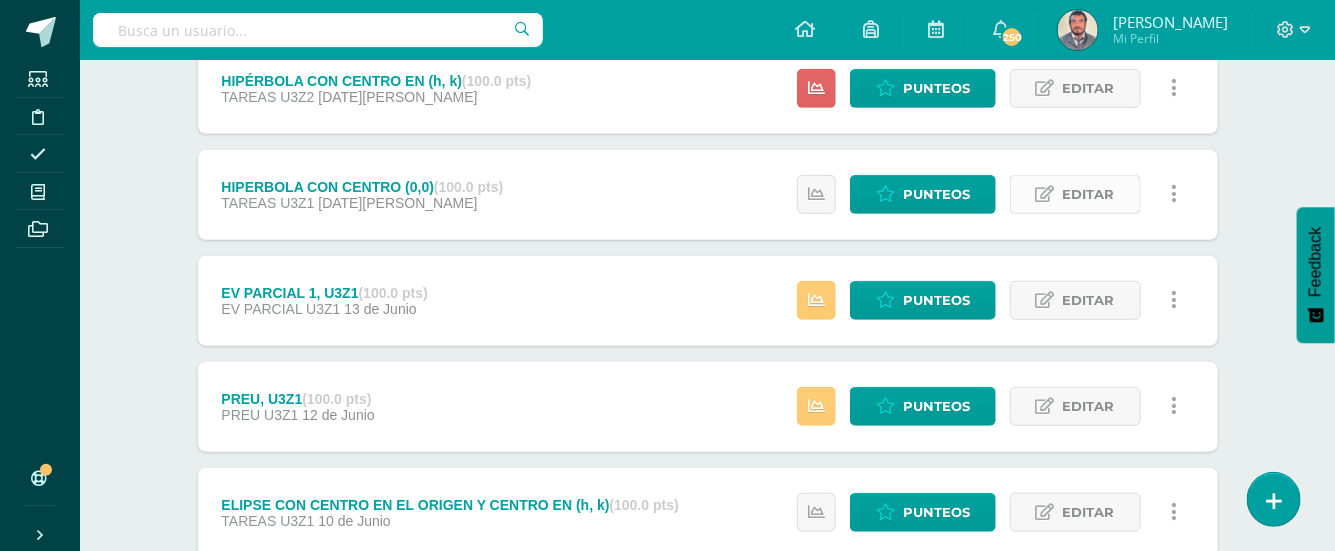 click on "Editar" at bounding box center [1089, 194] 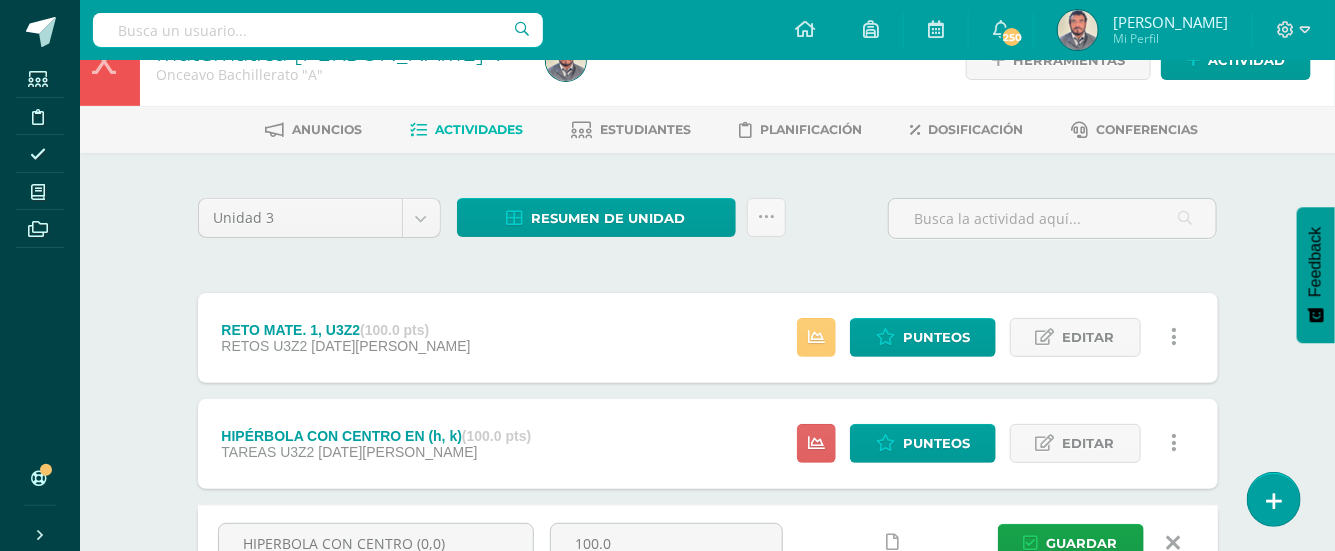 scroll, scrollTop: 0, scrollLeft: 0, axis: both 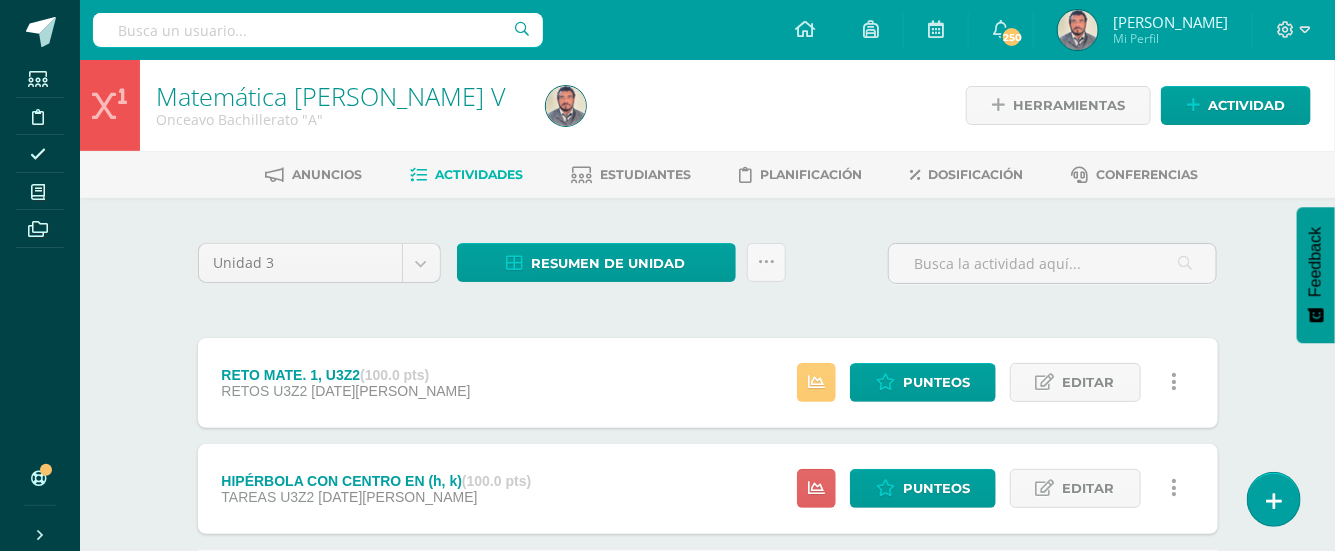 click on "Matemática  Bach V
Onceavo Bachillerato "A"
Herramientas
Detalle de asistencias
Actividad
Anuncios
Actividades
Estudiantes
Planificación
Dosificación
Conferencias     Unidad 3                             Unidad 1 Unidad 2 Unidad 3 Unidad 4 Resumen de unidad
Descargar como HTML
Descargar como PDF
Descargar como XLS
Subir actividades en masa
Enviar punteos a revision
Historial de actividad
¿Estás seguro que deseas  Enviar a revisión  las notas de este curso?
Cancelar Creación  y" at bounding box center [707, 1195] 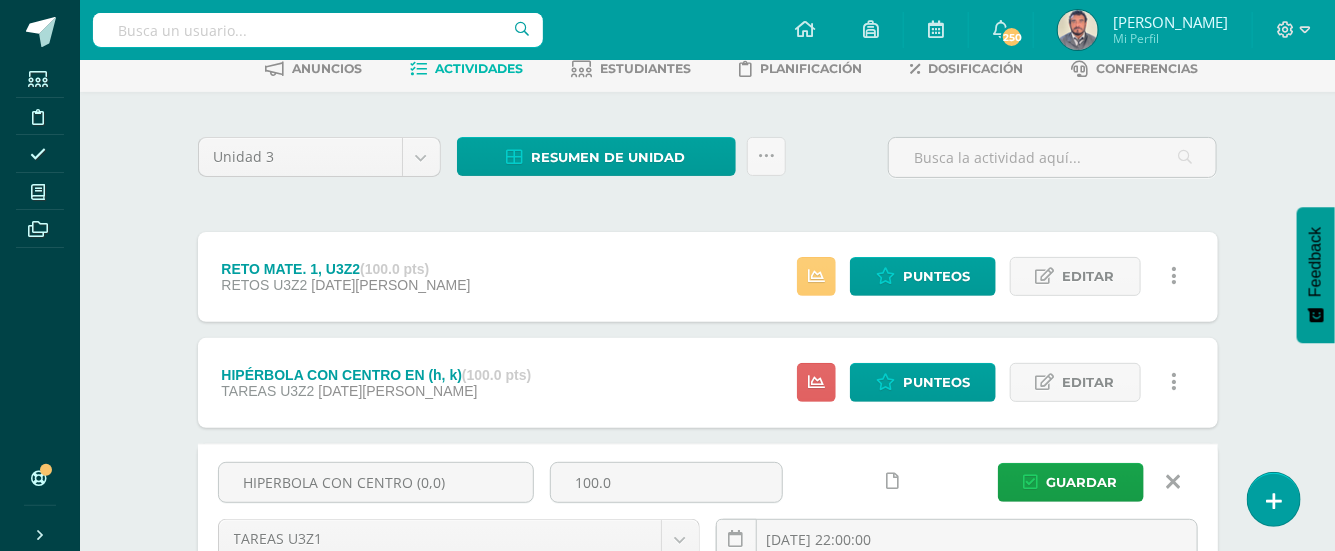 scroll, scrollTop: 0, scrollLeft: 0, axis: both 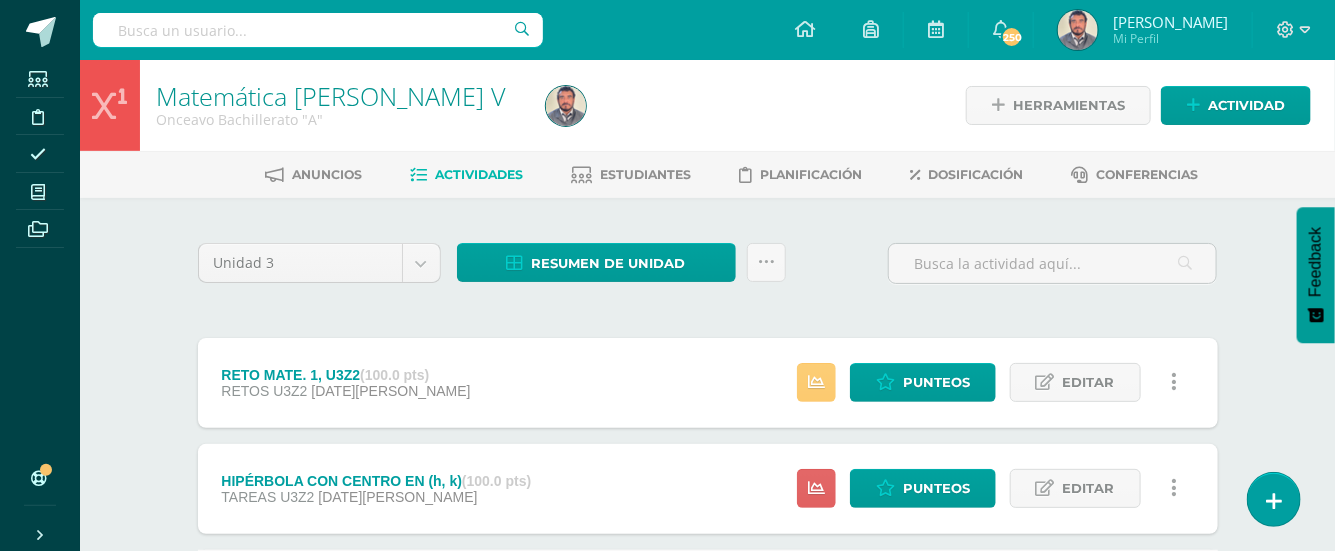 click at bounding box center [1052, 271] 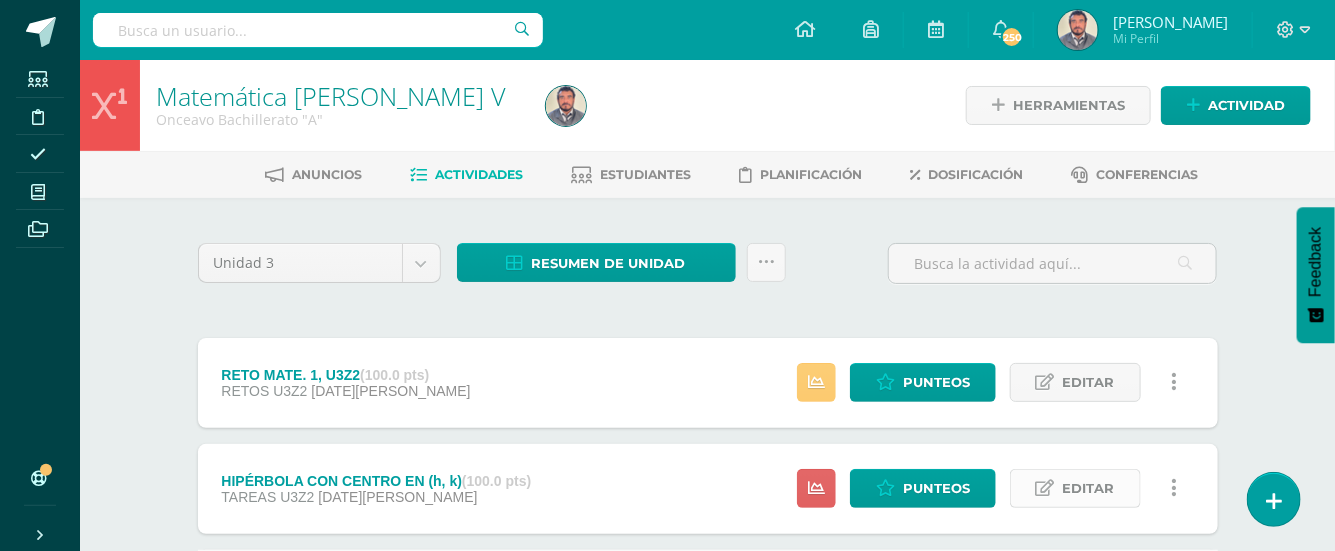 click on "Editar" at bounding box center (1089, 488) 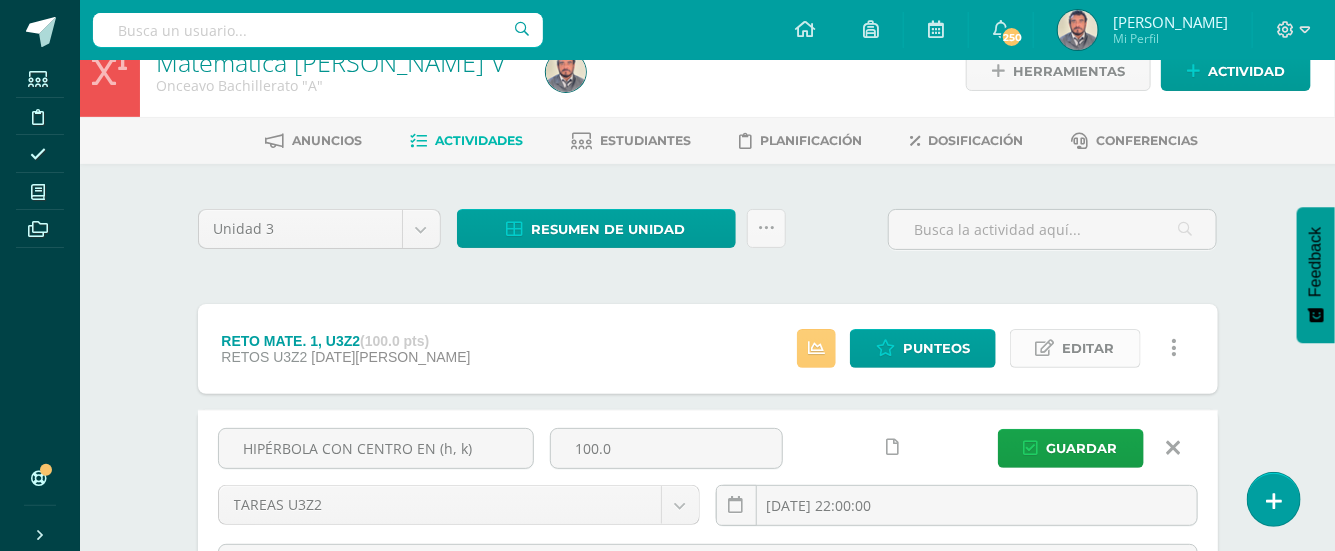 scroll, scrollTop: 0, scrollLeft: 0, axis: both 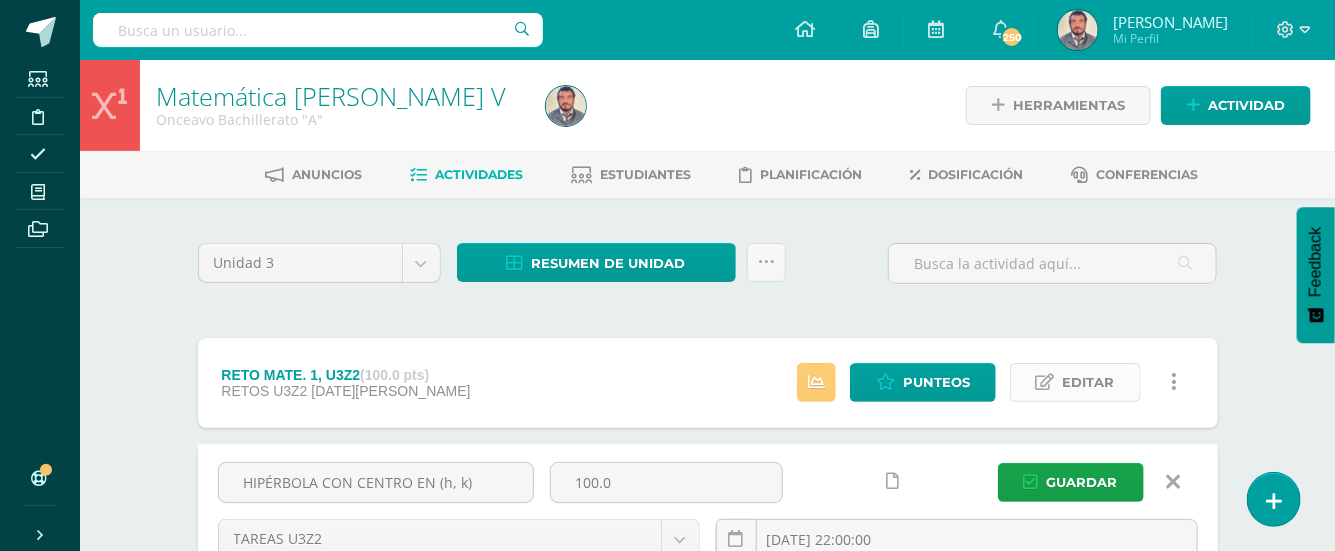 click on "Editar" at bounding box center [1089, 382] 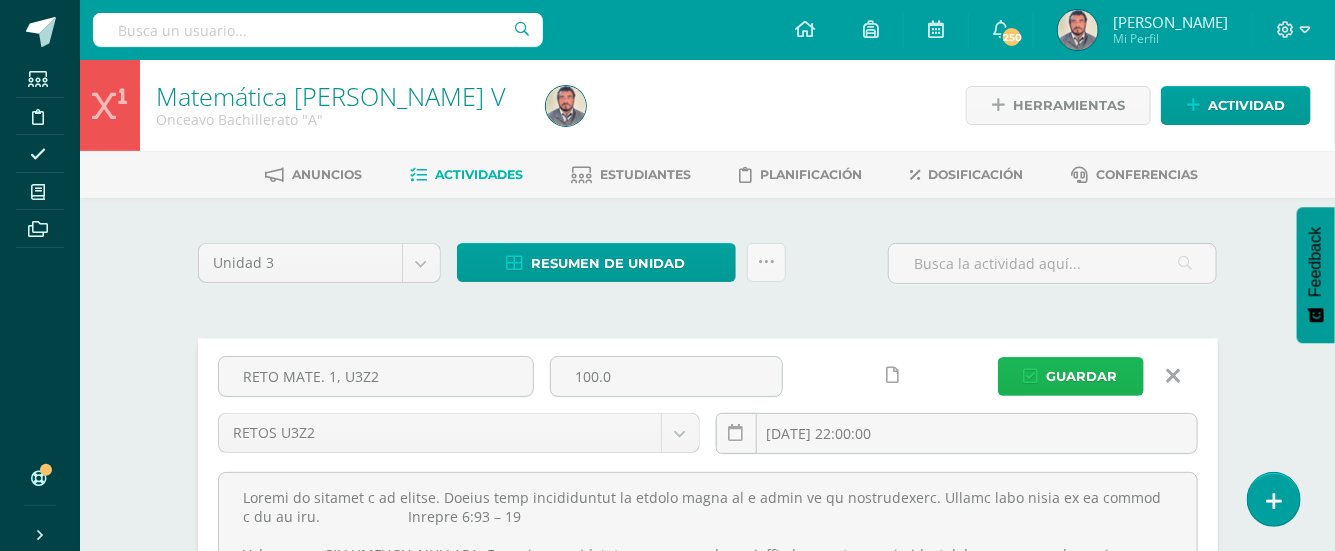 click on "Guardar" at bounding box center [1082, 376] 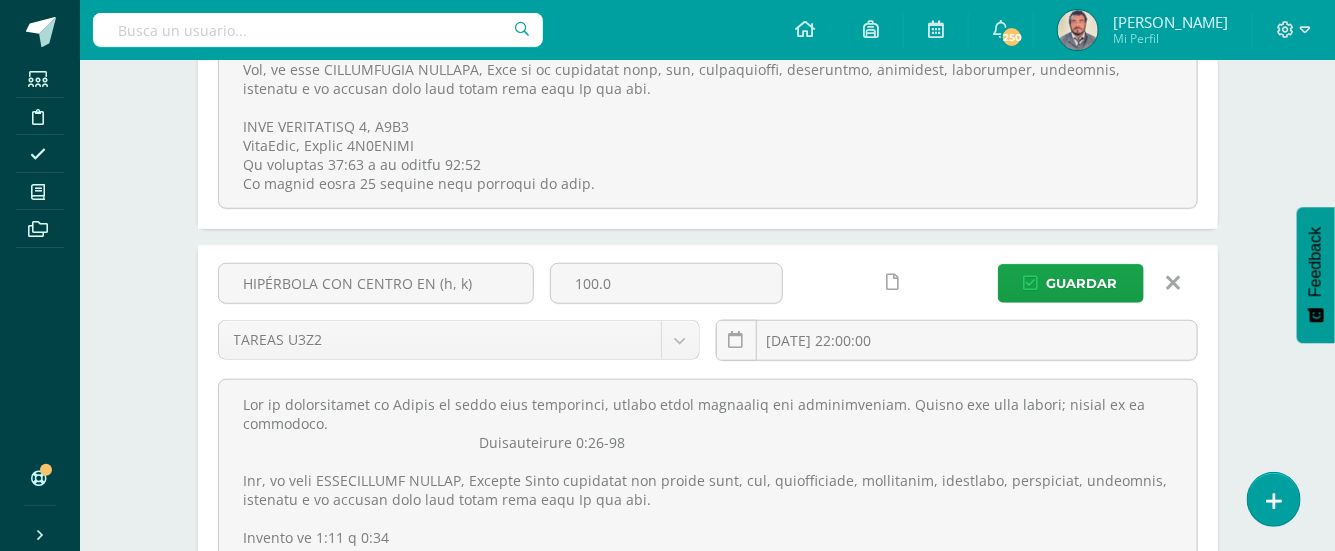 scroll, scrollTop: 533, scrollLeft: 0, axis: vertical 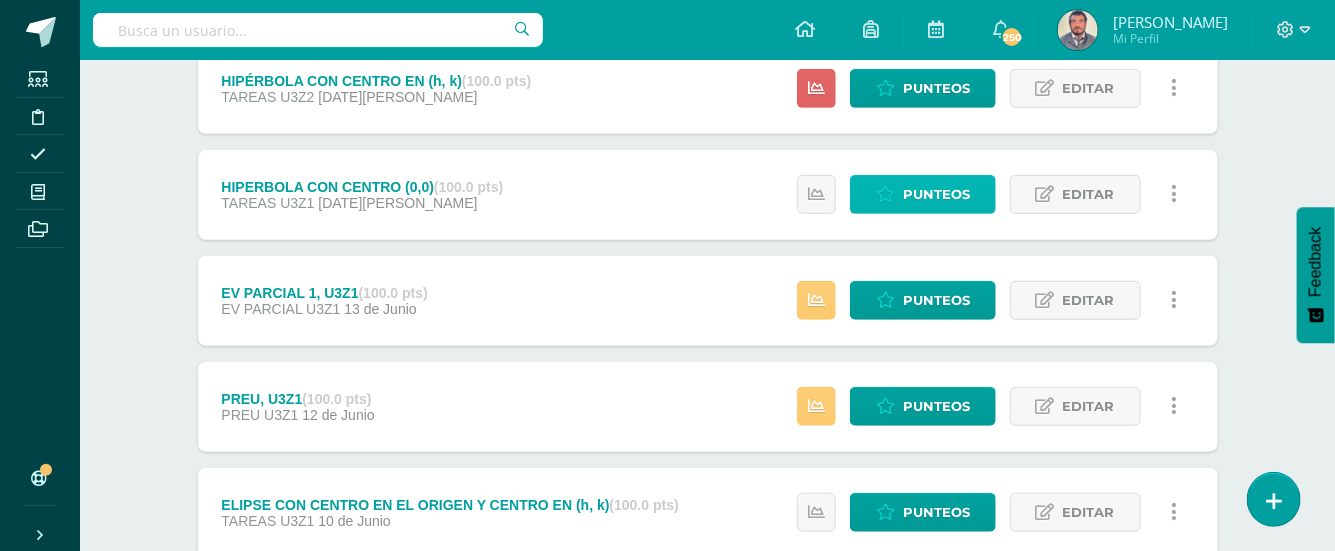 click on "Punteos" at bounding box center (936, 194) 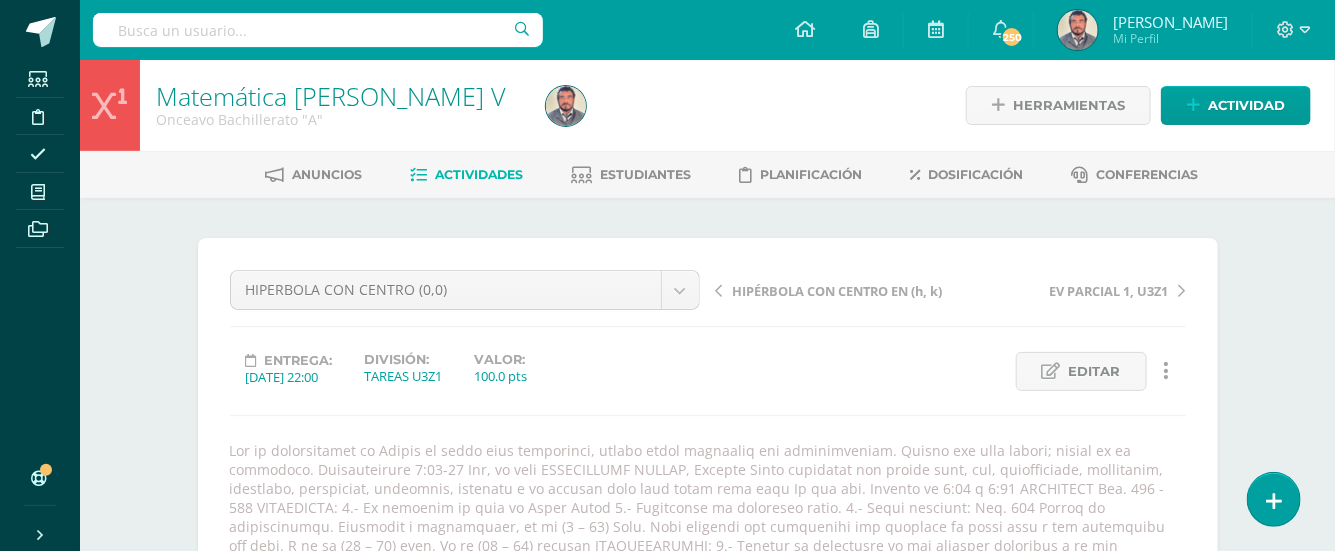 scroll, scrollTop: 1, scrollLeft: 0, axis: vertical 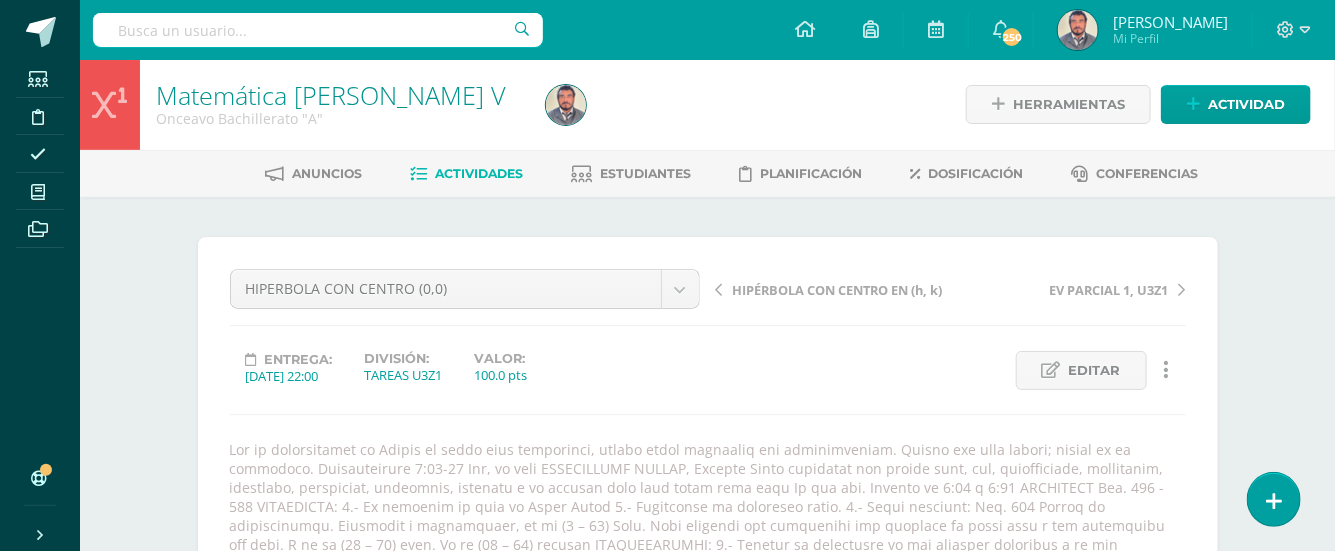 click on "Actividades" at bounding box center (479, 173) 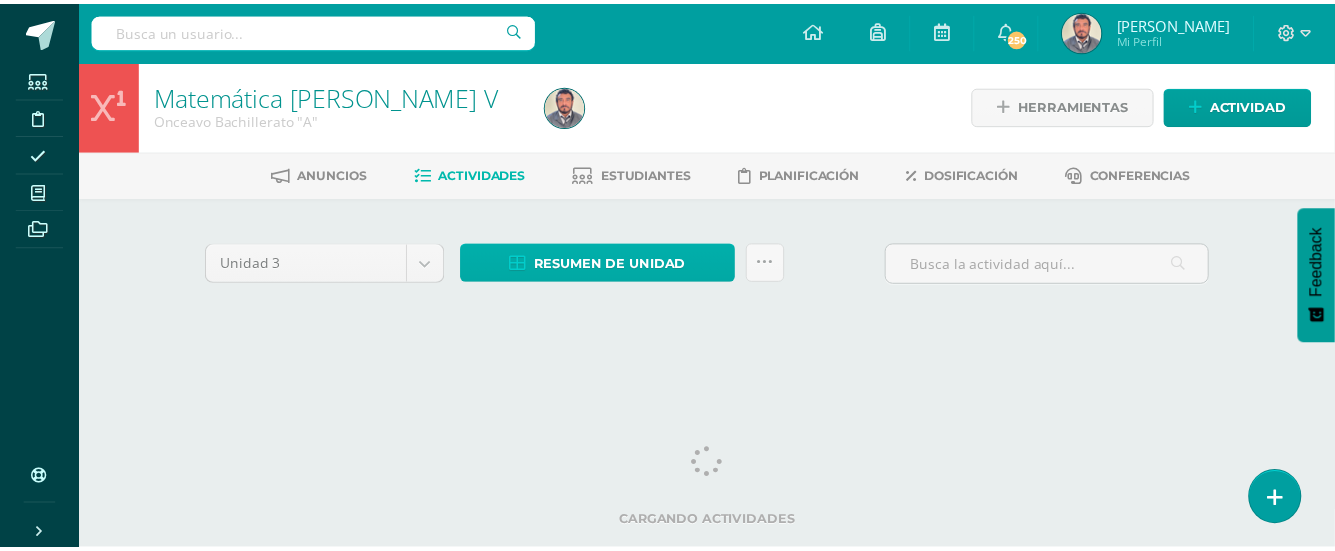 scroll, scrollTop: 0, scrollLeft: 0, axis: both 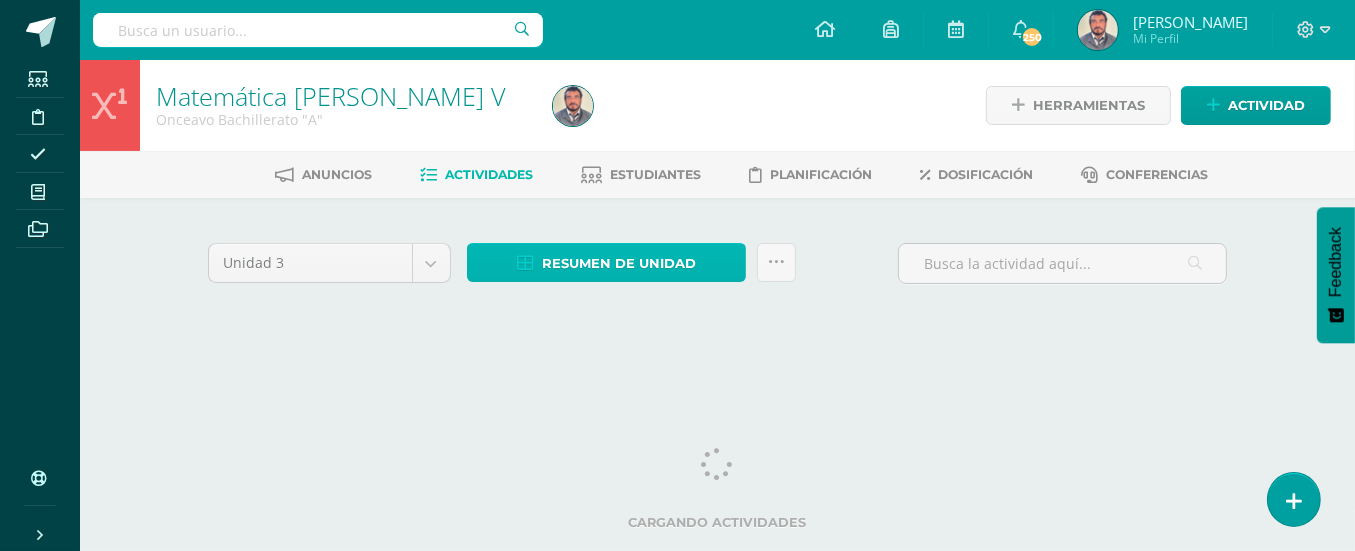 click on "Resumen de unidad" at bounding box center [619, 263] 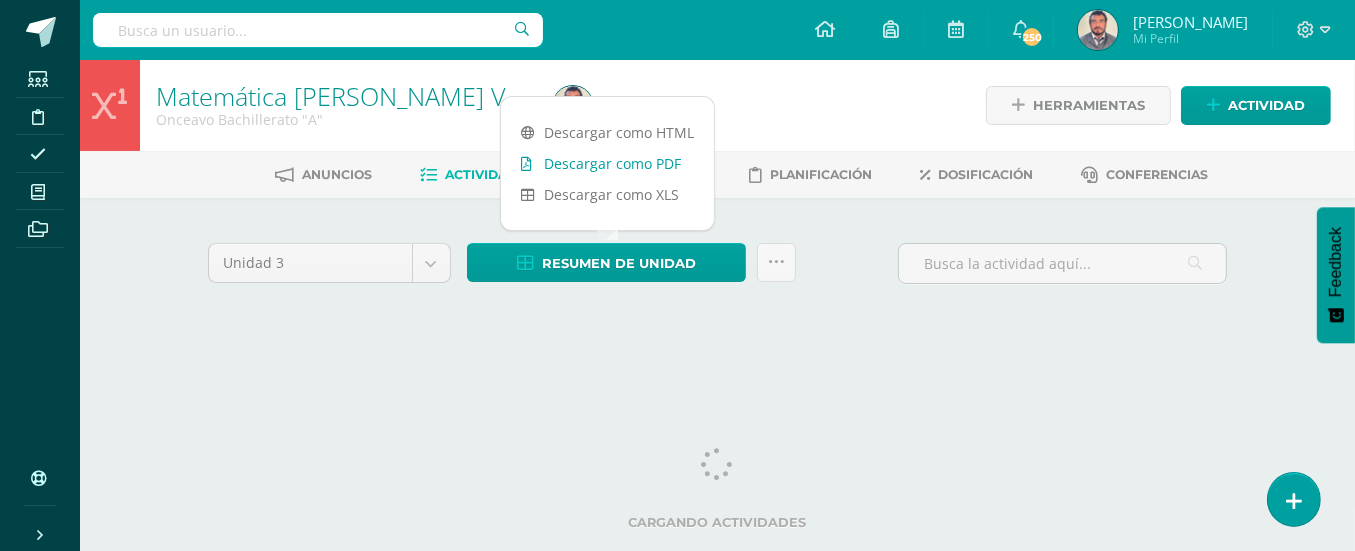 click on "Descargar como PDF" at bounding box center [607, 163] 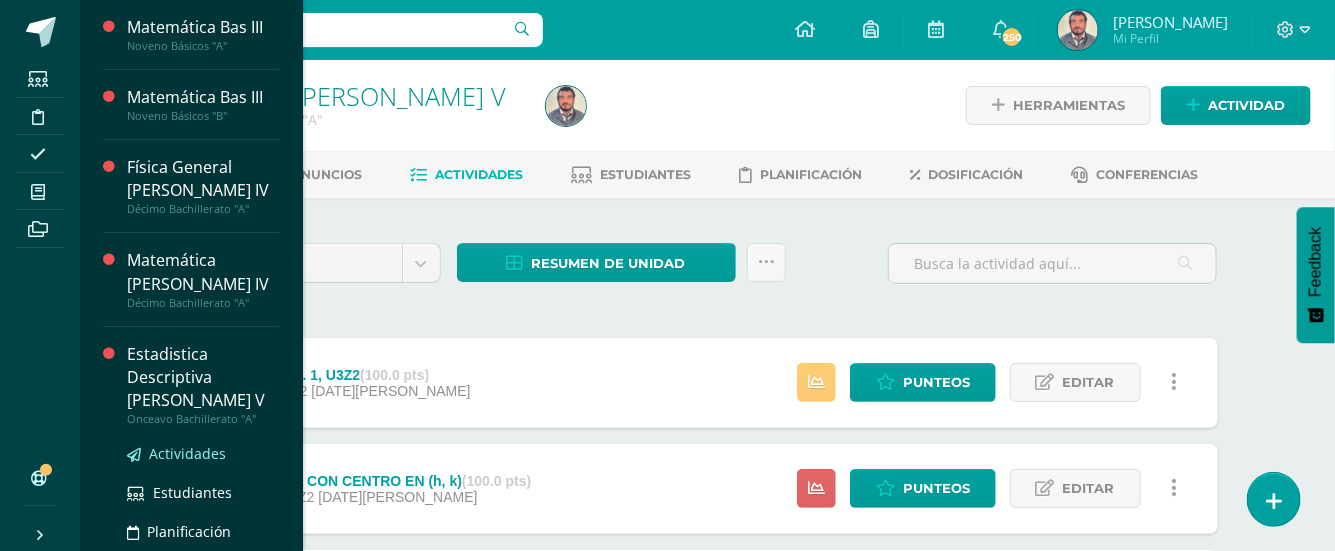 click on "Actividades" at bounding box center (187, 453) 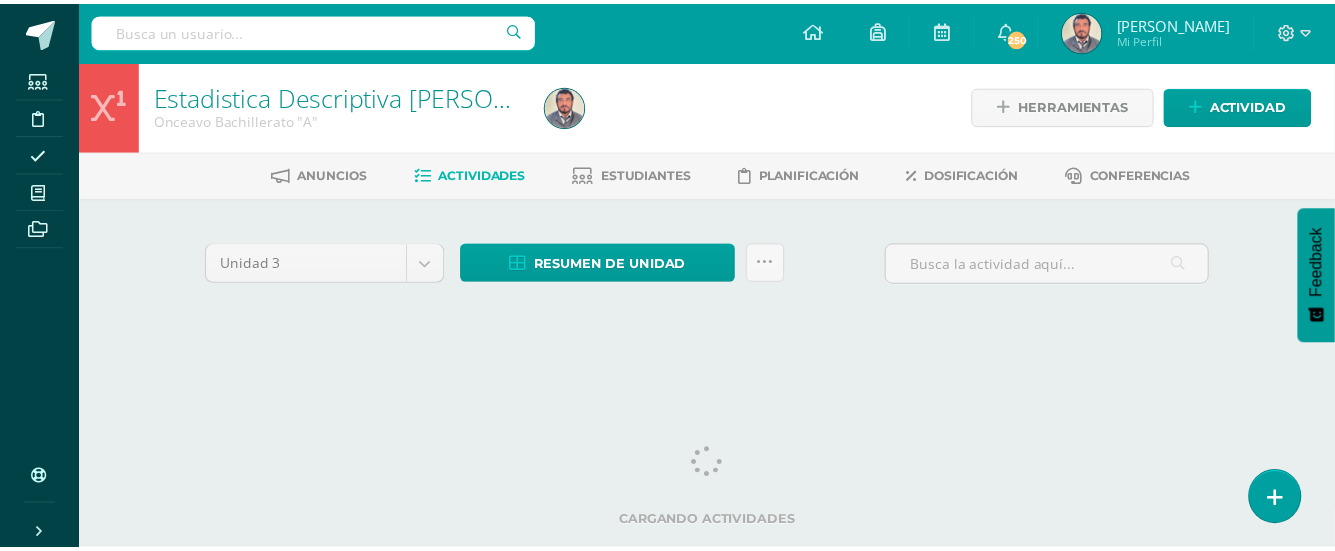 scroll, scrollTop: 0, scrollLeft: 0, axis: both 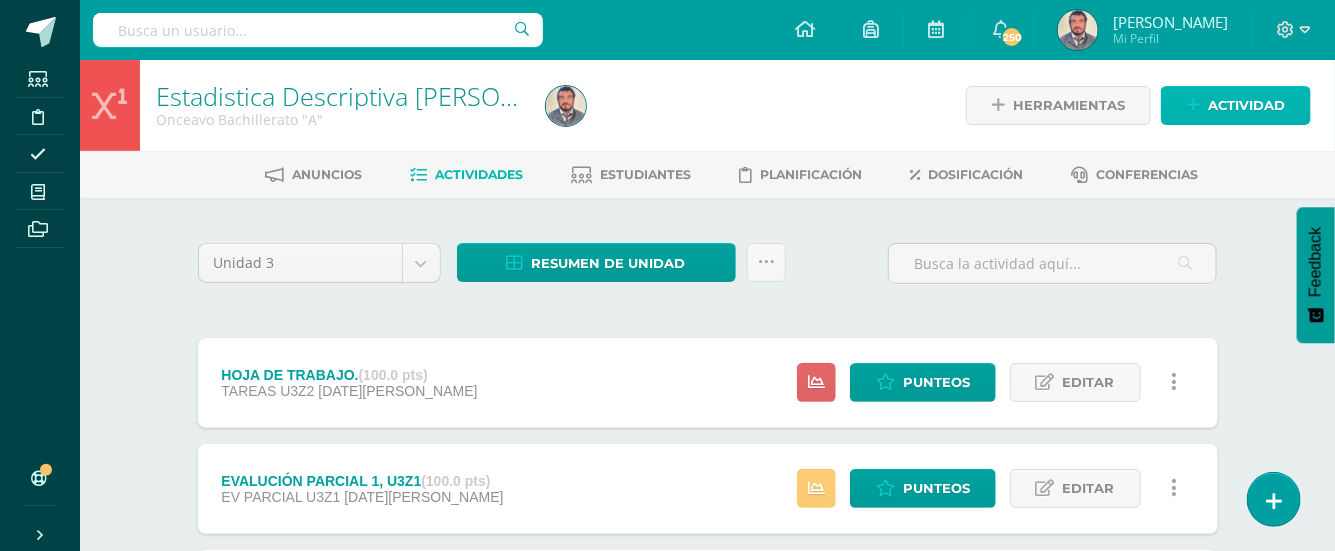 click on "Actividad" at bounding box center (1246, 105) 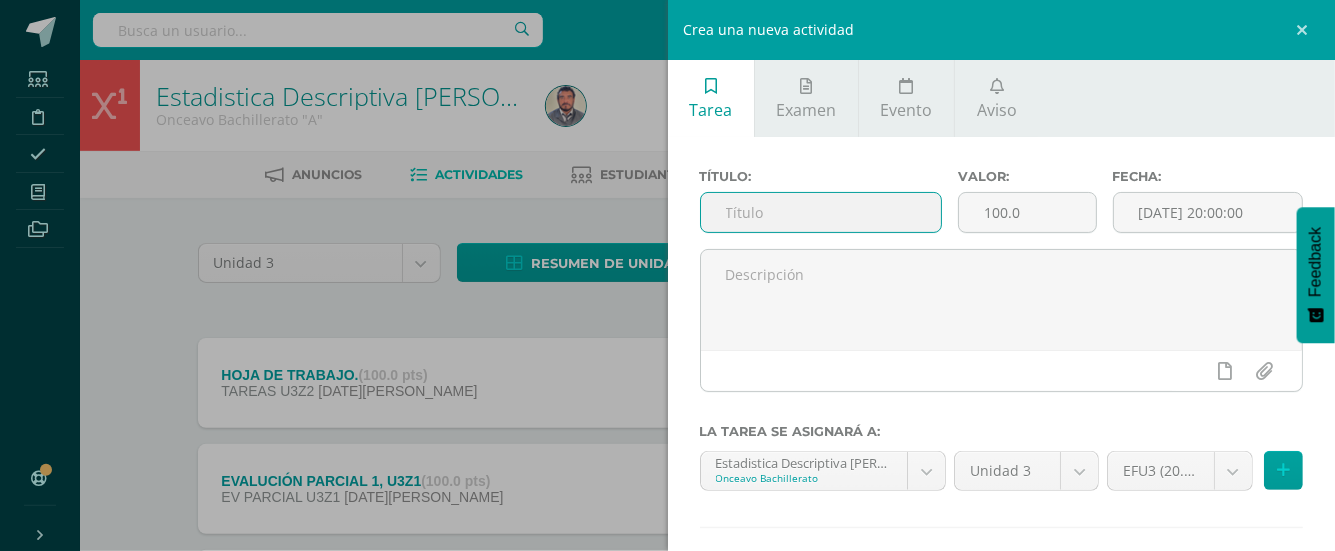 click at bounding box center (821, 212) 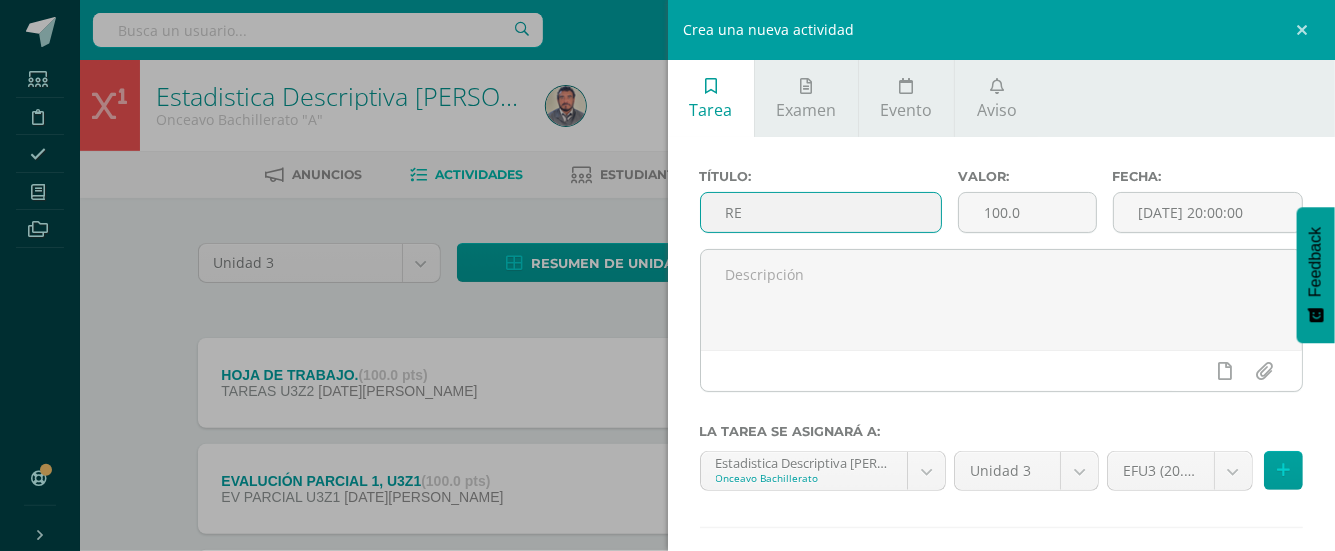 type on "R" 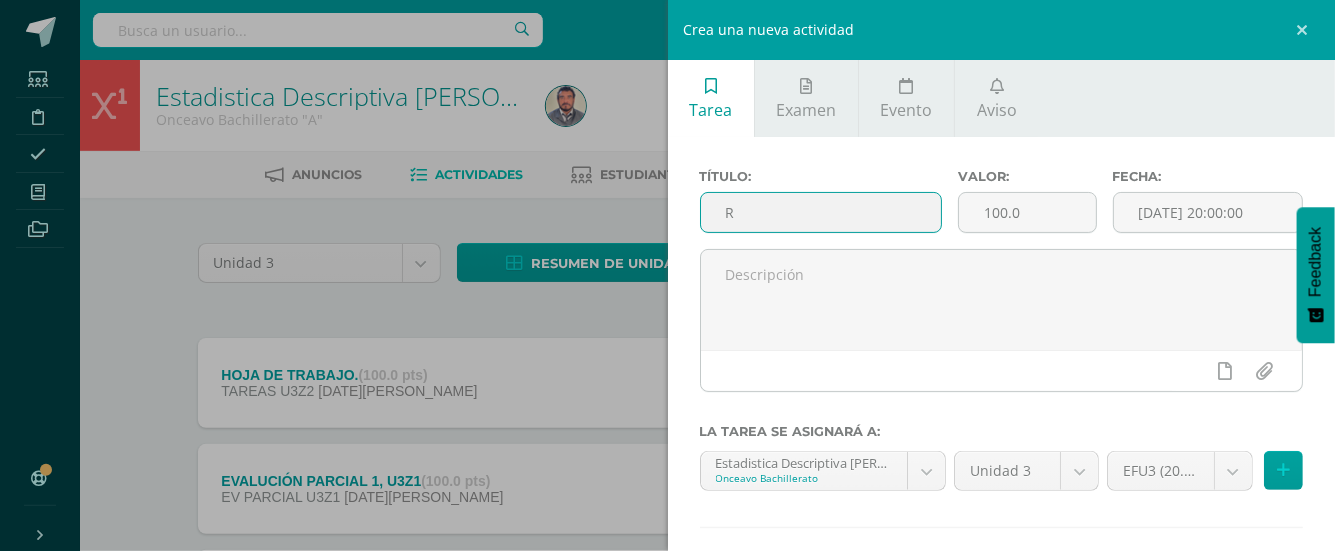 type 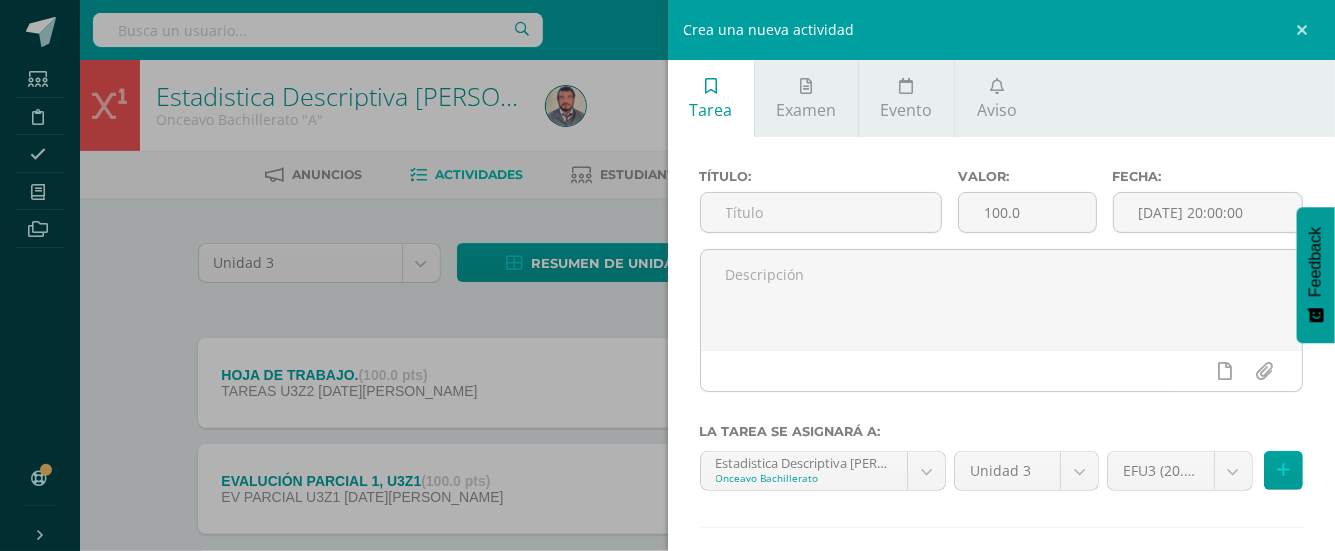 click on "Crea una nueva actividad
Tarea Examen Evento Aviso Título: Valor: 100.0 Fecha: 2025-07-14 20:00:00 La tarea se asignará a:
Estadistica Descriptiva  Bach V 'A'
Onceavo Bachillerato
Matemática  Bas III 'A'
Matemática  Bas III 'B'
Física General  Bach IV 'A'
Matemática  Bach IV 'A'
Estadistica Descriptiva  Bach V 'A'
Matemática  Bach V 'A'
Unidad 3
Unidad 3
Unidad 4
EFU3 (20.0%)
EFU3 (20.0%)
EV PARCIAL U3Z1 (10.0%)
Agregar tarea Título:" at bounding box center [667, 275] 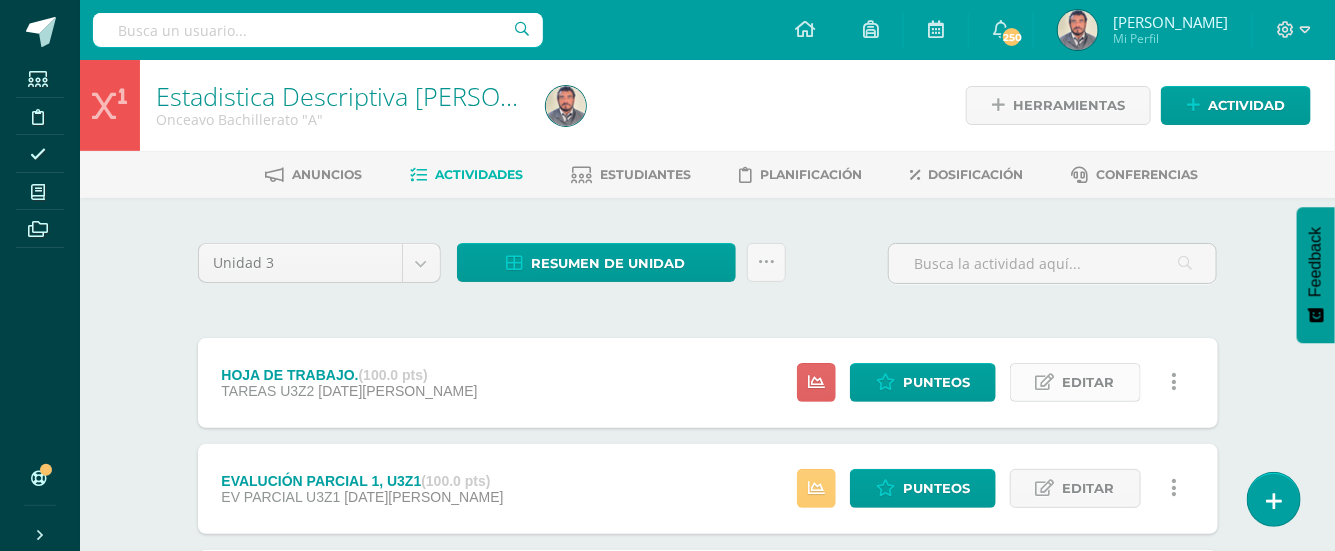click on "Editar" at bounding box center [1089, 382] 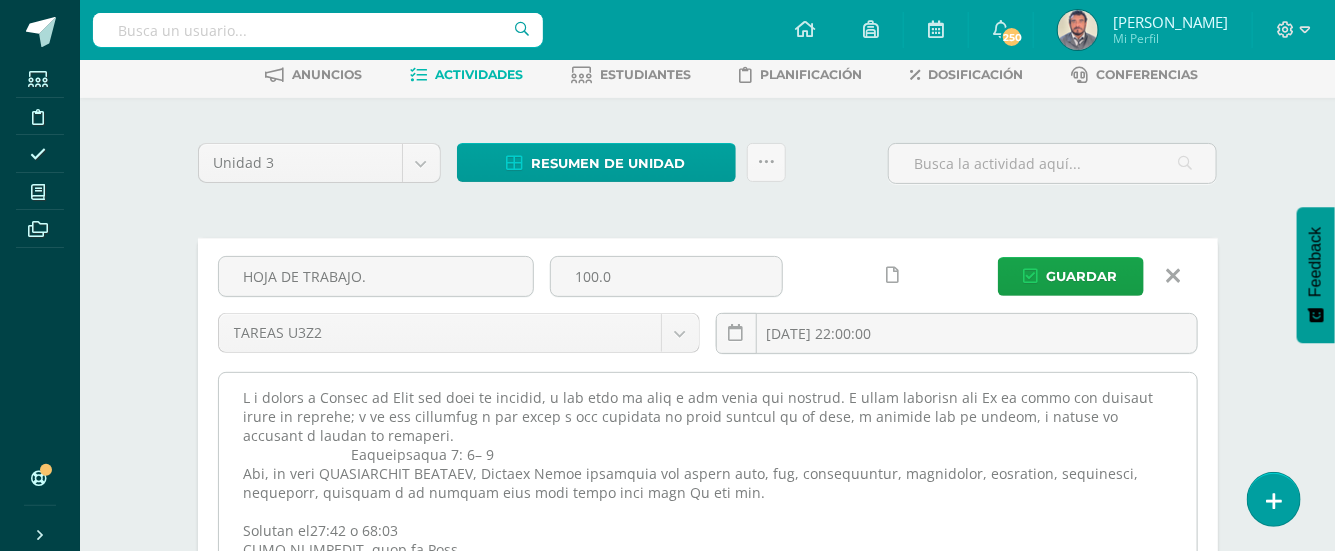 scroll, scrollTop: 133, scrollLeft: 0, axis: vertical 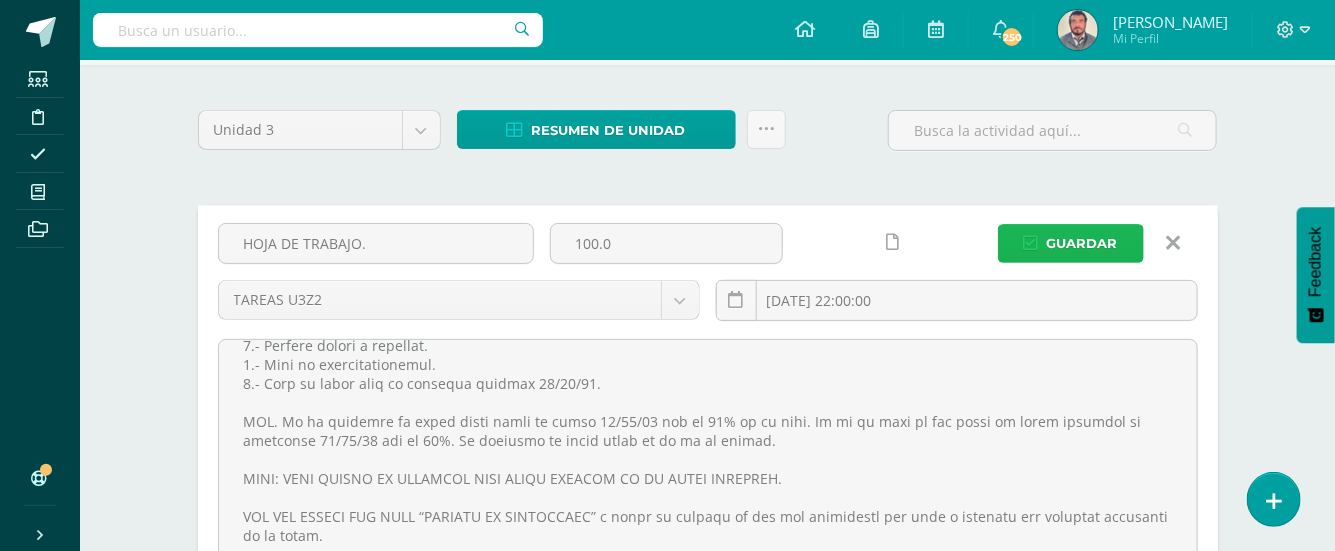 click on "Guardar" at bounding box center [1082, 243] 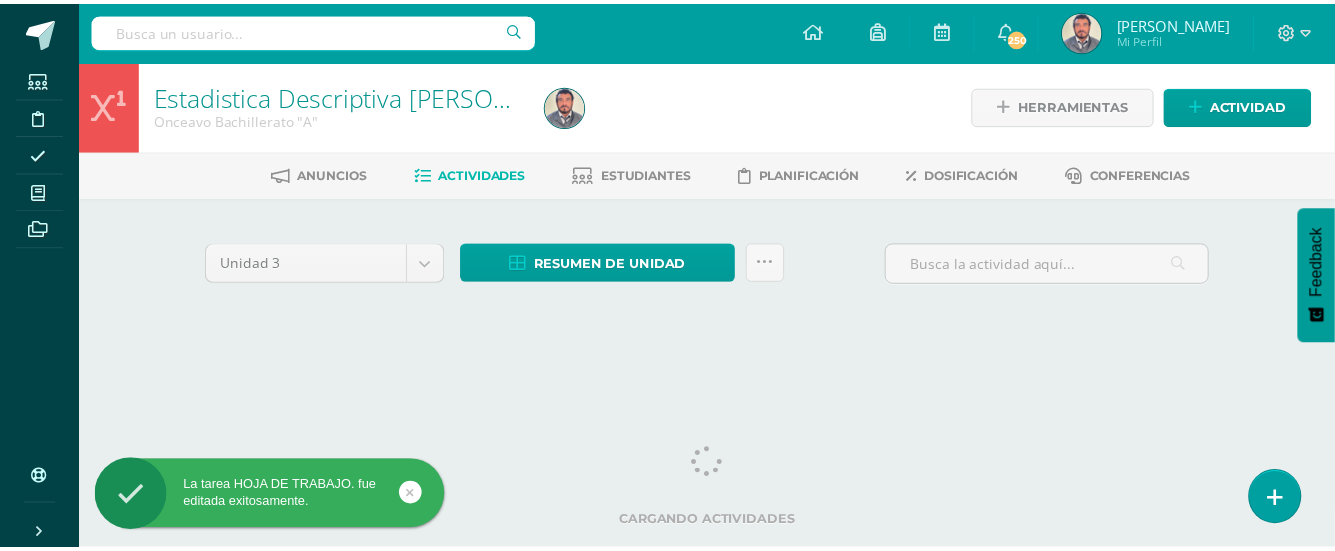 scroll, scrollTop: 0, scrollLeft: 0, axis: both 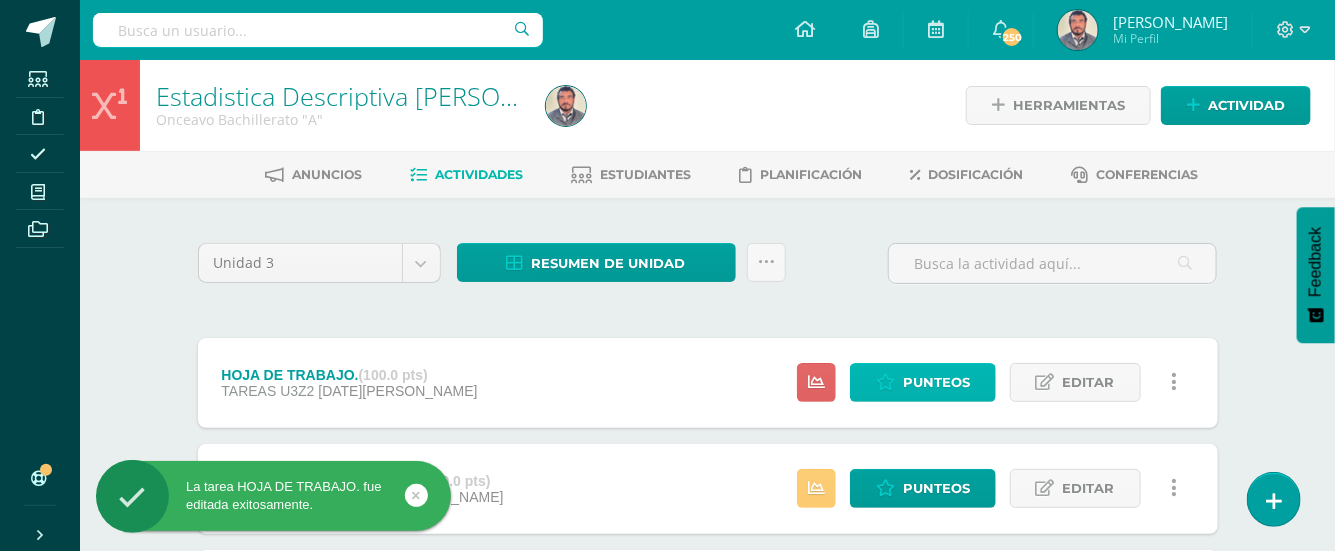 click on "Punteos" at bounding box center [936, 382] 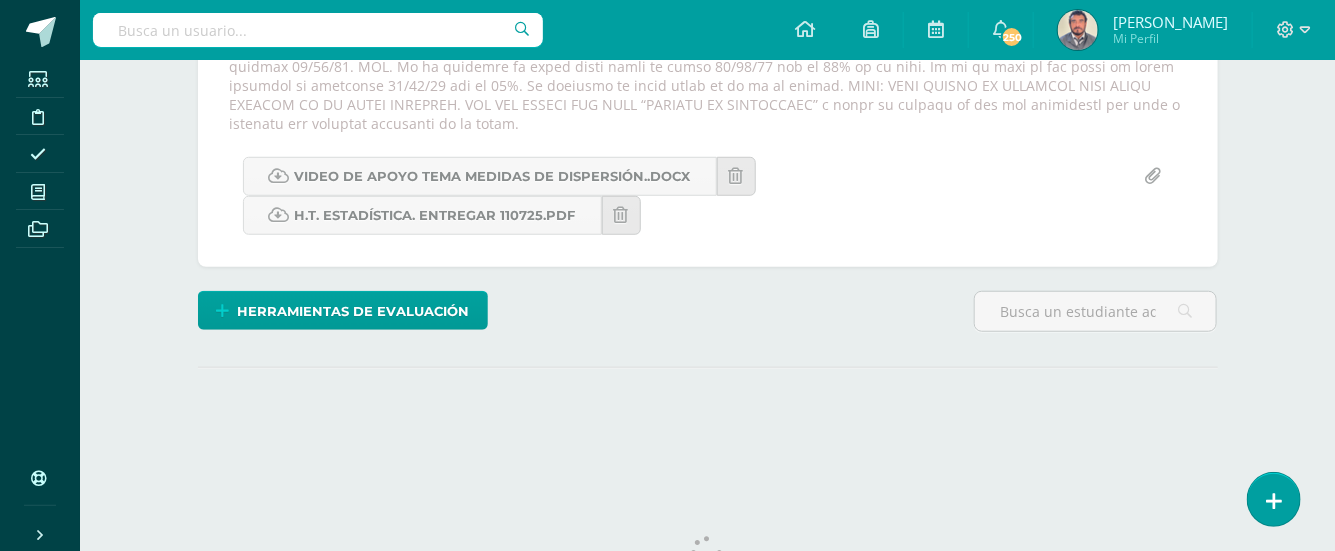 scroll, scrollTop: 0, scrollLeft: 0, axis: both 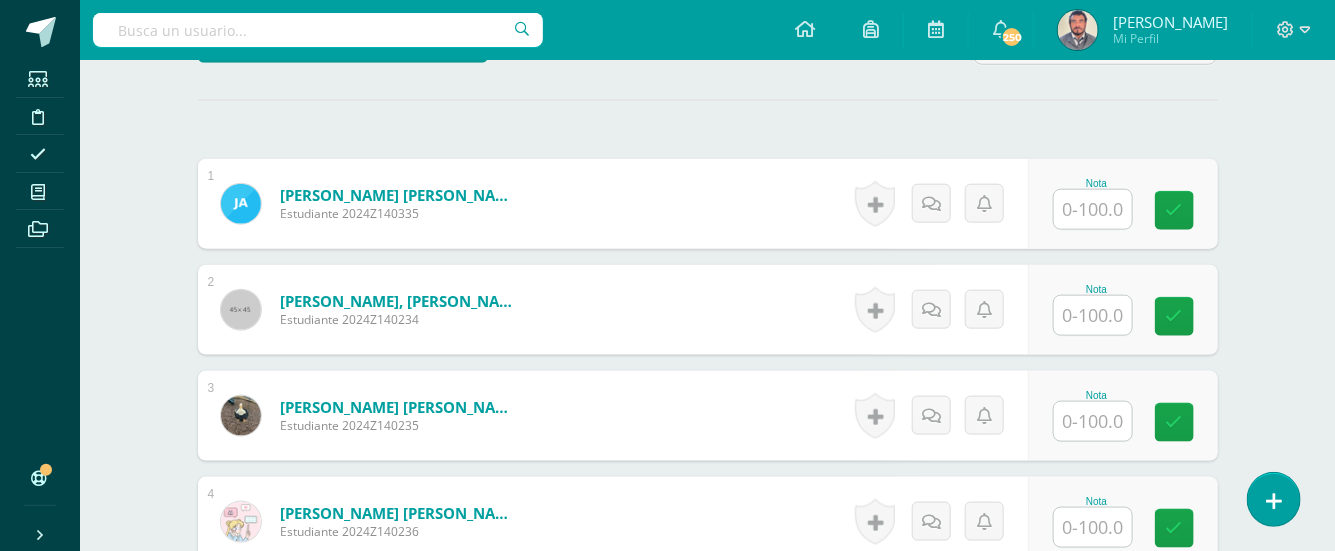 click at bounding box center [1093, 209] 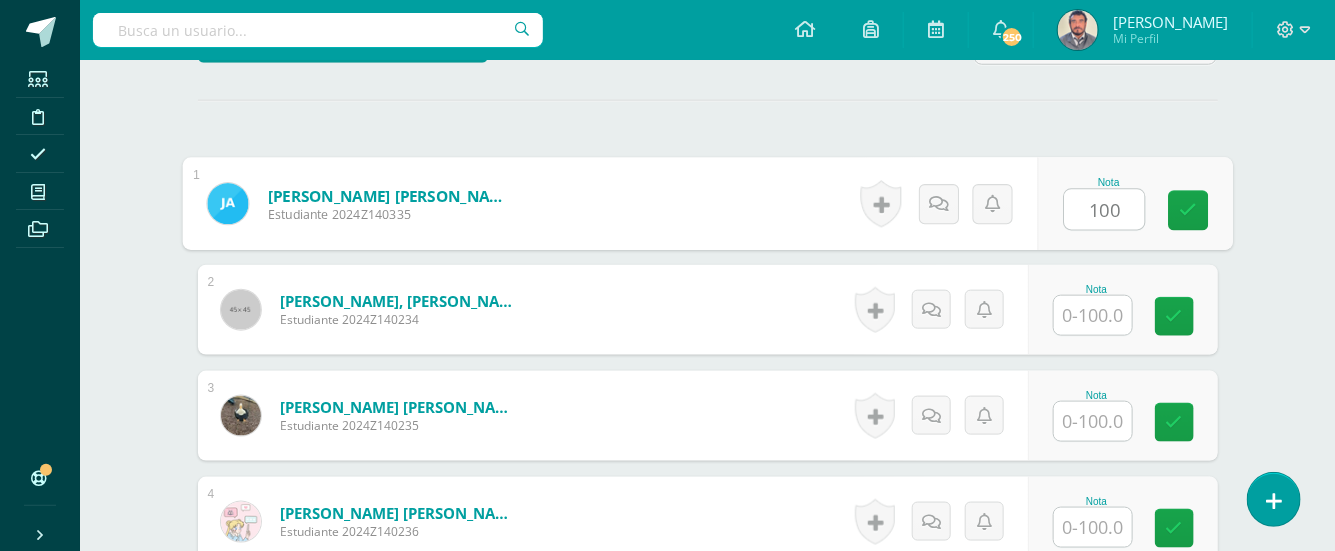type on "100" 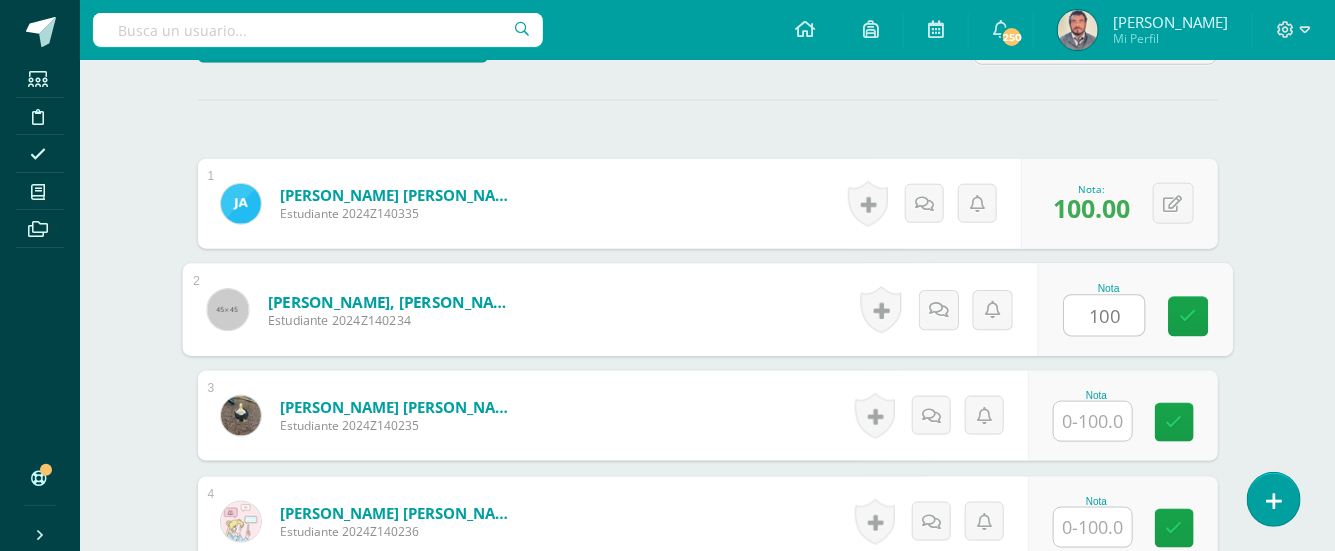 scroll, scrollTop: 766, scrollLeft: 0, axis: vertical 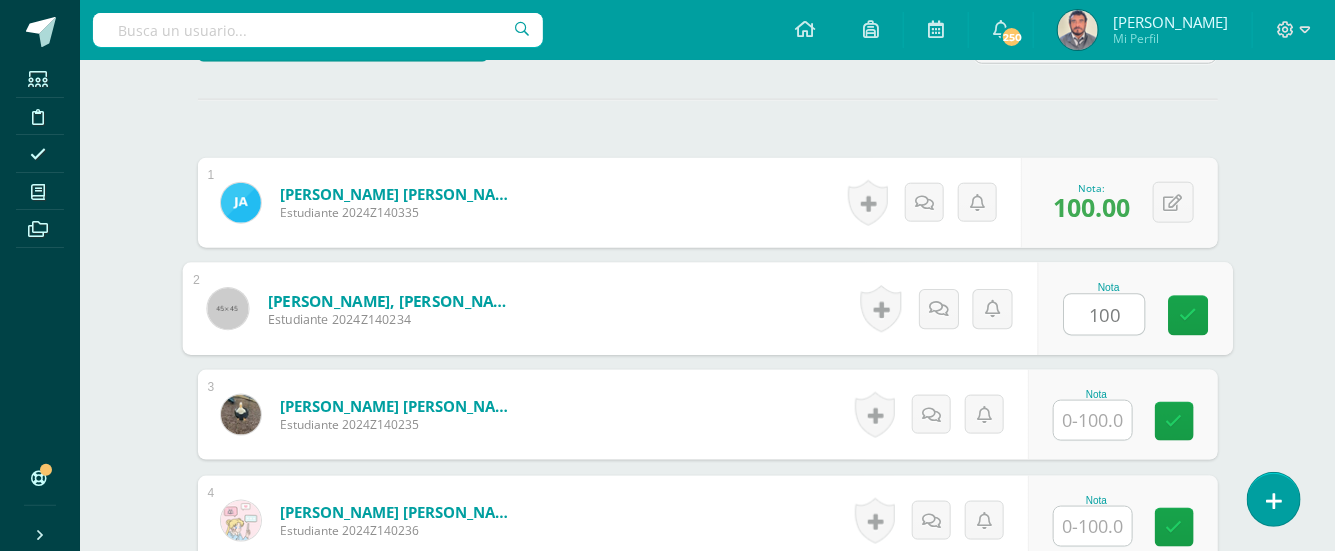 type on "100" 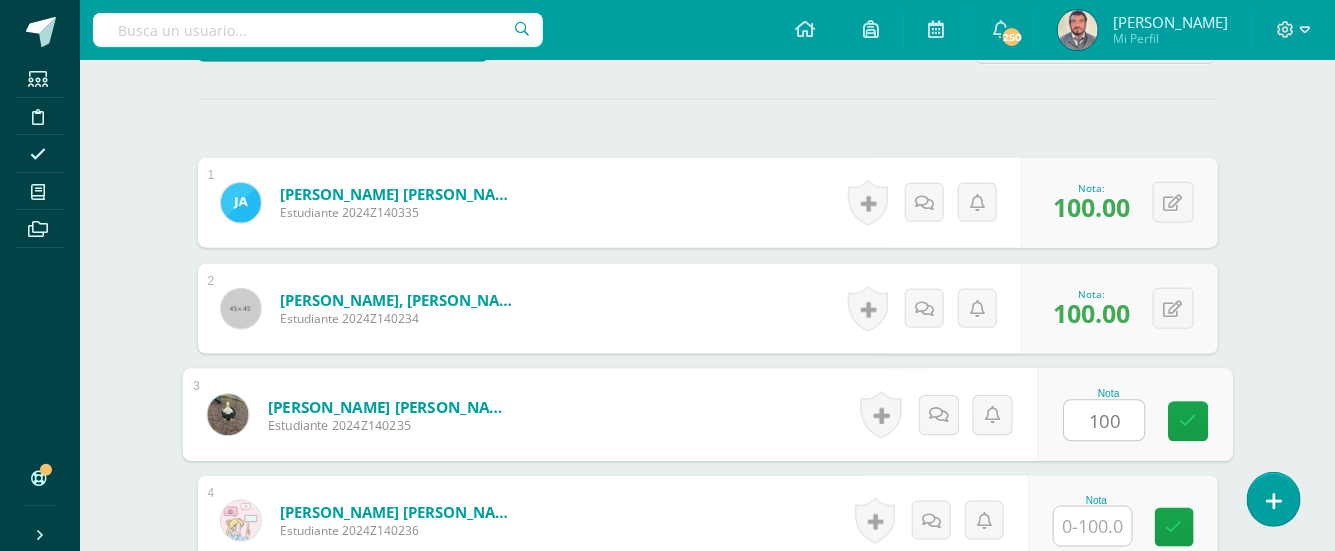 type on "100" 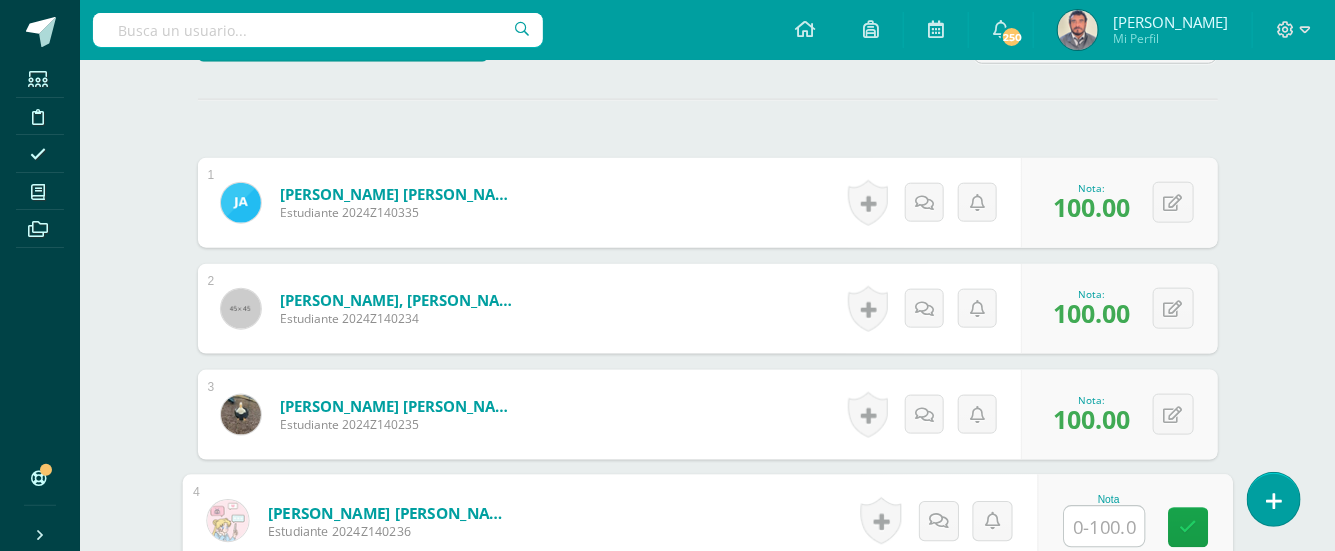 scroll, scrollTop: 767, scrollLeft: 0, axis: vertical 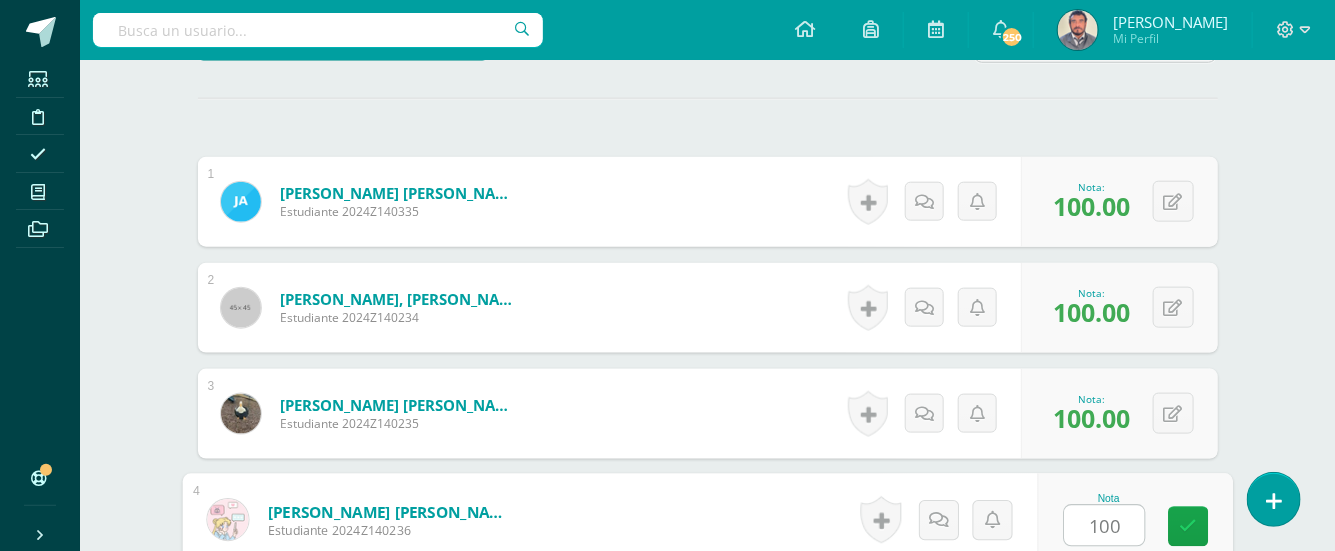 type on "100" 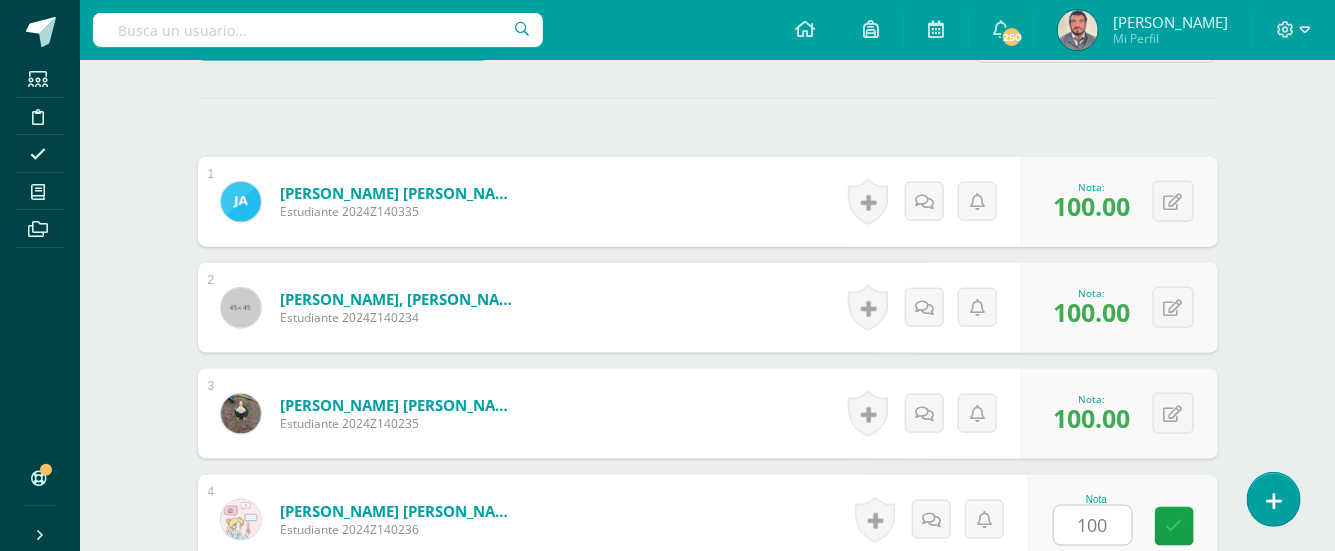 scroll, scrollTop: 1100, scrollLeft: 0, axis: vertical 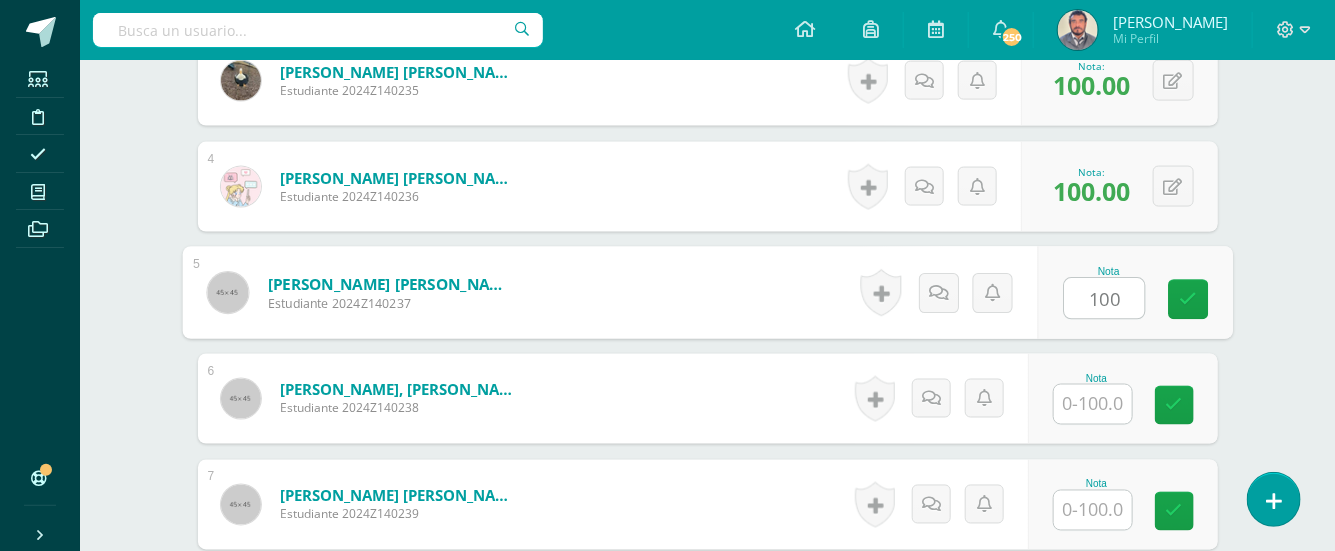 type on "100" 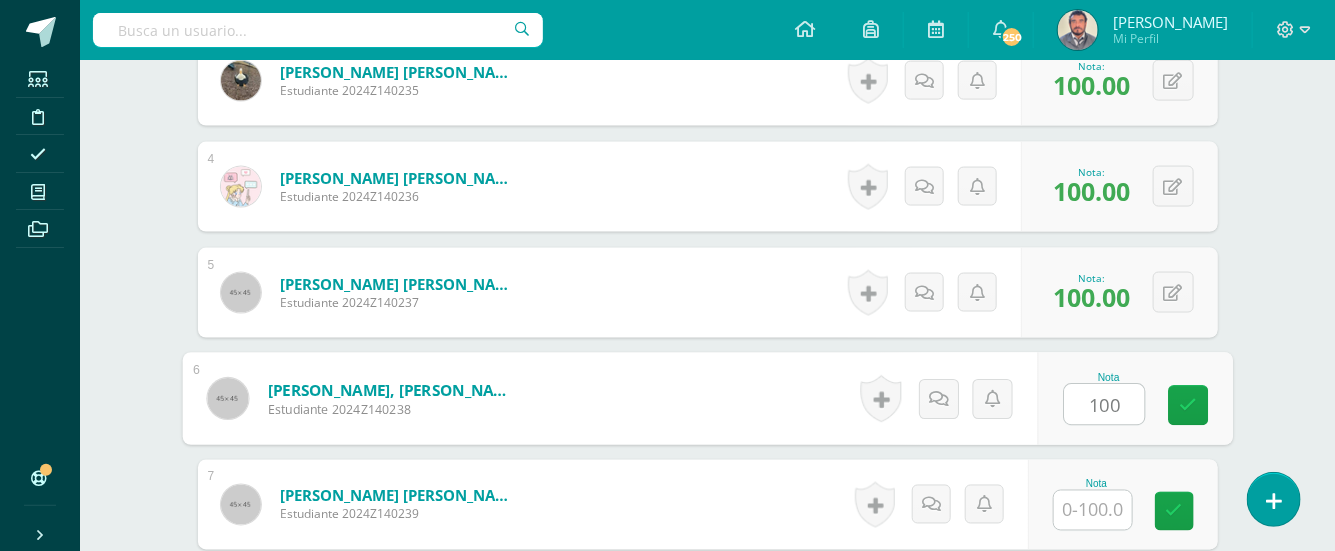 type on "100" 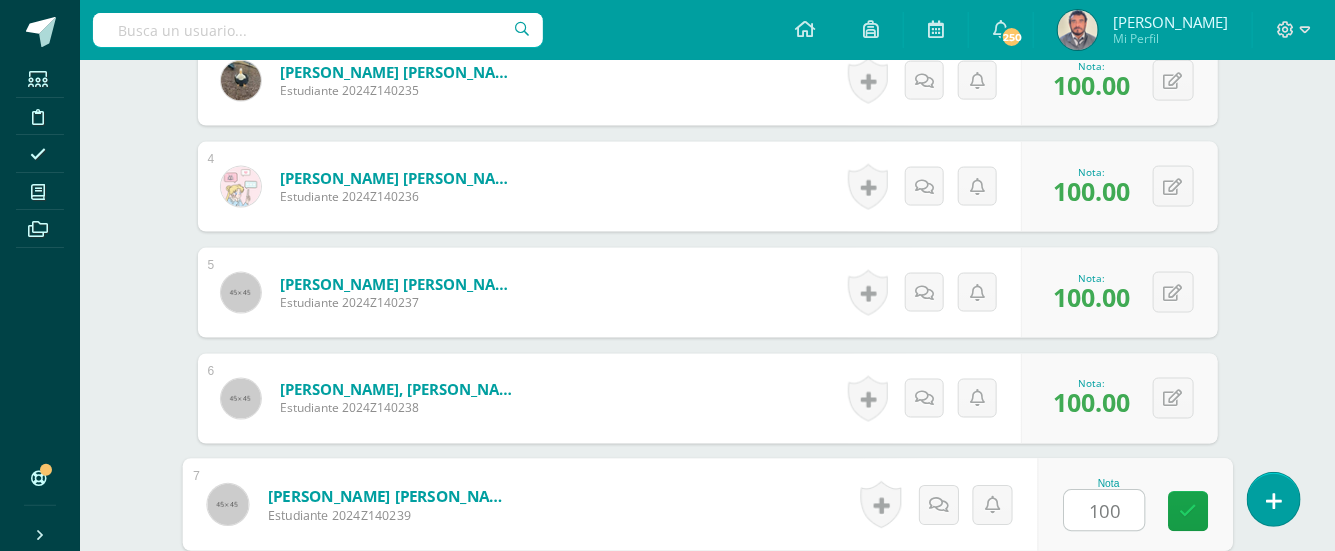 type on "100" 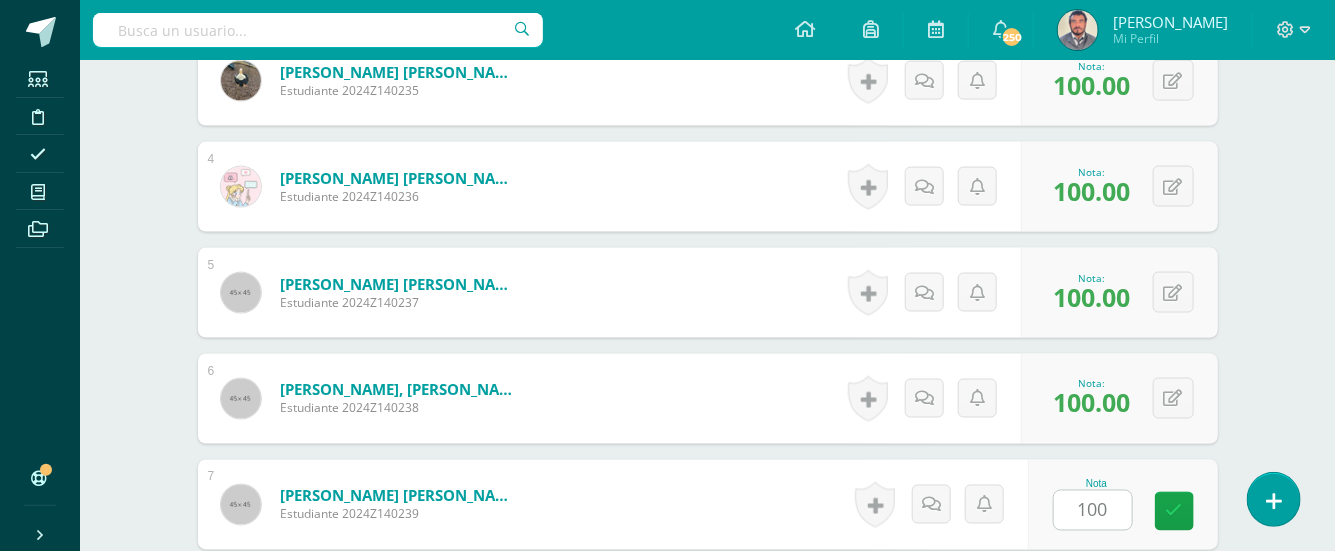 scroll, scrollTop: 1417, scrollLeft: 0, axis: vertical 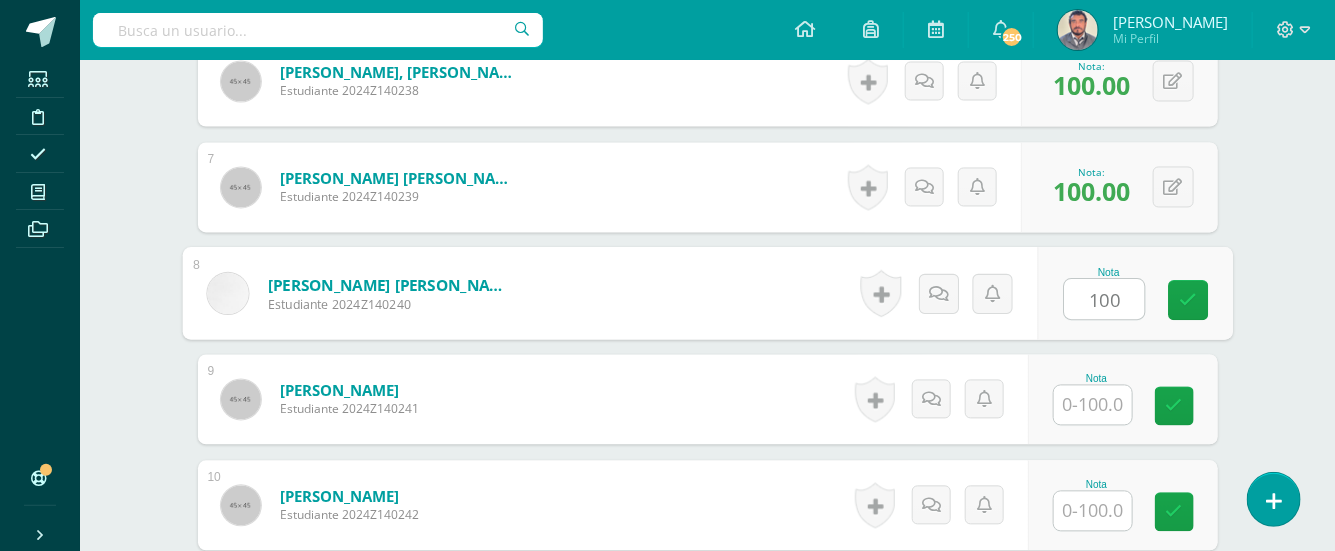 type on "100" 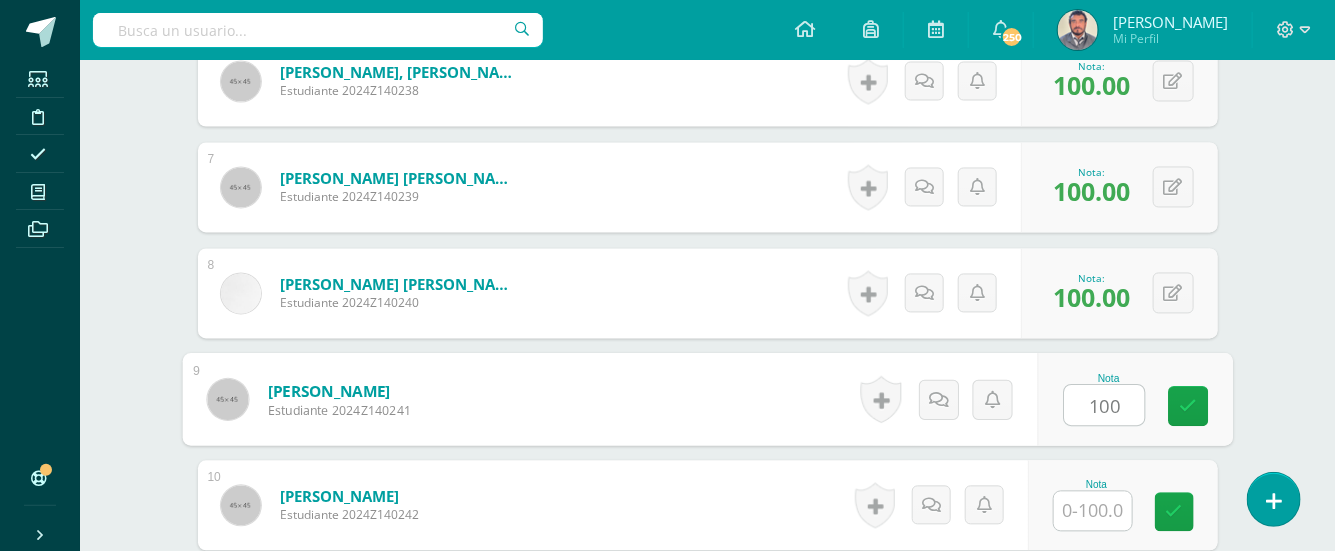 type on "100" 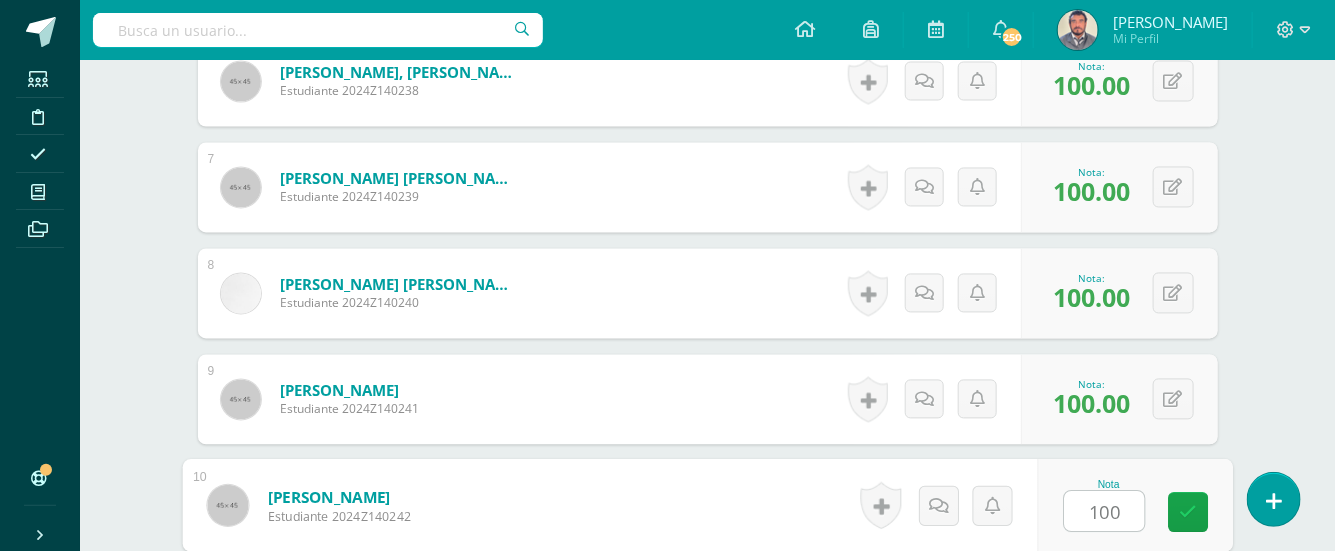 type on "100" 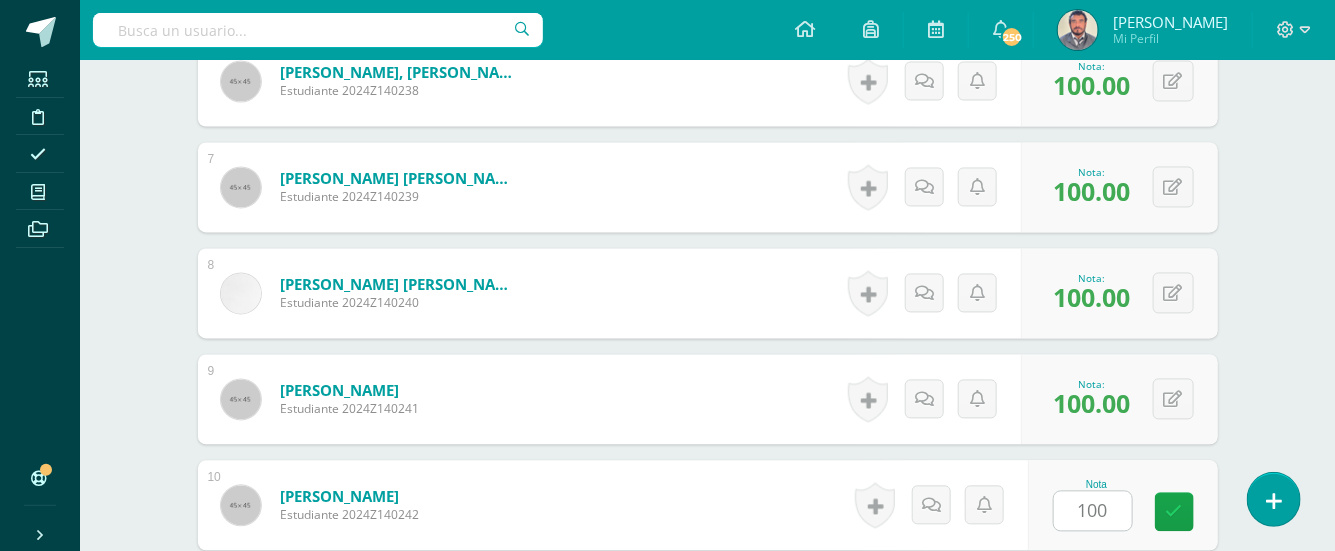 scroll, scrollTop: 1736, scrollLeft: 0, axis: vertical 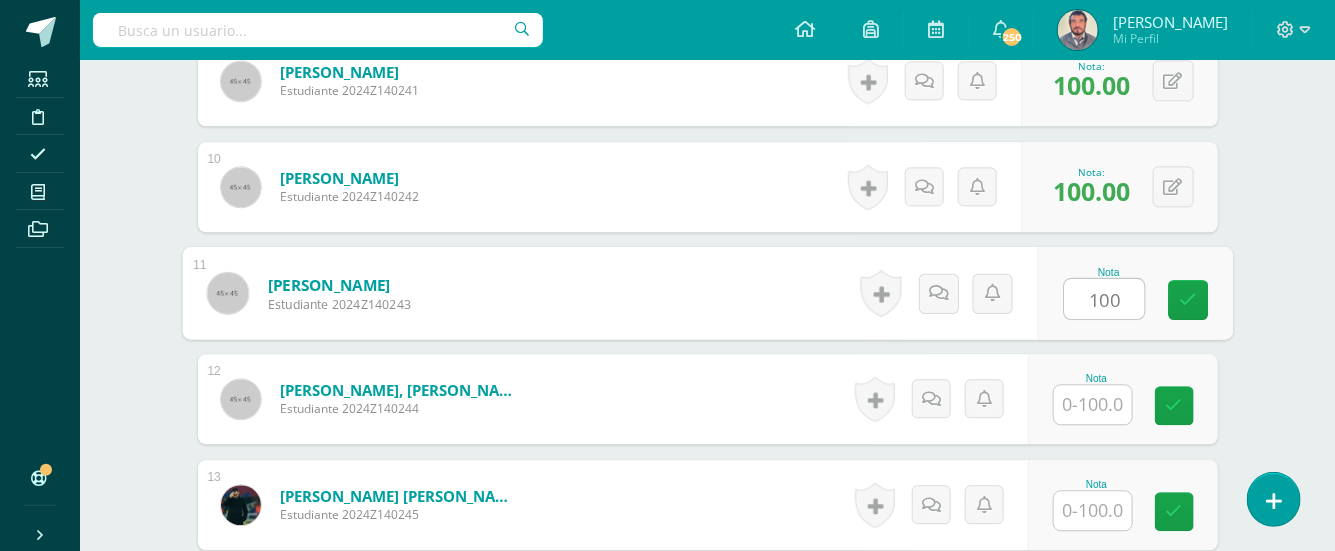 type on "100" 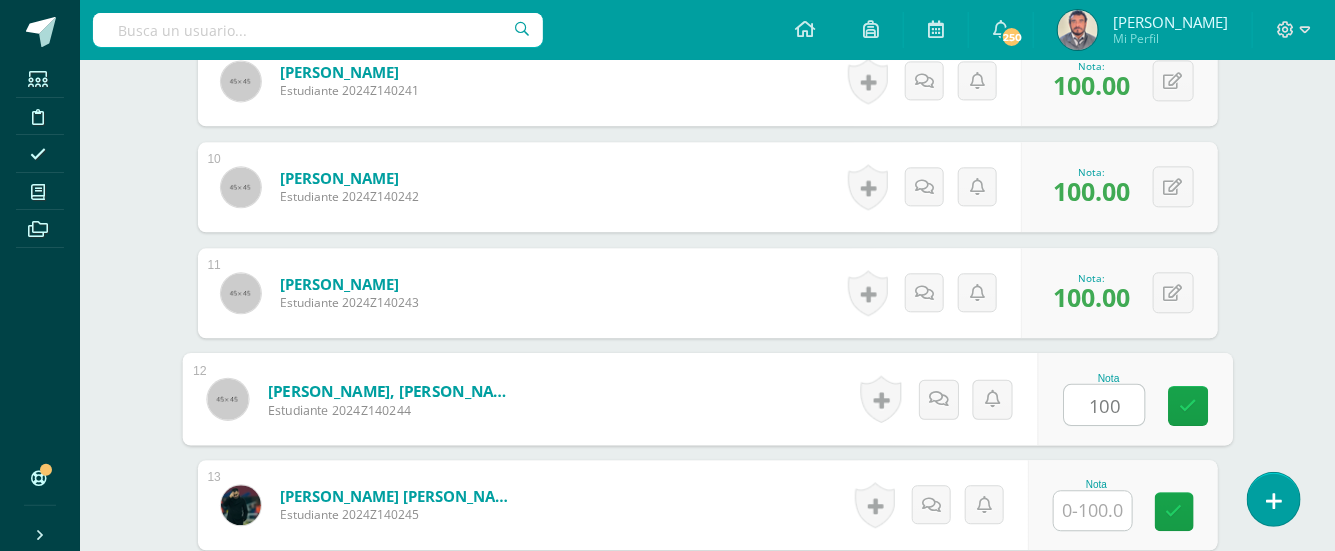 type on "100" 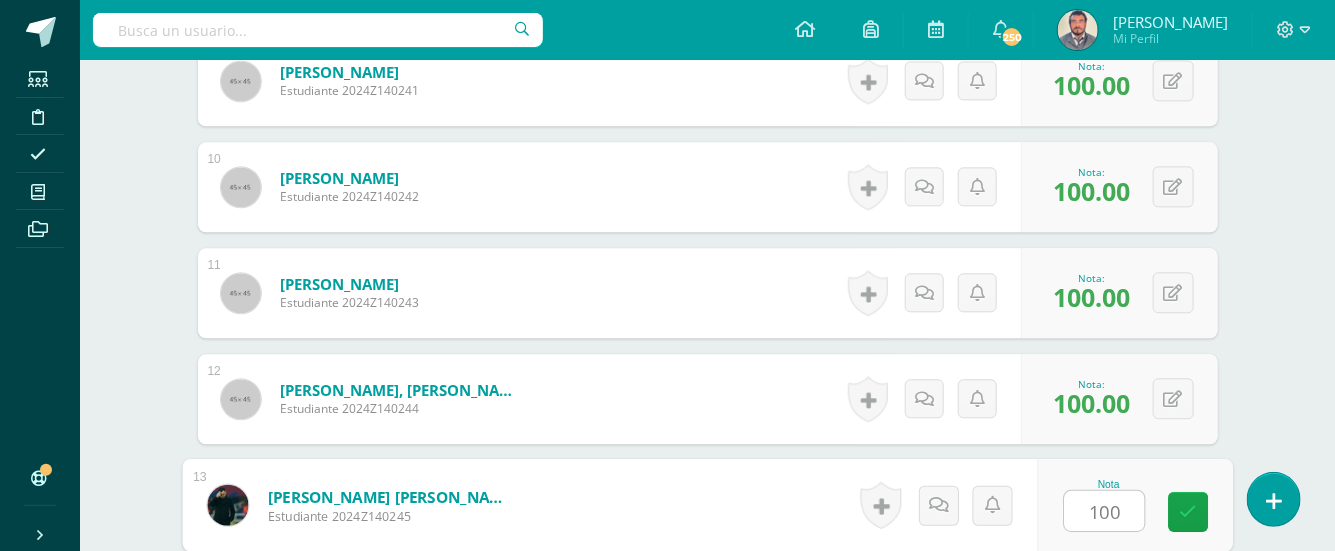 type on "100" 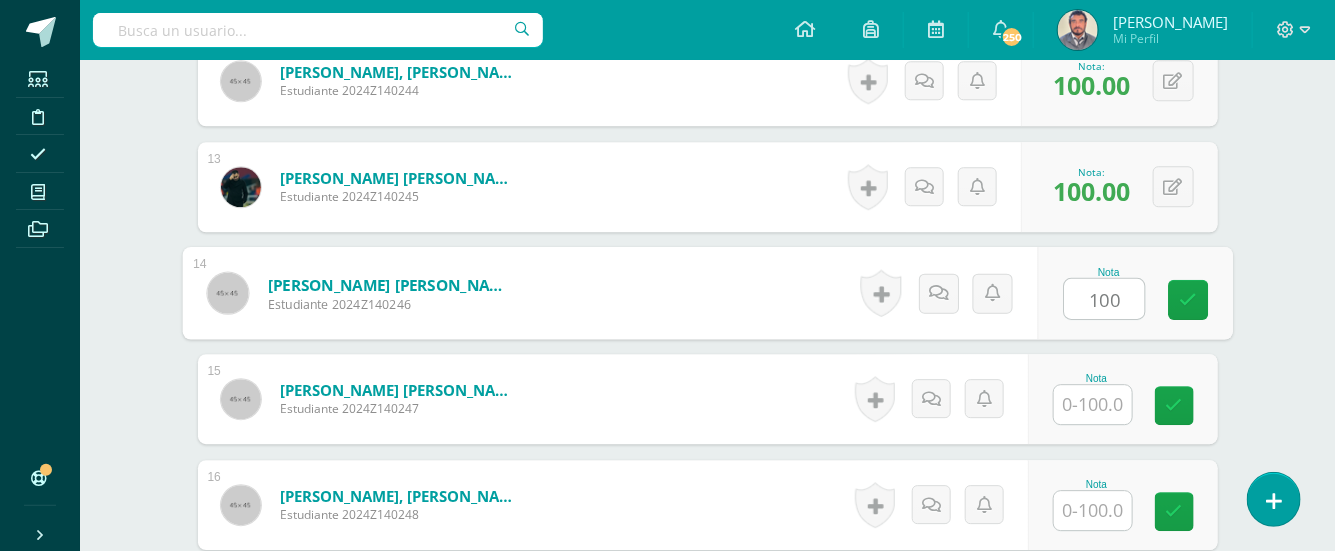 type on "100" 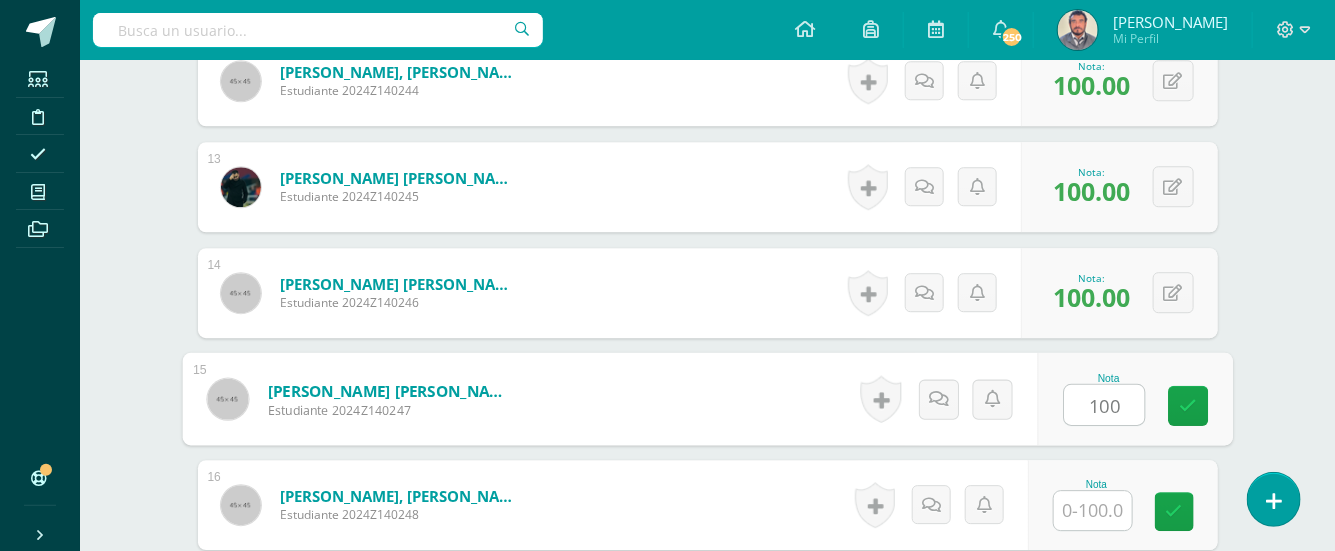 type on "100" 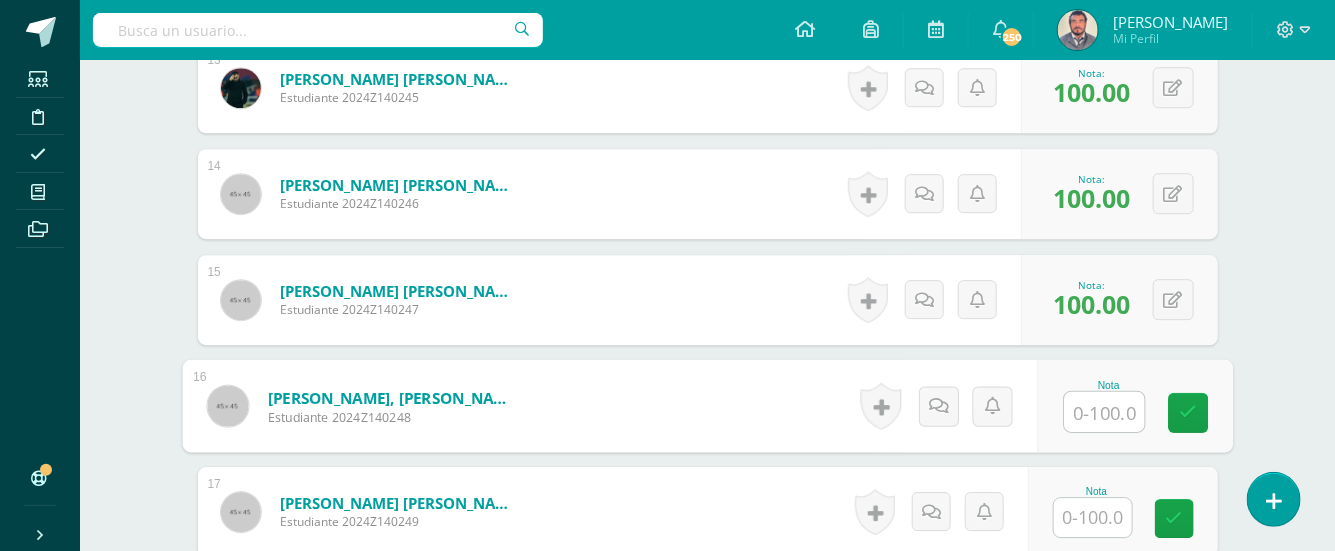 scroll, scrollTop: 2187, scrollLeft: 0, axis: vertical 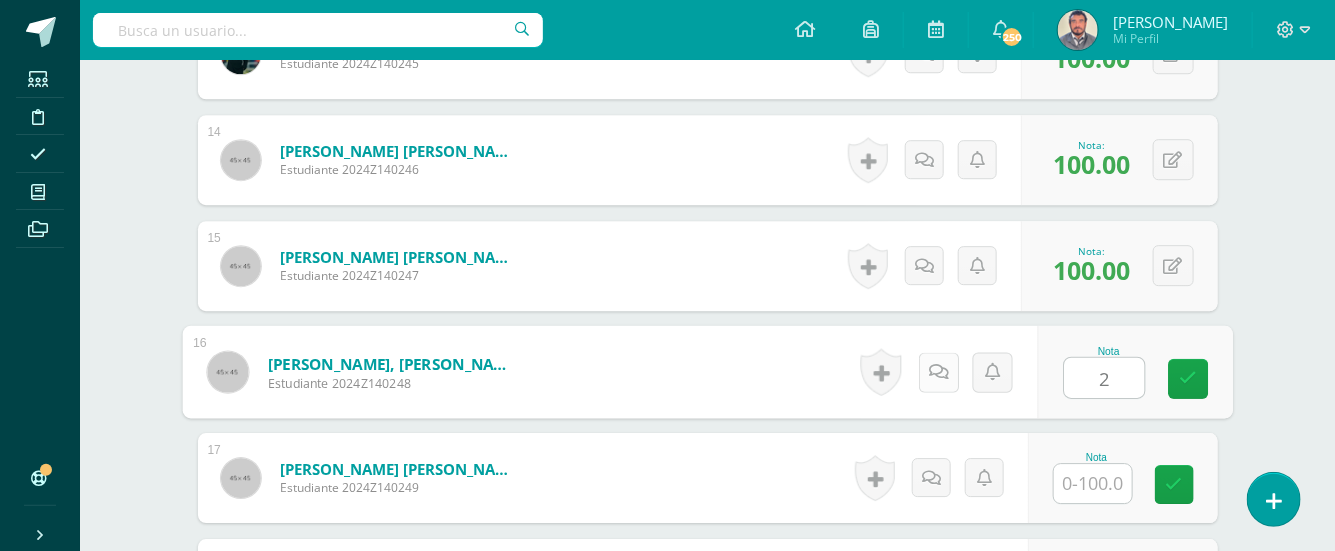 type on "2" 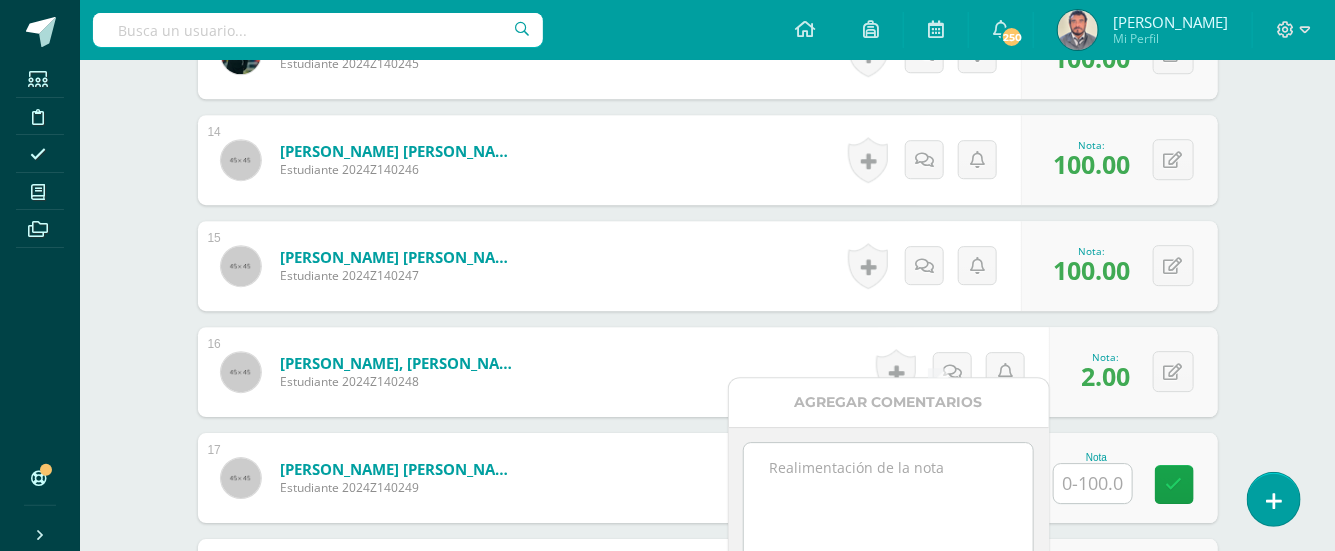 click at bounding box center [888, 493] 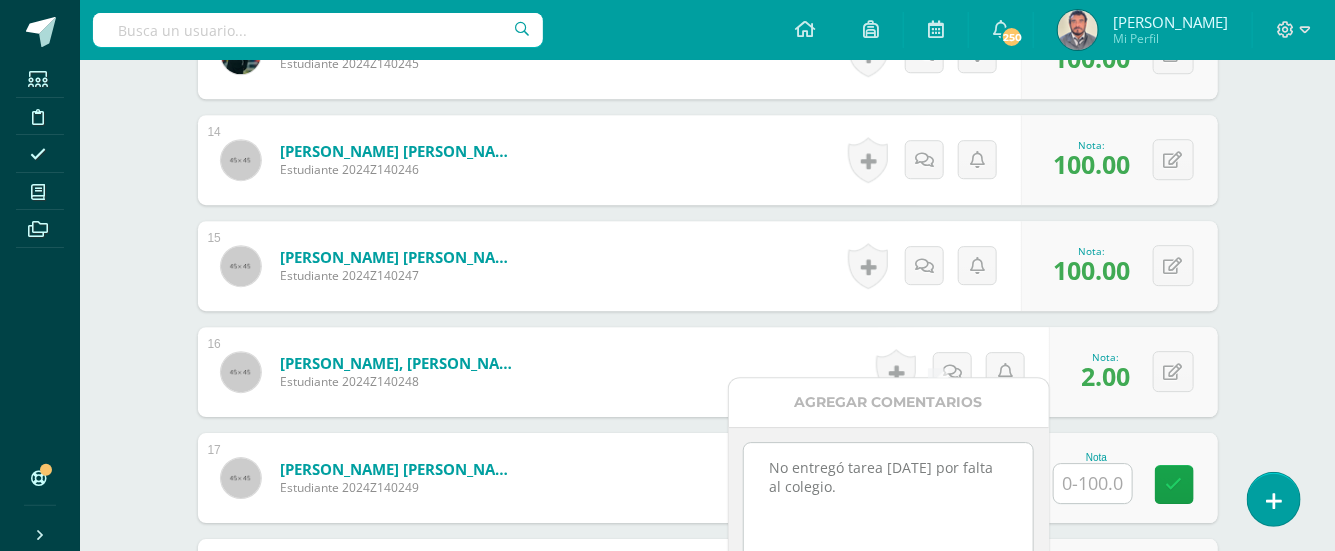 type on "No entregó tarea 11/07/25 por falta al colegio." 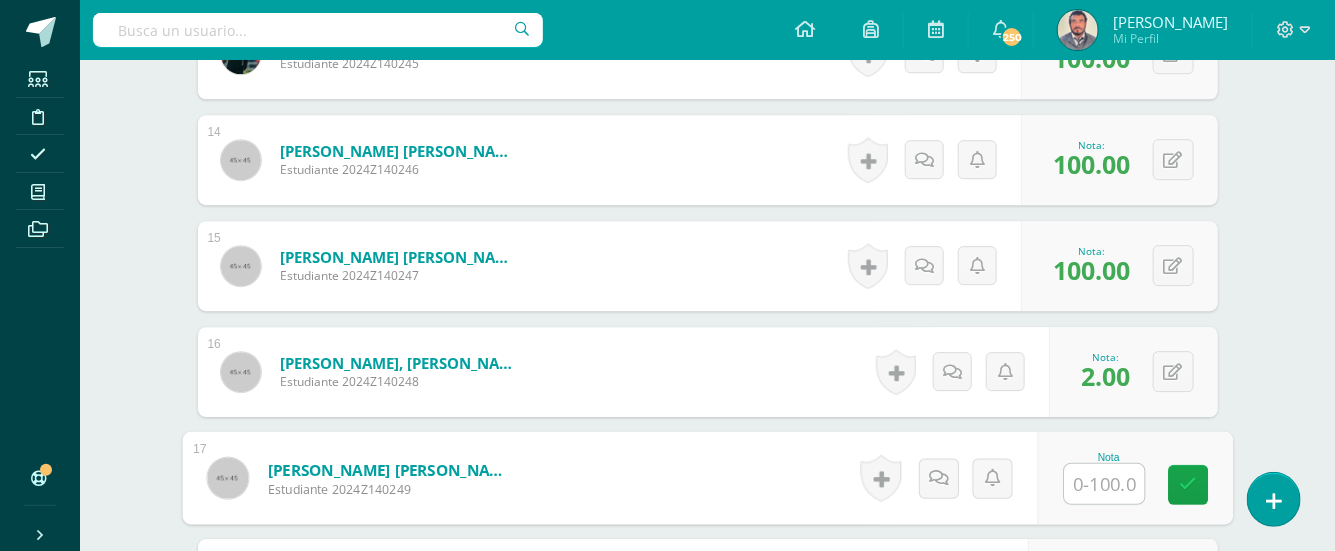 click at bounding box center [1104, 484] 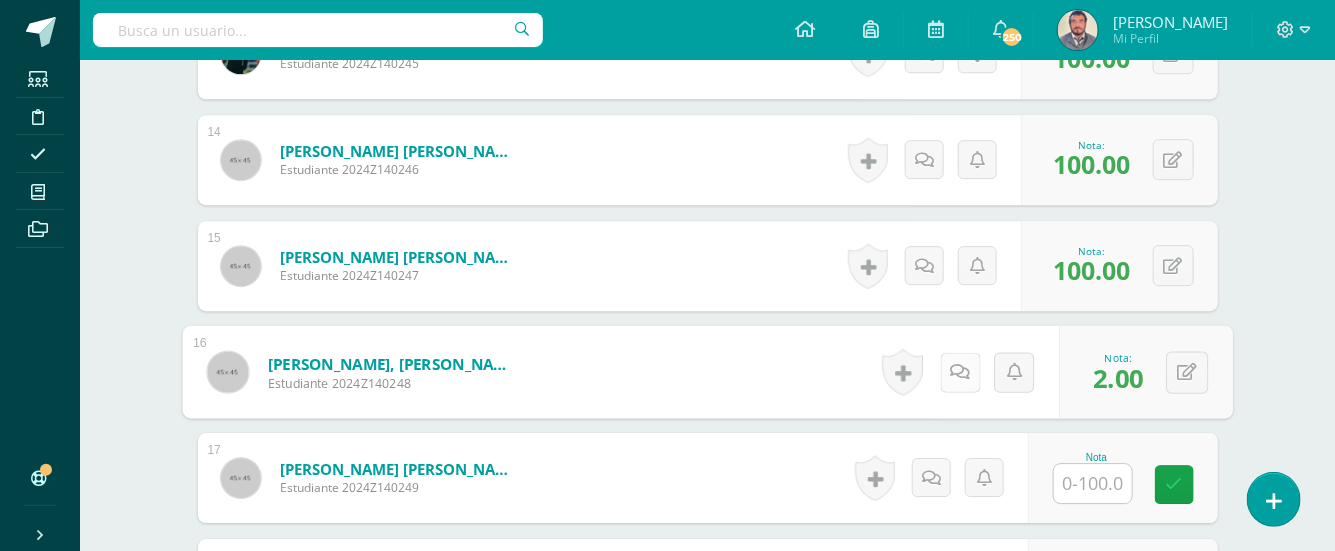 click at bounding box center (960, 371) 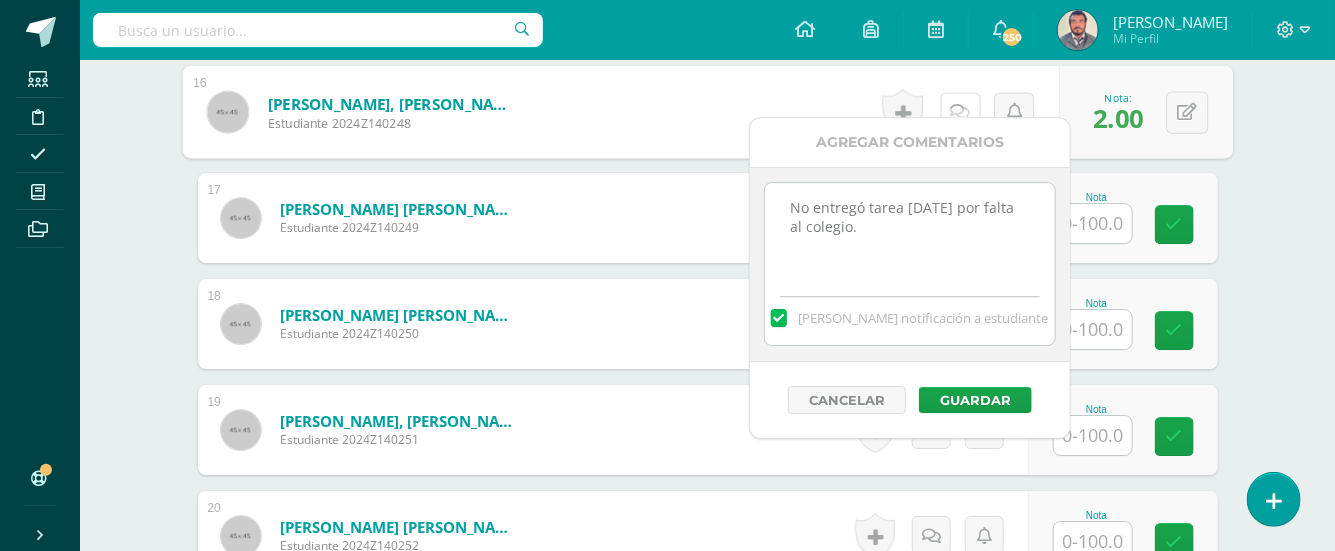 scroll, scrollTop: 2454, scrollLeft: 0, axis: vertical 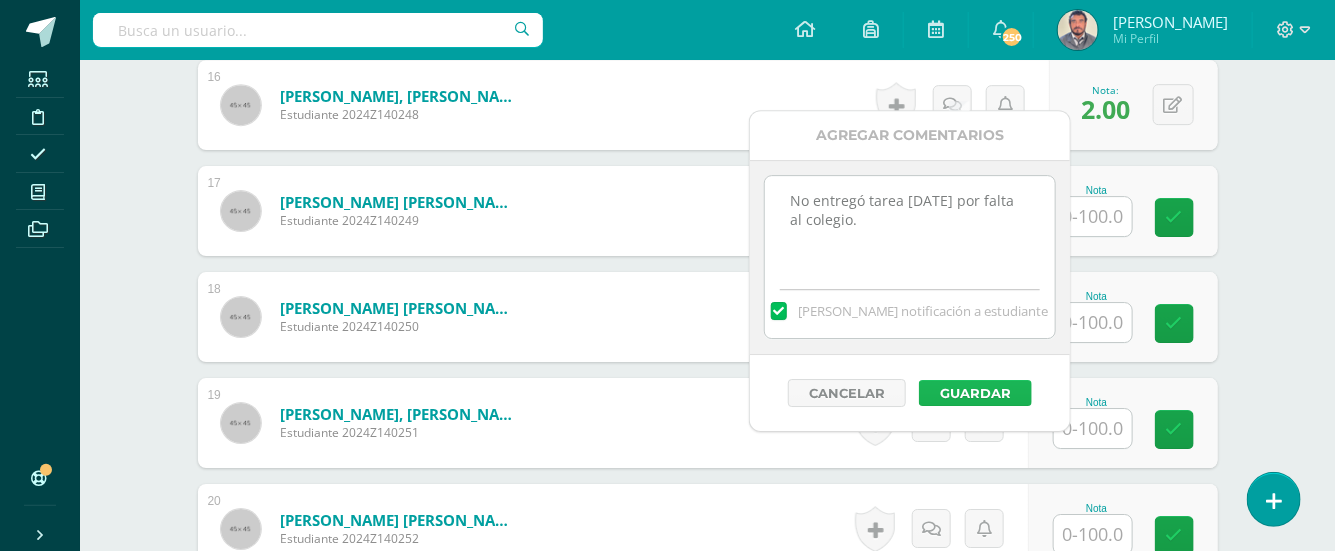 click on "Guardar" at bounding box center [975, 393] 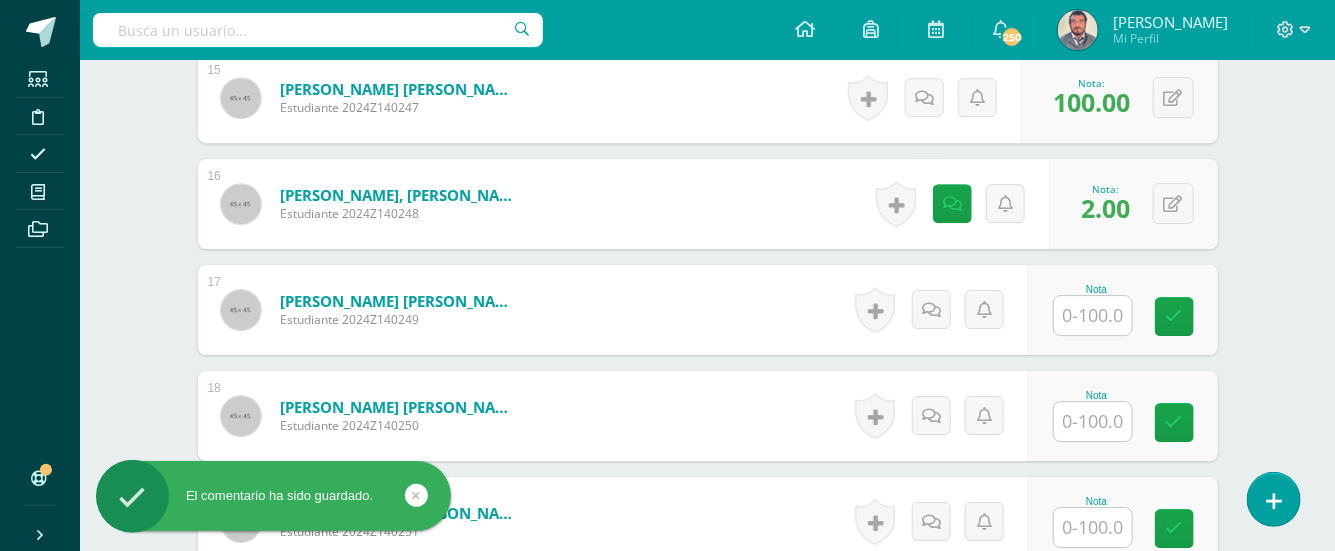 scroll, scrollTop: 2320, scrollLeft: 0, axis: vertical 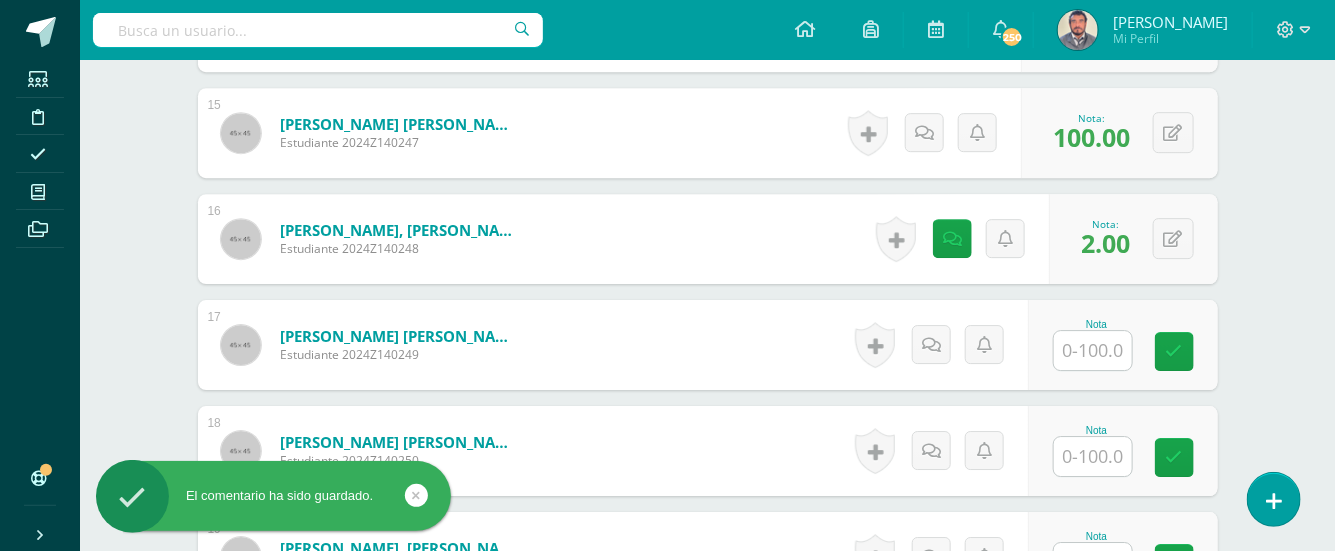 click at bounding box center (1093, 350) 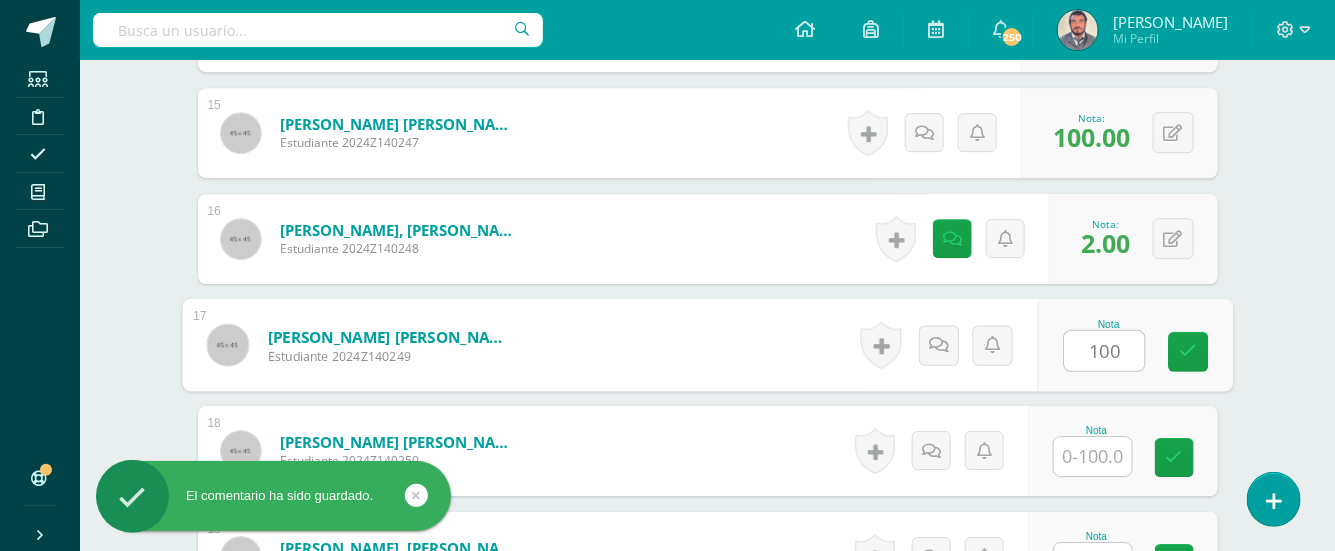 type on "100" 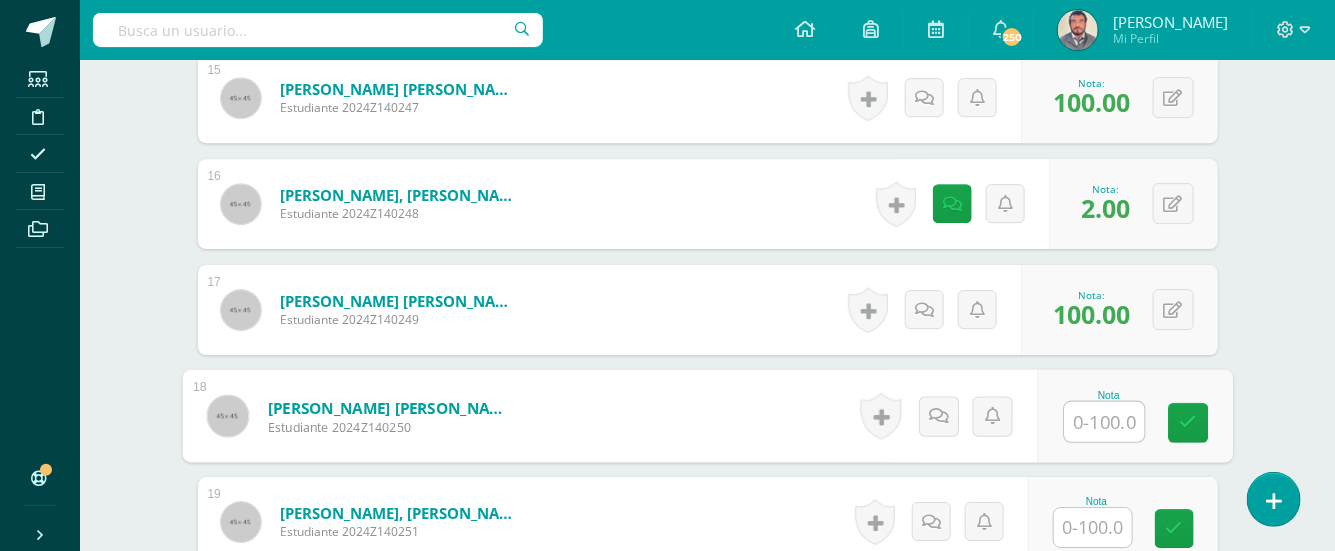 scroll, scrollTop: 2320, scrollLeft: 0, axis: vertical 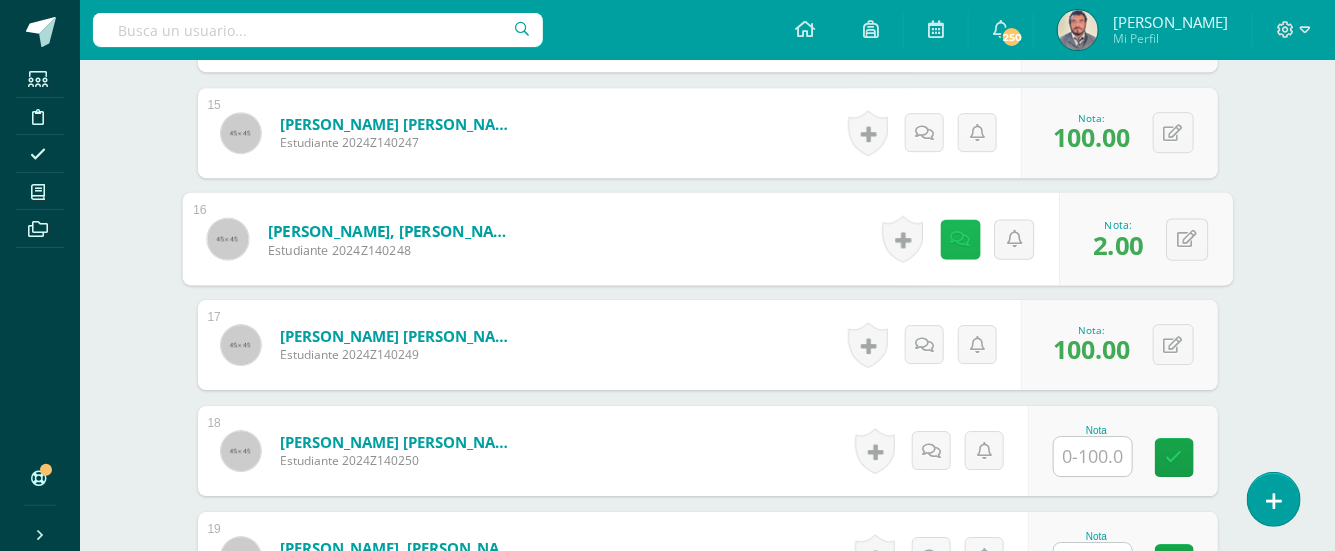 click at bounding box center (960, 239) 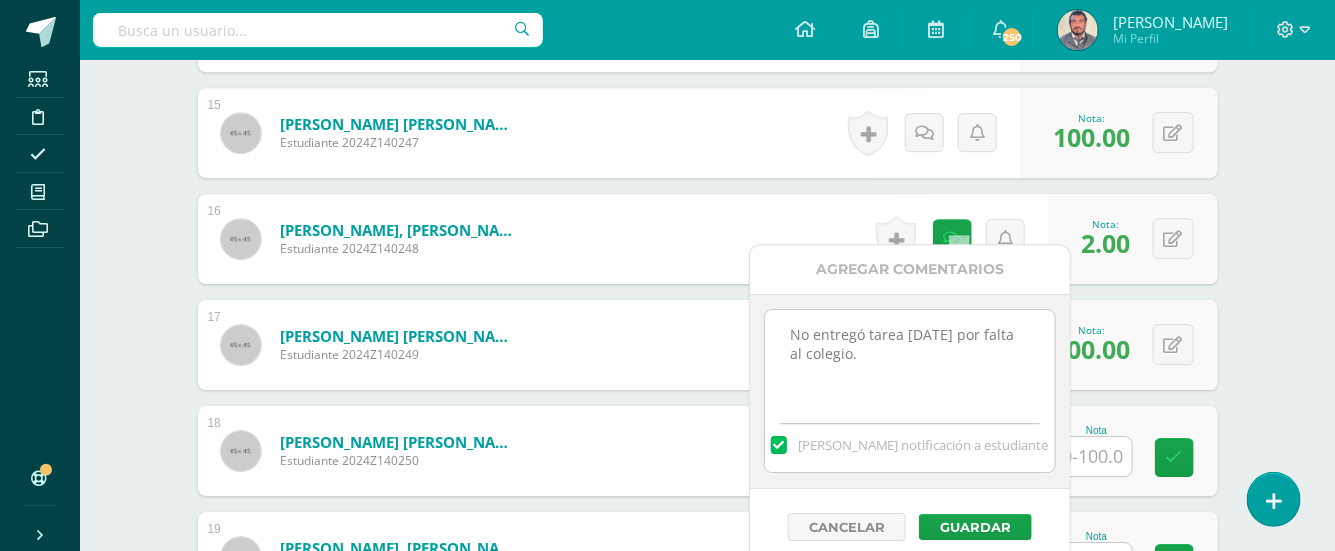 drag, startPoint x: 788, startPoint y: 331, endPoint x: 883, endPoint y: 355, distance: 97.984695 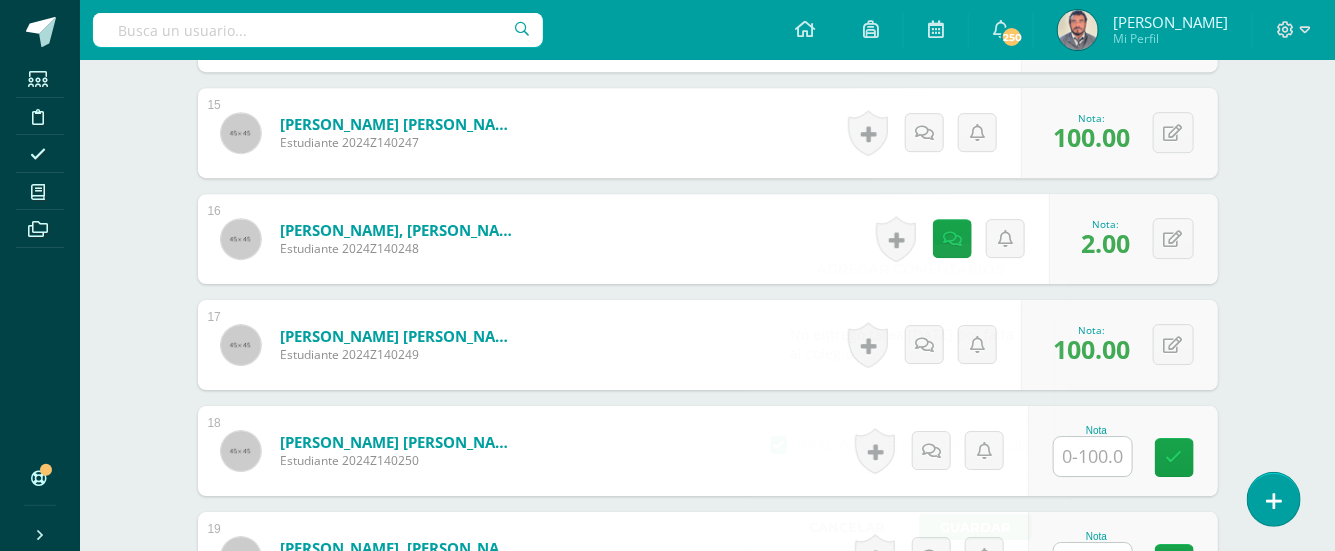 click on "López Guerra, Miguel Eduardo
Estudiante  2024Z140249
Nota
100.00
0
Logros
100.00" at bounding box center (708, 345) 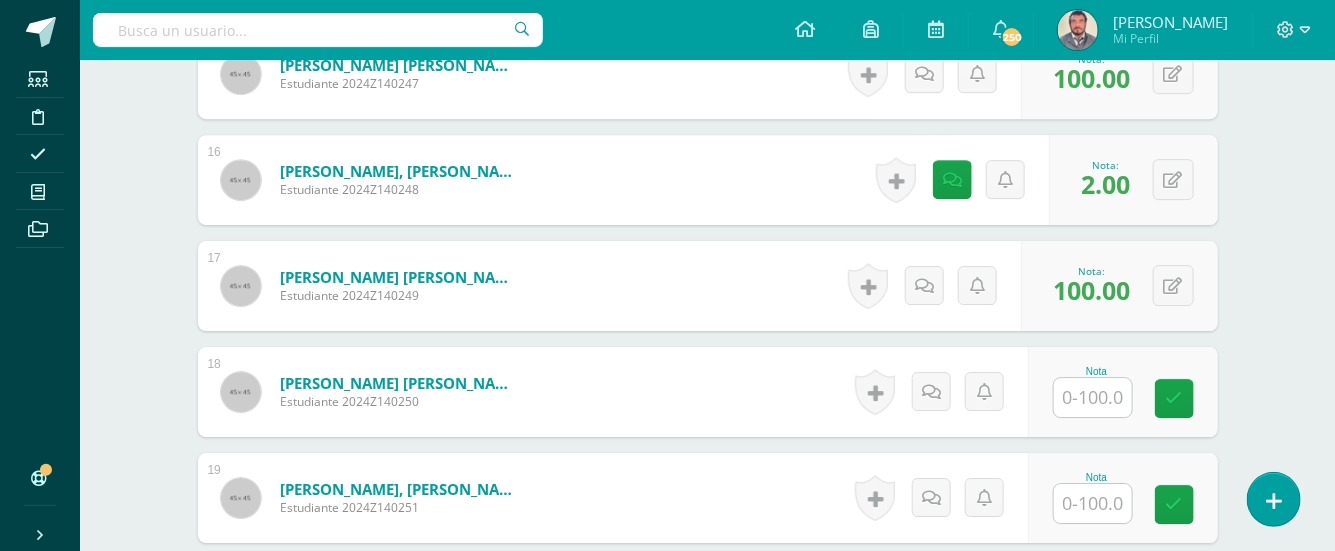 scroll, scrollTop: 2454, scrollLeft: 0, axis: vertical 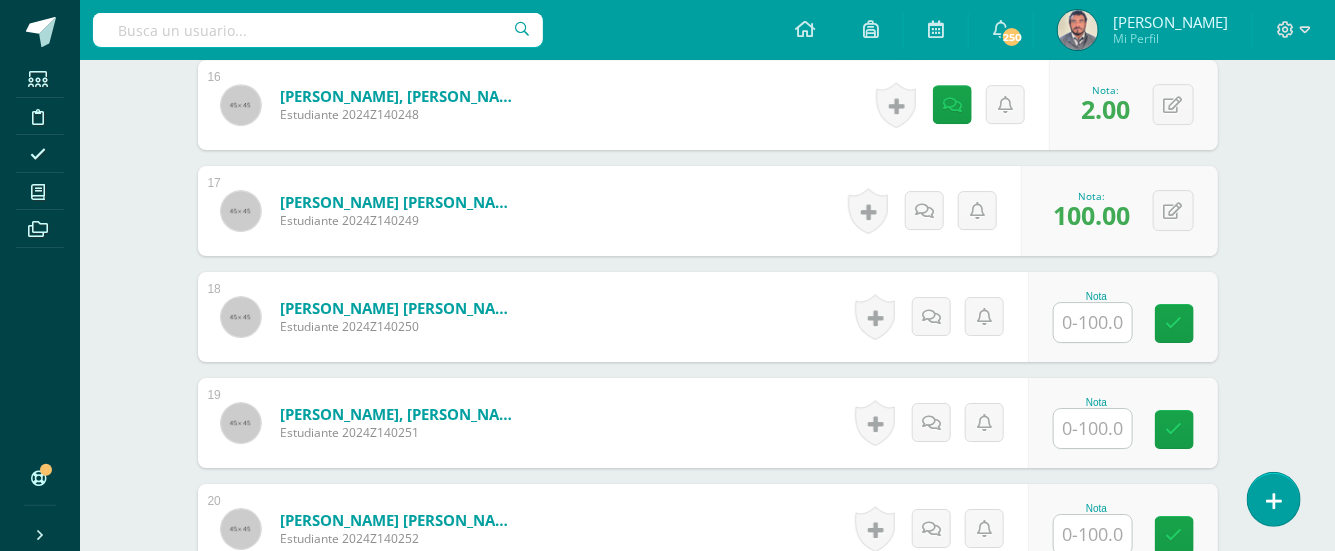 click at bounding box center [1093, 322] 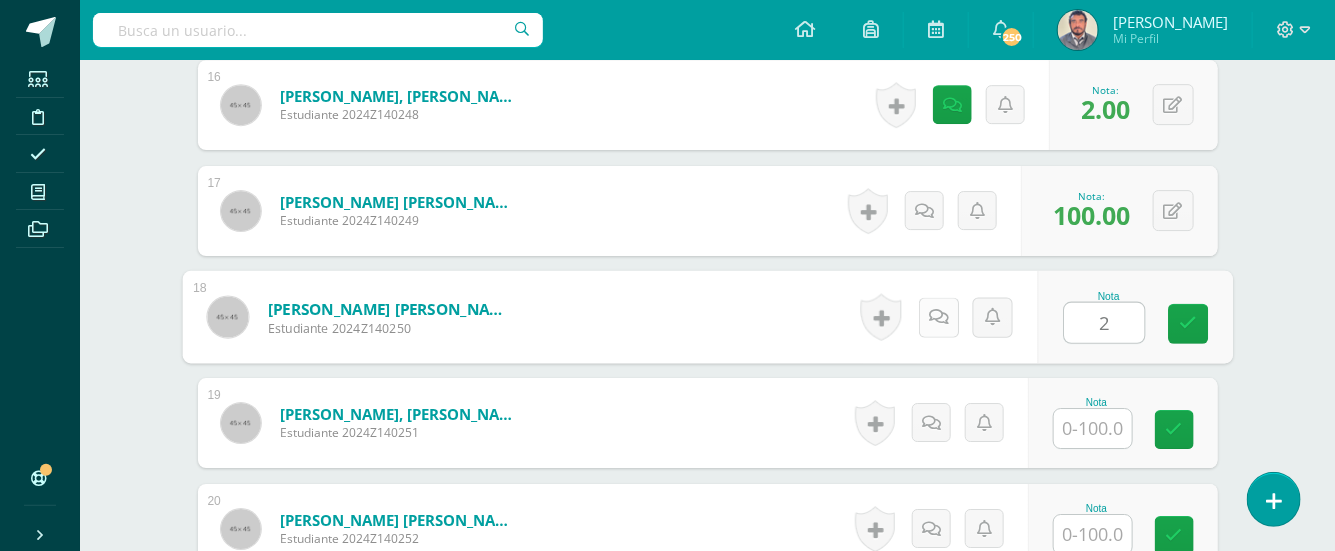 type on "2" 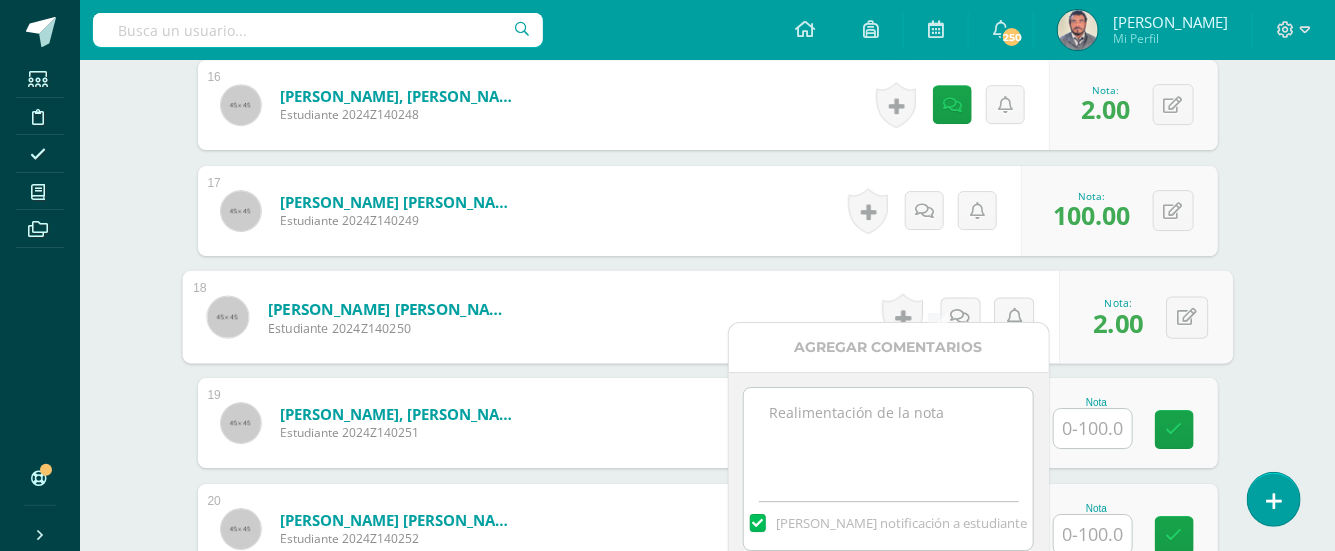 click at bounding box center [888, 438] 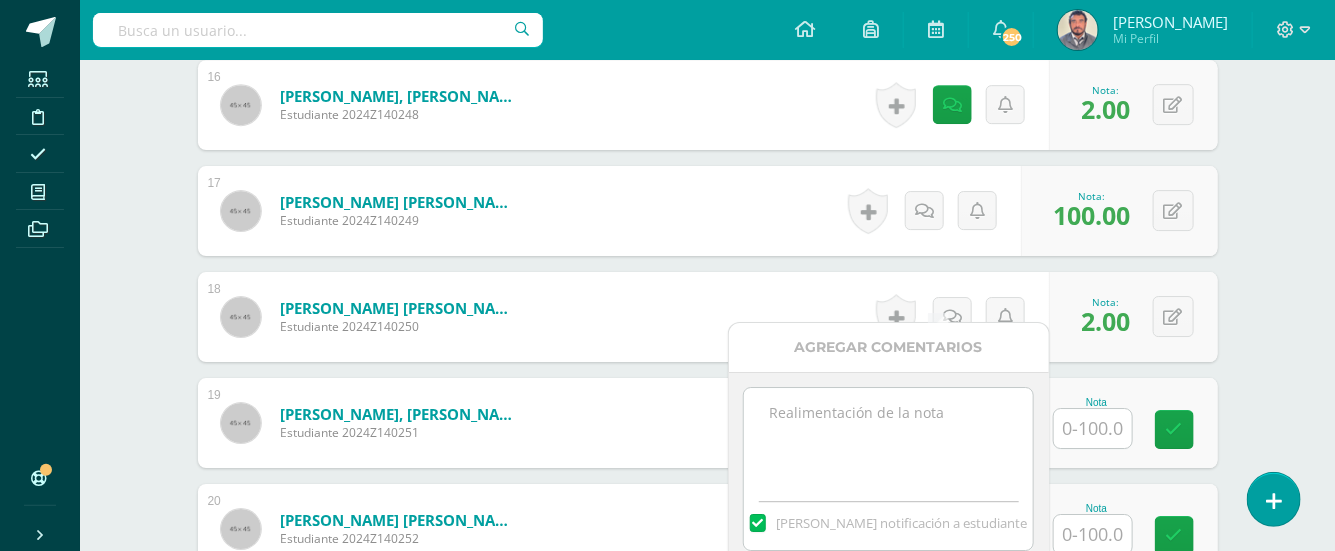 paste on "No entregó tarea [DATE] por falta al colegio." 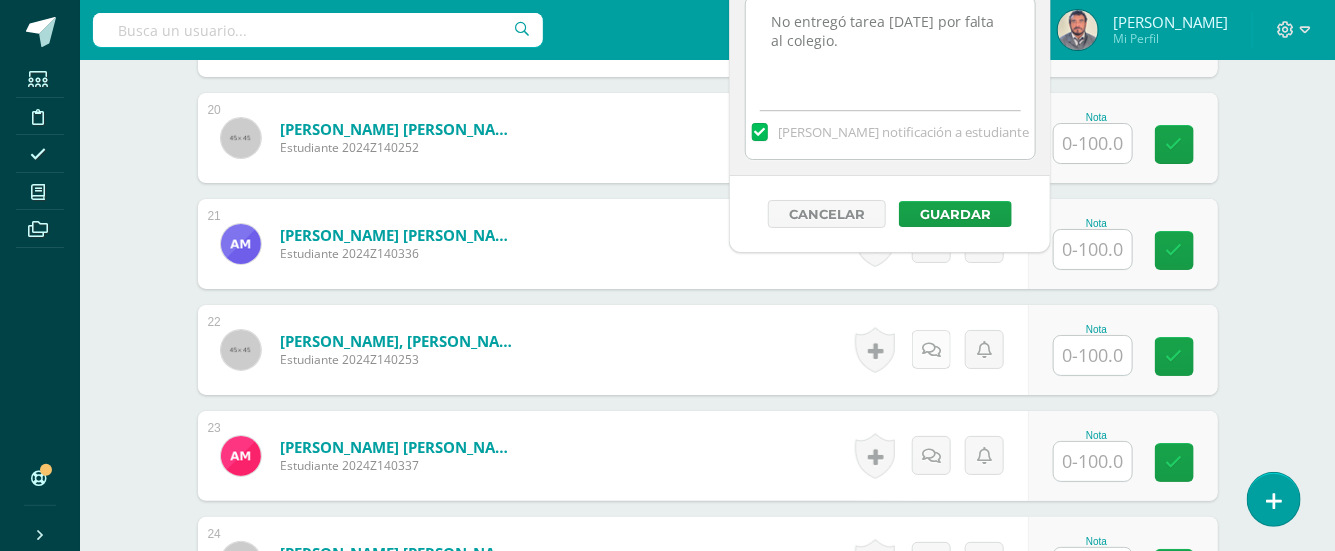 scroll, scrollTop: 2854, scrollLeft: 0, axis: vertical 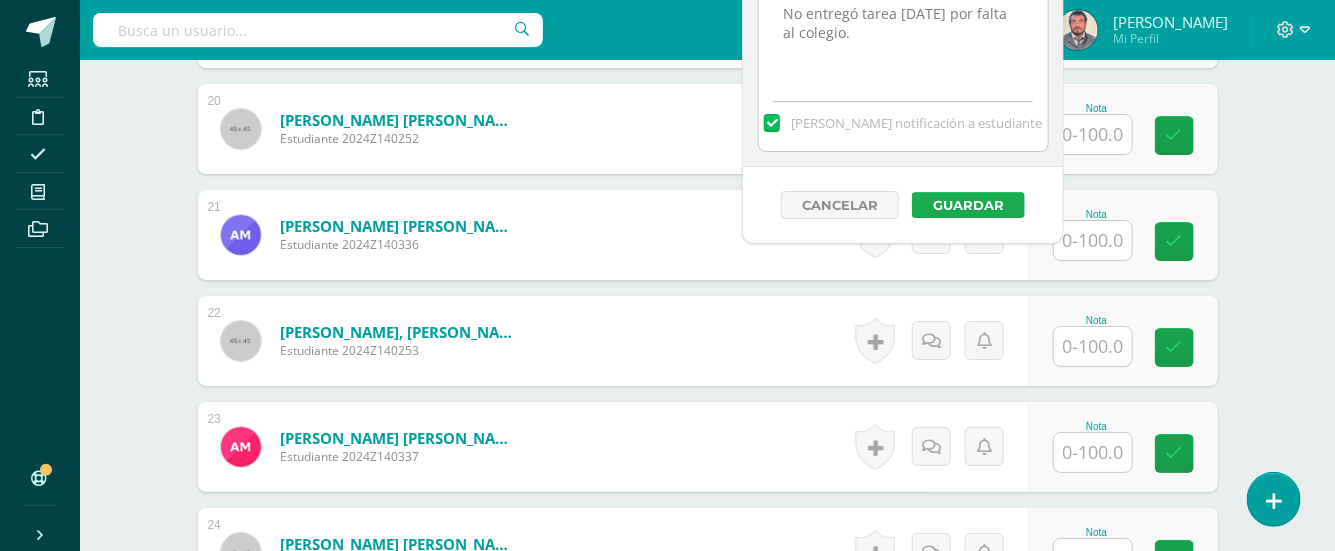 type on "No entregó tarea [DATE] por falta al colegio." 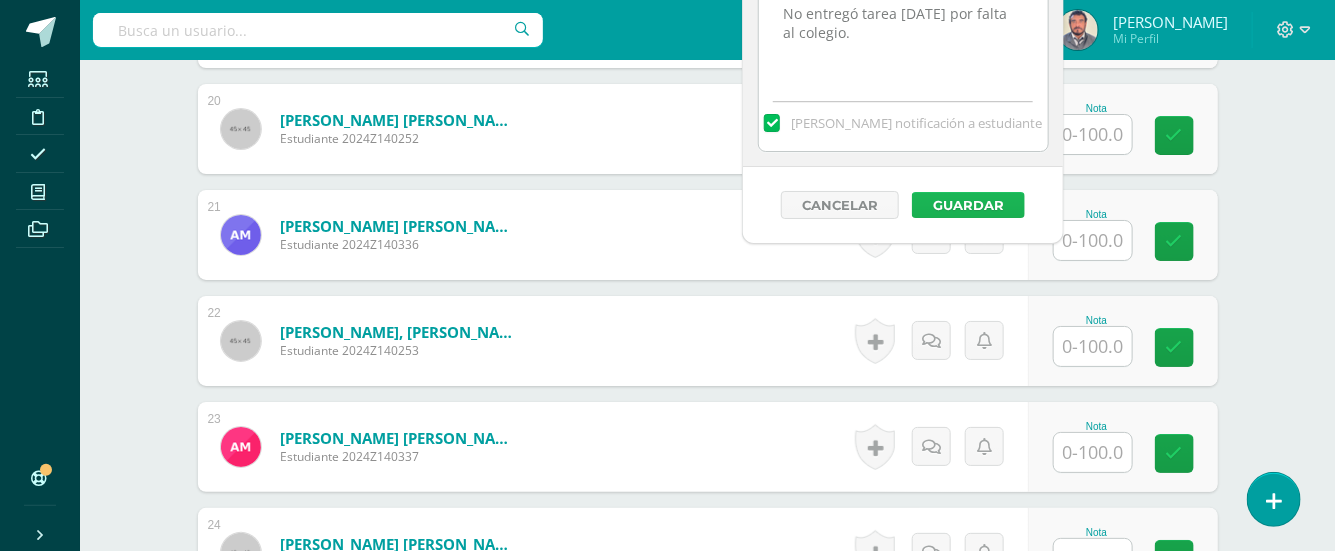 click on "Guardar" at bounding box center [968, 205] 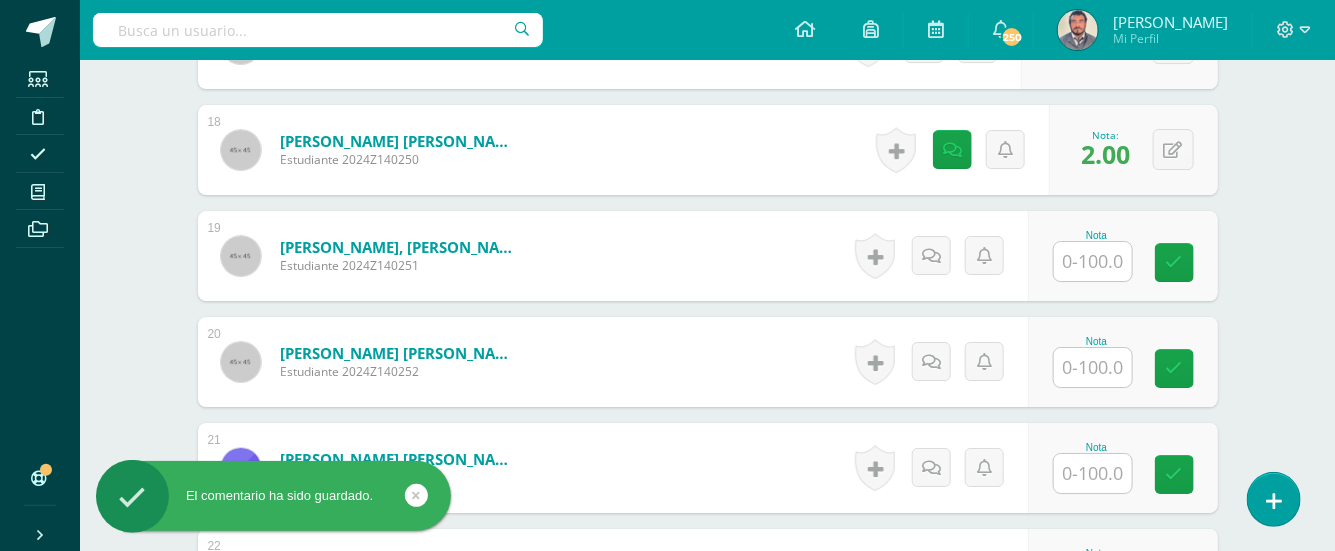 scroll, scrollTop: 2587, scrollLeft: 0, axis: vertical 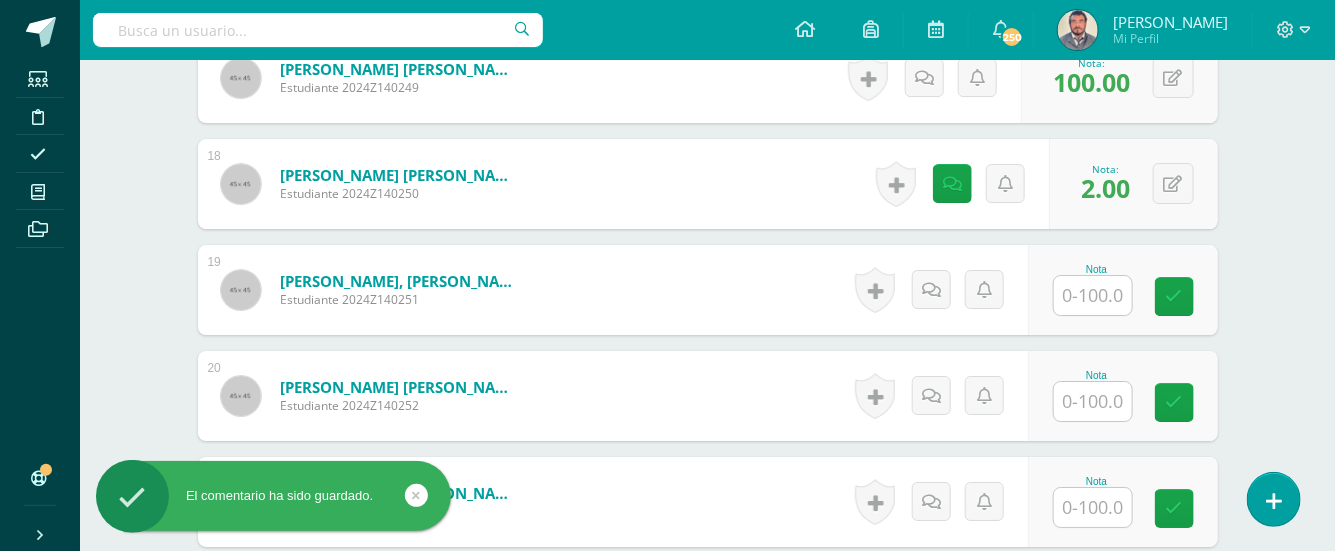 click at bounding box center [1093, 295] 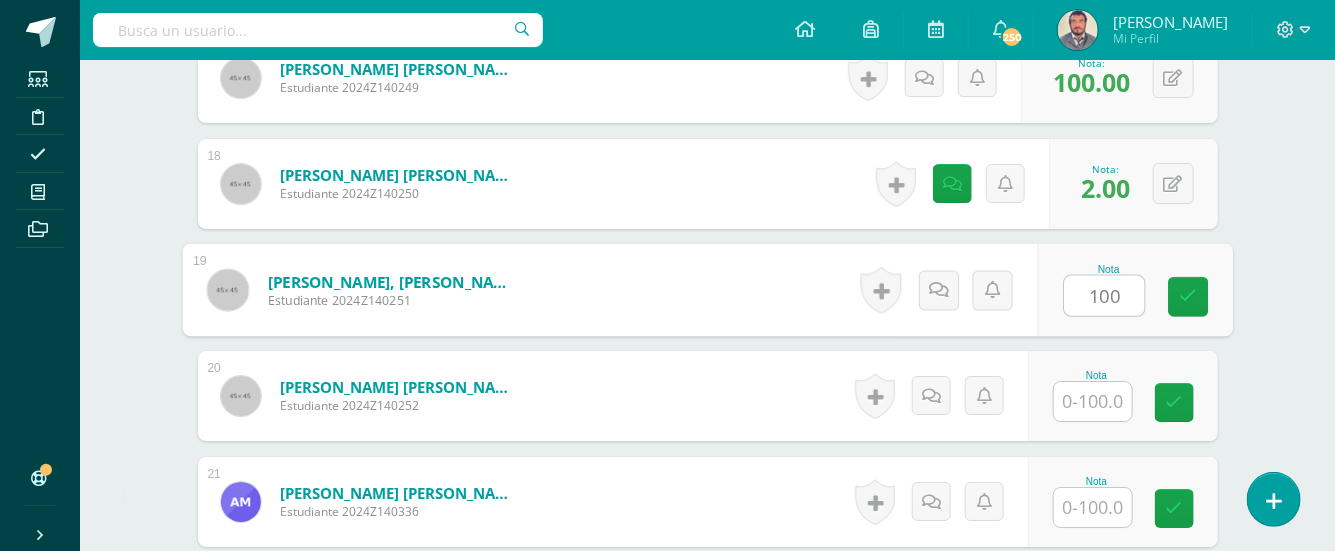 type on "100" 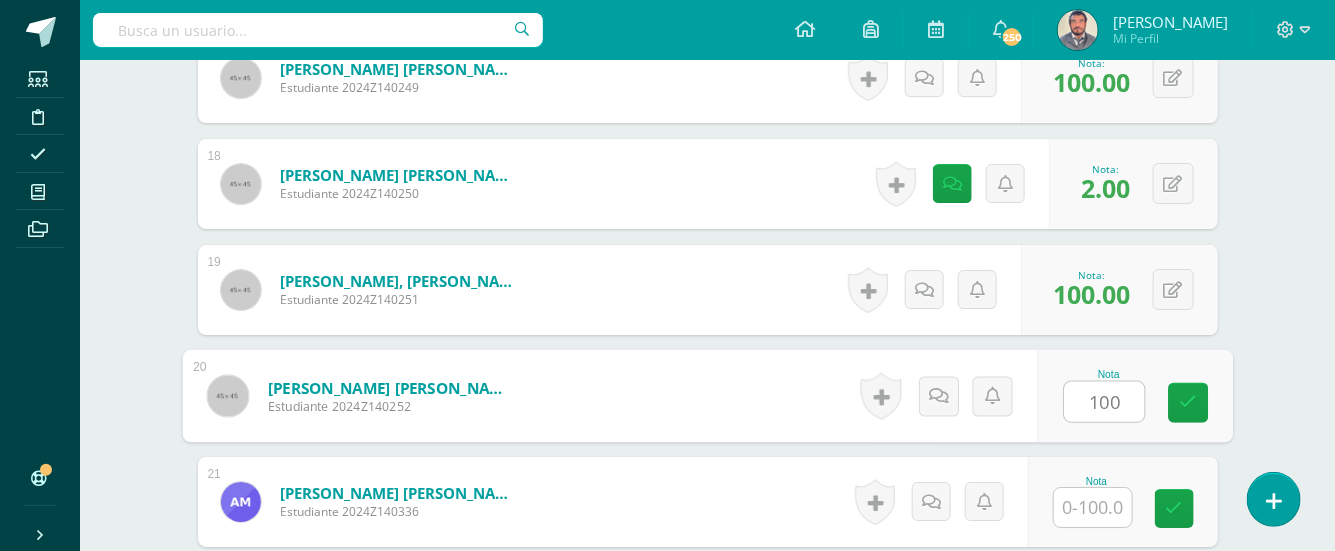 type on "100" 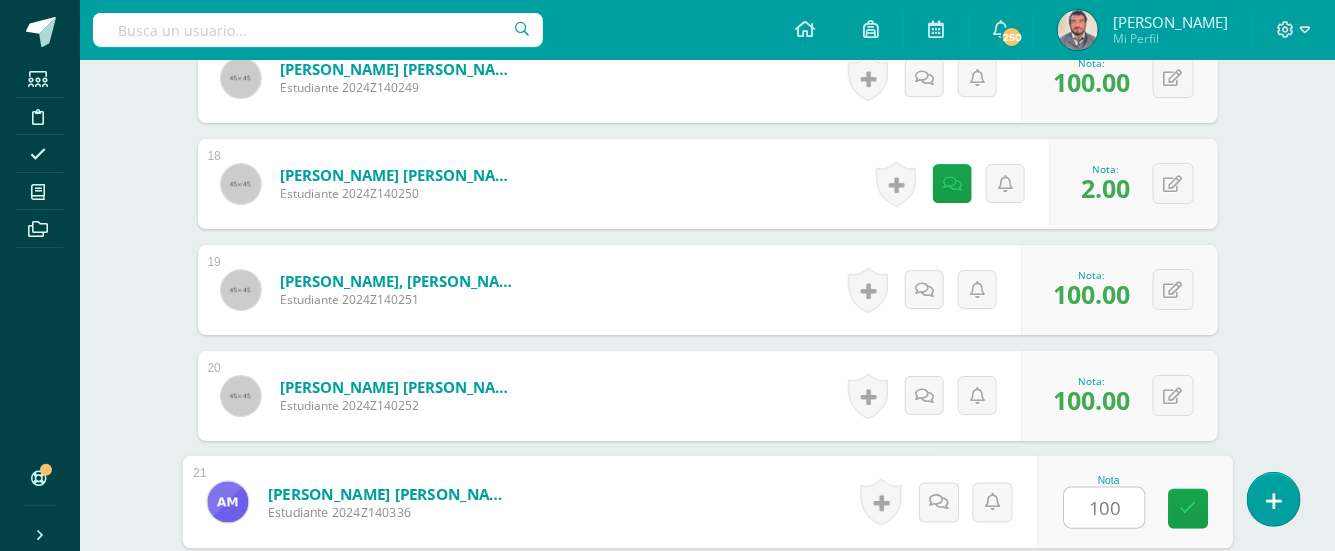 type on "100" 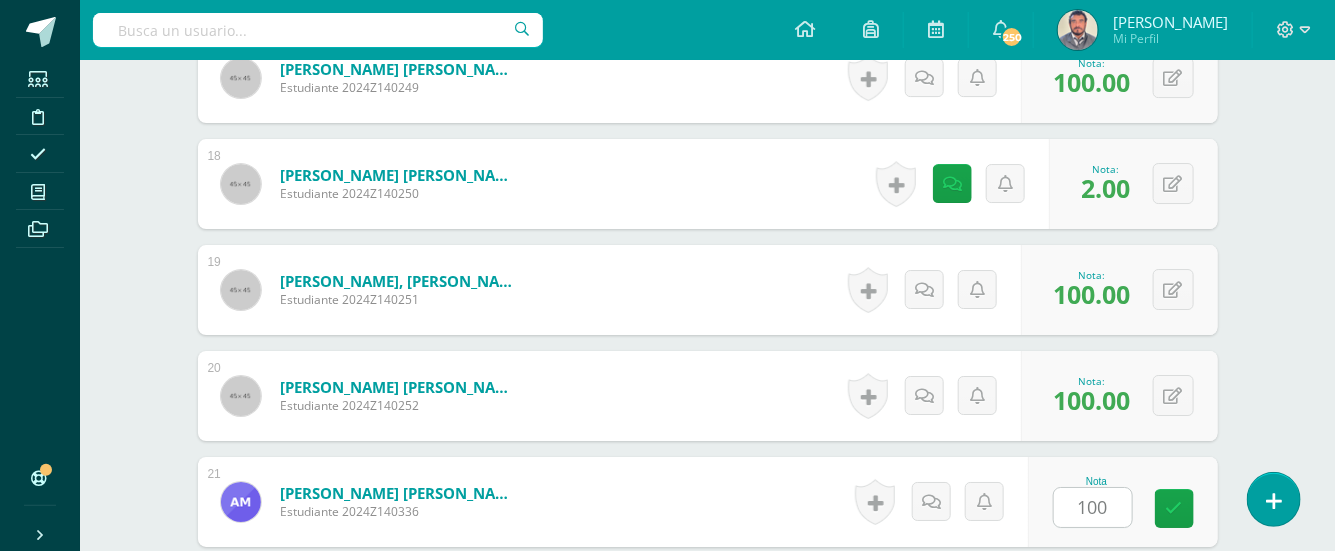scroll, scrollTop: 2902, scrollLeft: 0, axis: vertical 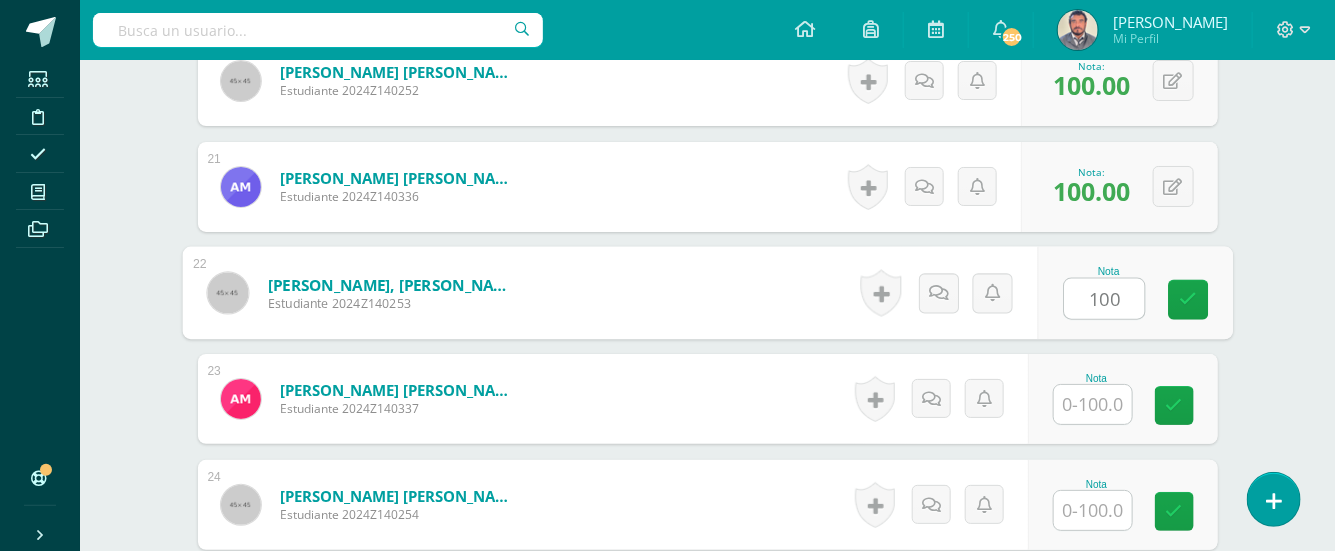 type on "100" 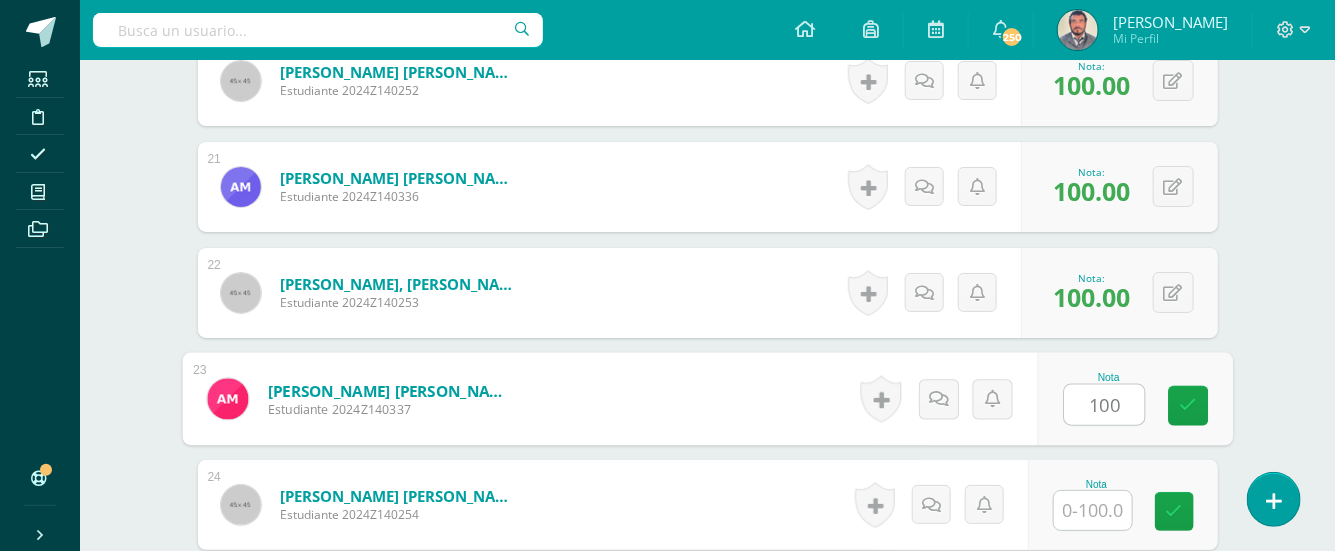 type on "100" 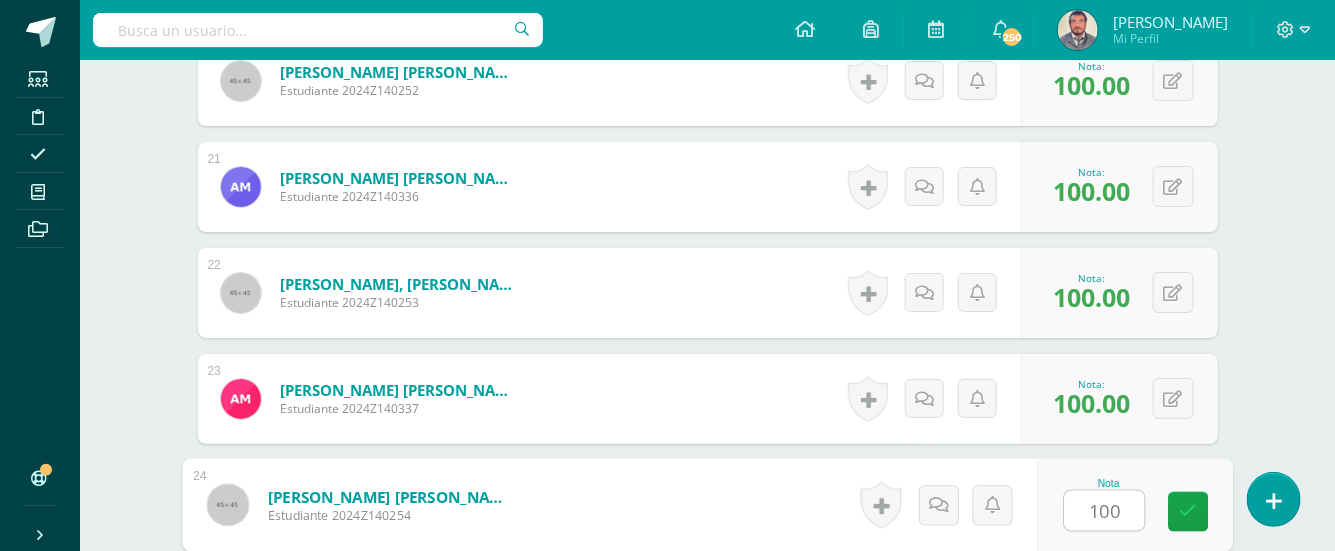 type on "100" 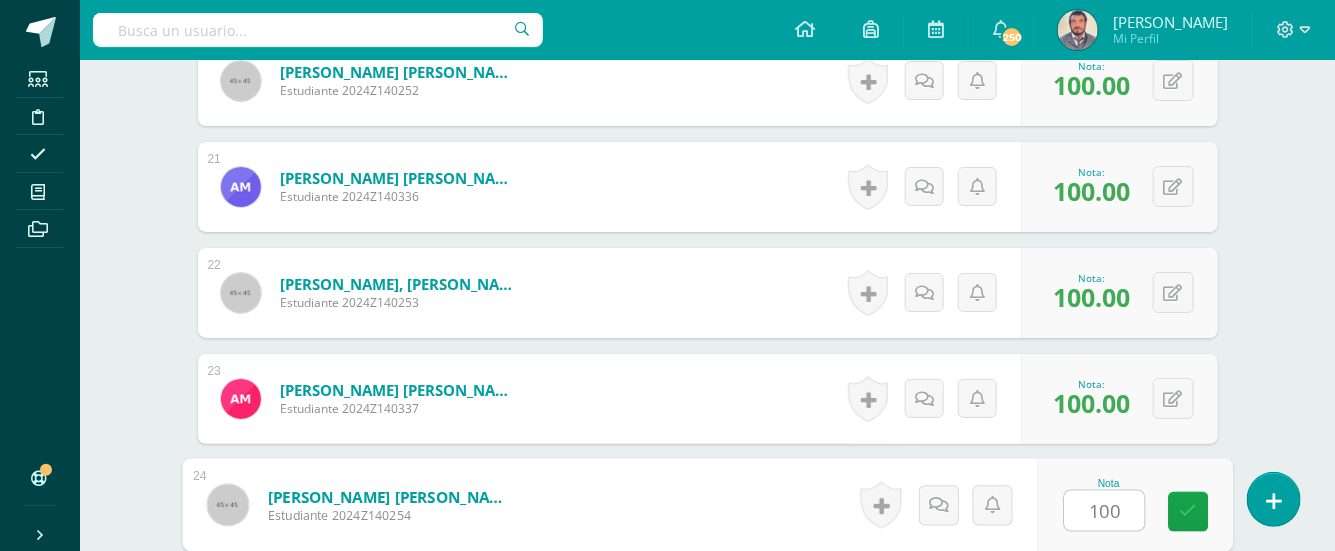 scroll, scrollTop: 3219, scrollLeft: 0, axis: vertical 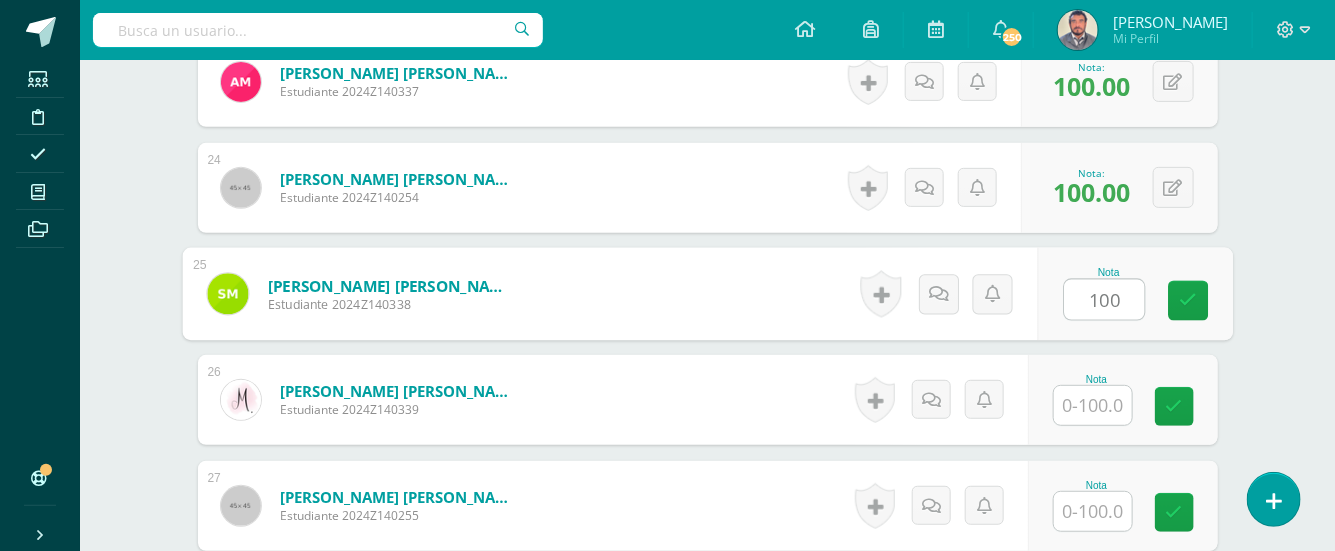 type on "100" 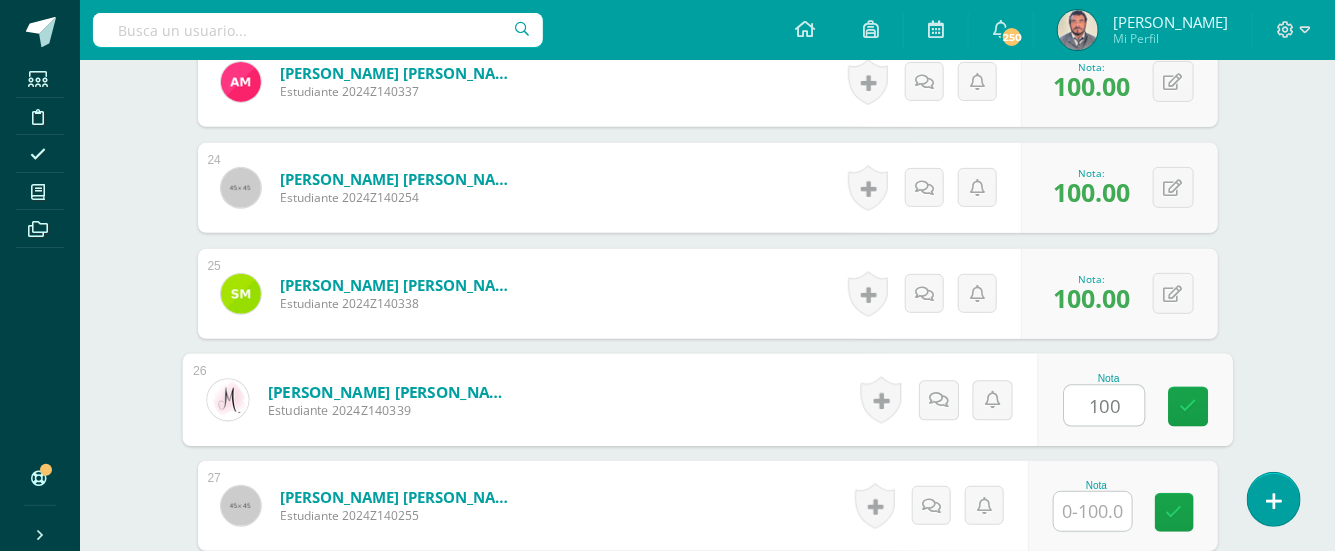 type on "100" 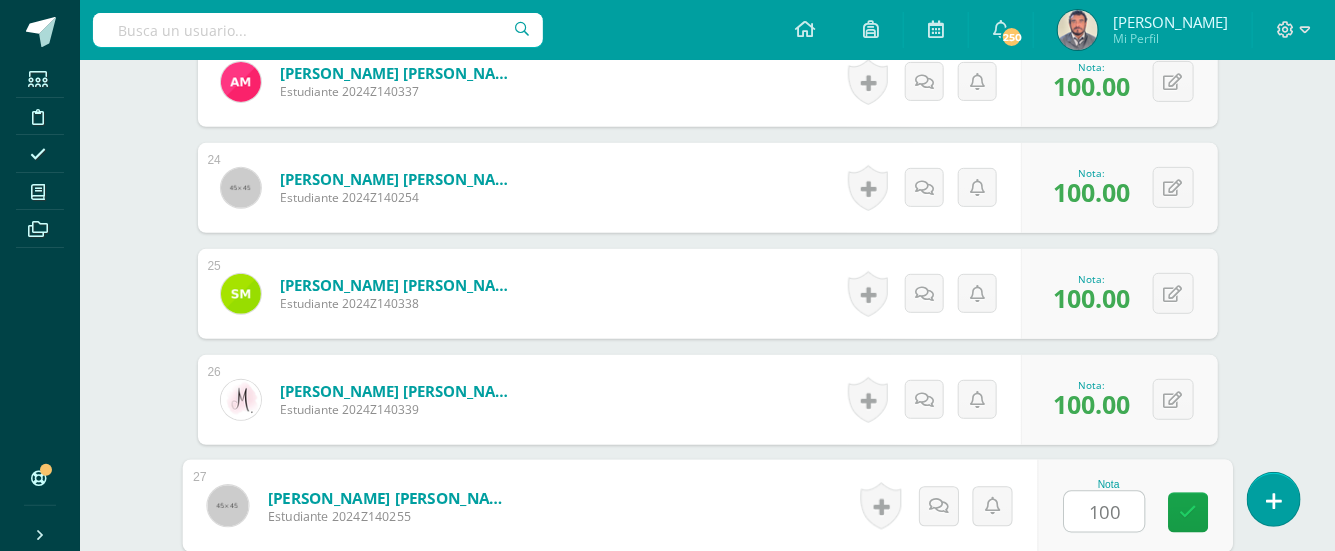 type on "100" 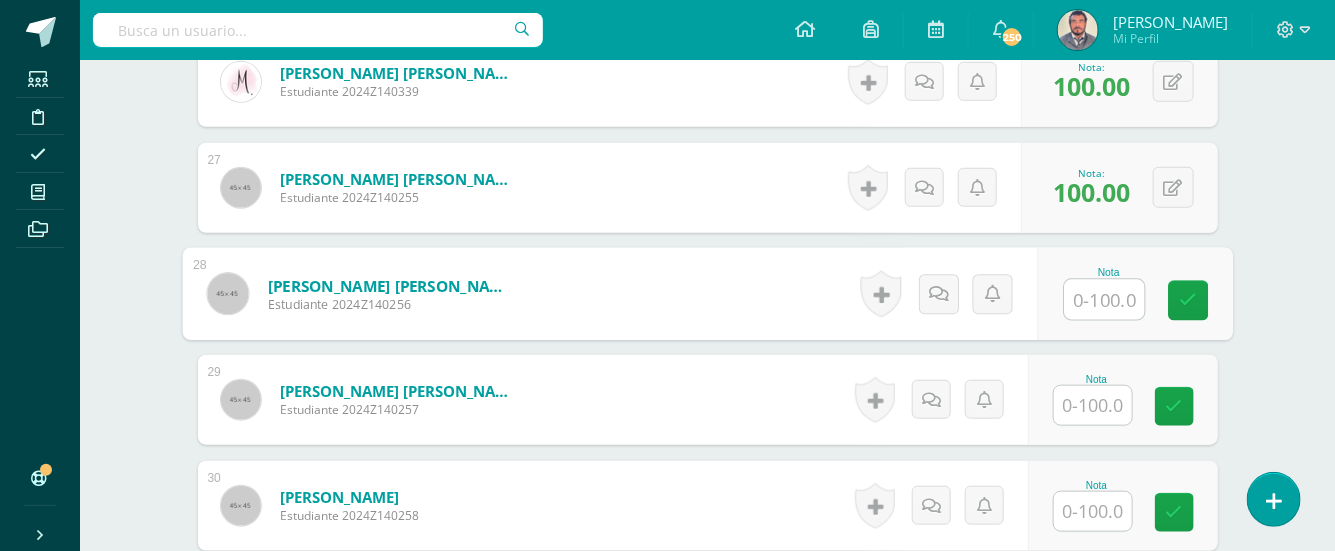 click at bounding box center [1093, 511] 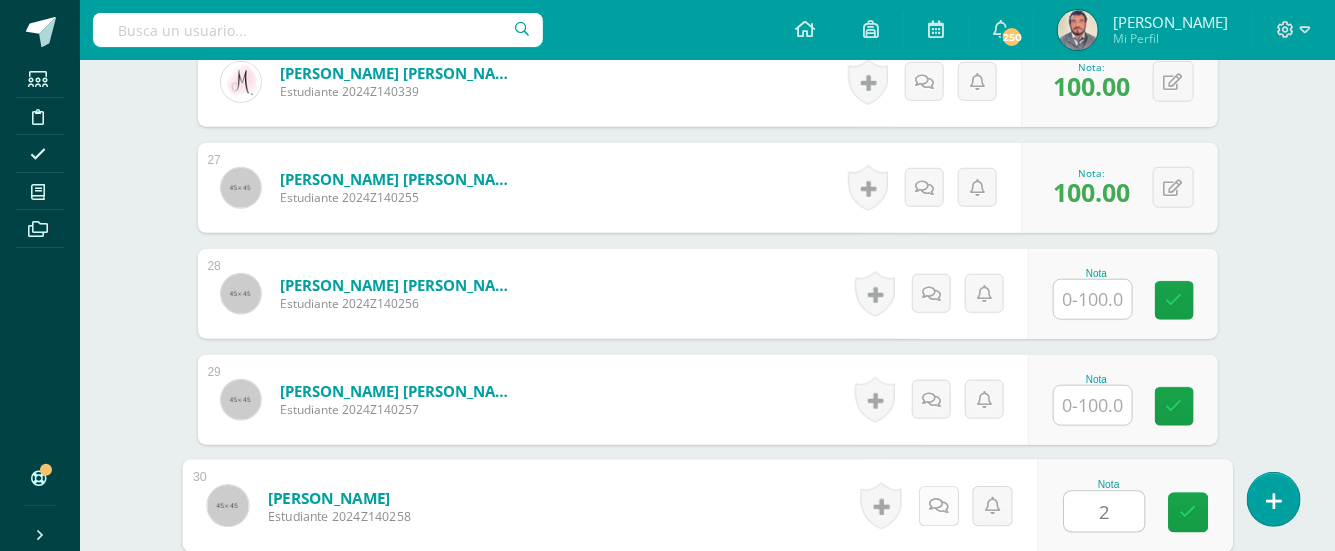 type on "2" 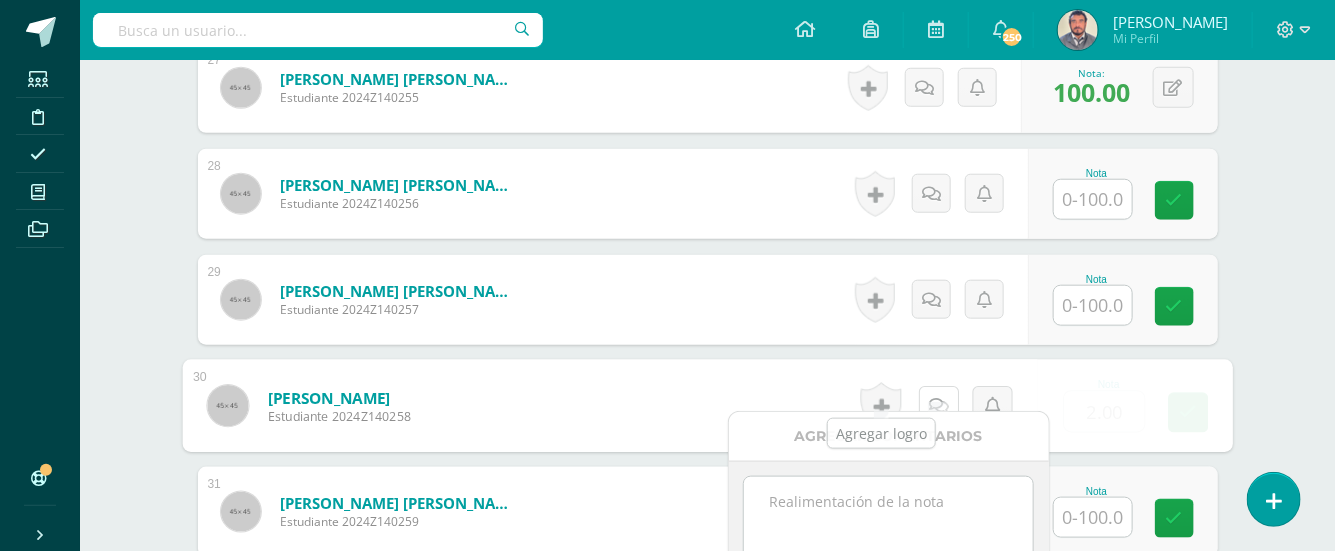 scroll, scrollTop: 3671, scrollLeft: 0, axis: vertical 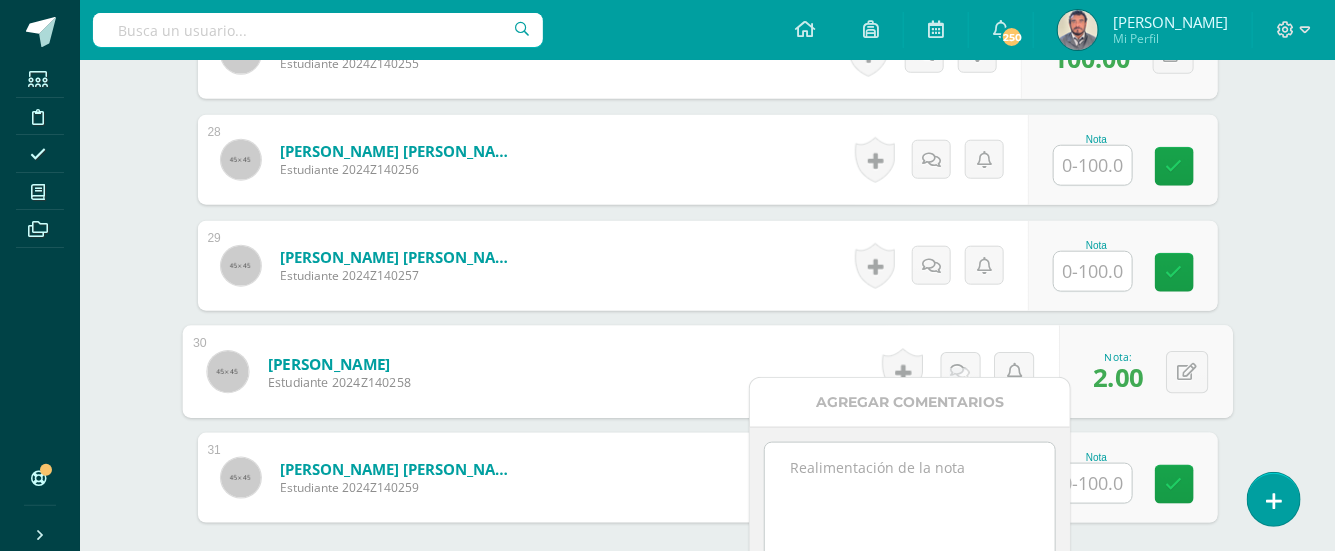 click at bounding box center [909, 493] 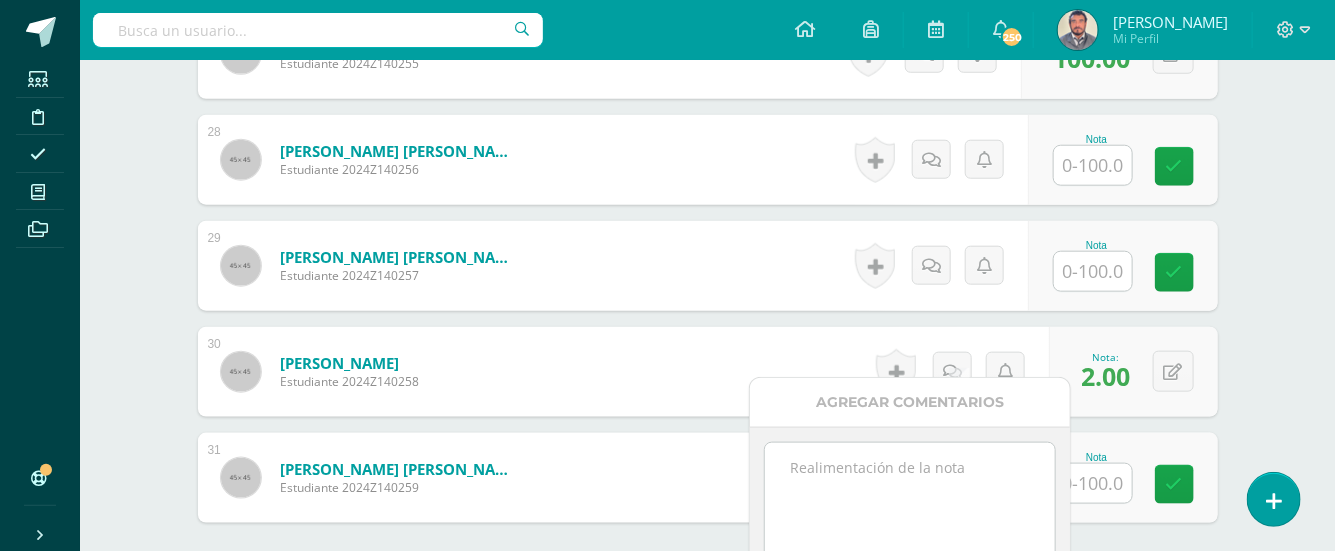 paste on "No entregó tarea 11/07/25 por falta al colegio." 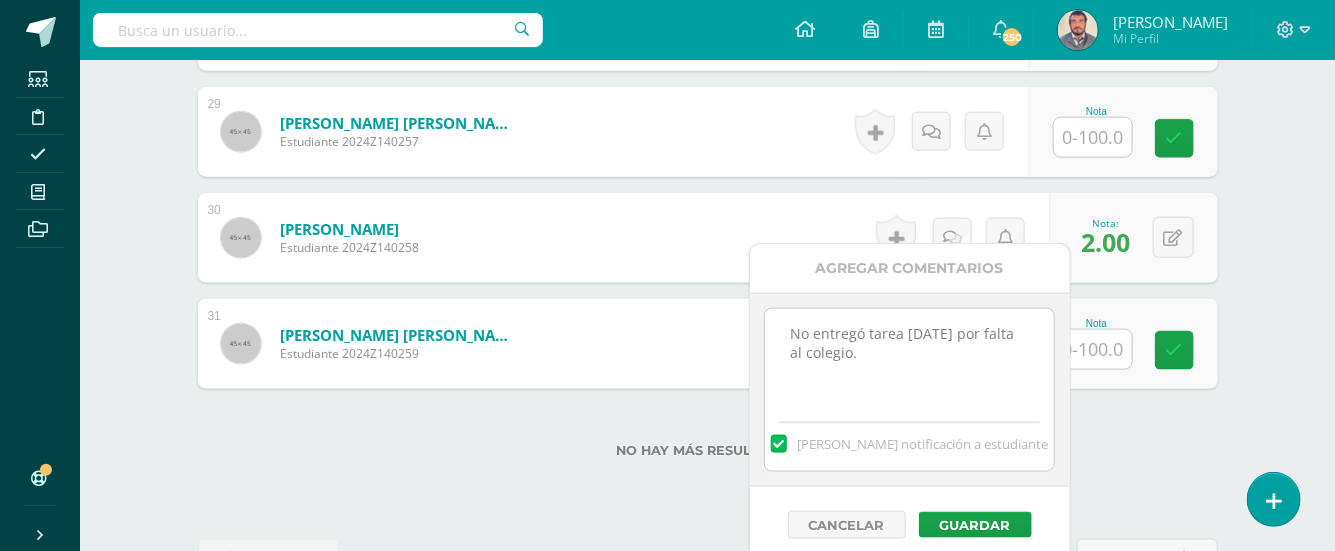 scroll, scrollTop: 3850, scrollLeft: 0, axis: vertical 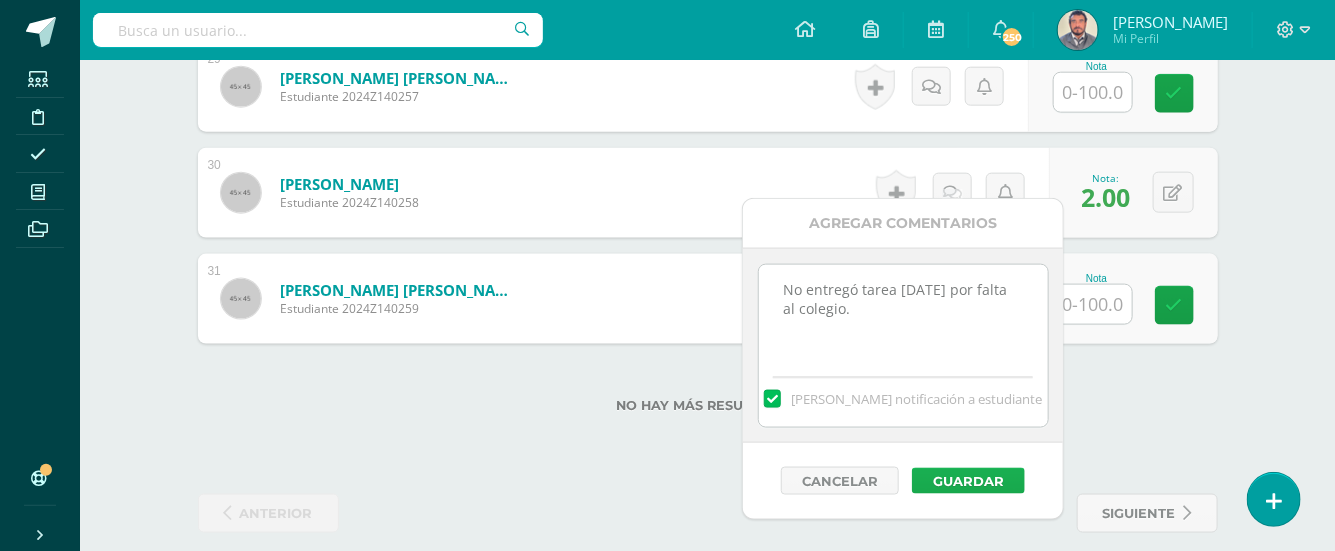 type on "No entregó tarea 11/07/25 por falta al colegio." 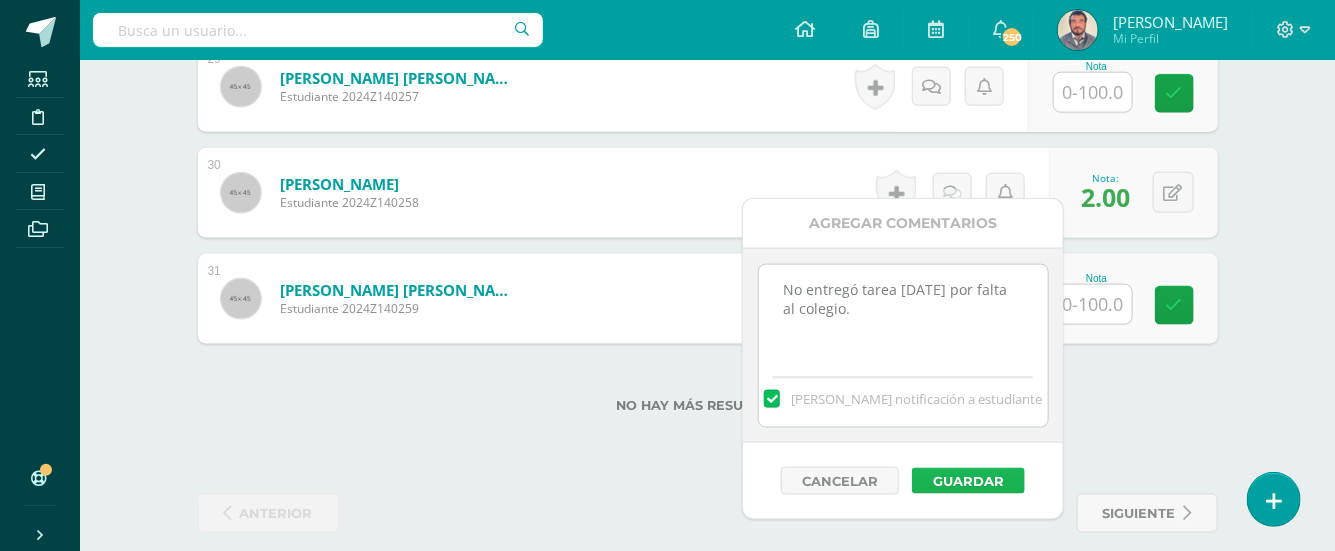 click on "Guardar" at bounding box center (968, 481) 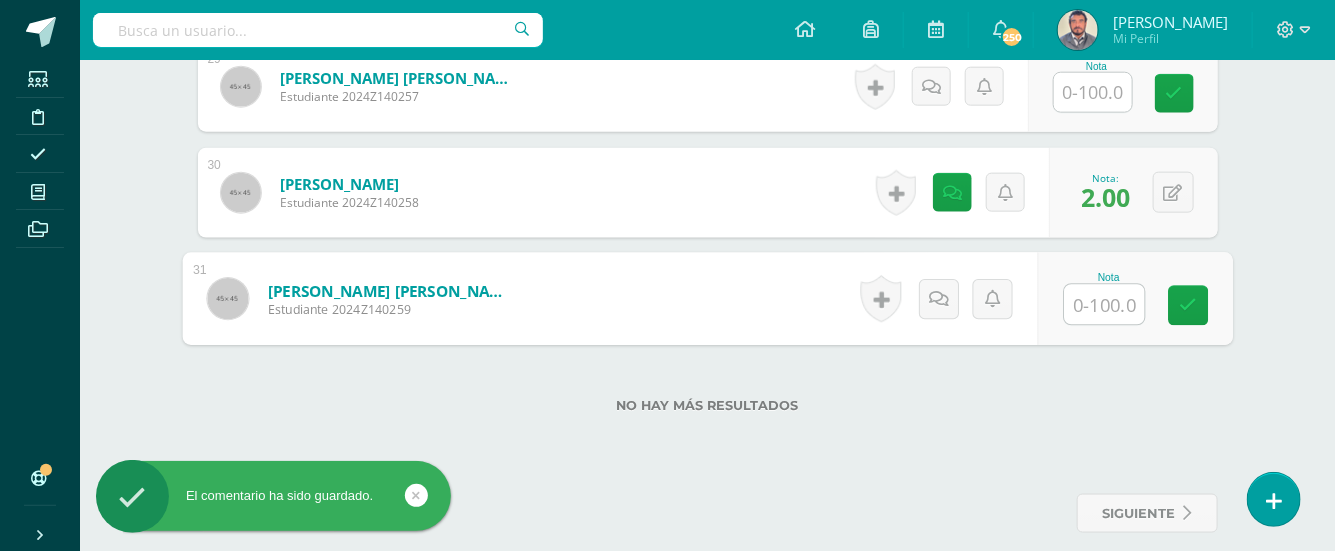 click at bounding box center [1104, 305] 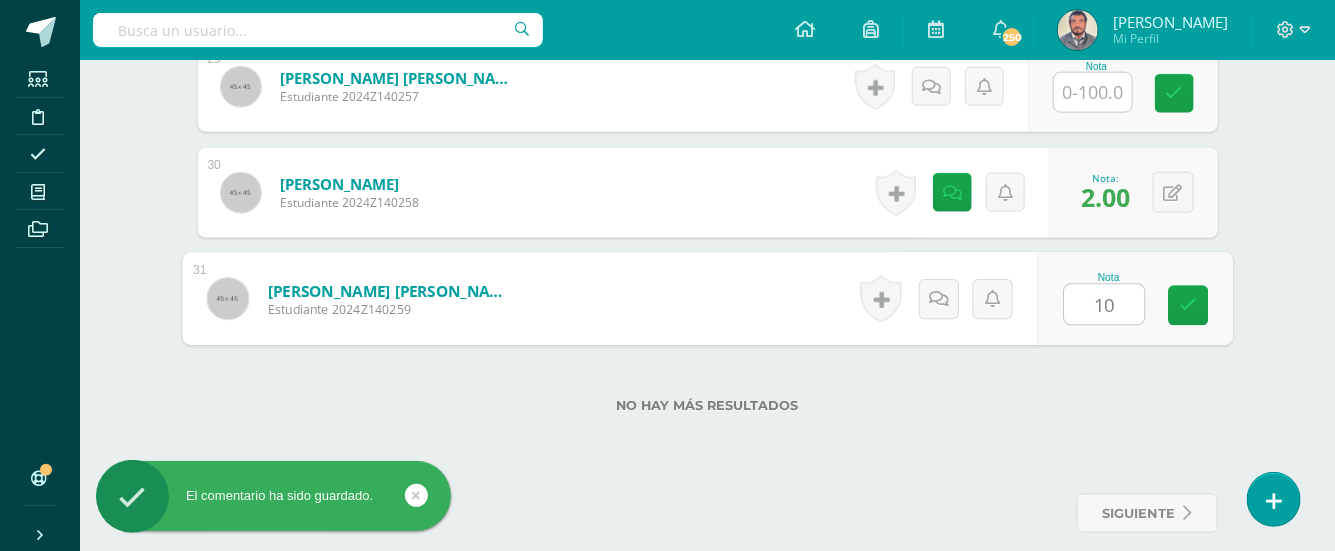 type on "100" 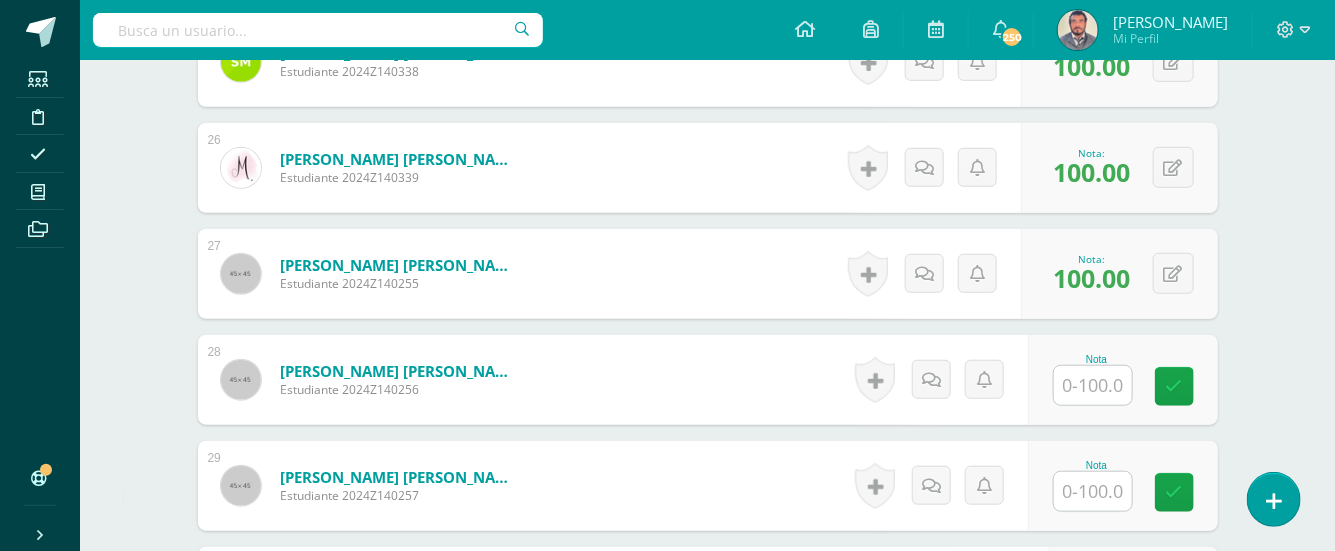 scroll, scrollTop: 3450, scrollLeft: 0, axis: vertical 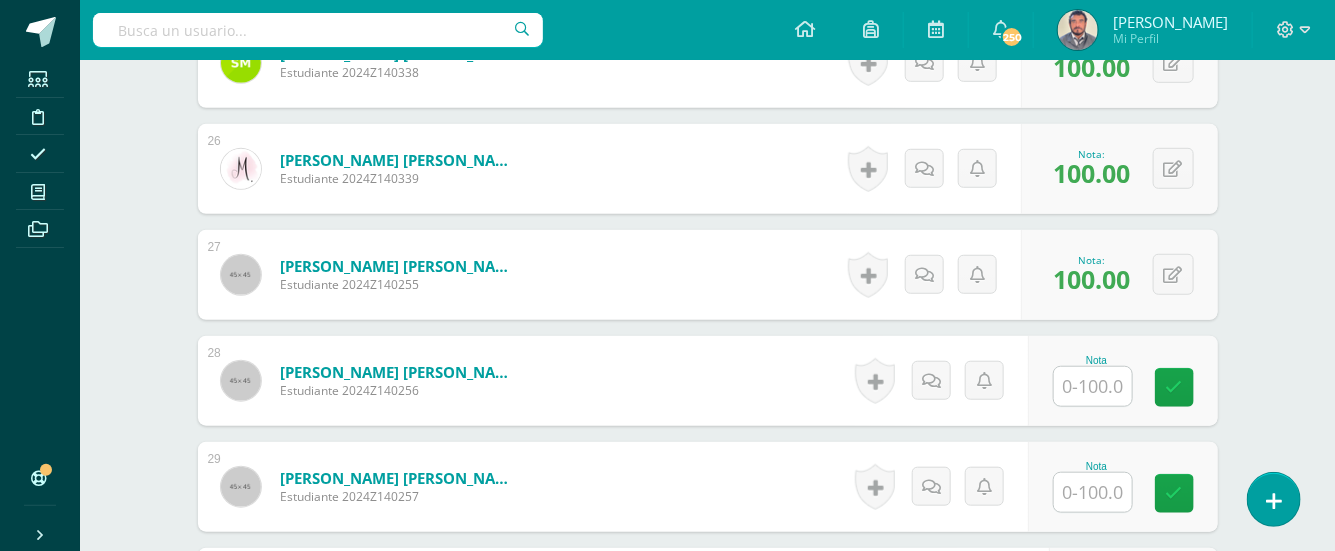 click at bounding box center [1093, 492] 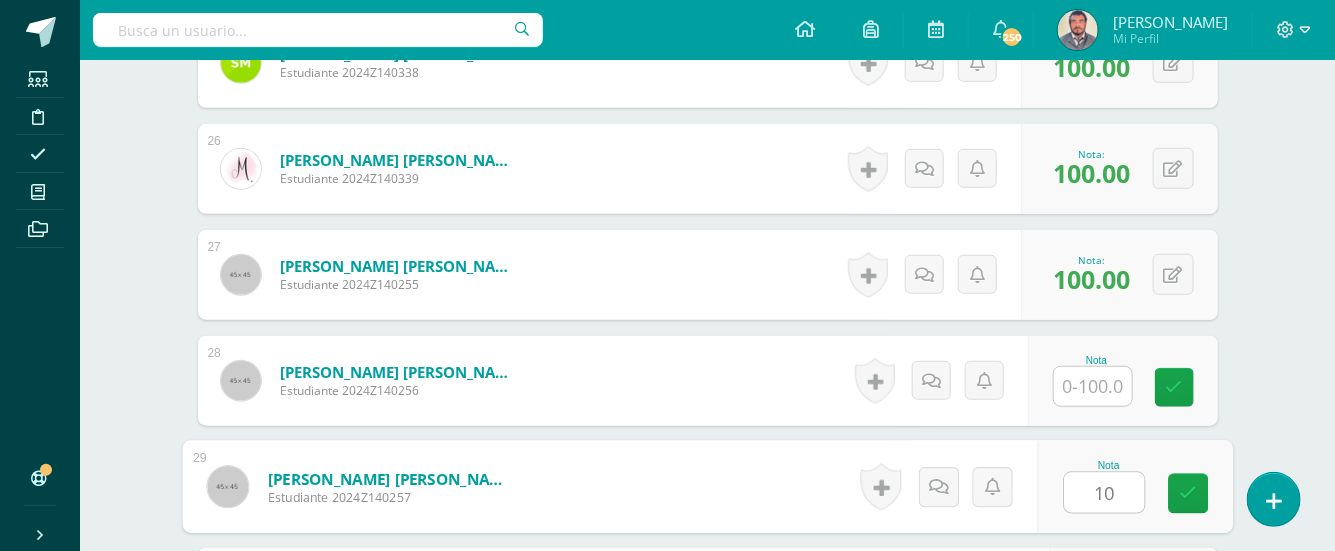 type on "100" 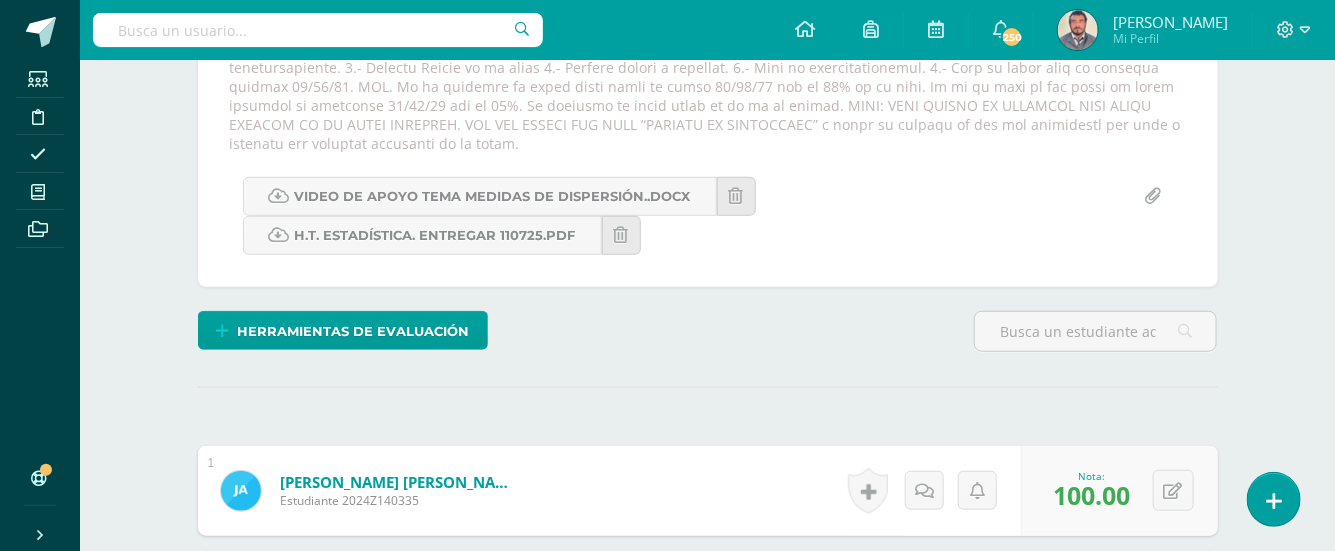 scroll, scrollTop: 383, scrollLeft: 0, axis: vertical 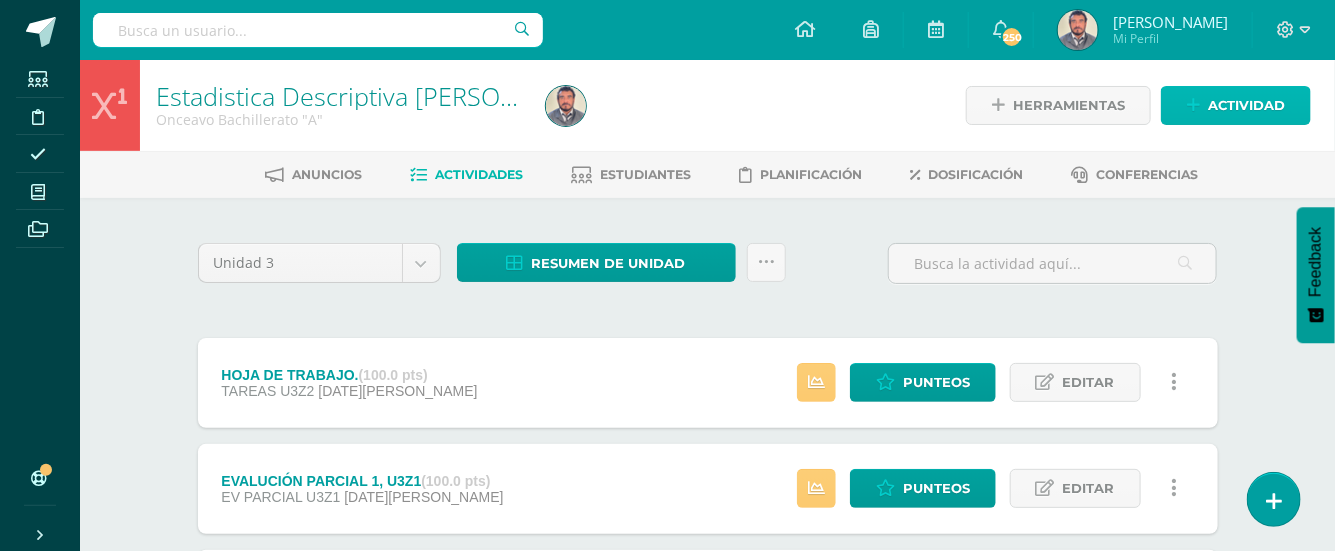 drag, startPoint x: 1238, startPoint y: 103, endPoint x: 1232, endPoint y: 112, distance: 10.816654 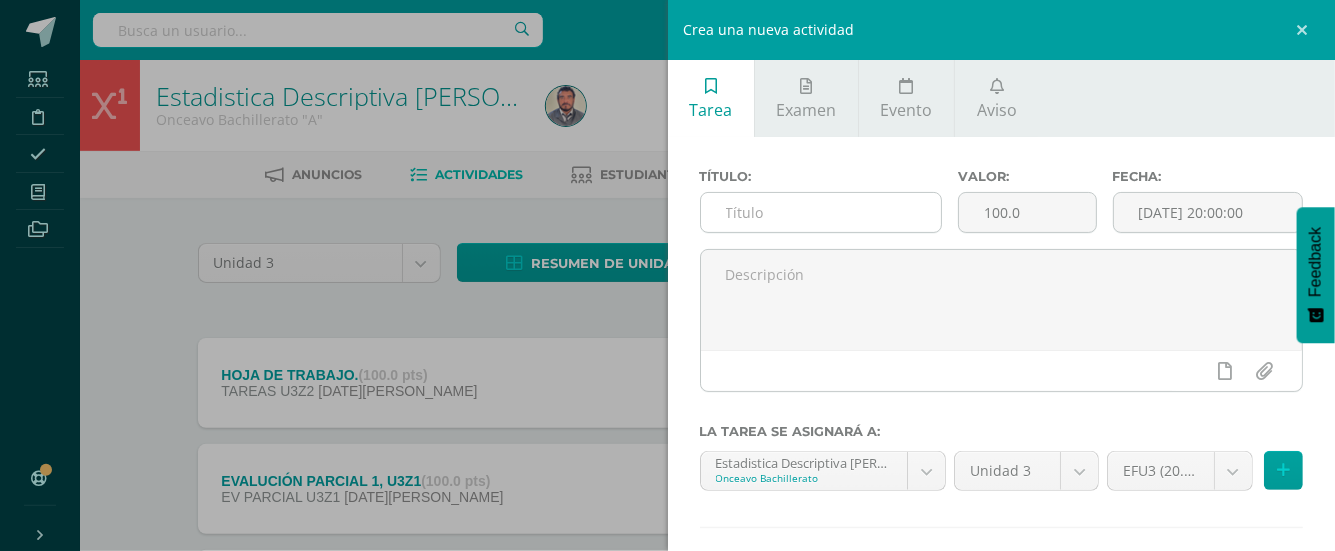 click at bounding box center [821, 212] 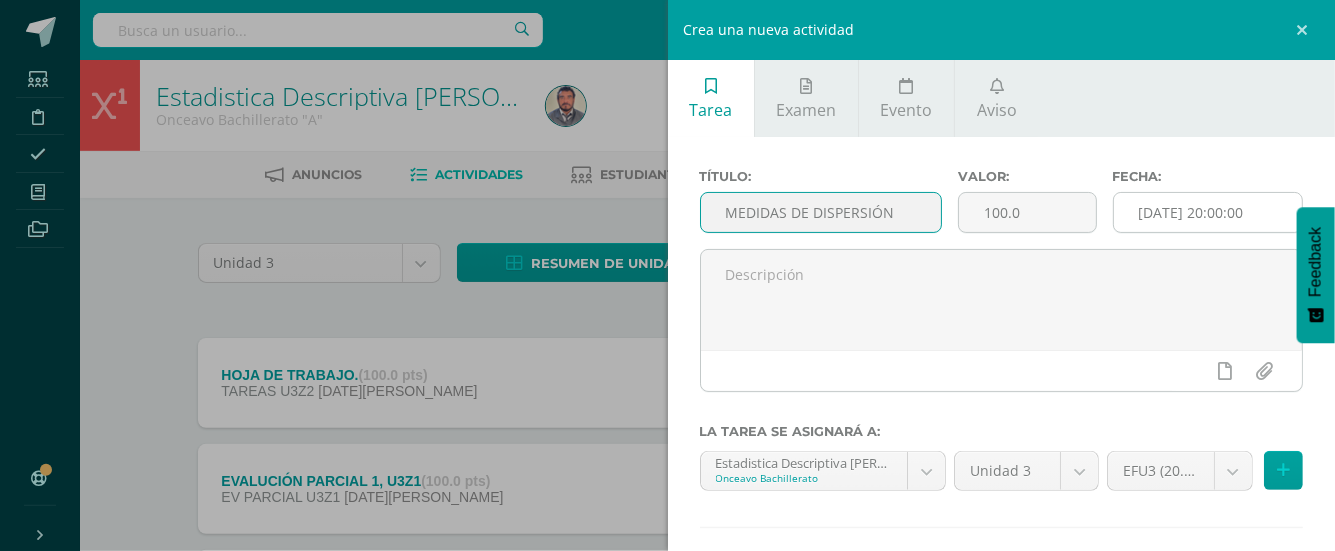 type on "MEDIDAS DE DISPERSIÓN" 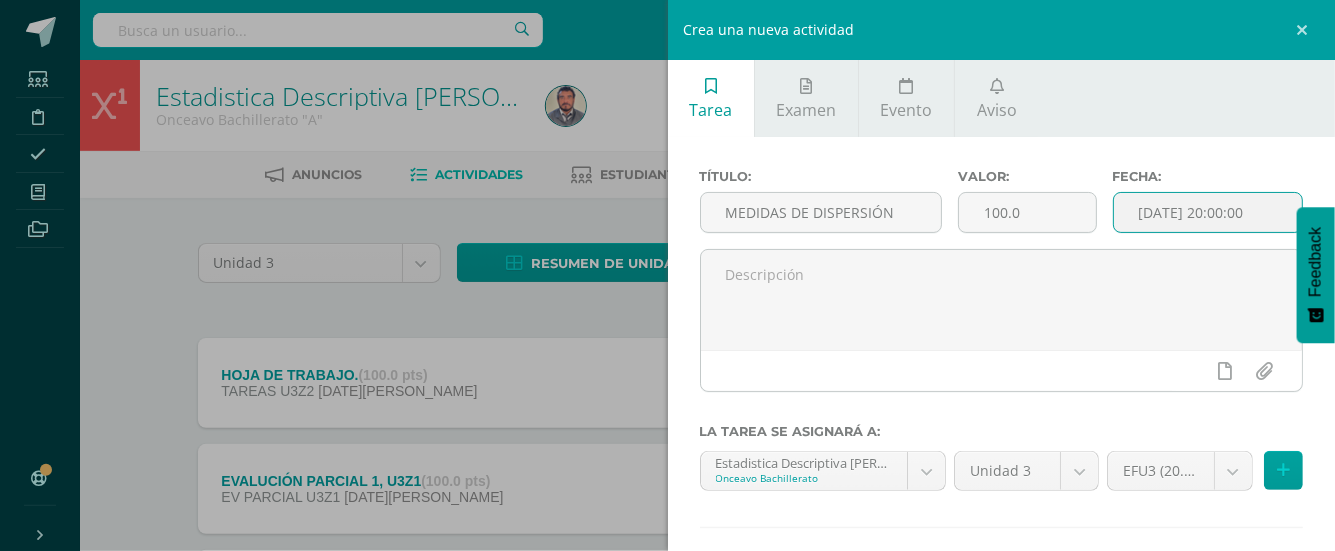 click on "[DATE] 20:00:00" at bounding box center (1208, 212) 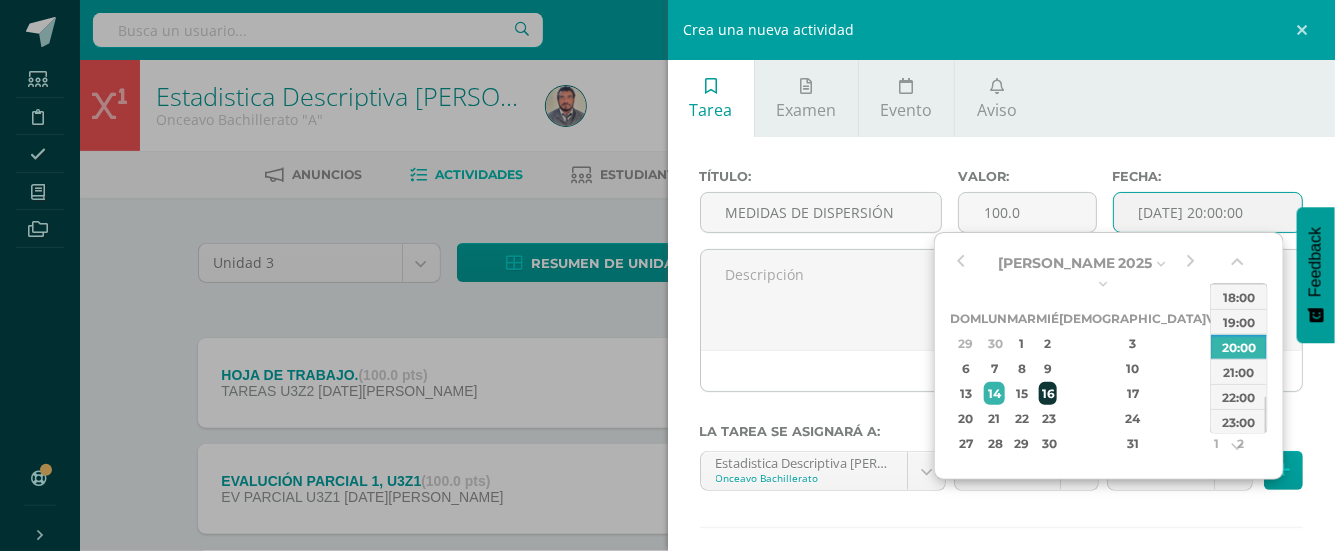 click on "16" at bounding box center [1048, 393] 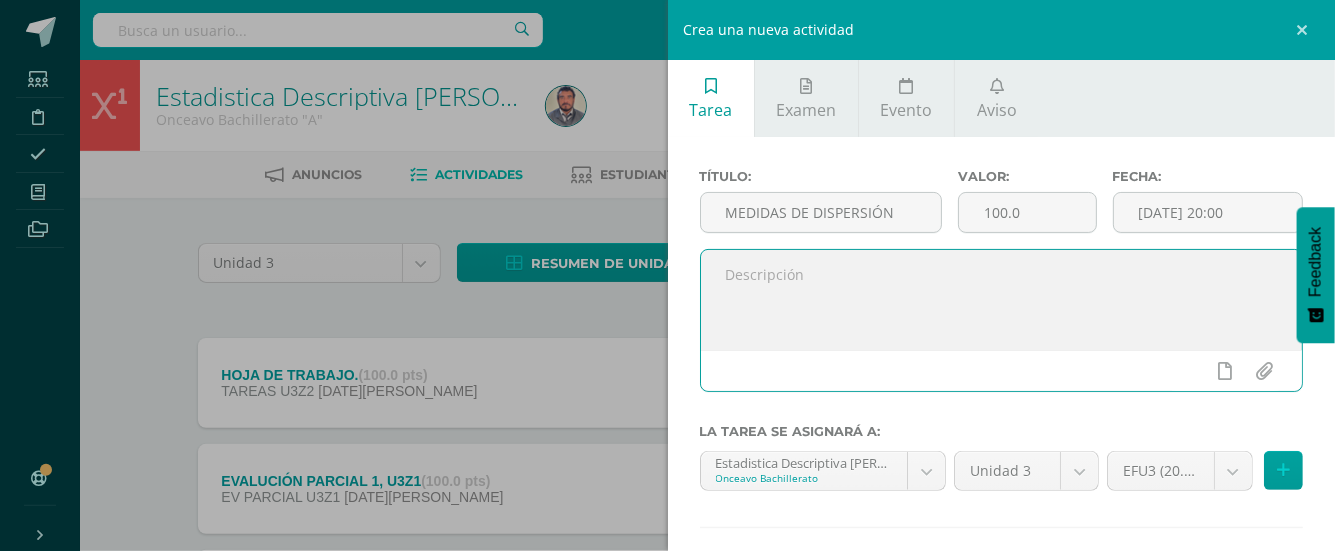 click at bounding box center (1002, 300) 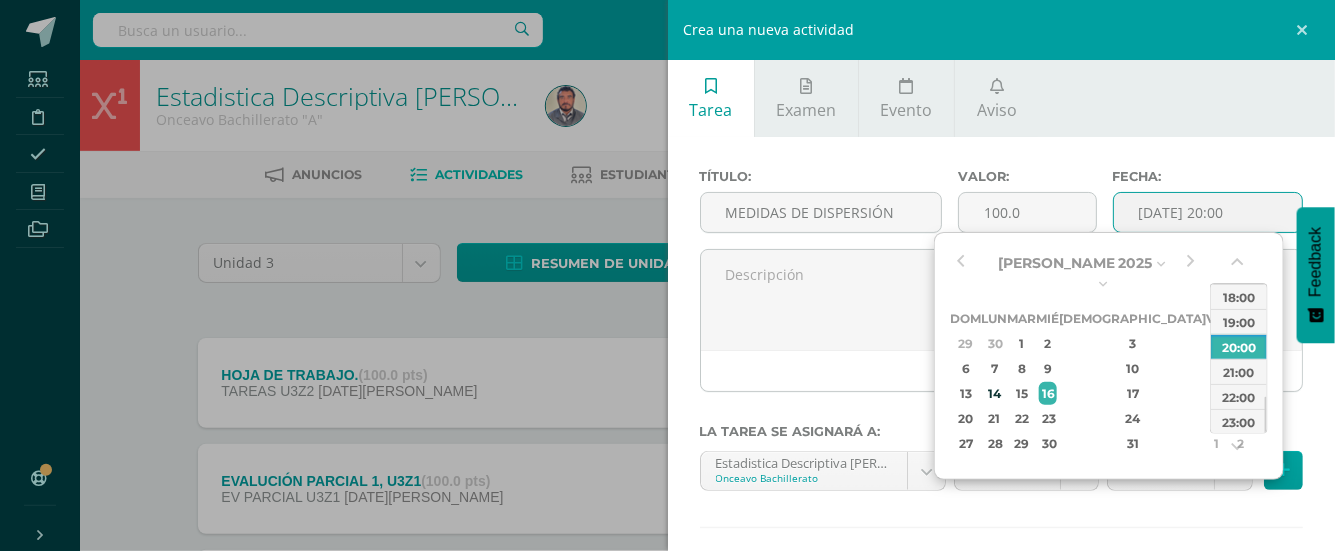 click on "[DATE] 20:00" at bounding box center (1208, 212) 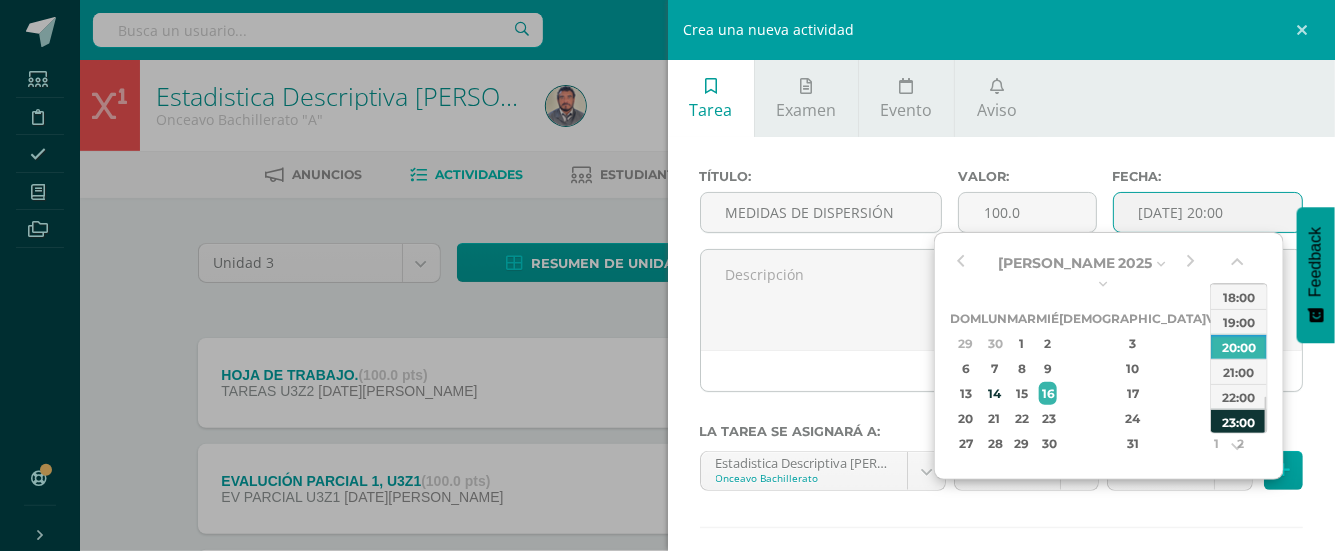 click on "23:00" at bounding box center (1239, 421) 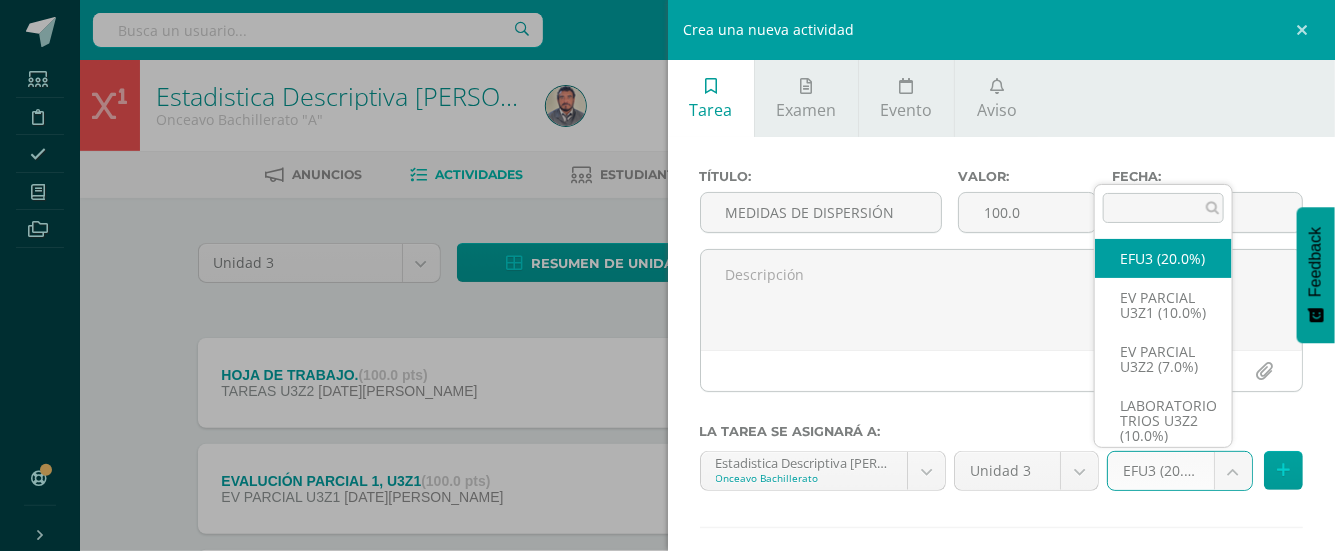 click on "Estudiantes Disciplina Asistencia Mis cursos Archivos Soporte
Centro de ayuda
Últimas actualizaciones
10+ Cerrar panel
Matemática  Bas III
Noveno
Básicos
"A"
Actividades Estudiantes Planificación Dosificación
Matemática  Bas III
Noveno
Básicos
"B"
Actividades Estudiantes Planificación Dosificación
Física General  [PERSON_NAME] IV
Décimo
Bachillerato
"A"
Actividades Estudiantes Planificación Dosificación
Matemática  [PERSON_NAME] IV
Actividades Estudiantes Mi Perfil" at bounding box center (667, 439) 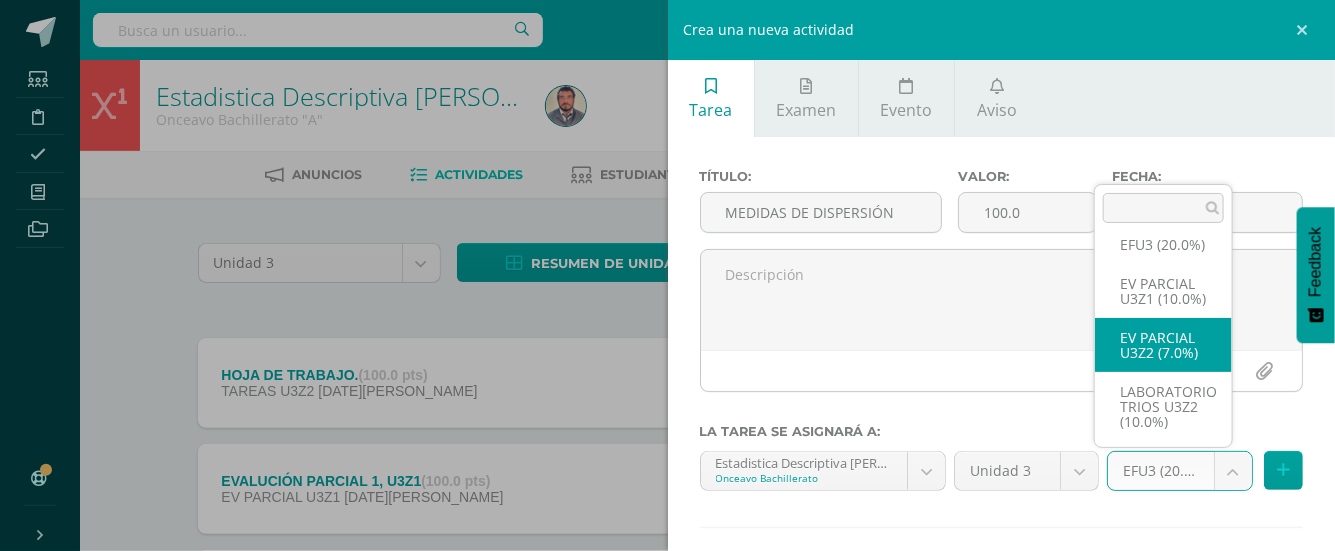 scroll, scrollTop: 328, scrollLeft: 0, axis: vertical 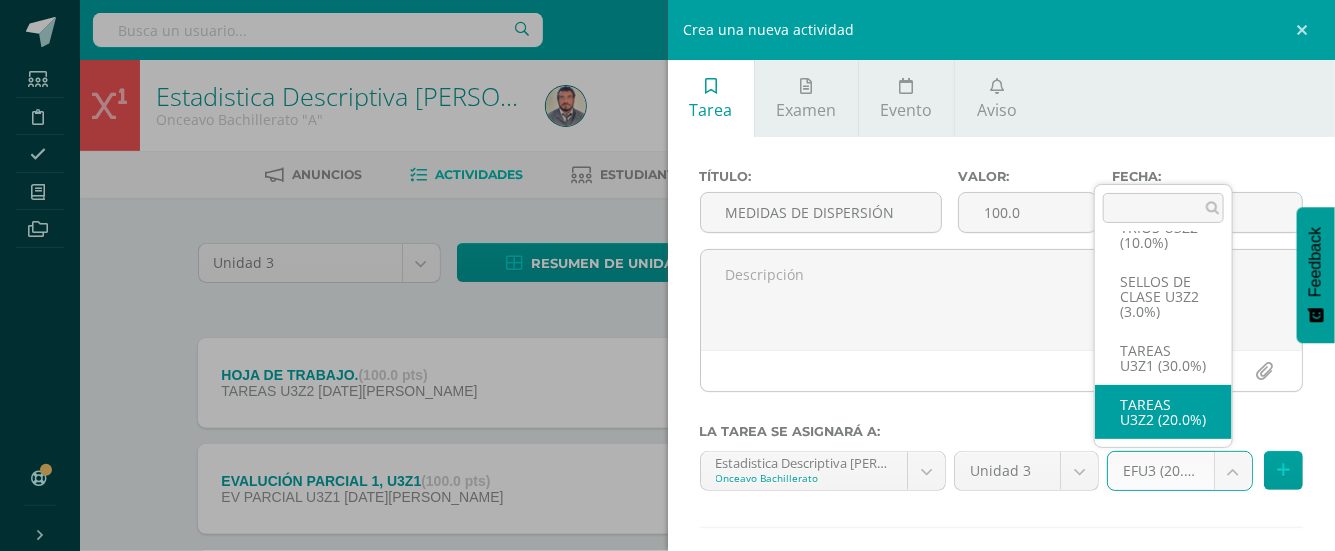 select on "27794" 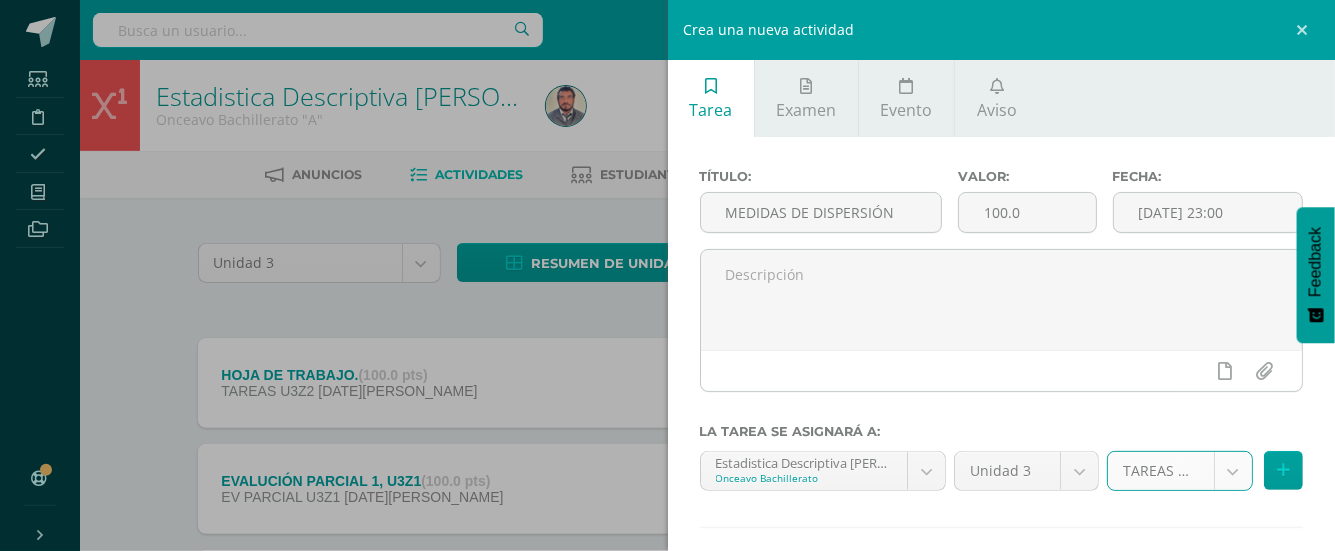 scroll, scrollTop: 102, scrollLeft: 0, axis: vertical 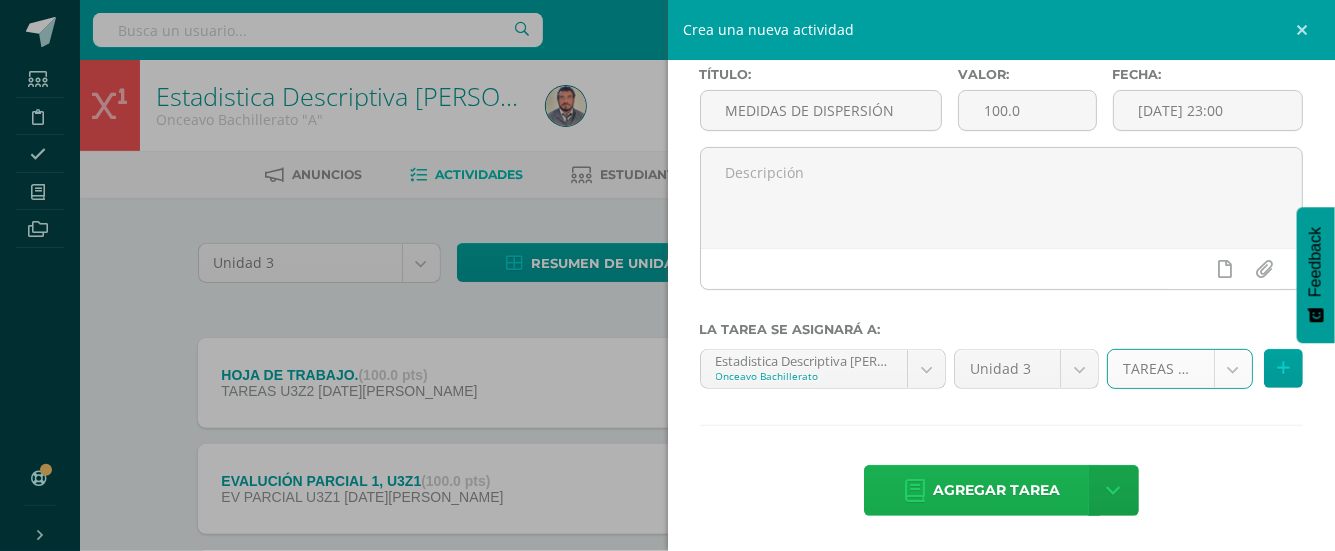 click on "Agregar tarea" at bounding box center [996, 490] 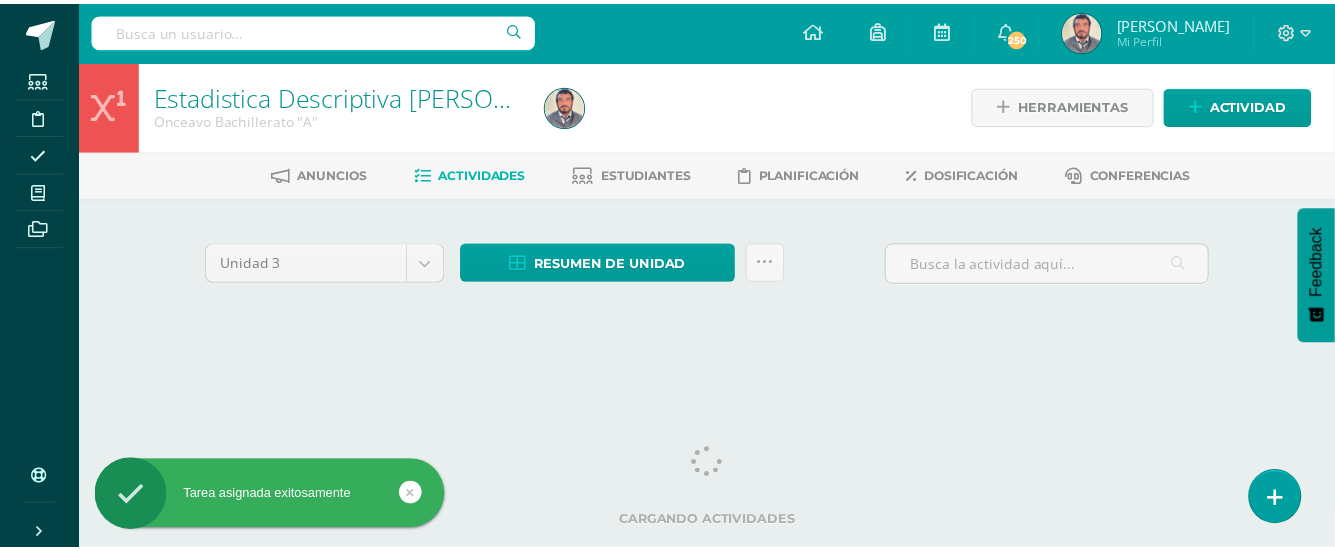 scroll, scrollTop: 0, scrollLeft: 0, axis: both 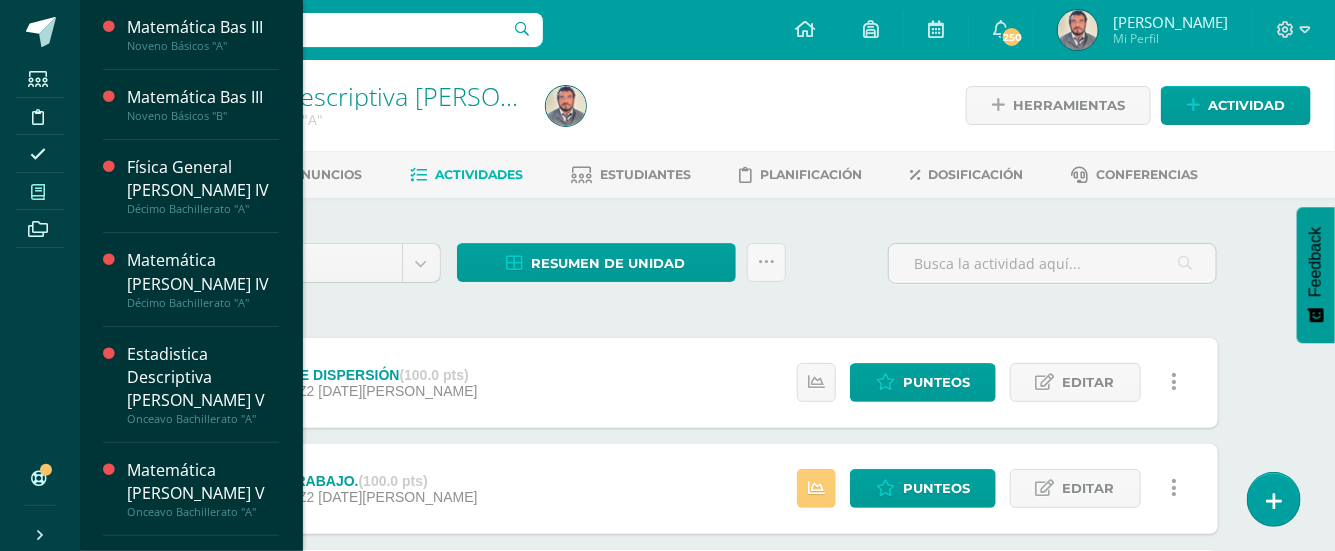 click at bounding box center [38, 192] 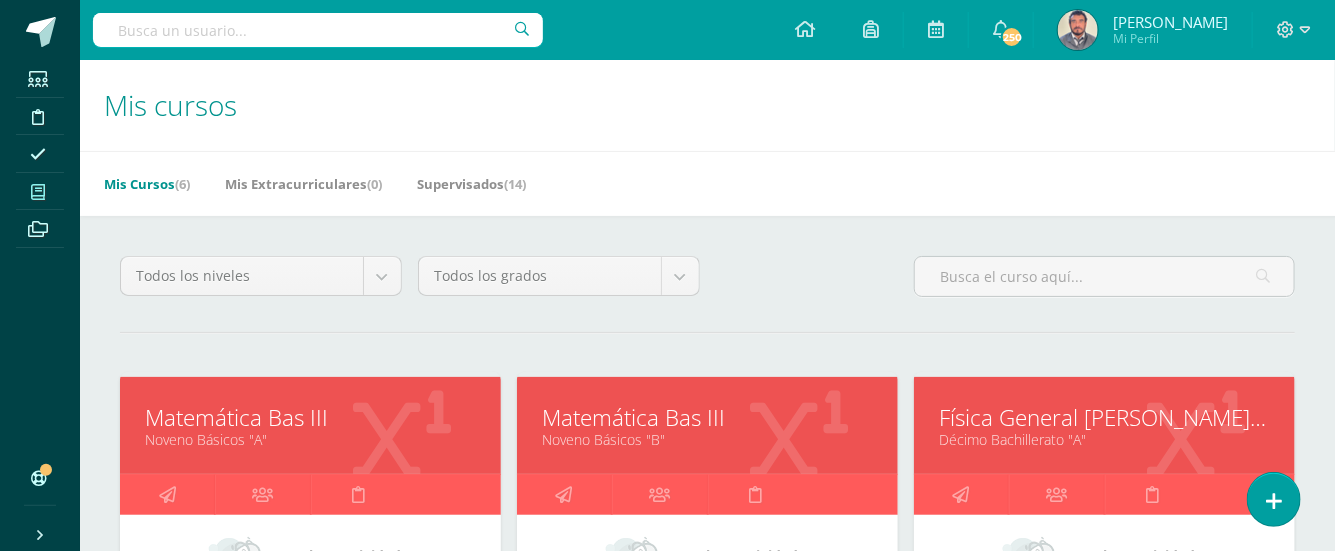 scroll, scrollTop: 133, scrollLeft: 0, axis: vertical 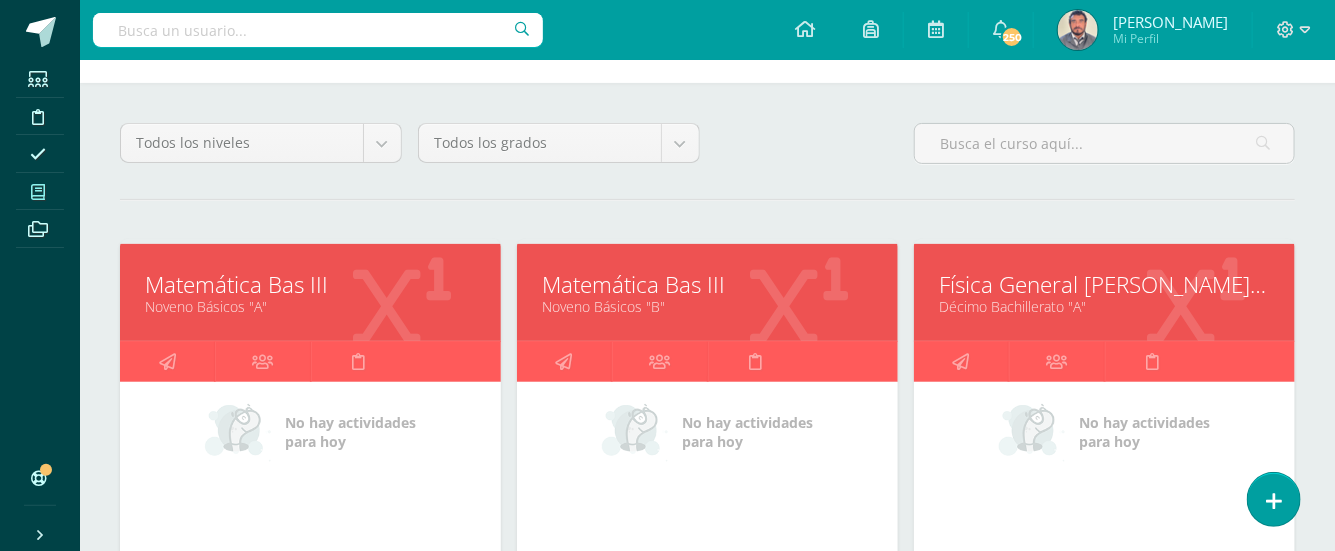 click on "Noveno Básicos "A"" at bounding box center (310, 306) 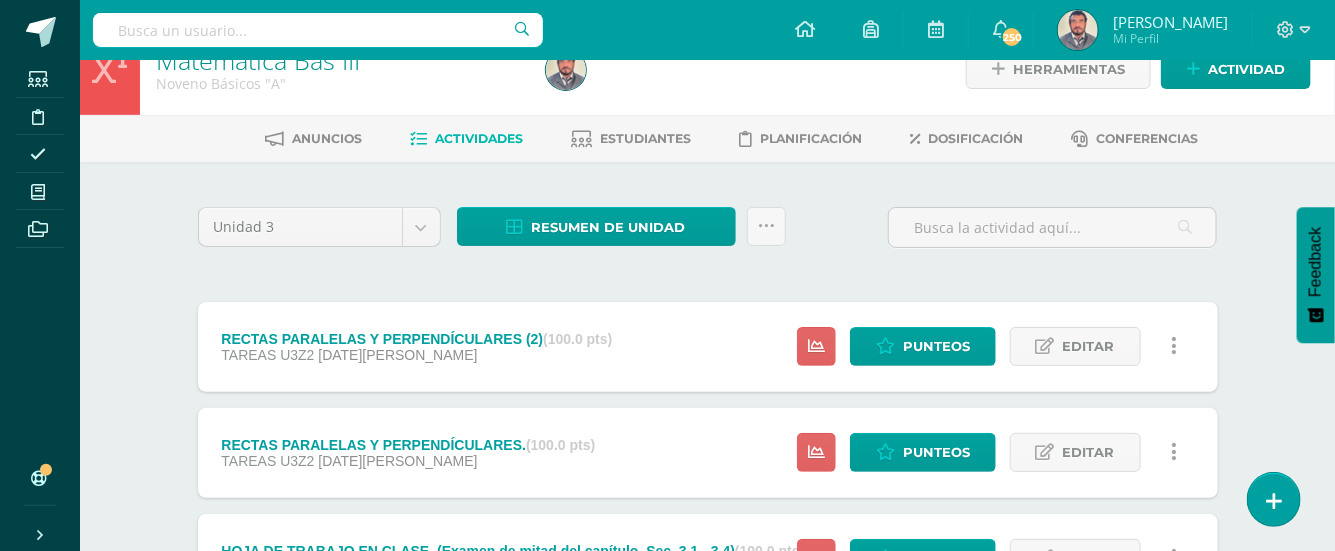 scroll, scrollTop: 0, scrollLeft: 0, axis: both 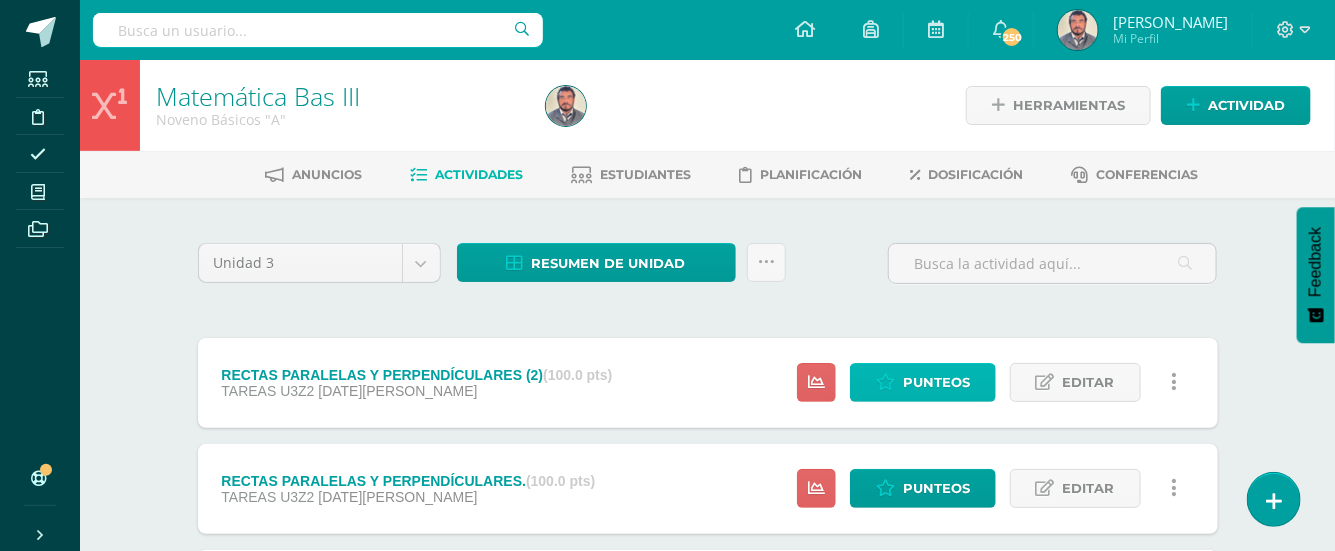 click on "Punteos" at bounding box center (936, 382) 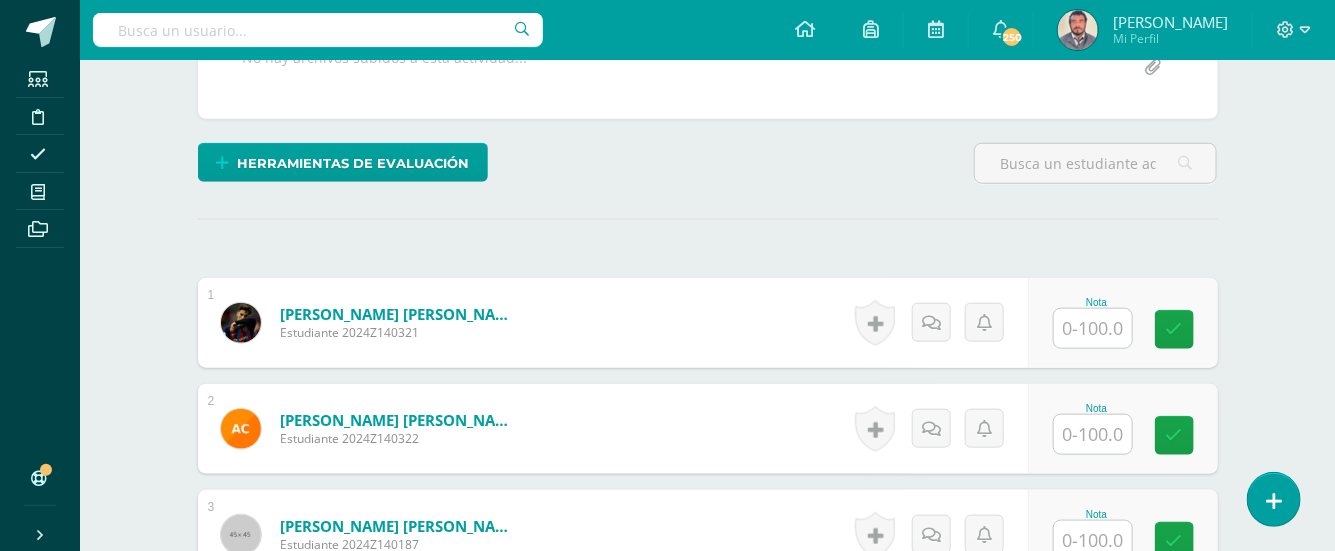 scroll, scrollTop: 778, scrollLeft: 0, axis: vertical 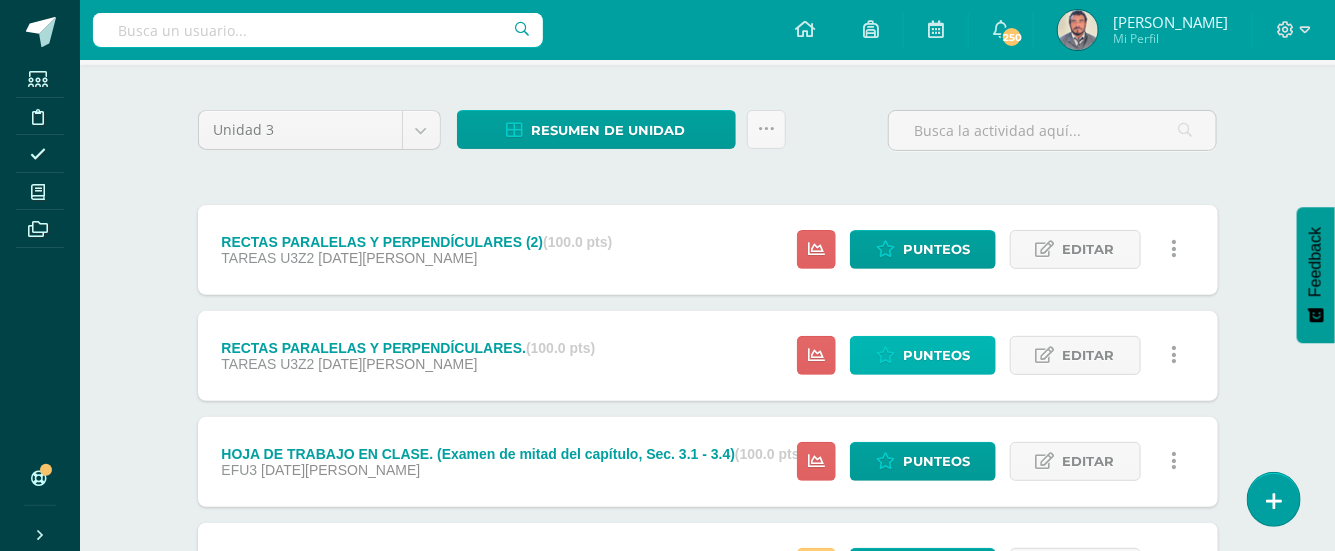 click on "Punteos" at bounding box center [936, 355] 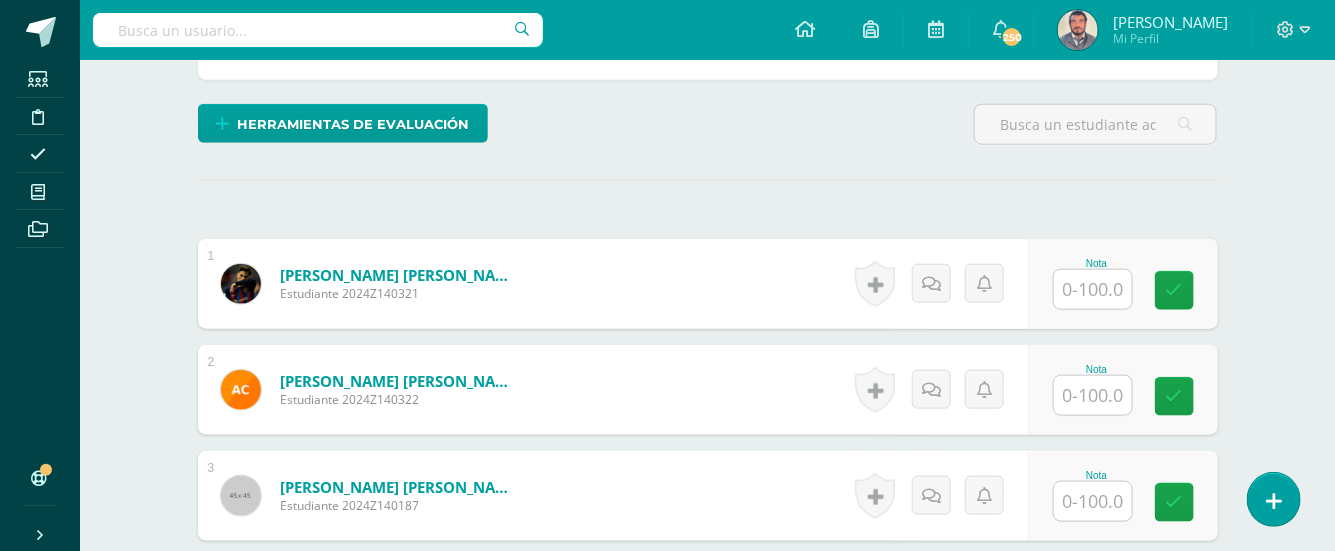 scroll, scrollTop: 704, scrollLeft: 0, axis: vertical 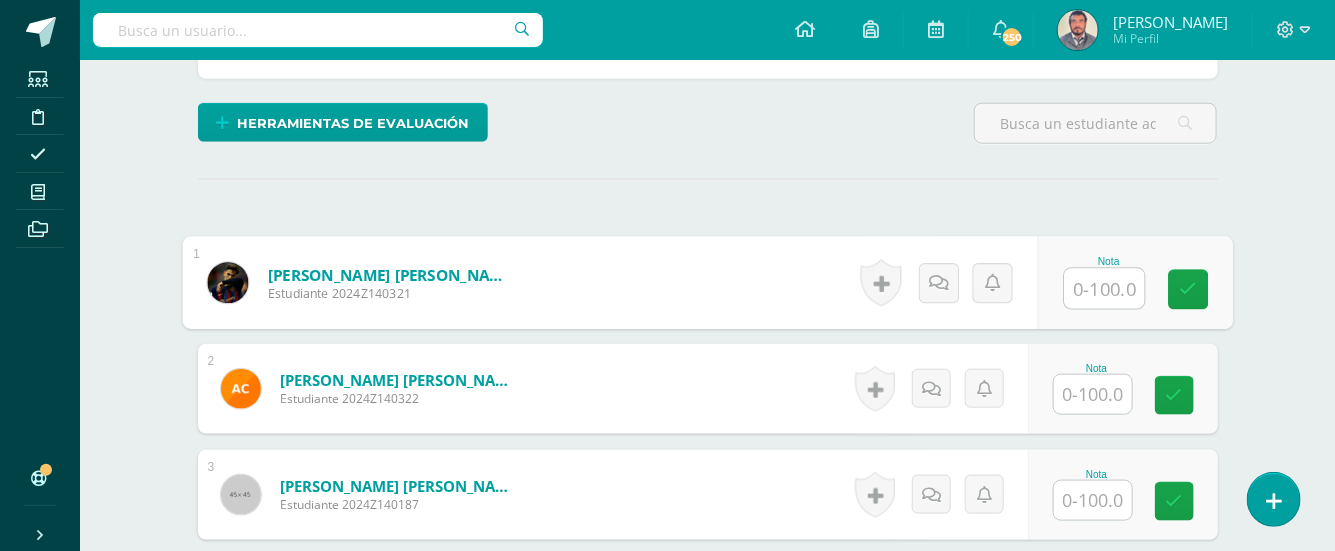 click at bounding box center [1104, 289] 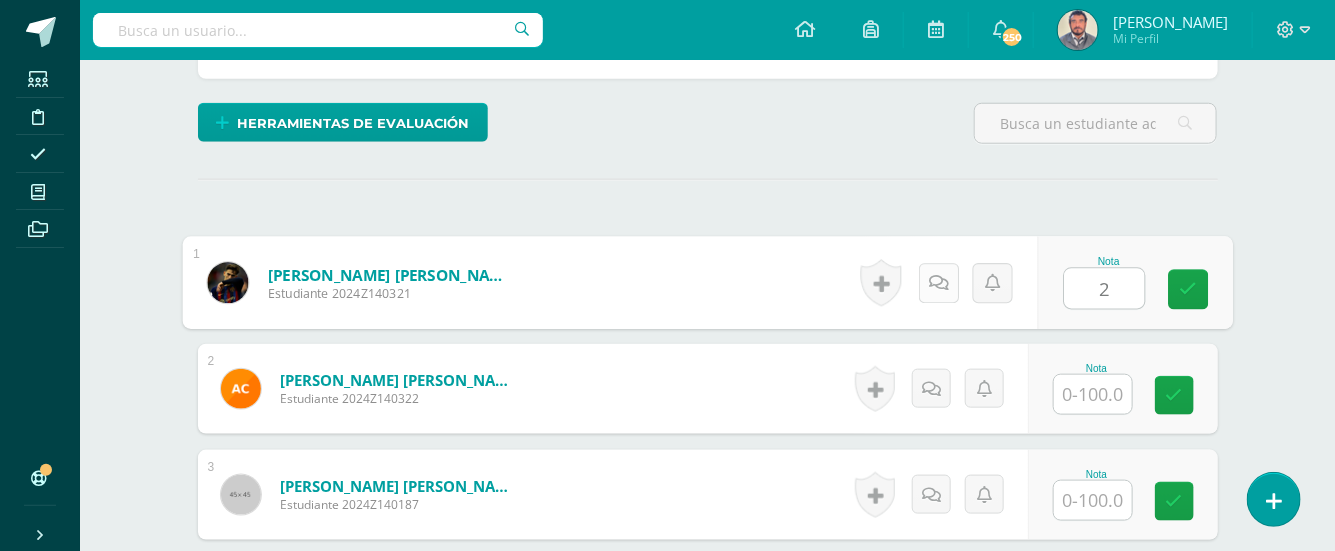 type on "2" 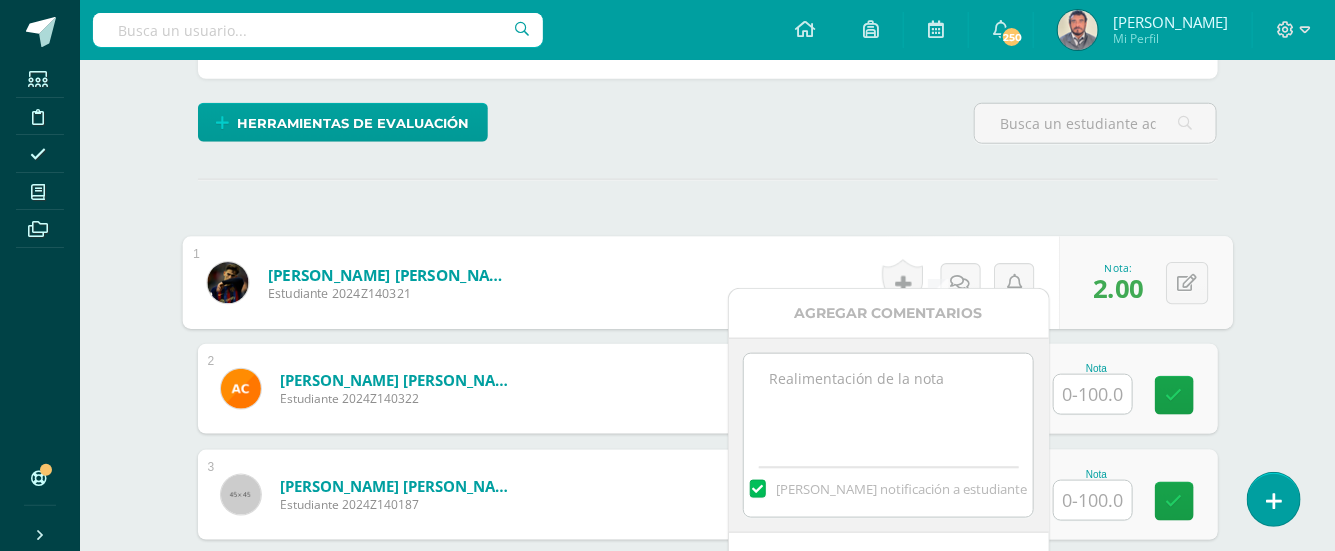 click at bounding box center [888, 404] 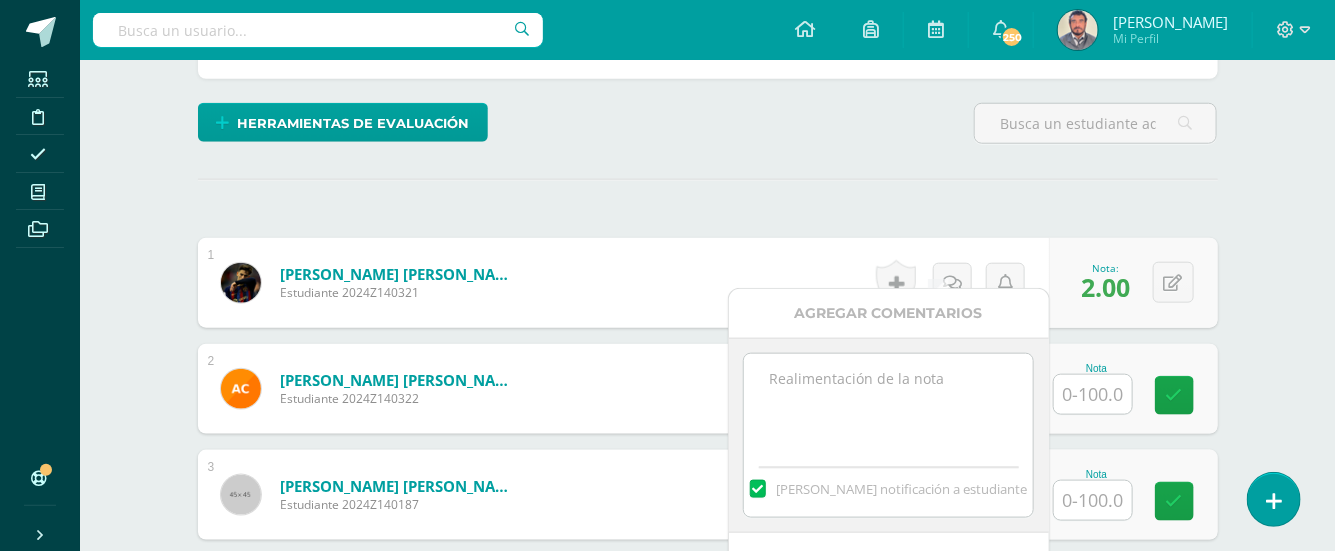 paste on "No entregó tarea [DATE] por falta al colegio." 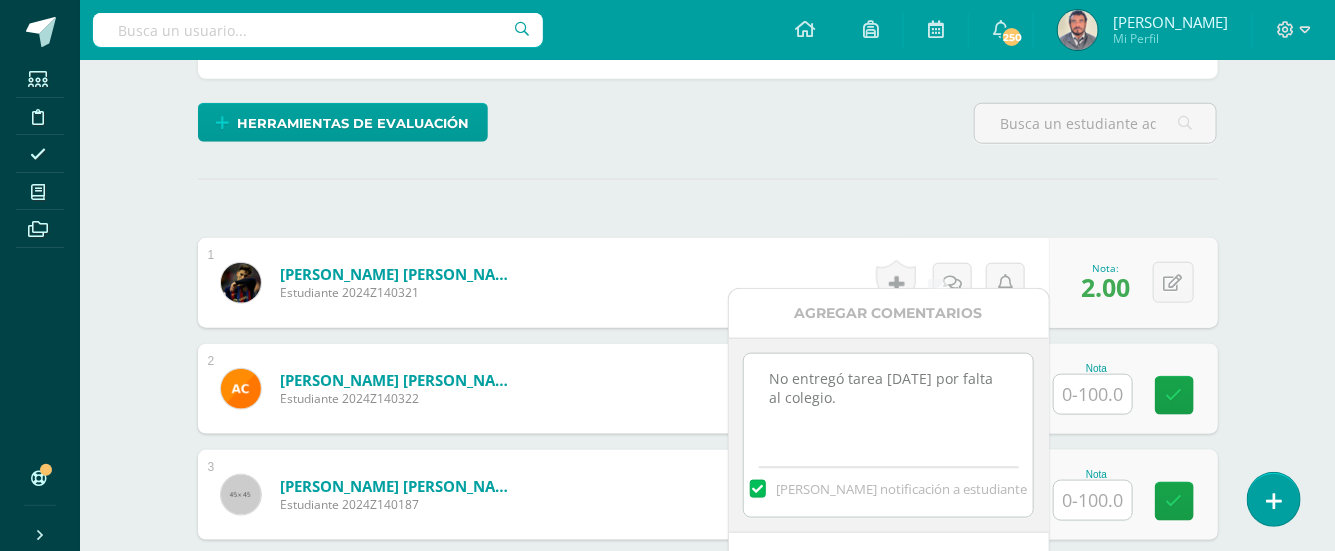 click on "No entregó tarea [DATE] por falta al colegio." at bounding box center [888, 404] 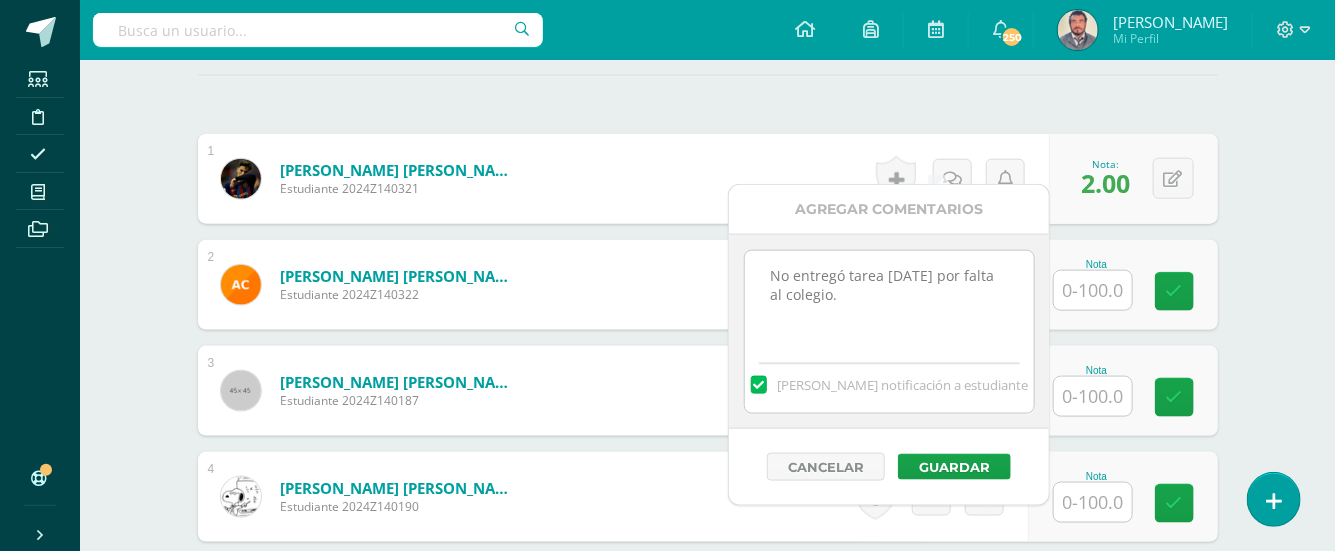 scroll, scrollTop: 970, scrollLeft: 0, axis: vertical 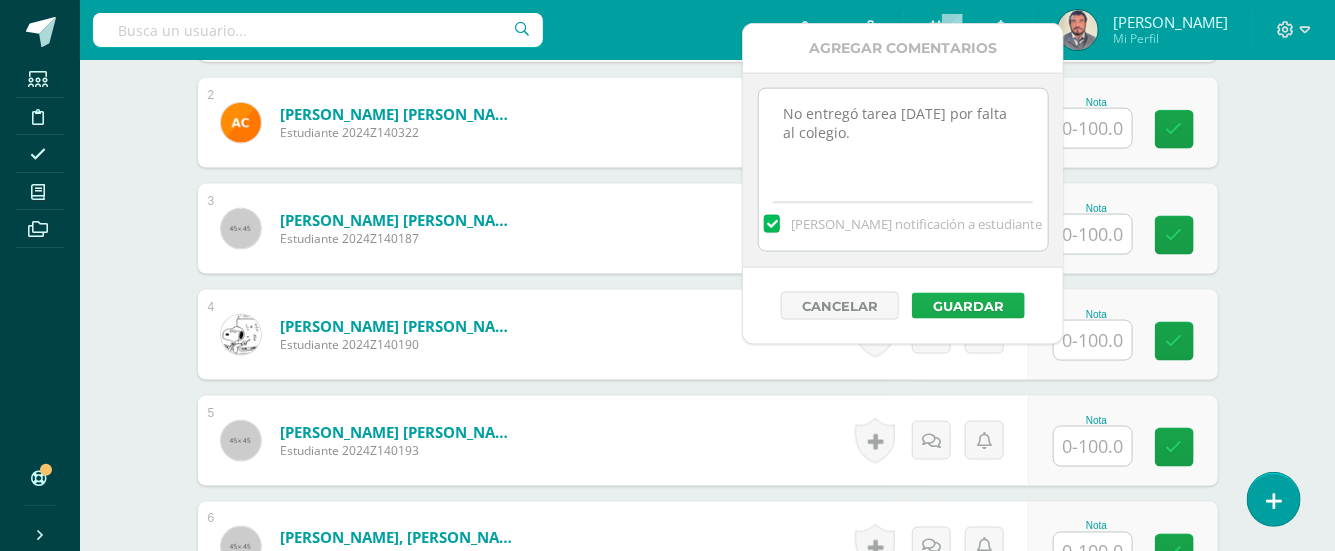 type on "No entregó tarea 10/07/25 por falta al colegio." 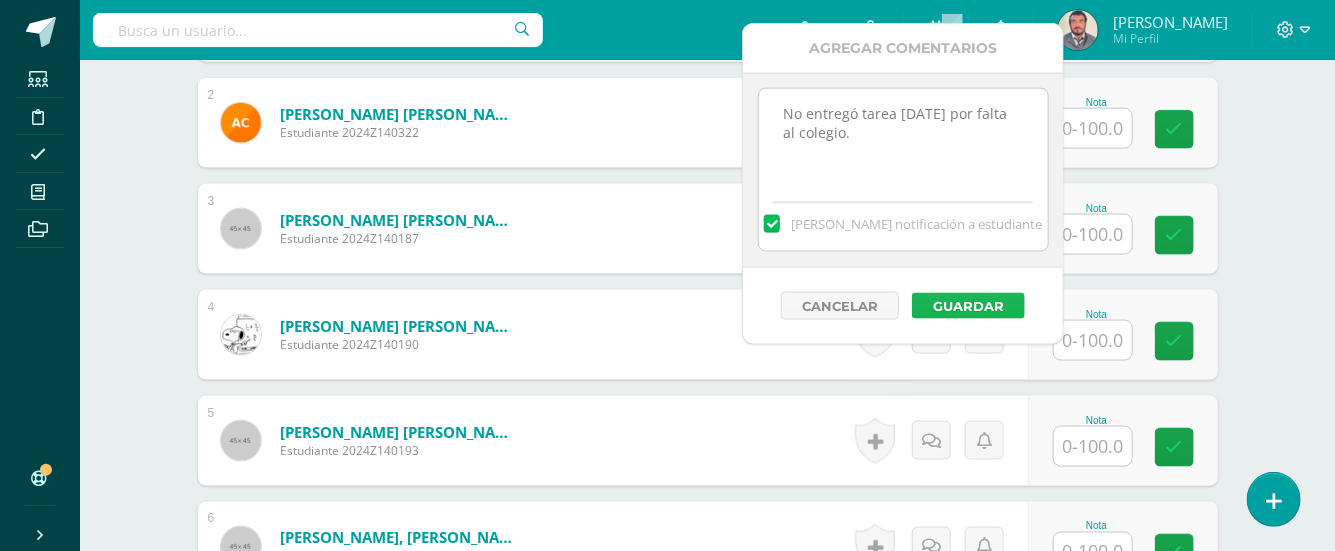 click on "Guardar" at bounding box center (968, 306) 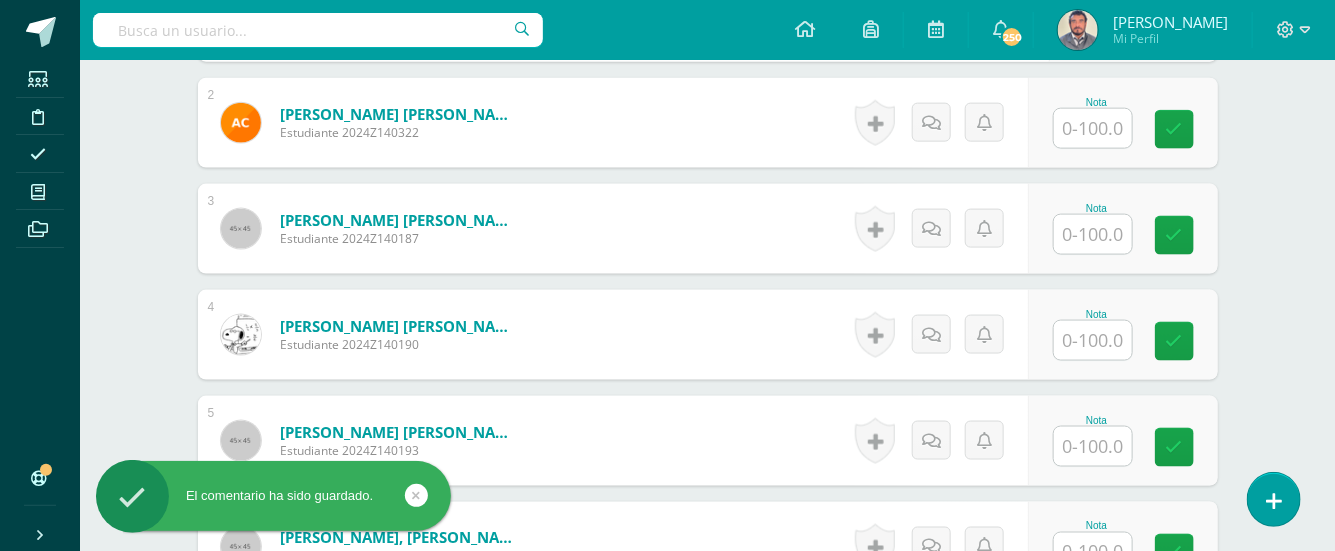 click at bounding box center [1093, 128] 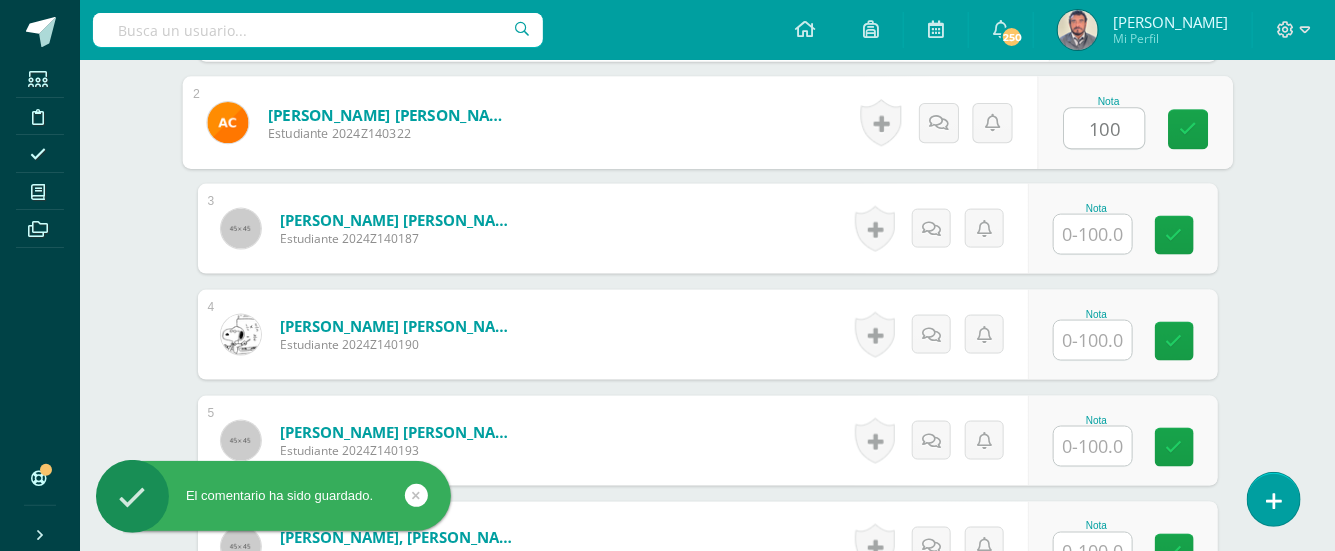 type on "100" 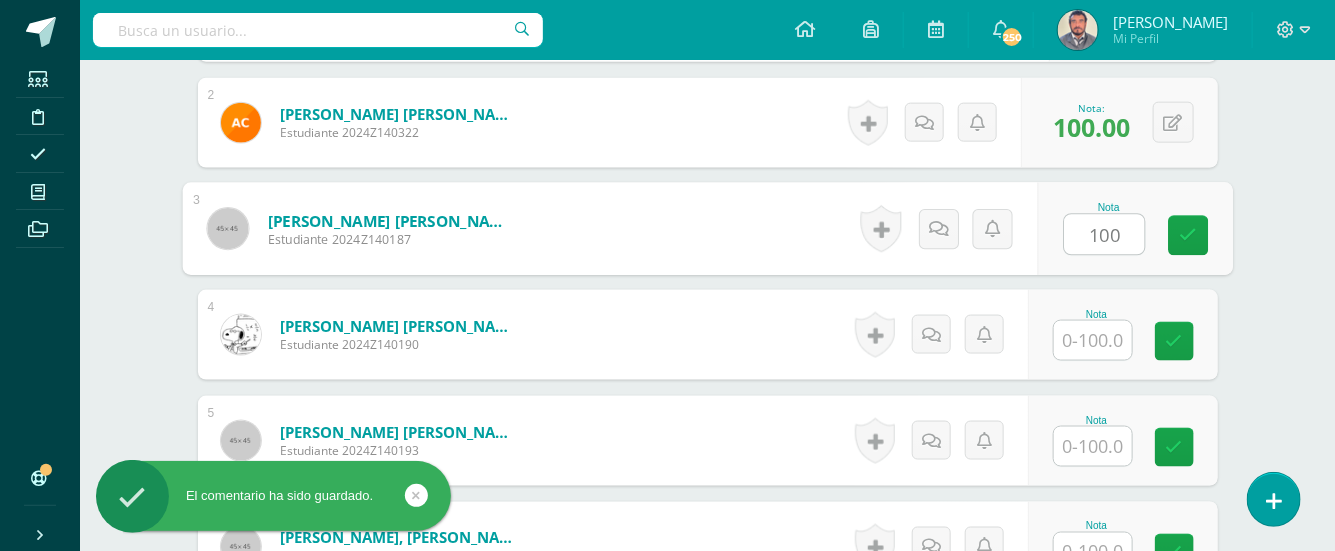 type on "100" 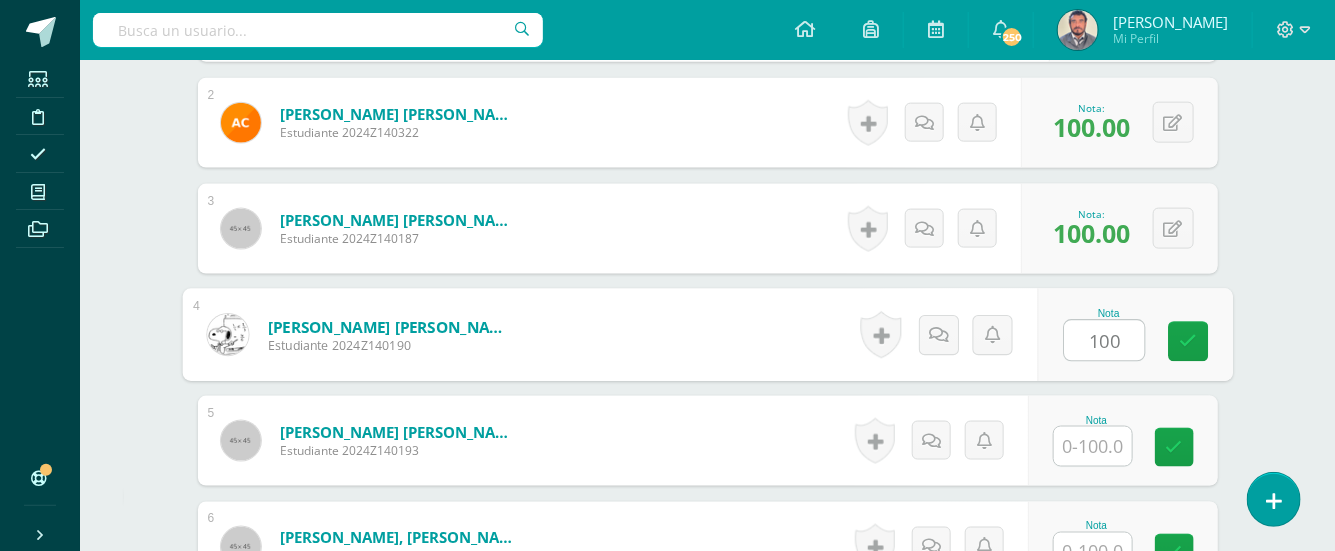 type on "100" 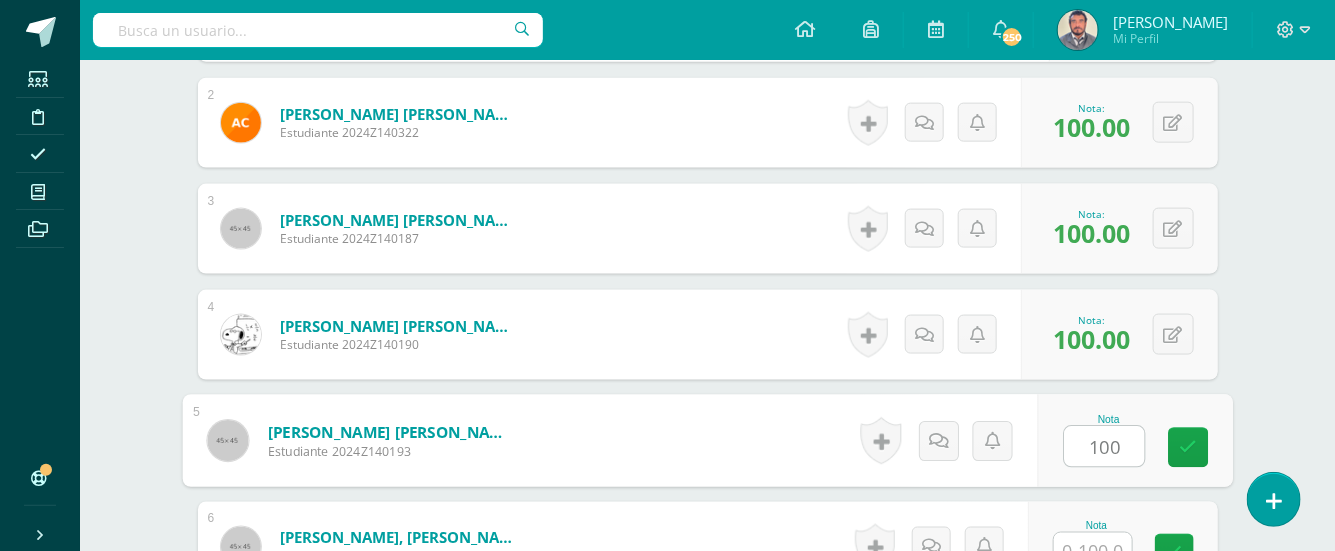 type on "100" 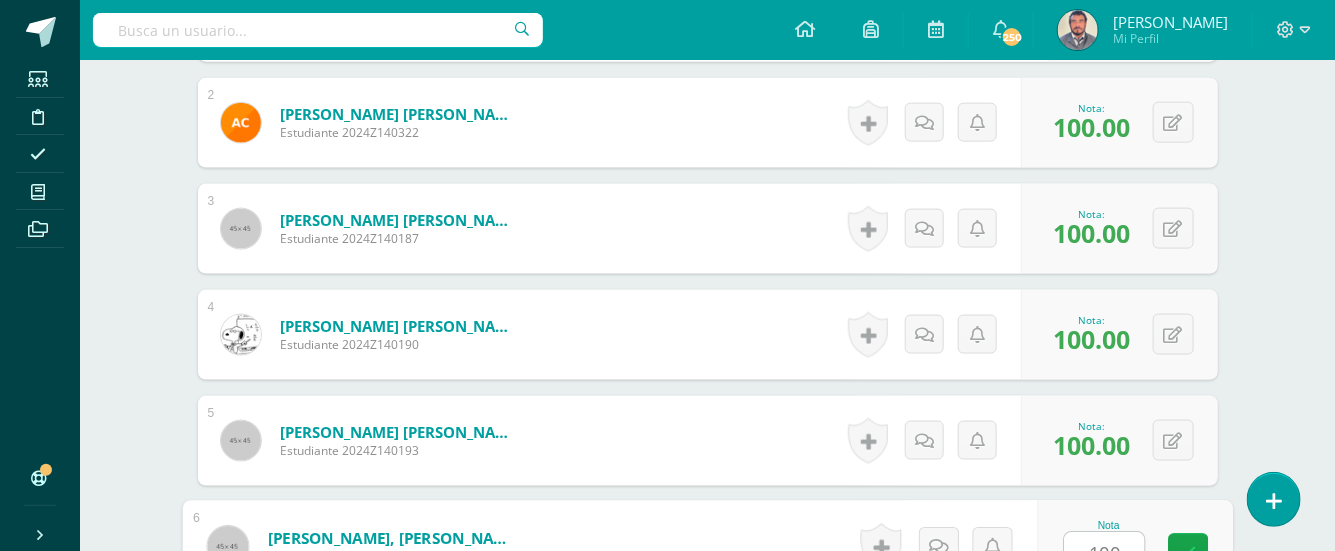 type on "100" 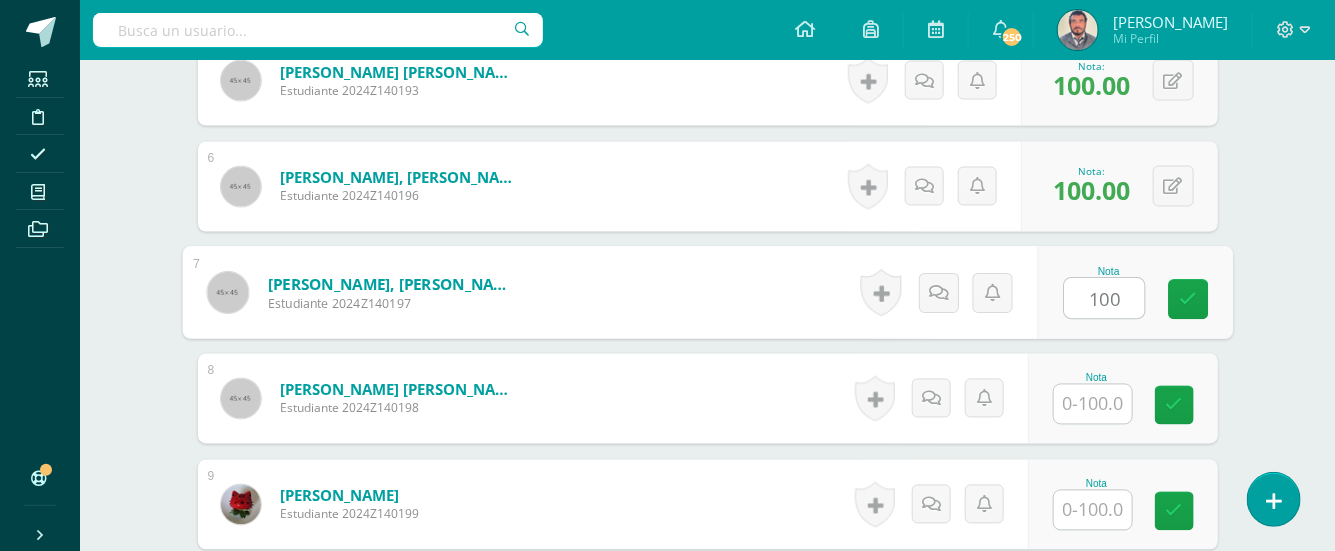 type on "100" 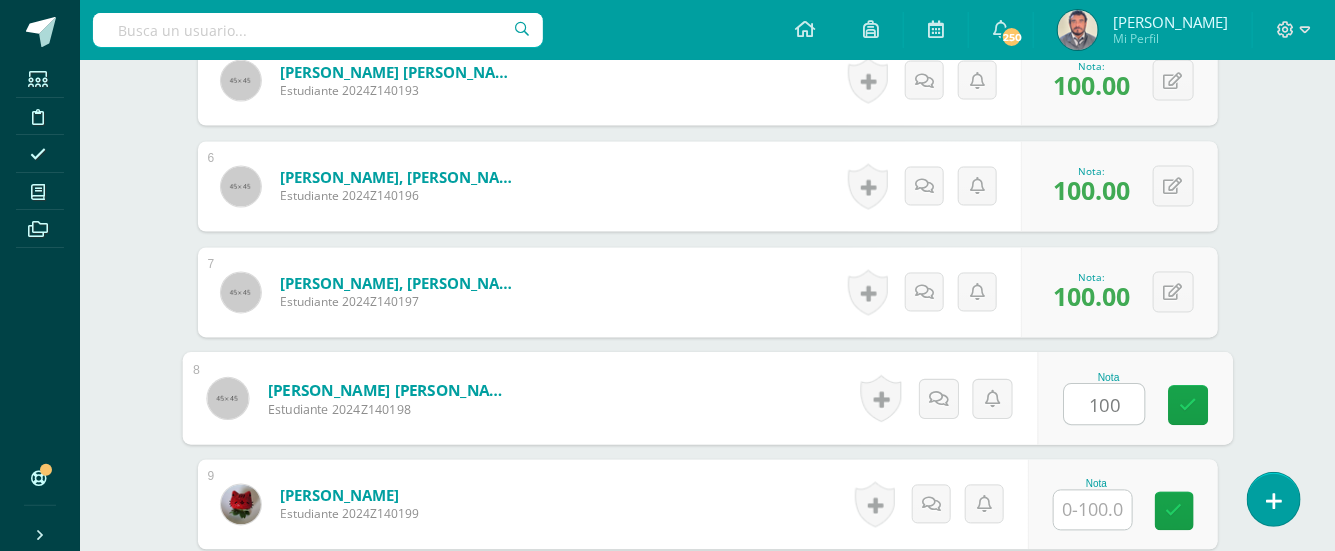 type on "100" 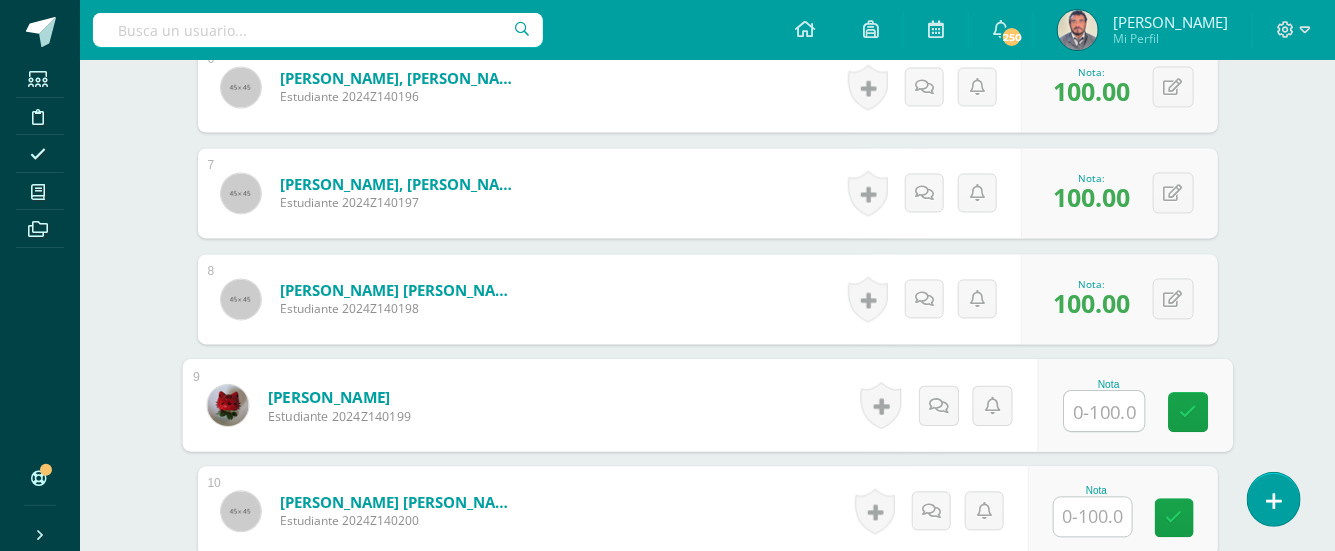 scroll, scrollTop: 1463, scrollLeft: 0, axis: vertical 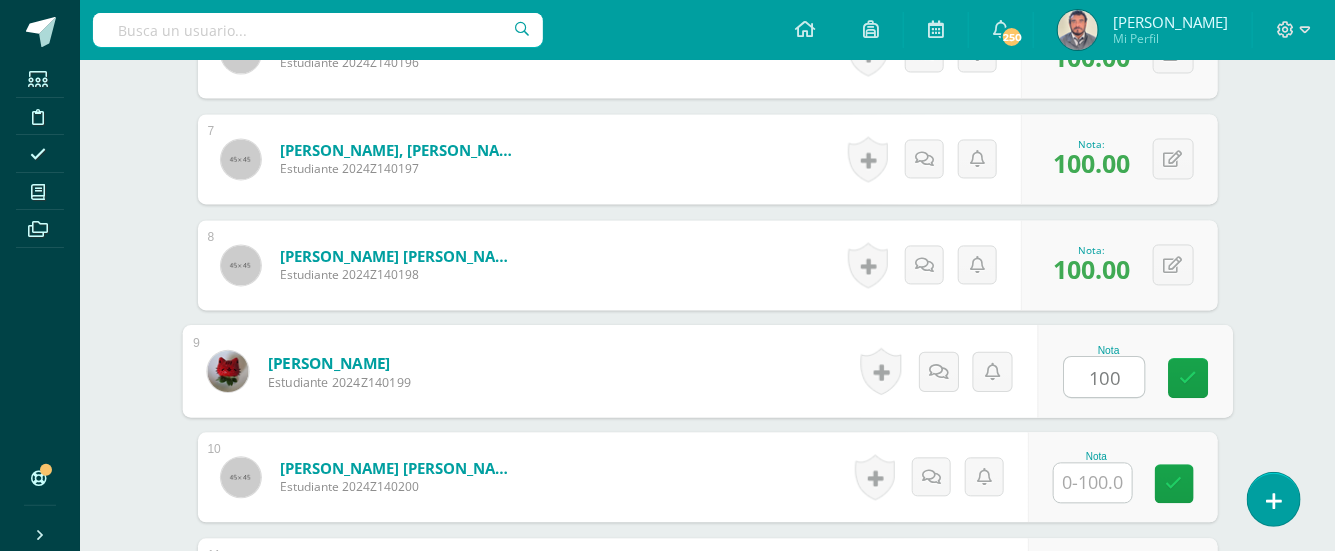 type on "100" 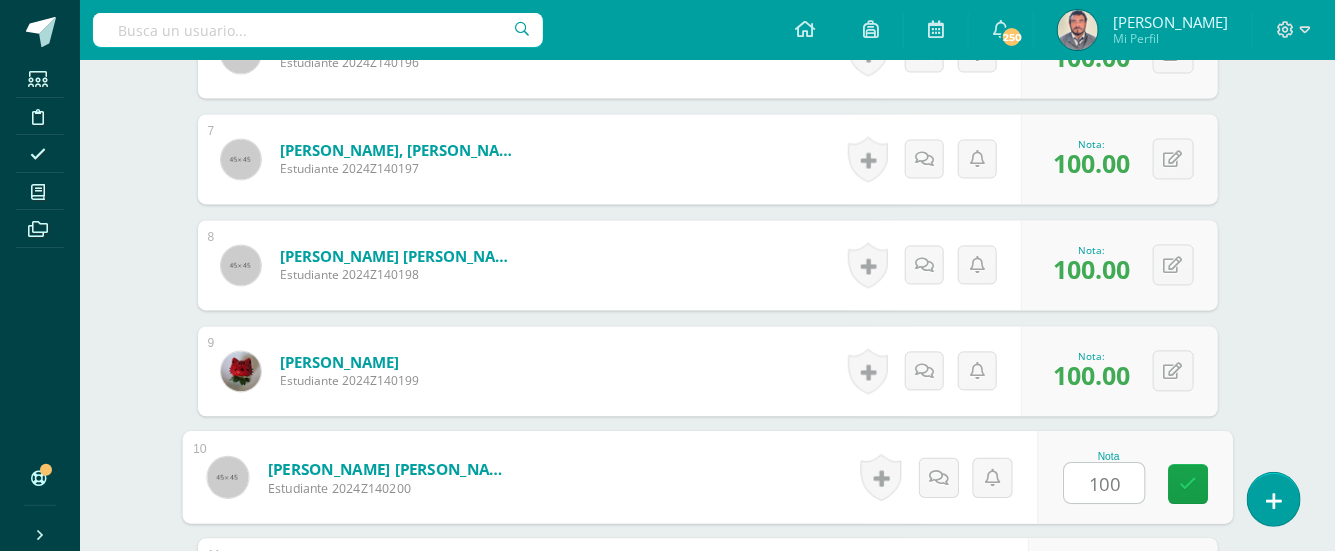 type on "100" 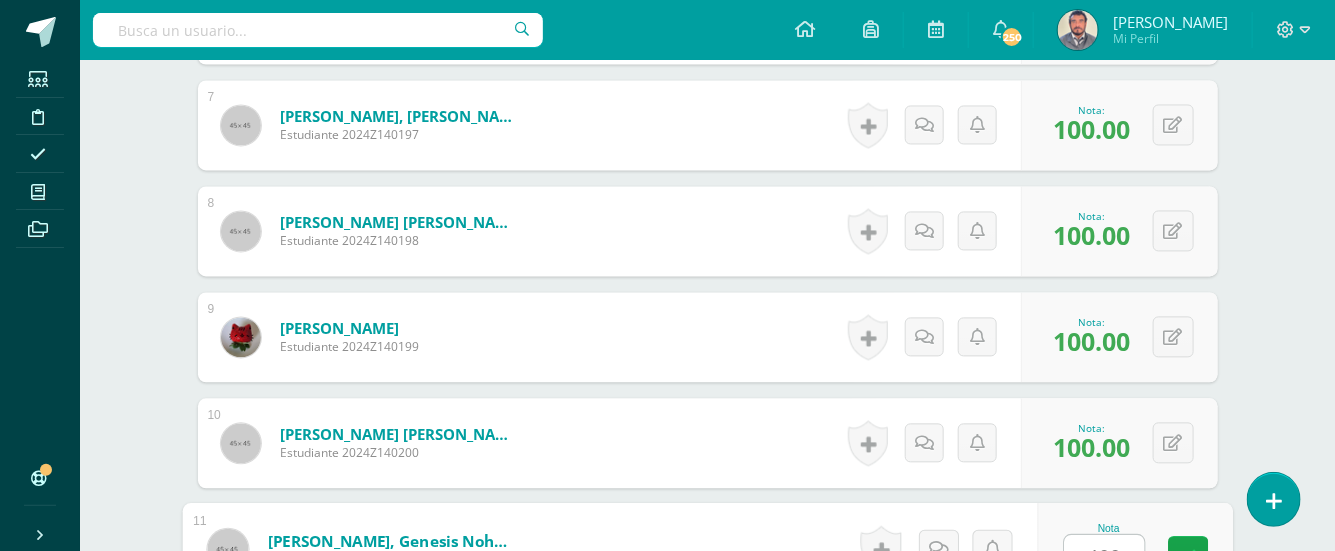 type on "100" 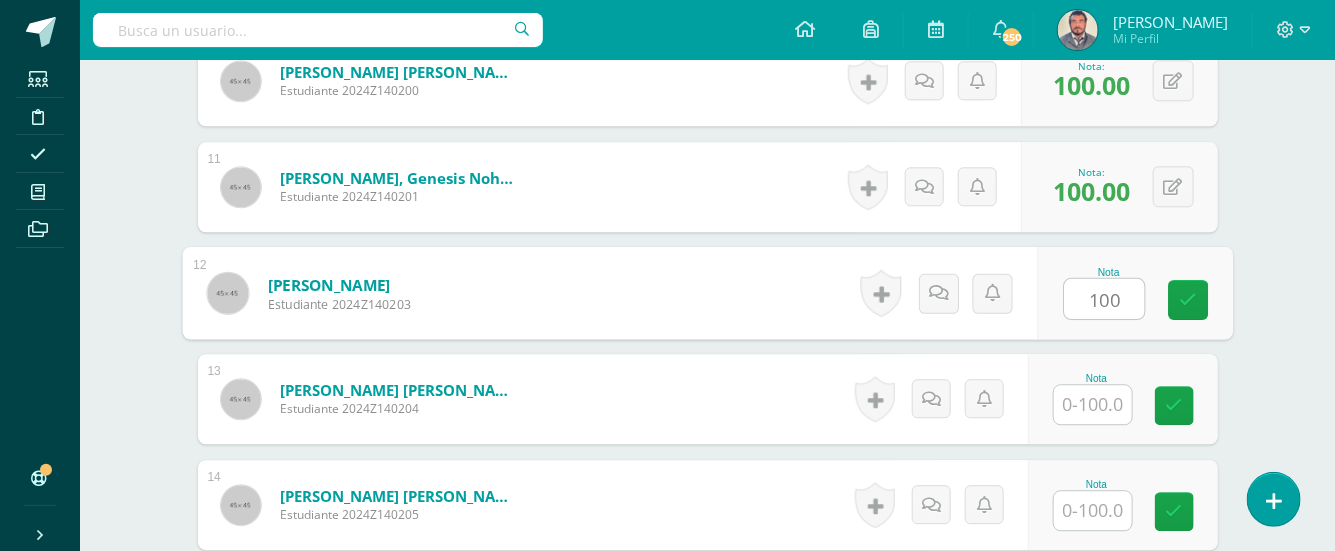 type on "100" 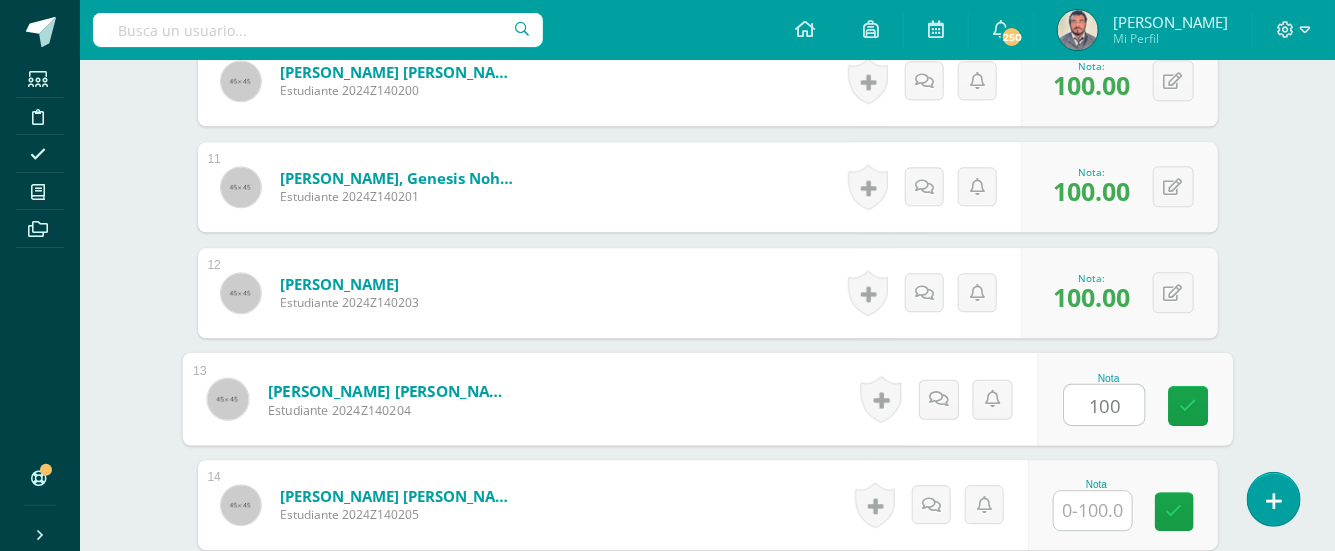 type on "100" 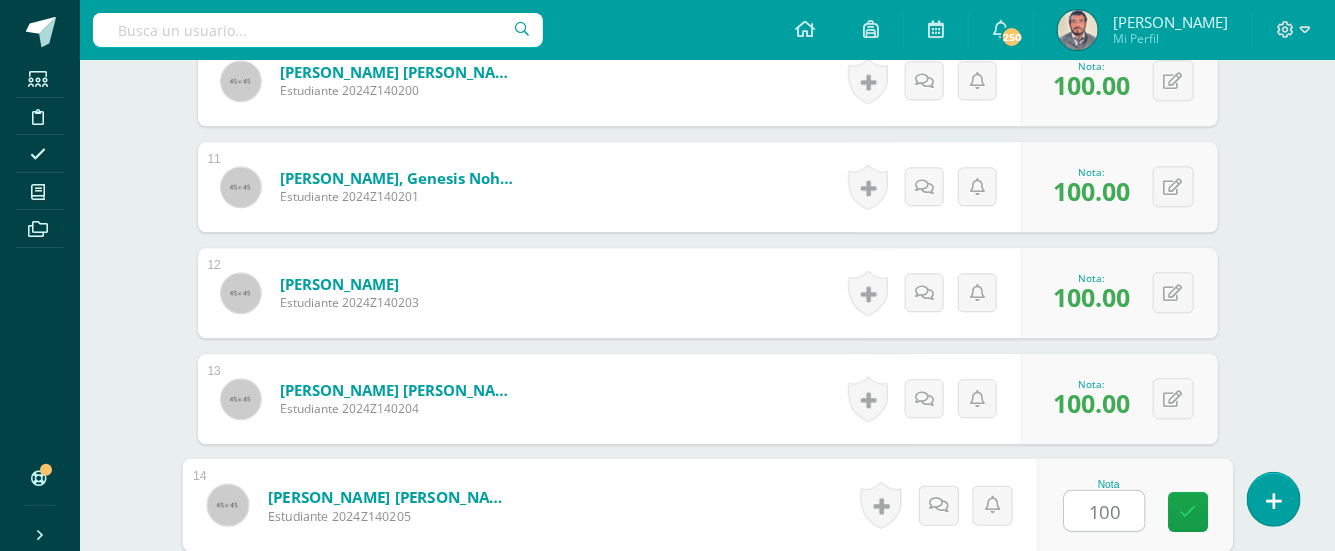 type on "100" 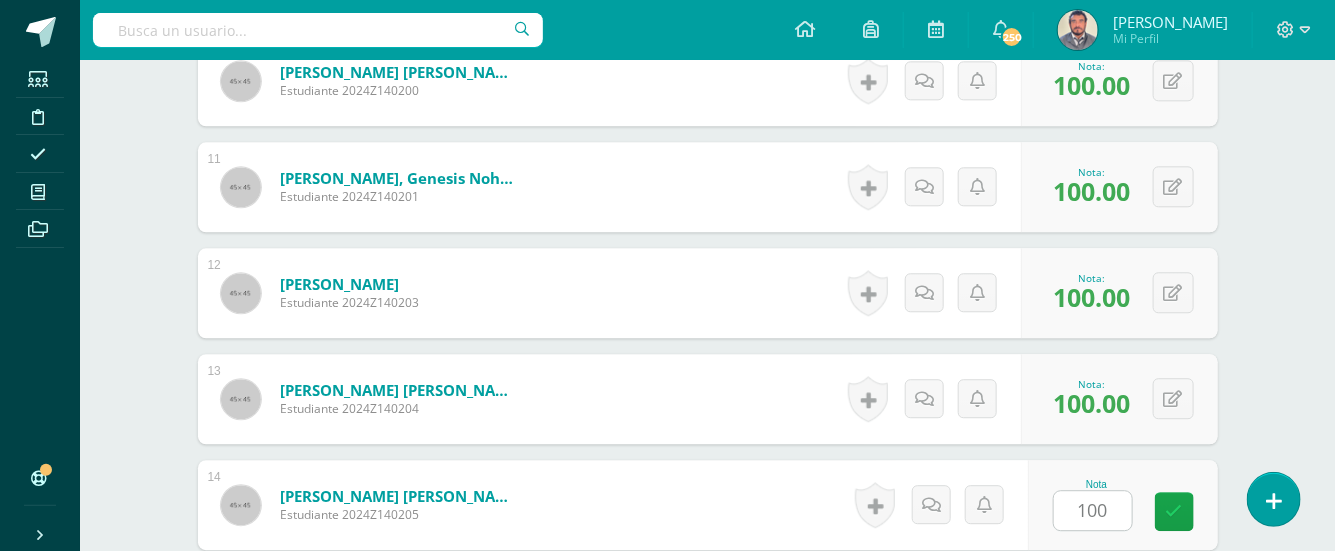 scroll, scrollTop: 2178, scrollLeft: 0, axis: vertical 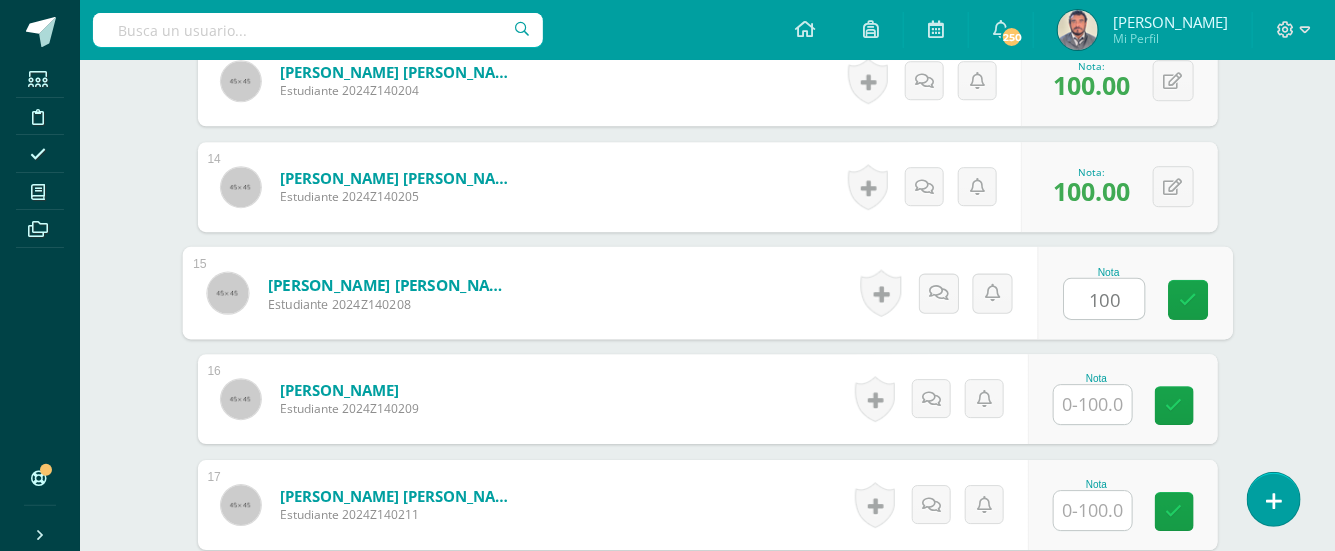 type on "100" 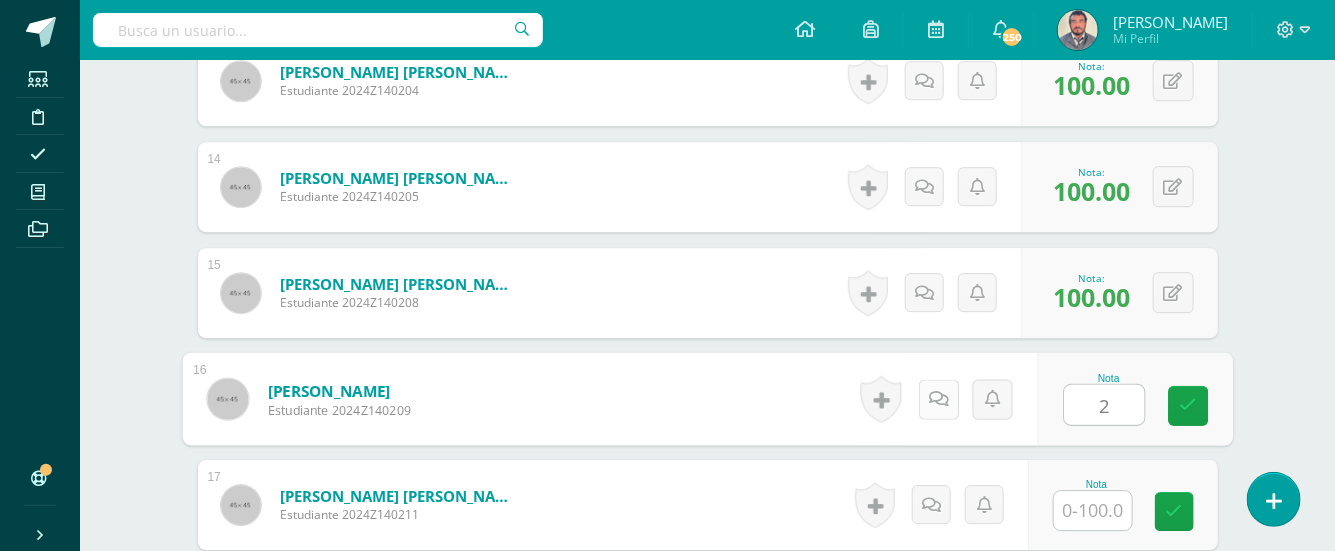 type on "2" 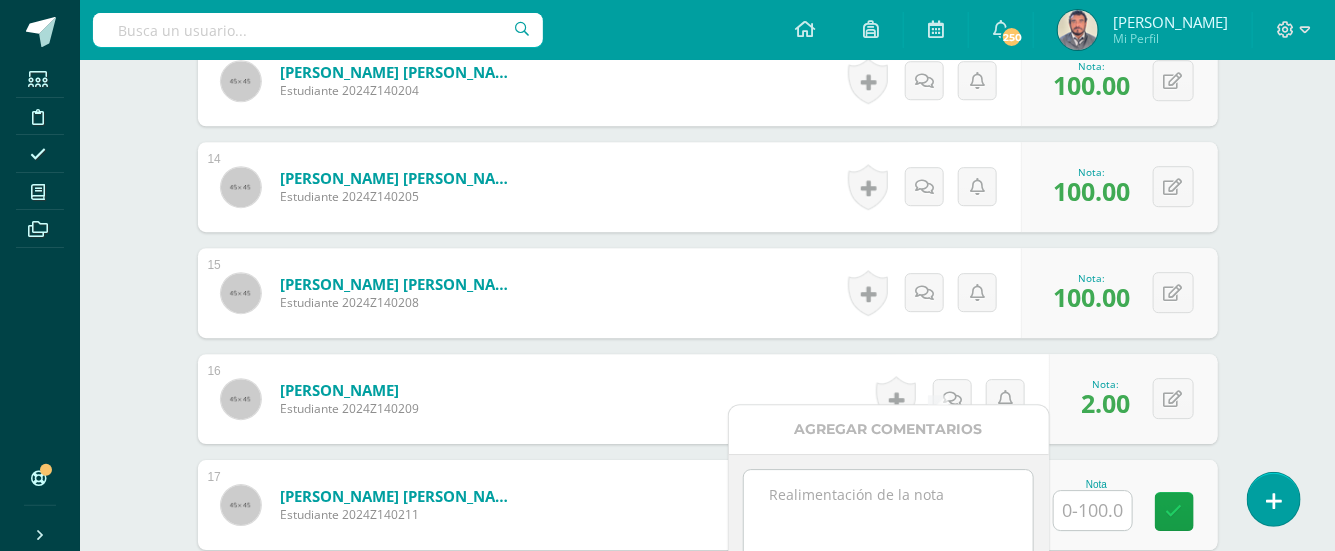 click at bounding box center (888, 520) 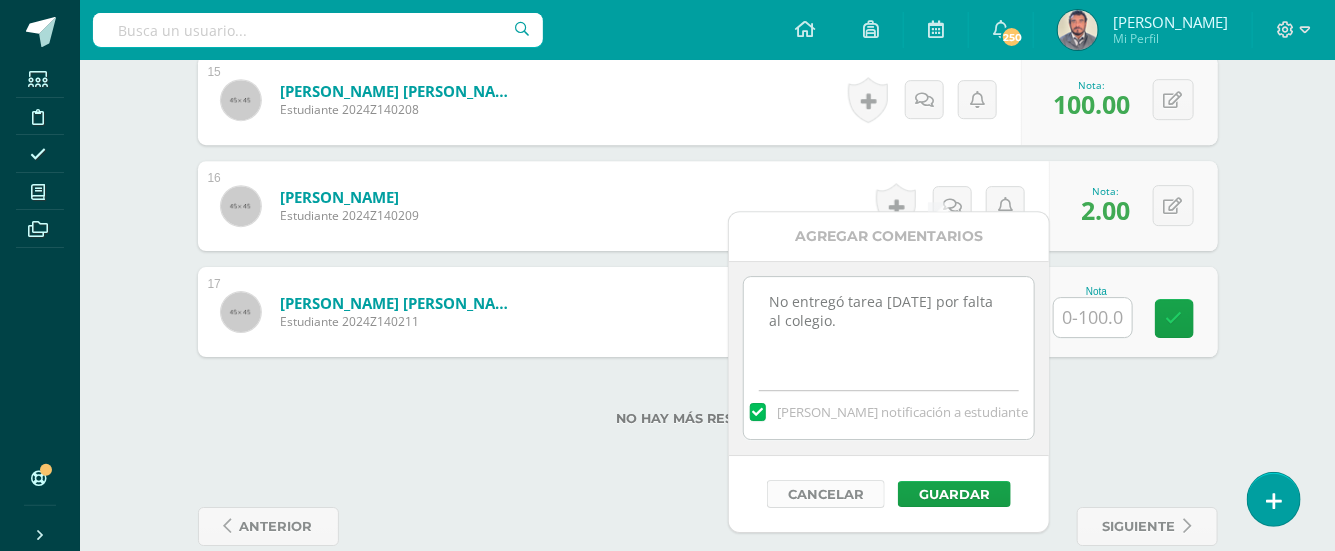 scroll, scrollTop: 2384, scrollLeft: 0, axis: vertical 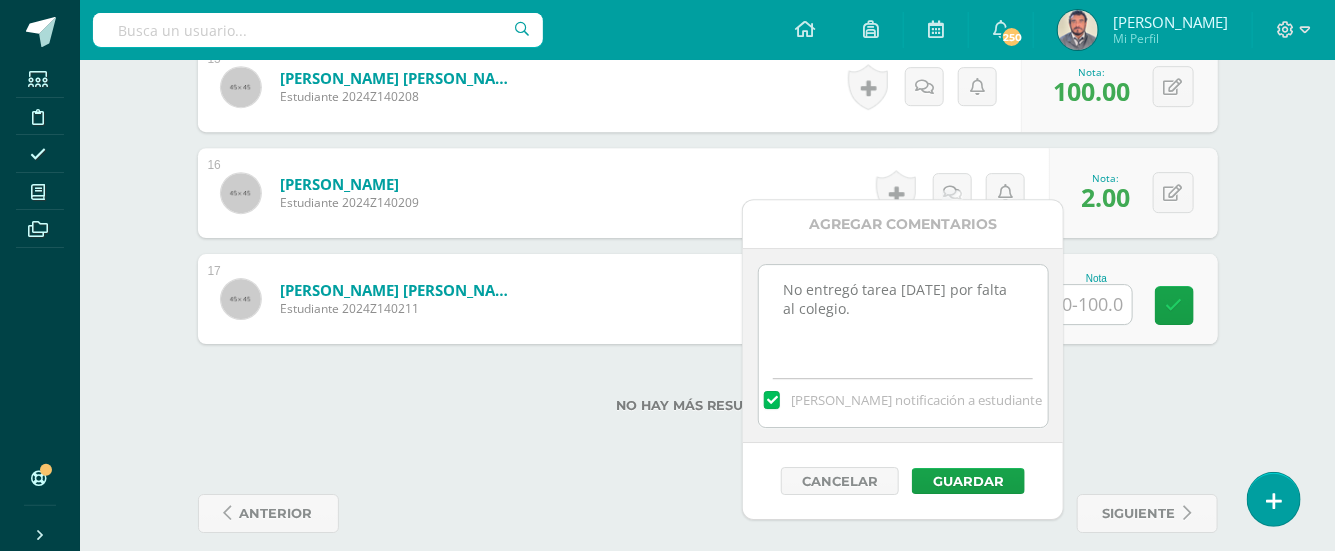 drag, startPoint x: 913, startPoint y: 290, endPoint x: 914, endPoint y: 324, distance: 34.0147 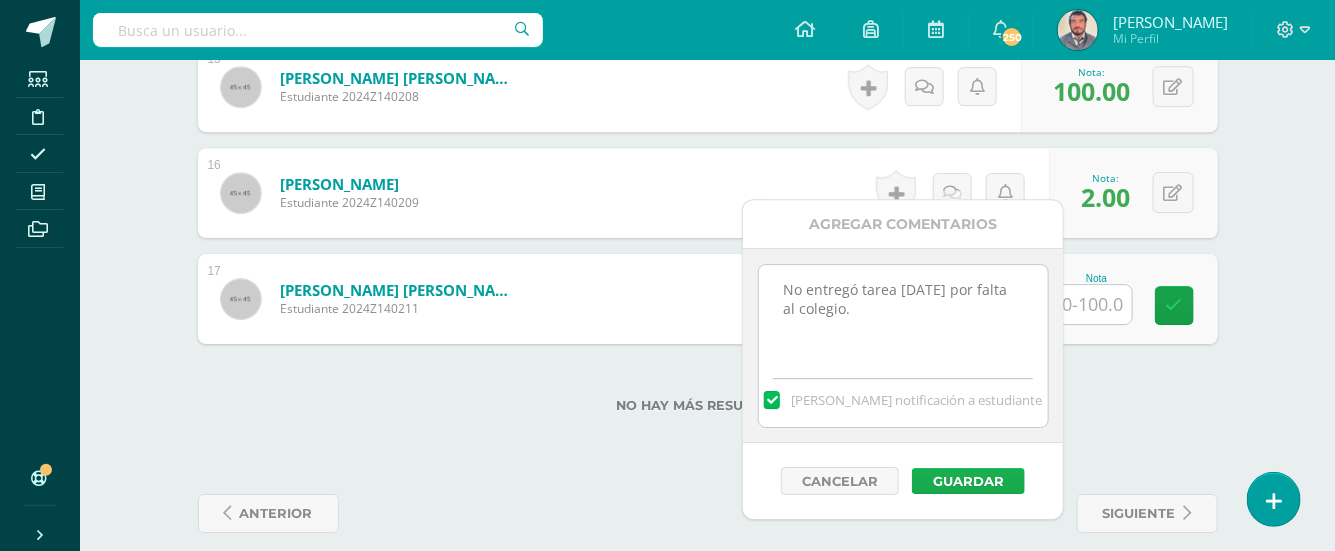 type on "No entregó tarea 10/07/25 por falta al colegio." 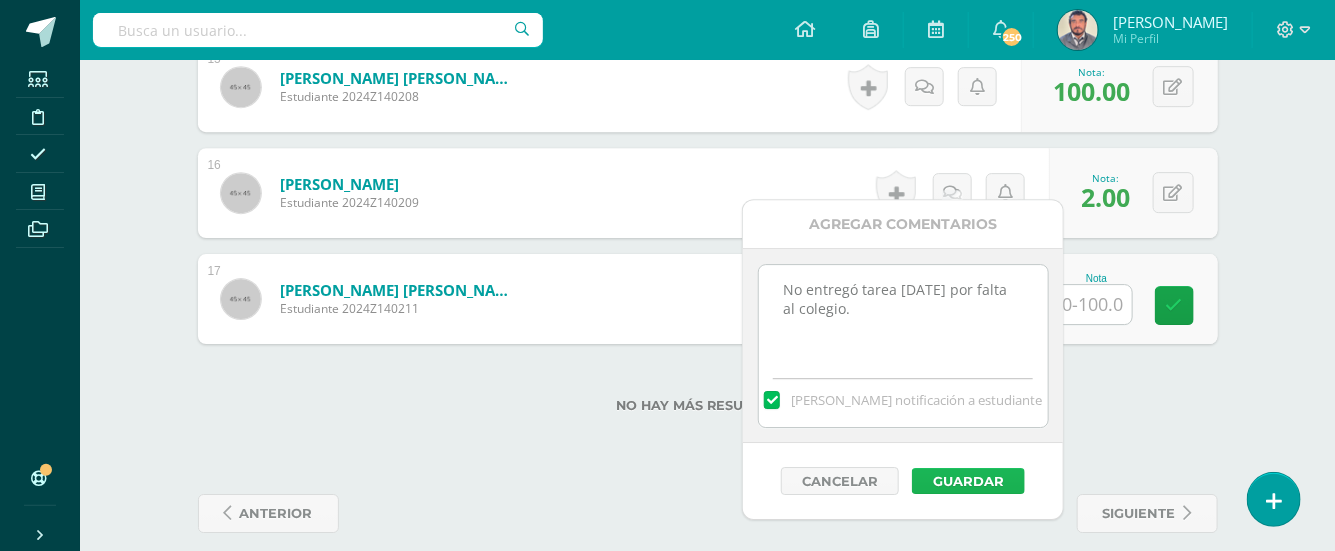 click on "Guardar" at bounding box center (968, 481) 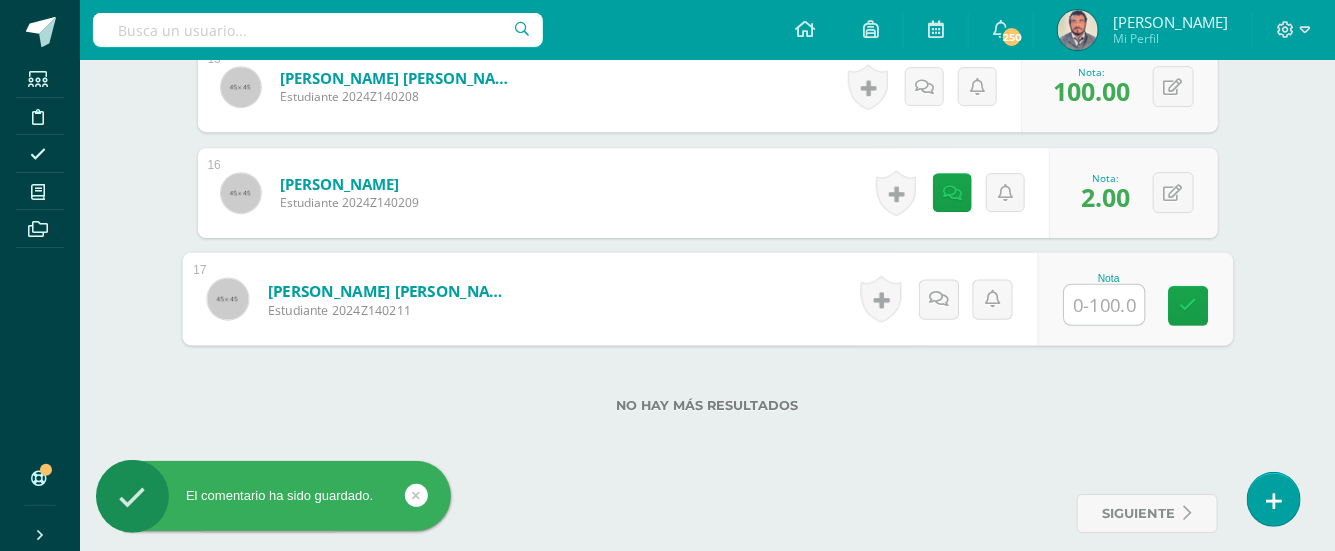 click at bounding box center [1104, 305] 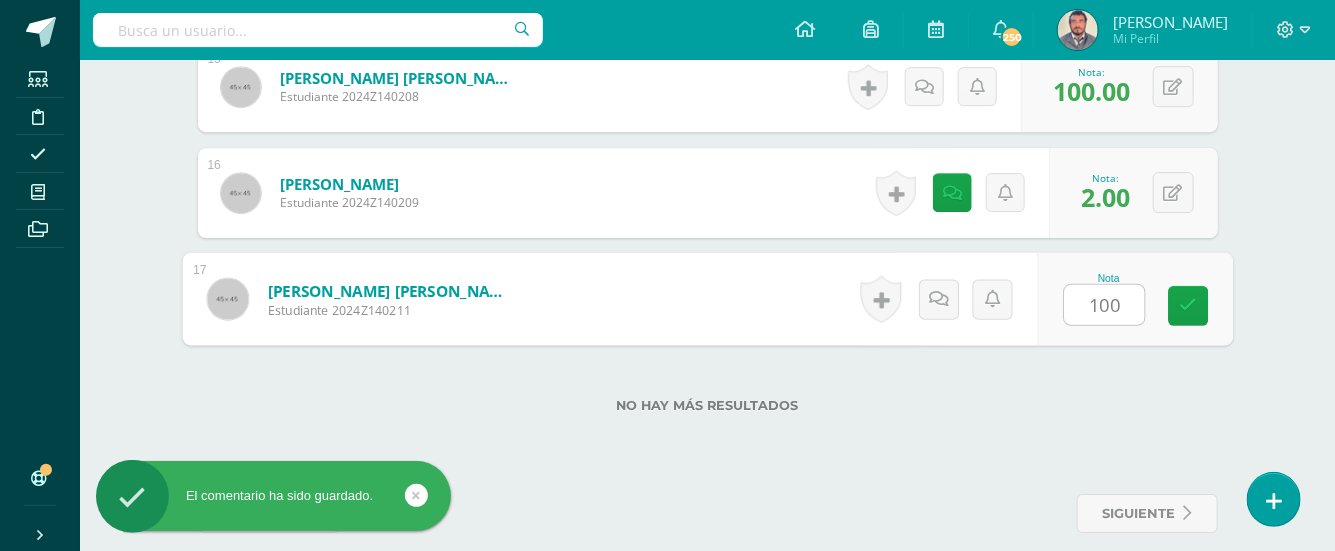 type on "100" 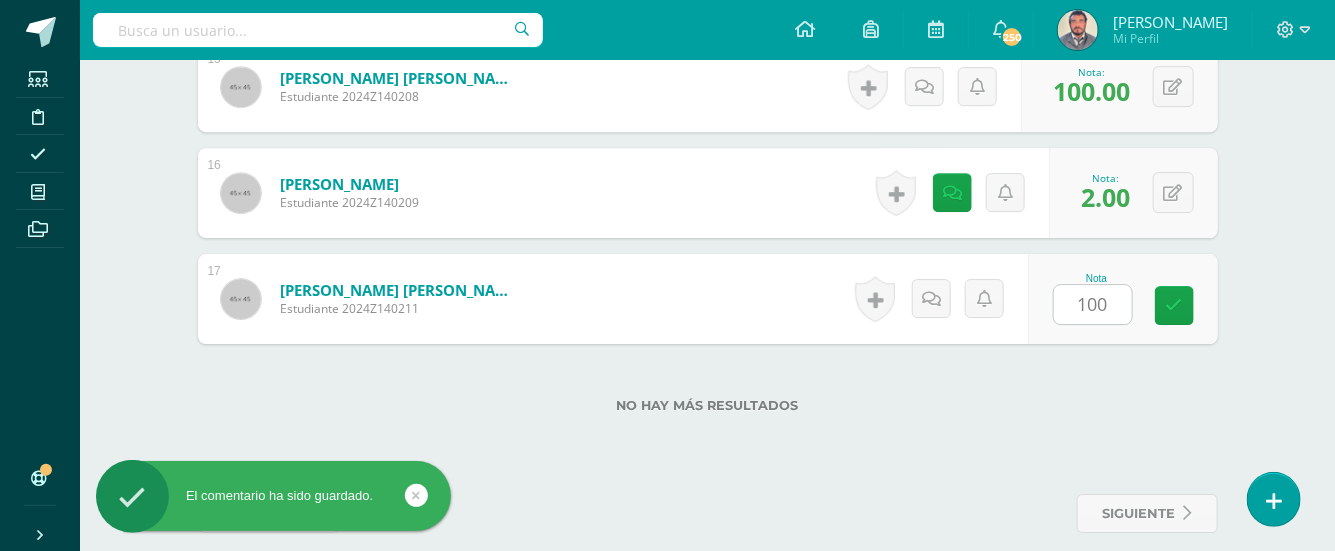 click on "No hay más resultados" at bounding box center [708, 390] 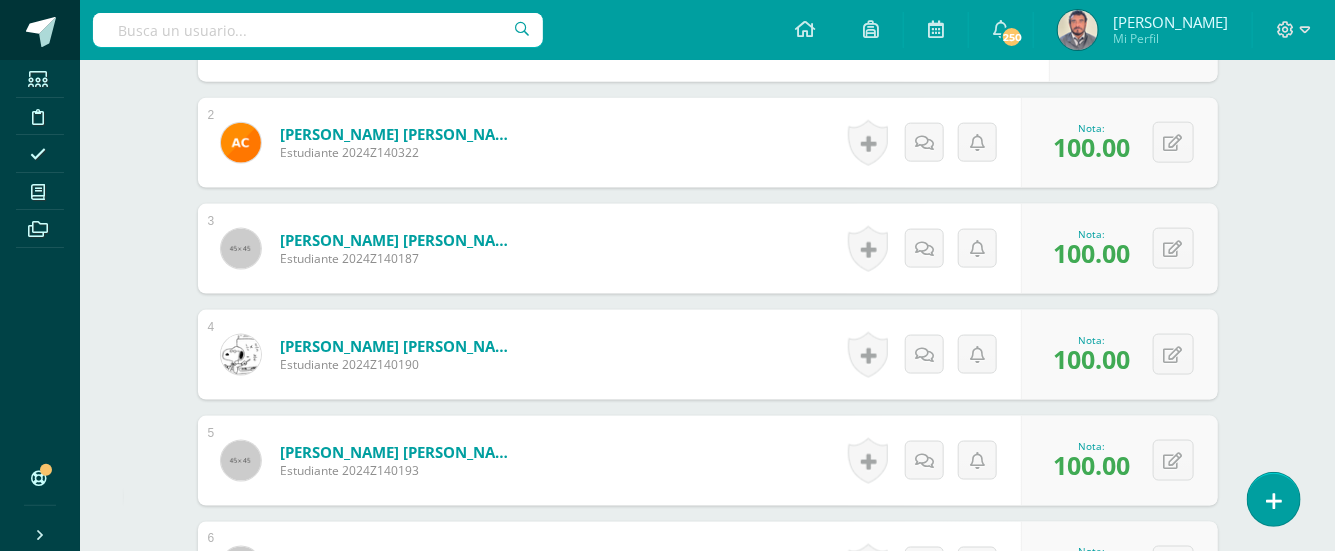 scroll, scrollTop: 917, scrollLeft: 0, axis: vertical 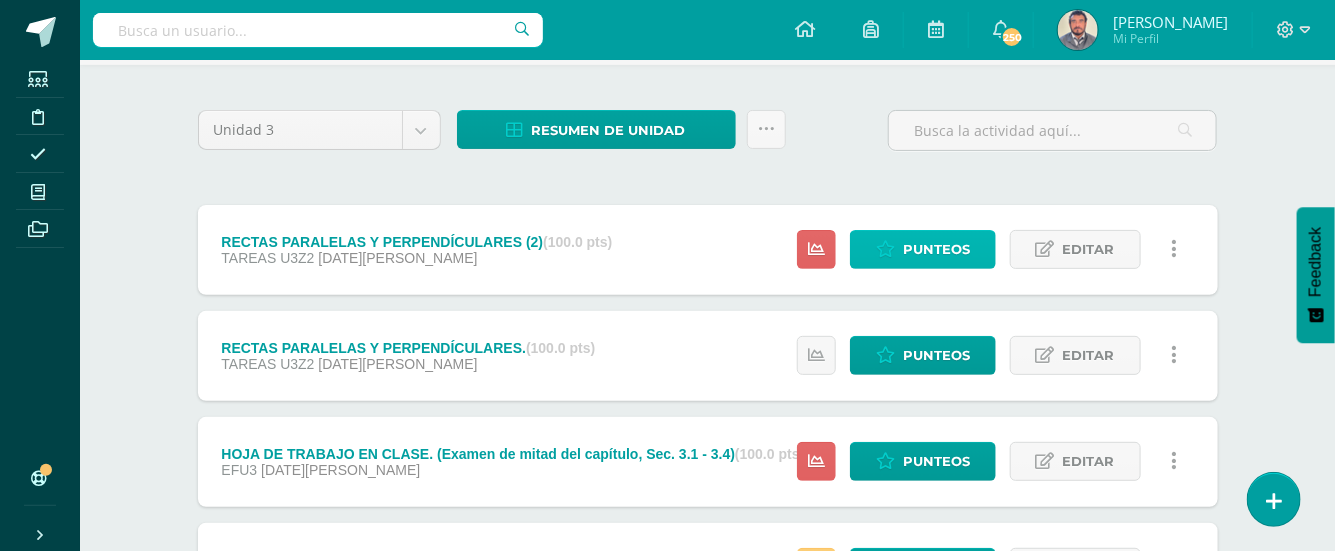 click on "Punteos" at bounding box center (936, 249) 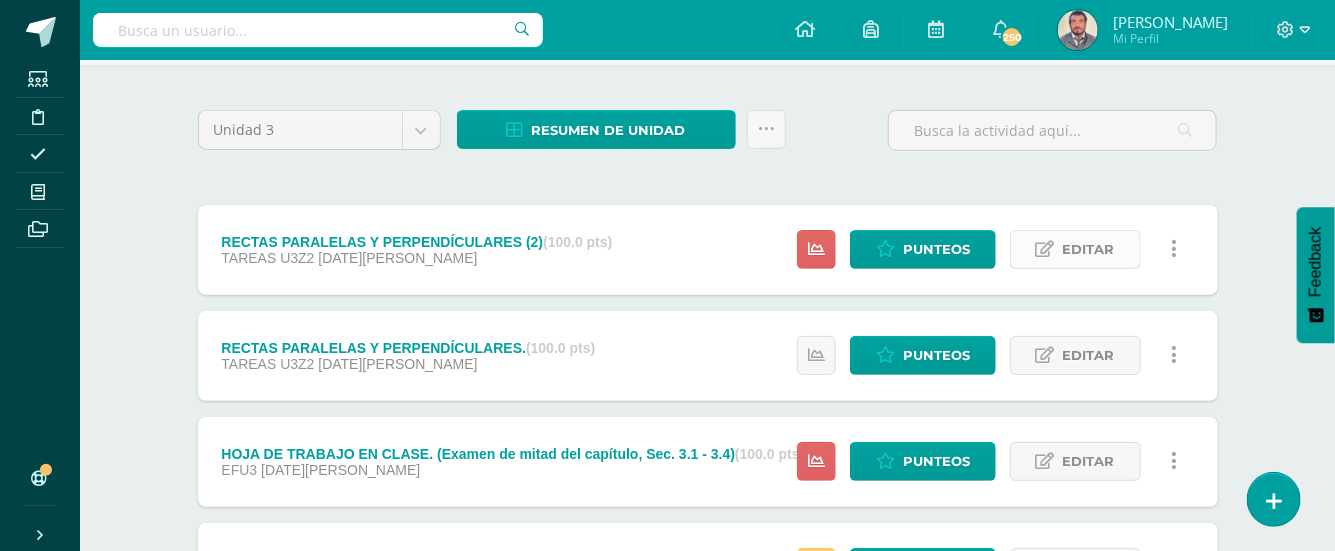 click on "Editar" at bounding box center [1089, 249] 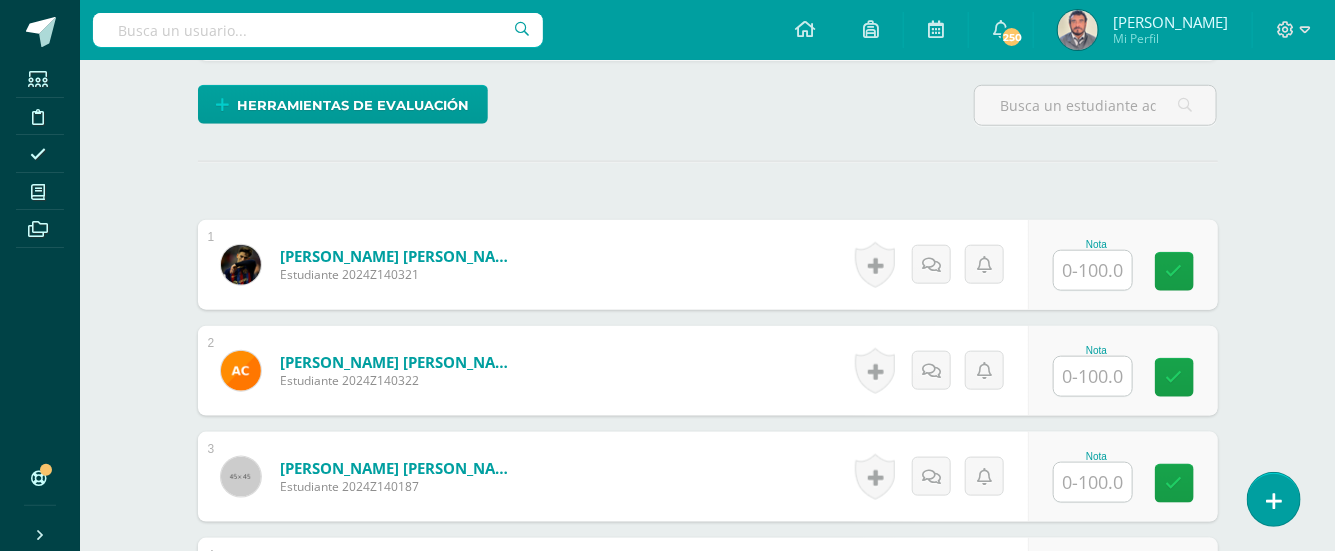 scroll, scrollTop: 704, scrollLeft: 0, axis: vertical 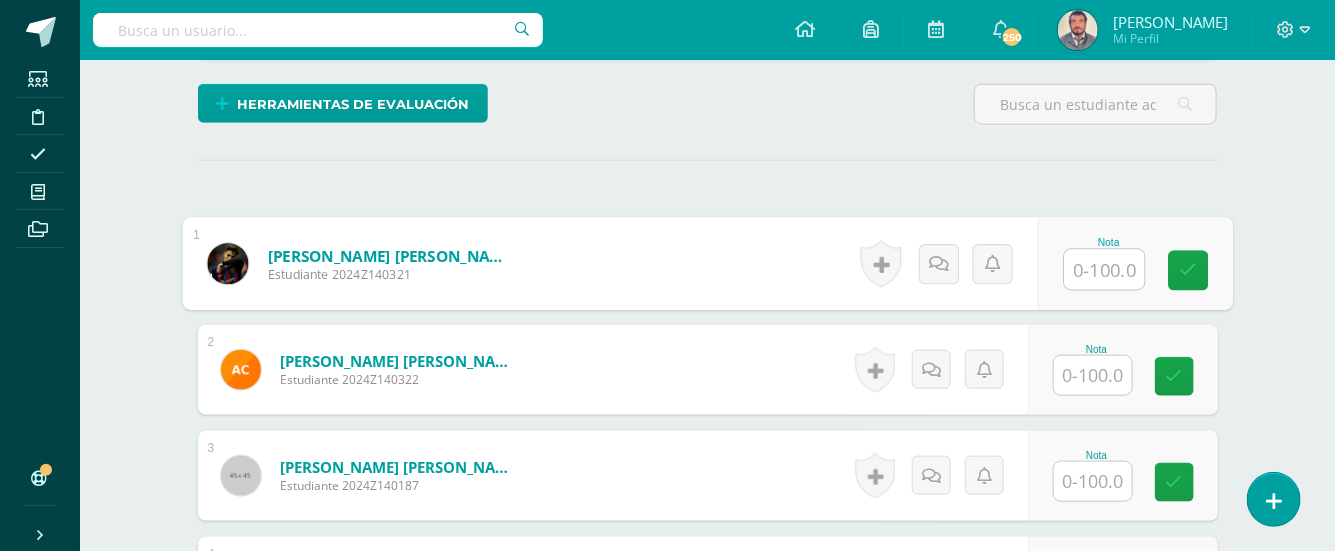 click at bounding box center [1104, 270] 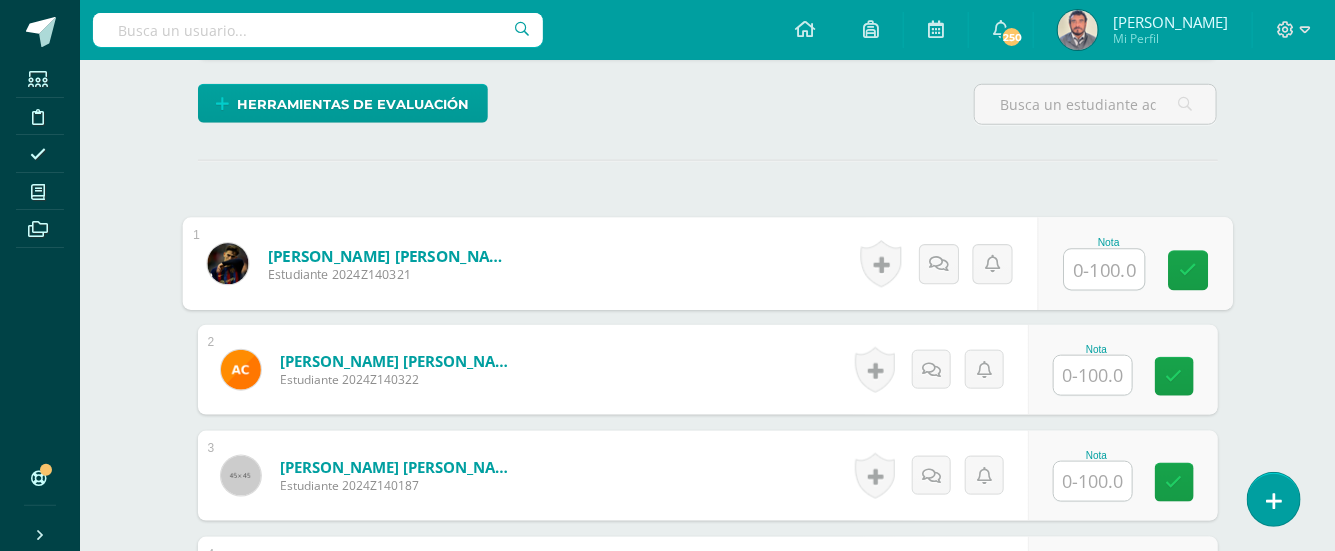 scroll, scrollTop: 704, scrollLeft: 0, axis: vertical 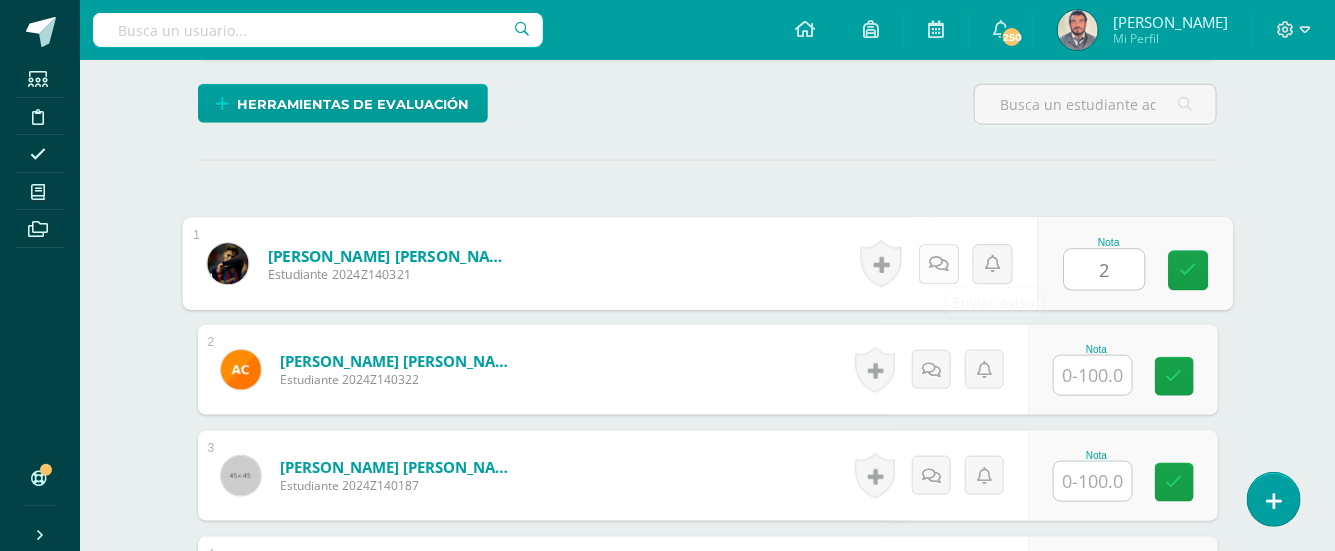 type on "2" 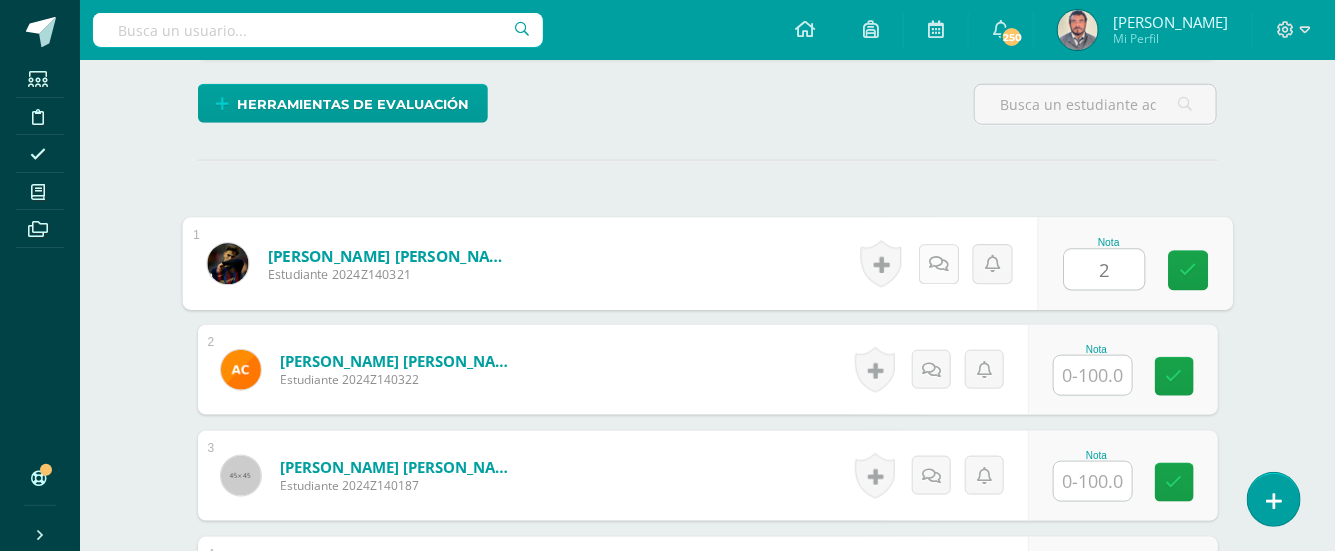 click at bounding box center (938, 264) 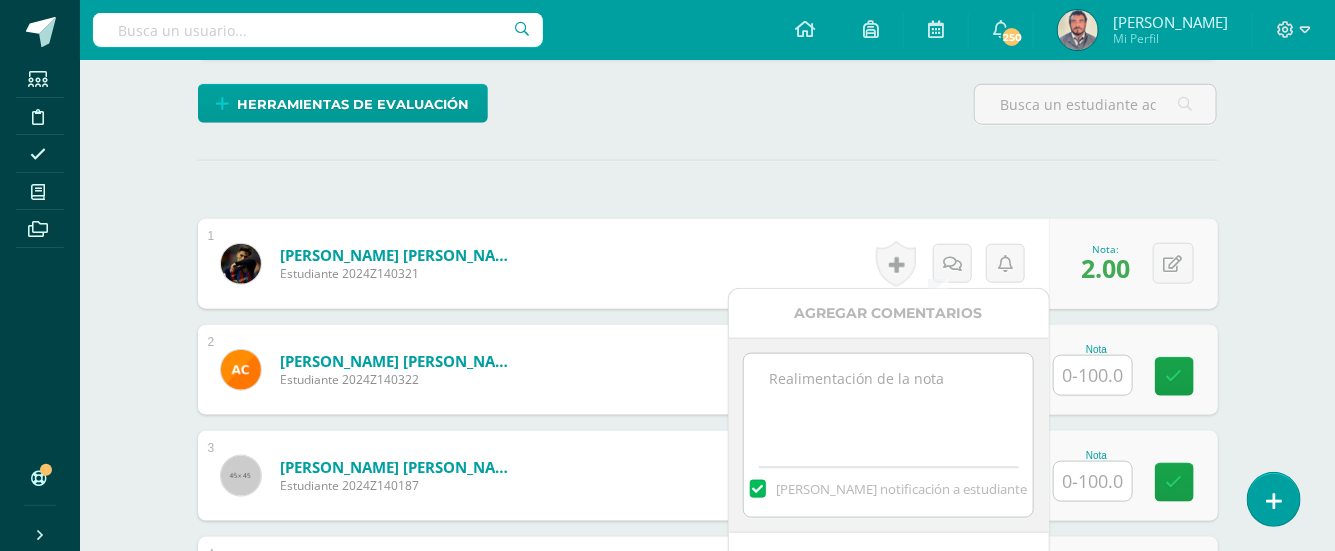 click at bounding box center [888, 404] 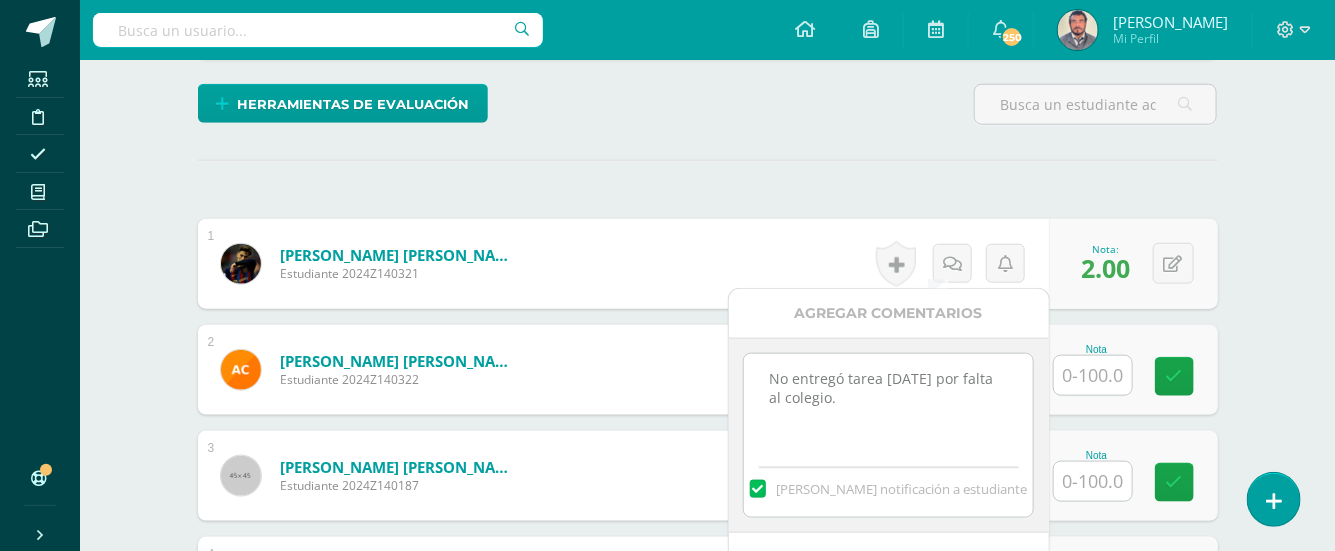 click on "No entregó tarea [DATE] por falta al colegio." at bounding box center [888, 404] 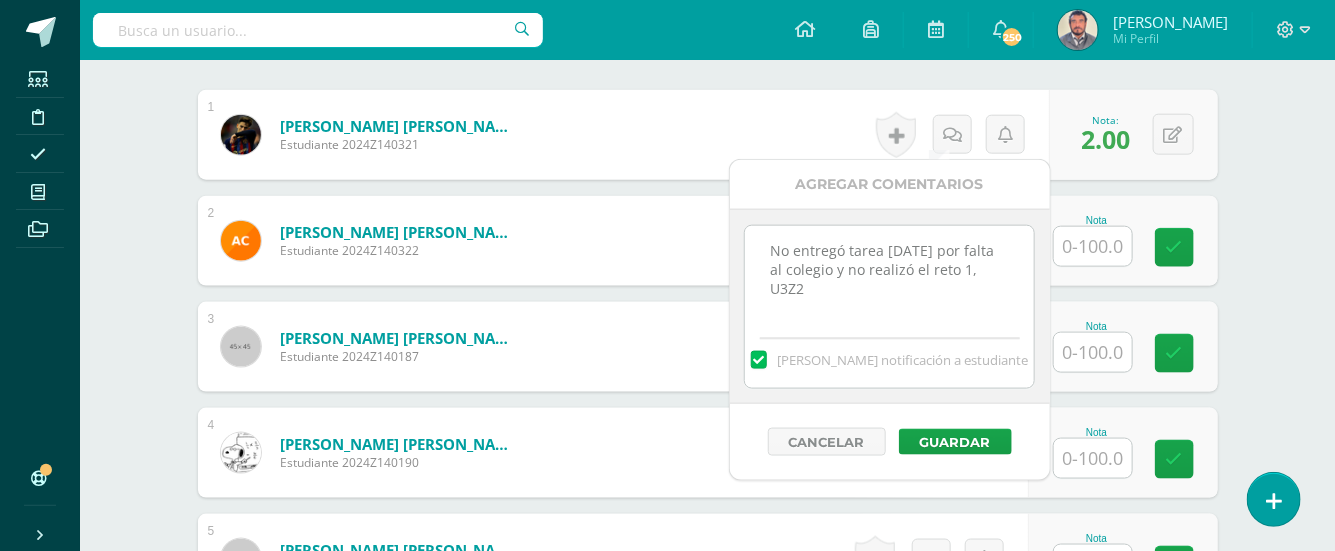scroll, scrollTop: 971, scrollLeft: 0, axis: vertical 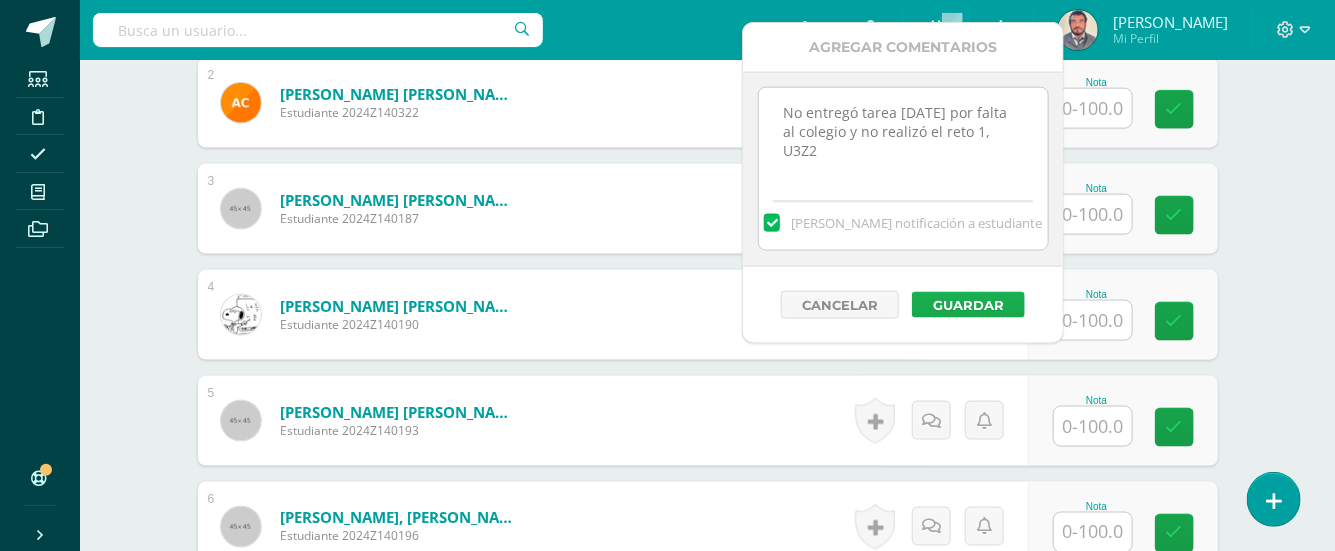 type on "No entregó tarea [DATE] por falta al colegio y no realizó el reto 1, U3Z2" 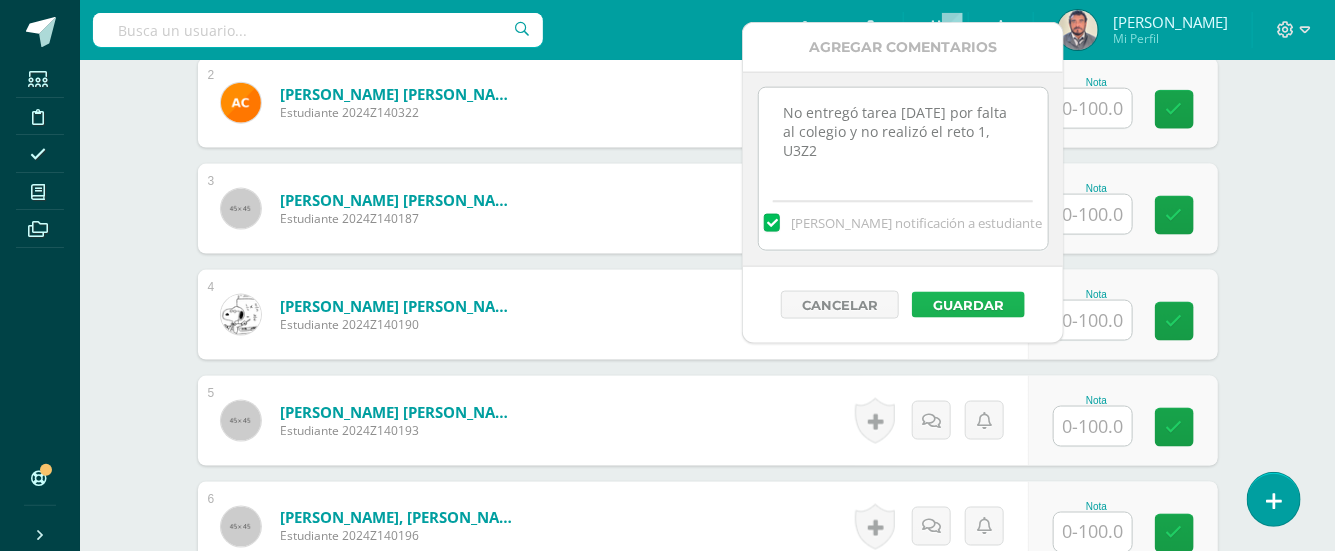 click on "Guardar" at bounding box center (968, 305) 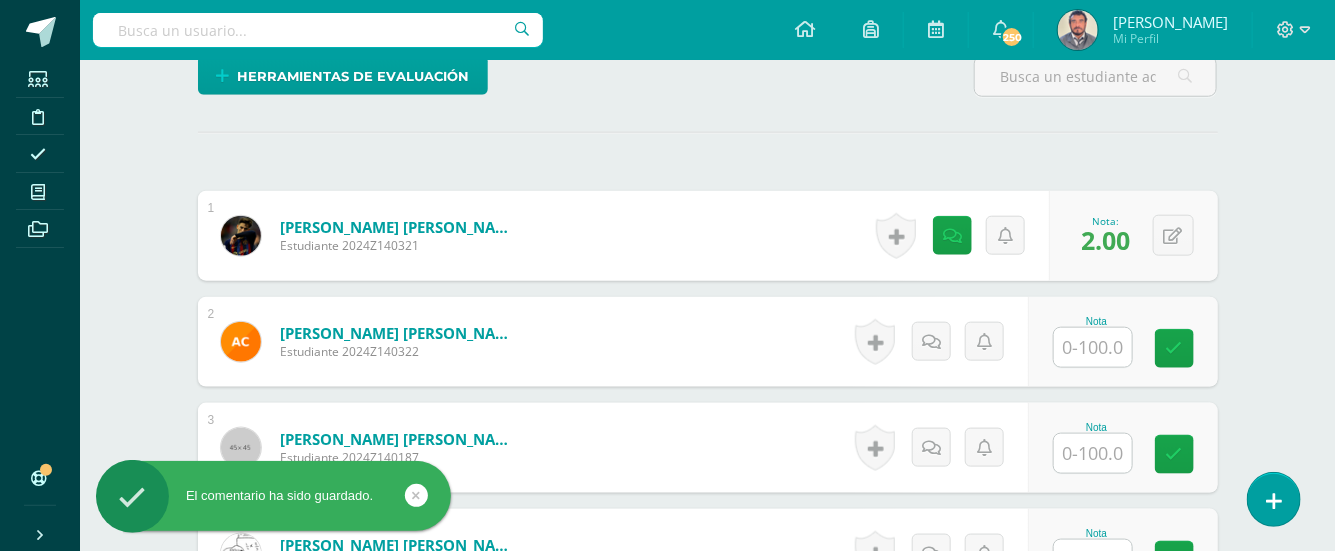 scroll, scrollTop: 838, scrollLeft: 0, axis: vertical 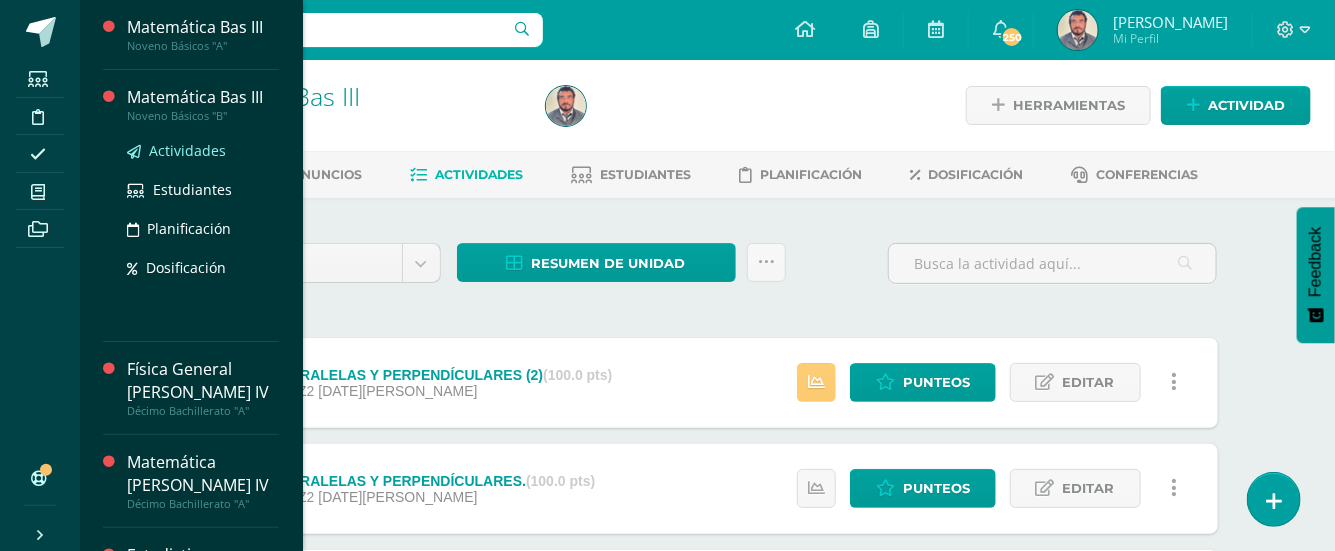 click on "Actividades" at bounding box center (187, 150) 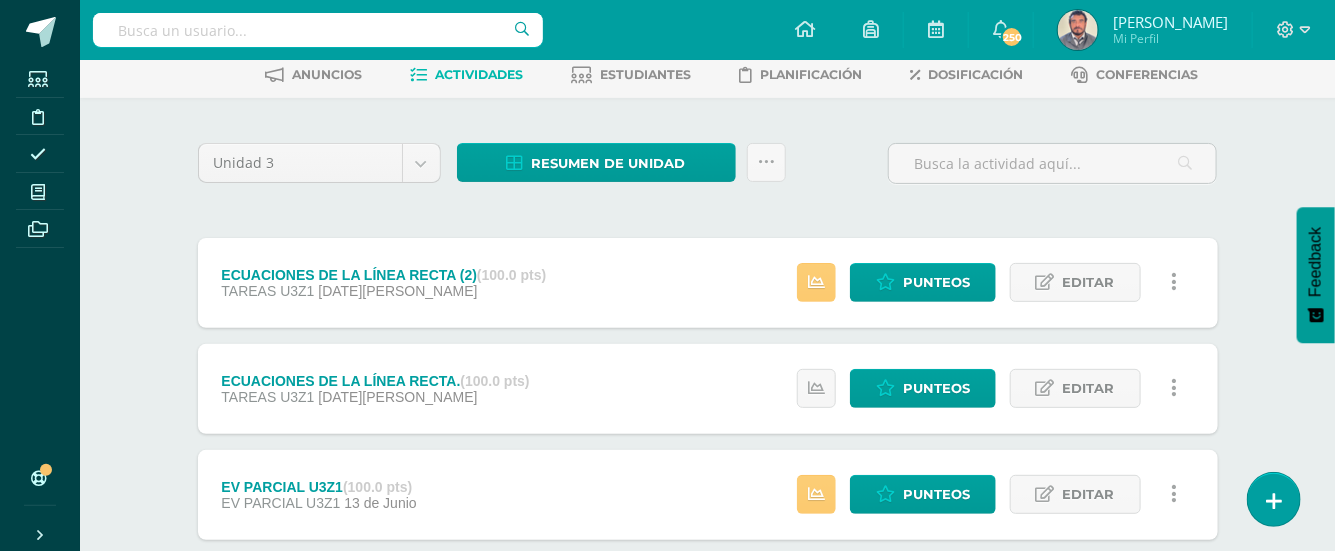 scroll, scrollTop: 133, scrollLeft: 0, axis: vertical 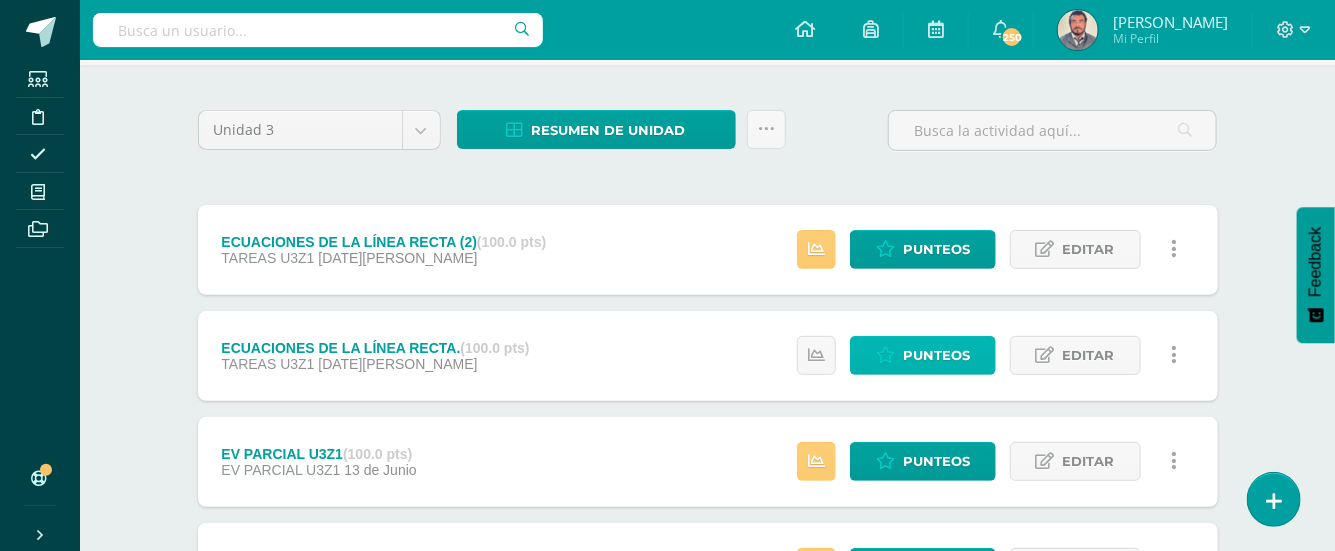 click on "Punteos" at bounding box center [936, 355] 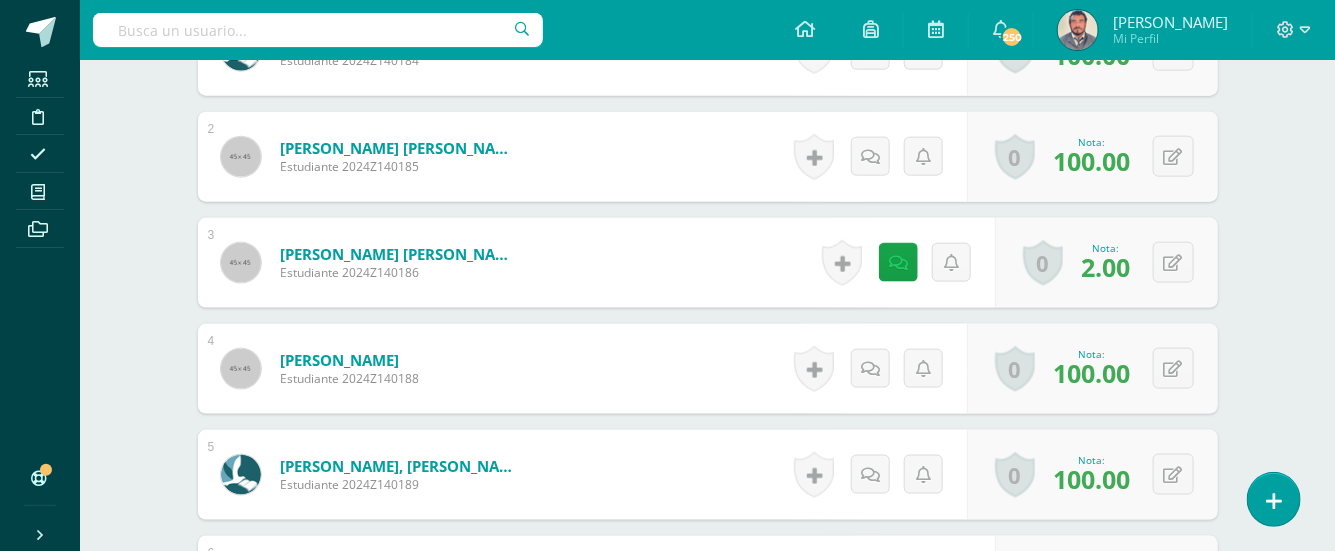 scroll, scrollTop: 898, scrollLeft: 0, axis: vertical 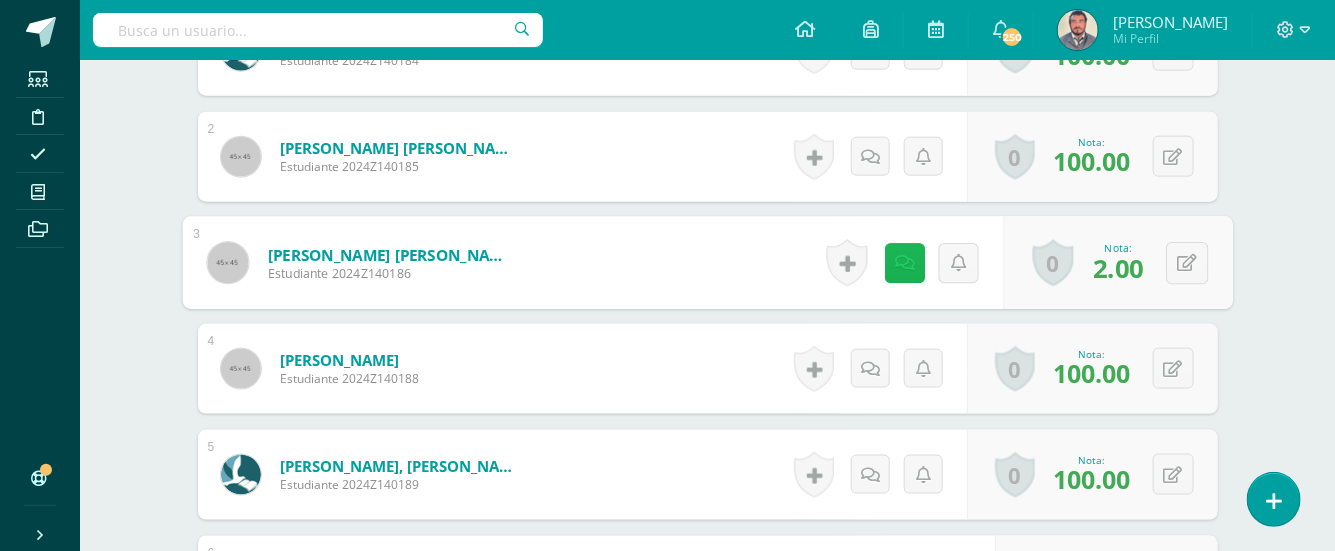 click at bounding box center [904, 262] 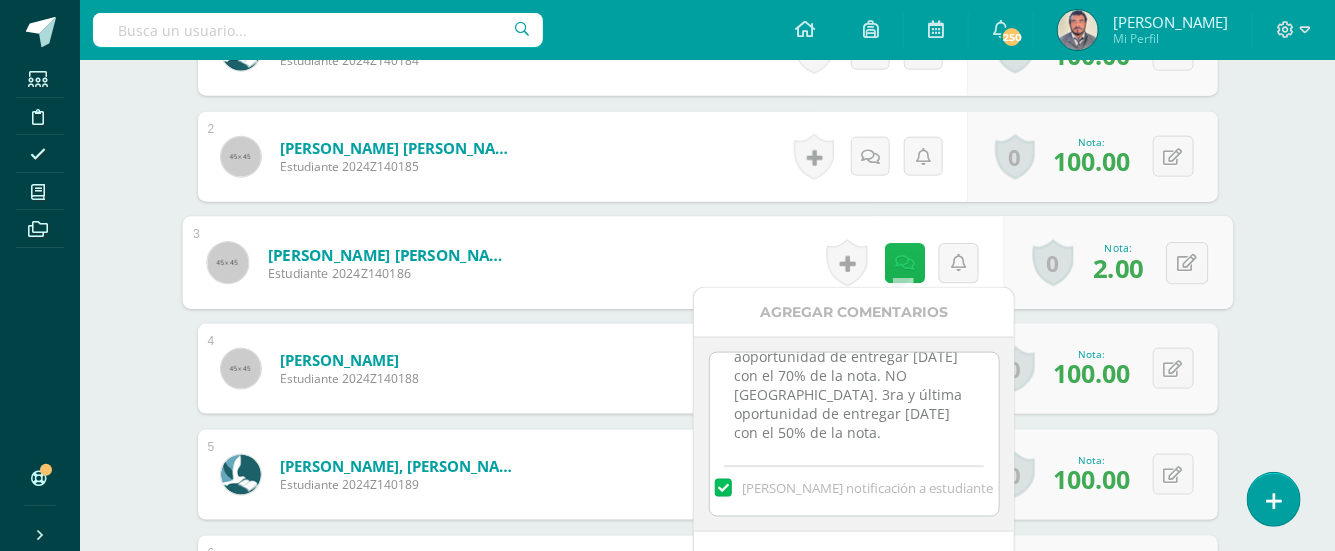 scroll, scrollTop: 63, scrollLeft: 0, axis: vertical 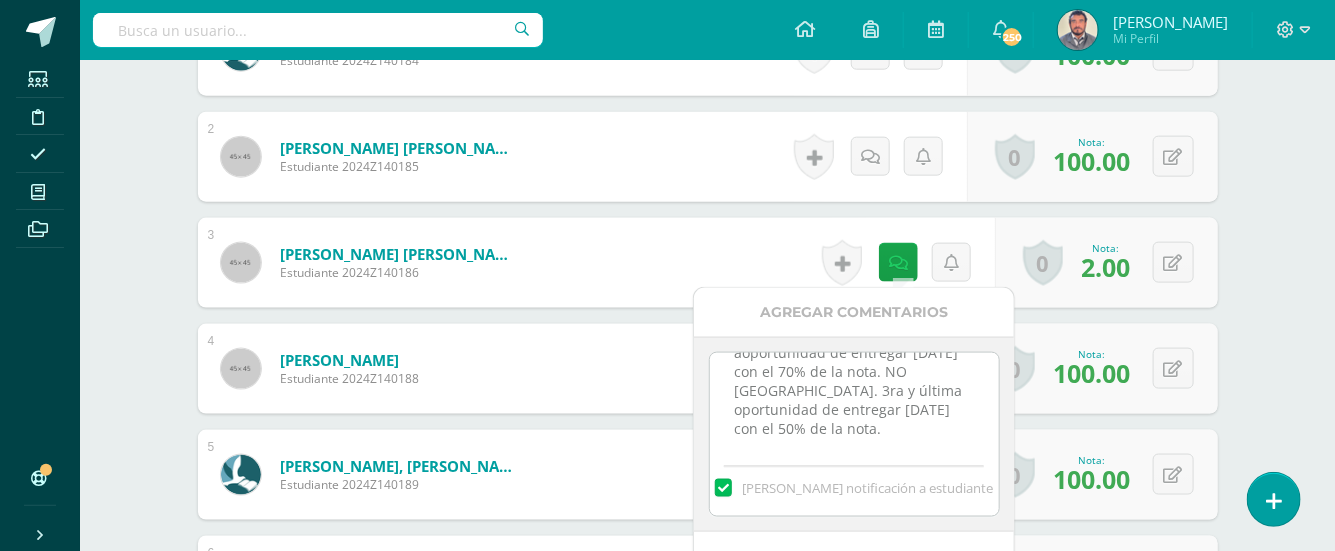 click on "No entregó tarea [DATE]. 2d aoportunidad de entregar [DATE] con el 70% de la nota. NO [GEOGRAPHIC_DATA]. 3ra y última oportunidad de entregar [DATE] con el 50% de la nota." at bounding box center (854, 403) 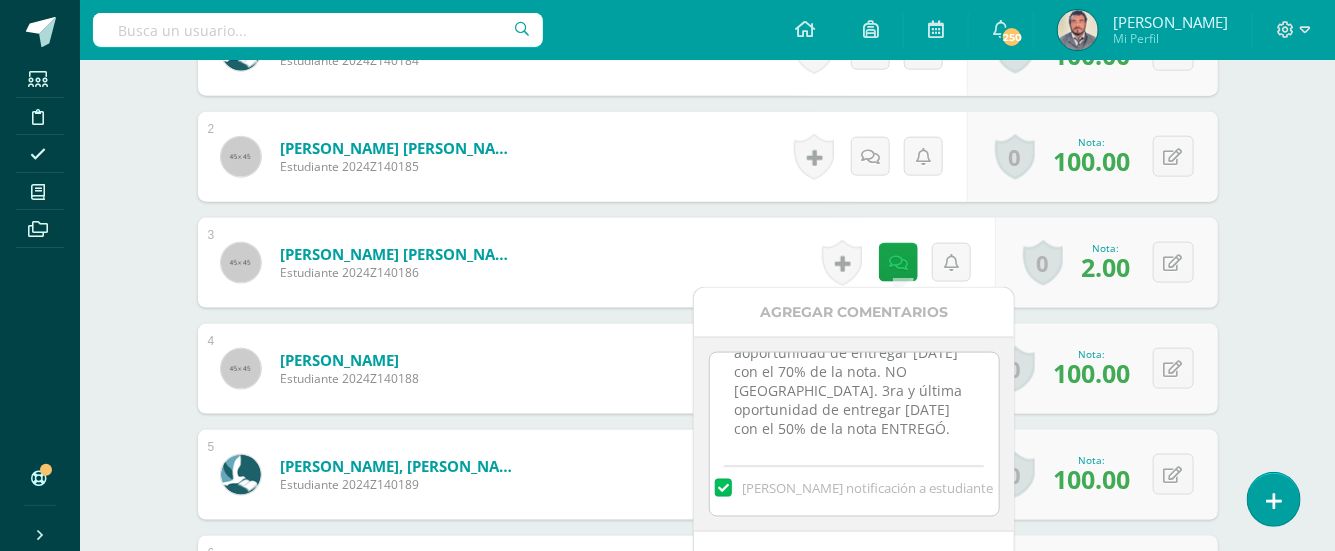 type on "No entregó tarea [DATE]. 2d aoportunidad de entregar [DATE] con el 70% de la nota. NO [GEOGRAPHIC_DATA]. 3ra y última oportunidad de entregar [DATE] con el 50% de la nota ENTREGÓ." 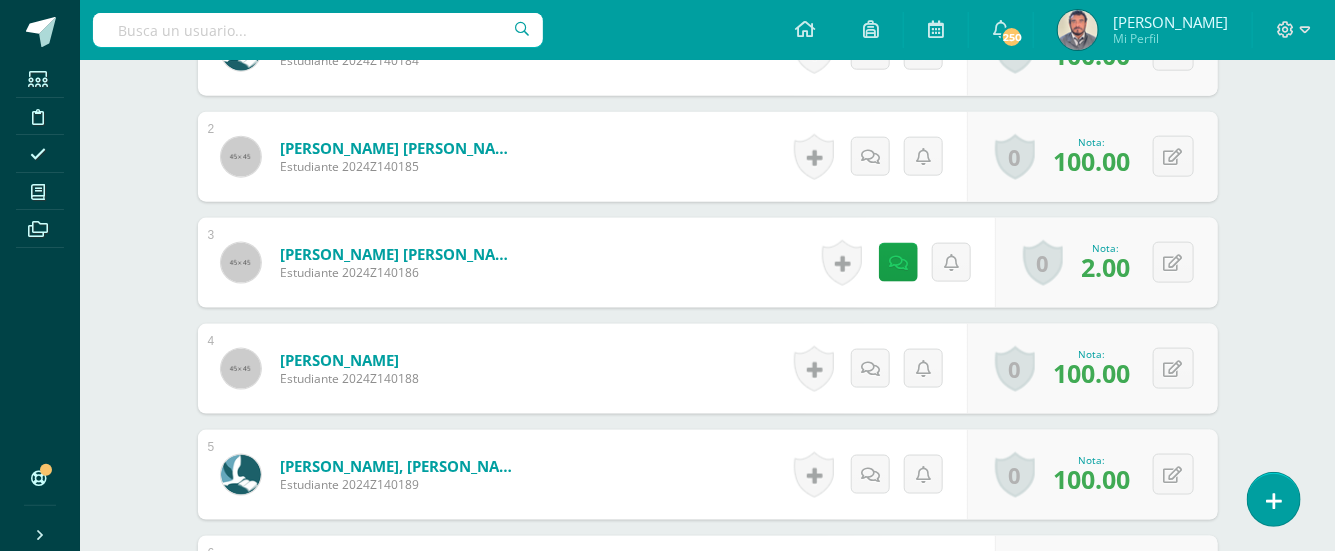 click on "2.00" at bounding box center (1106, 267) 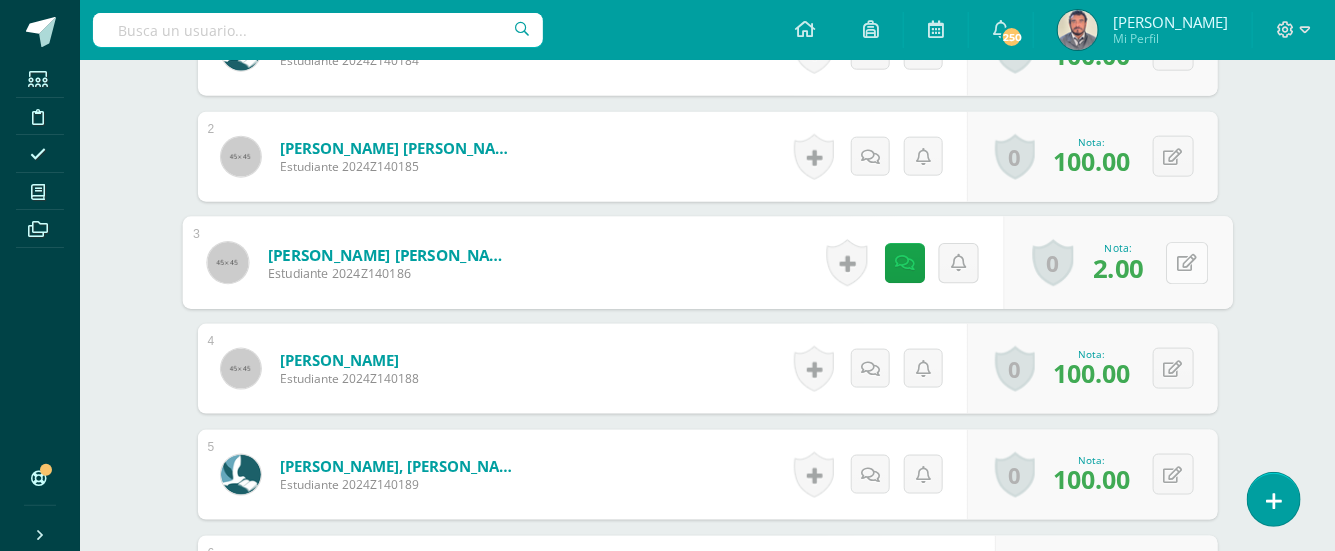 click at bounding box center [1187, 263] 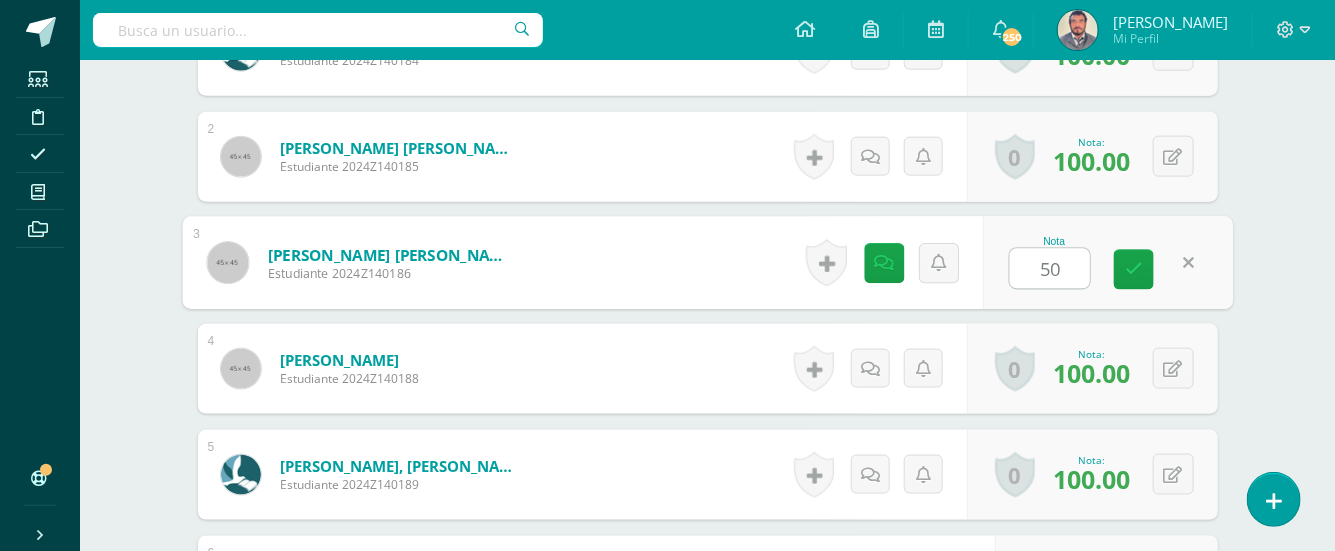 type on "50" 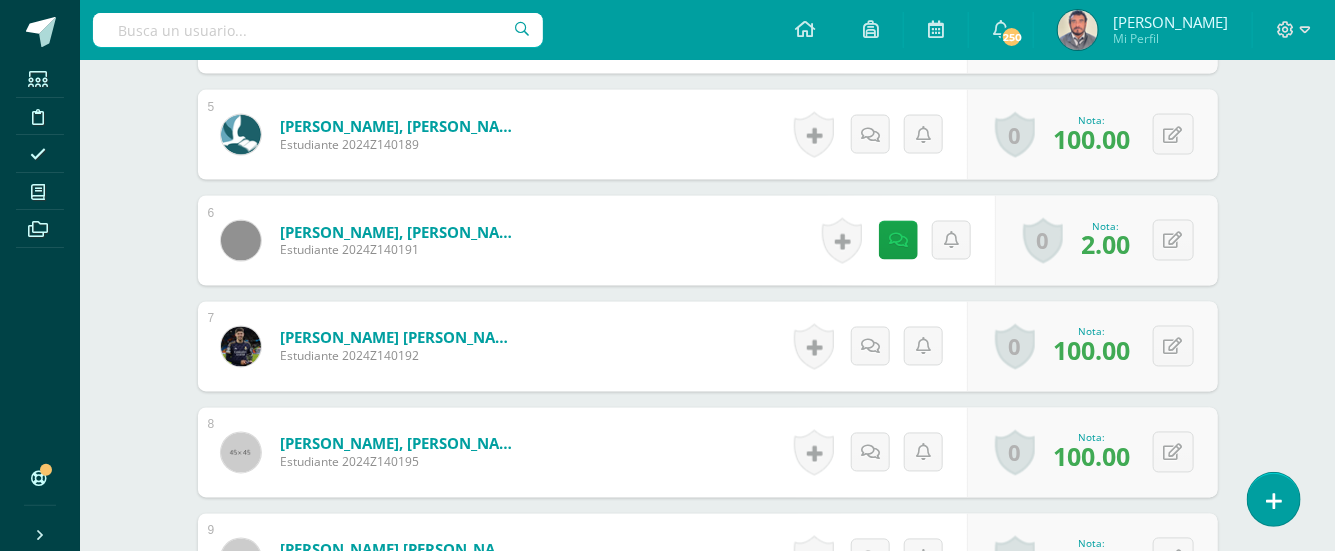 scroll, scrollTop: 1298, scrollLeft: 0, axis: vertical 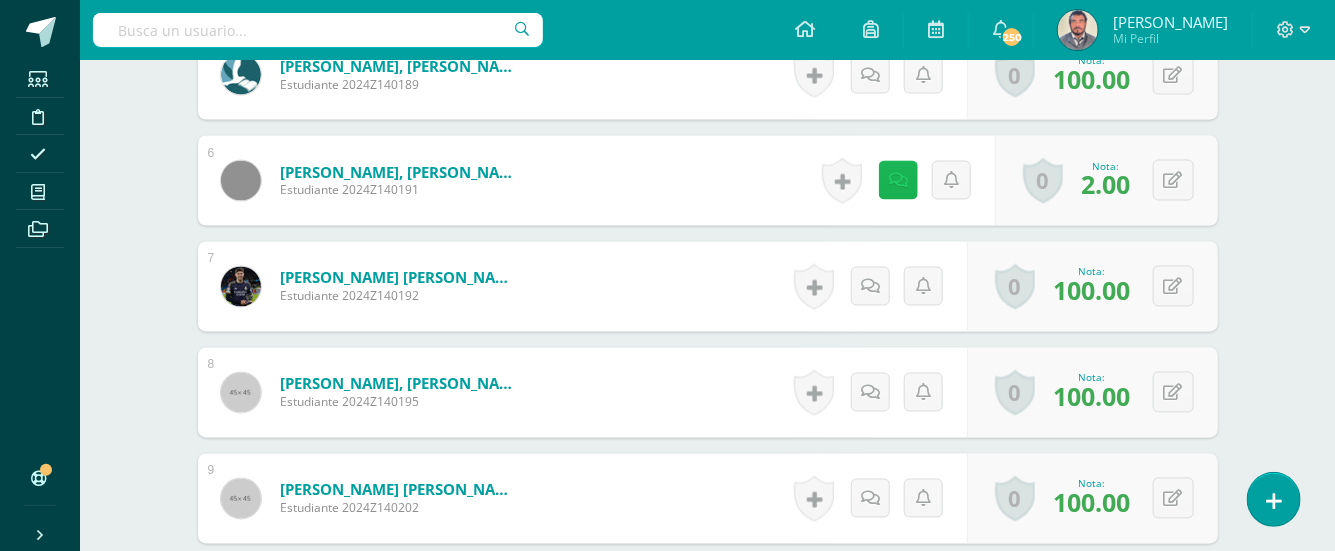 click at bounding box center [898, 181] 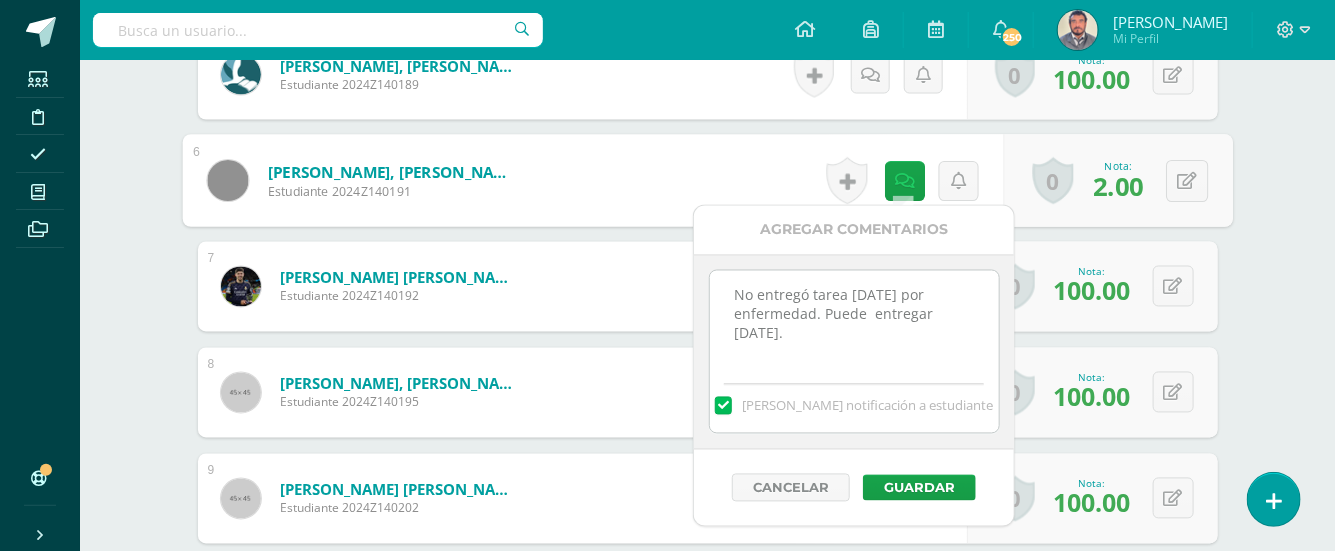 click on "No entregó tarea martes 02/07/25 por enfermedad. Puede  entregar lunes 07/07/25." at bounding box center [854, 321] 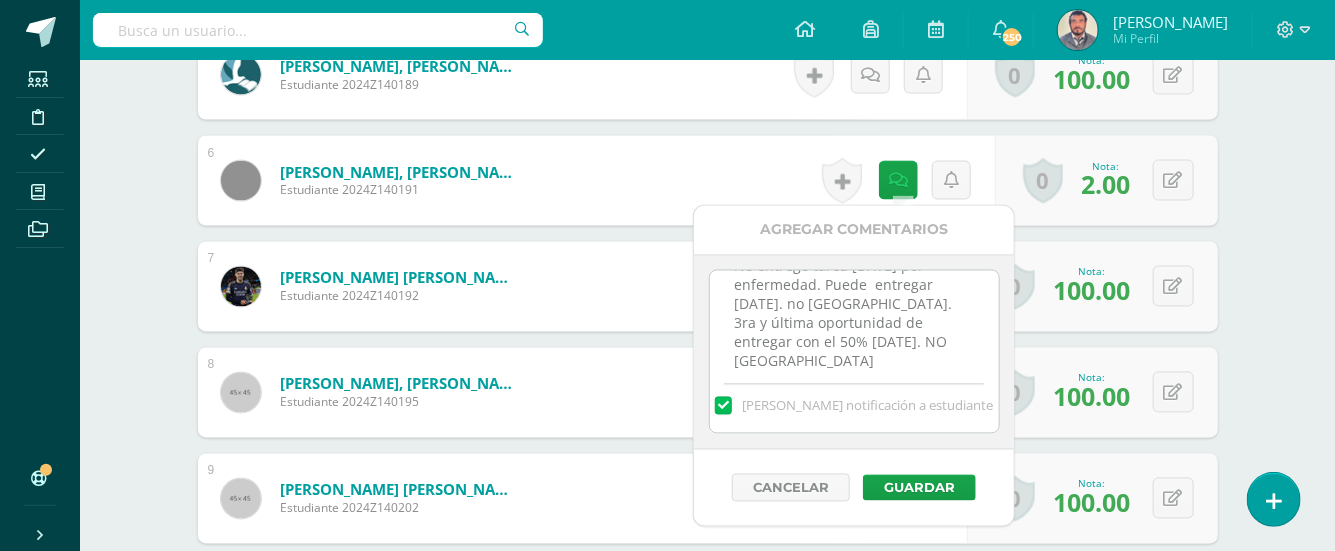 scroll, scrollTop: 48, scrollLeft: 0, axis: vertical 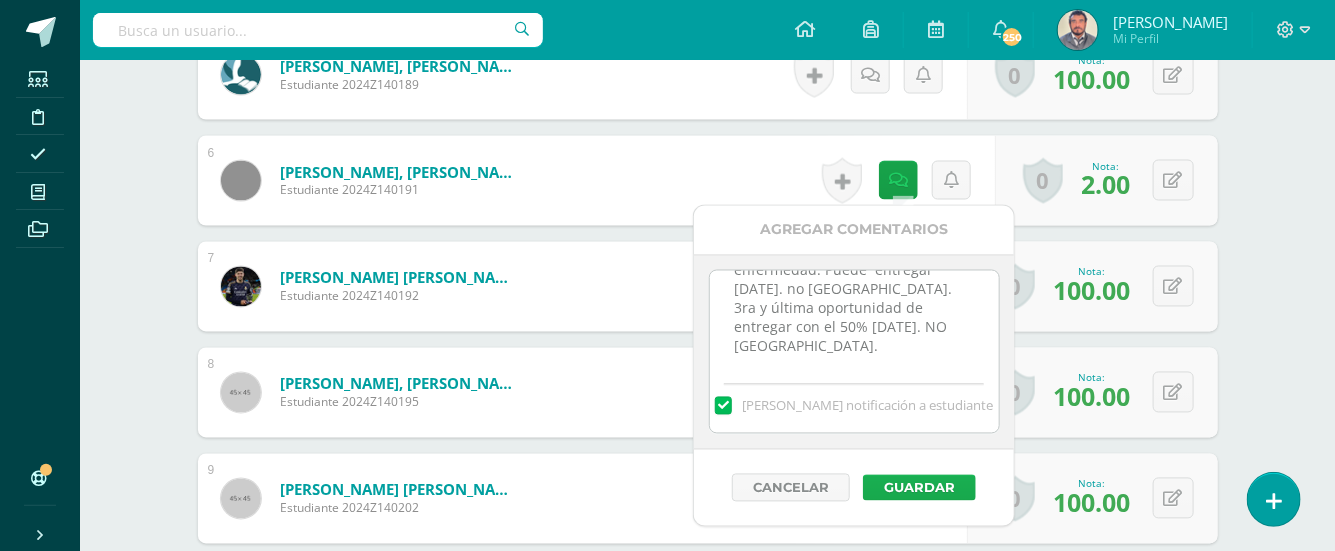 type on "No entregó tarea martes 02/07/25 por enfermedad. Puede  entregar lunes 07/07/25. no entregó. 3ra y última oportunidad de entregar con el 50% jueves 10/07/25. NO ENTREGÓ." 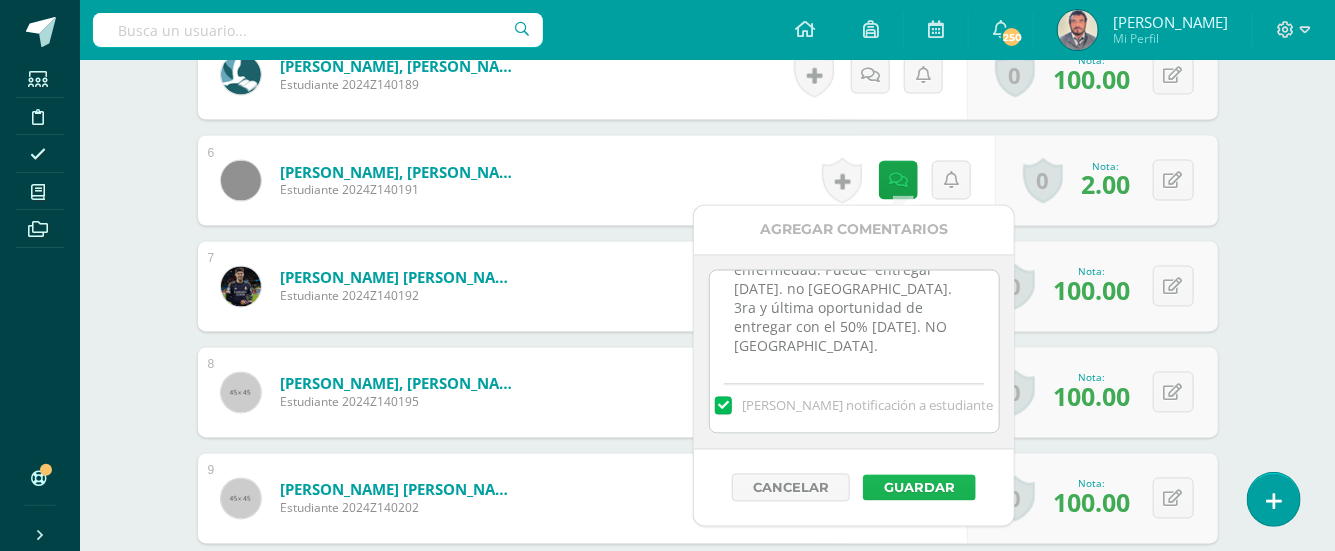 click on "Guardar" at bounding box center (919, 488) 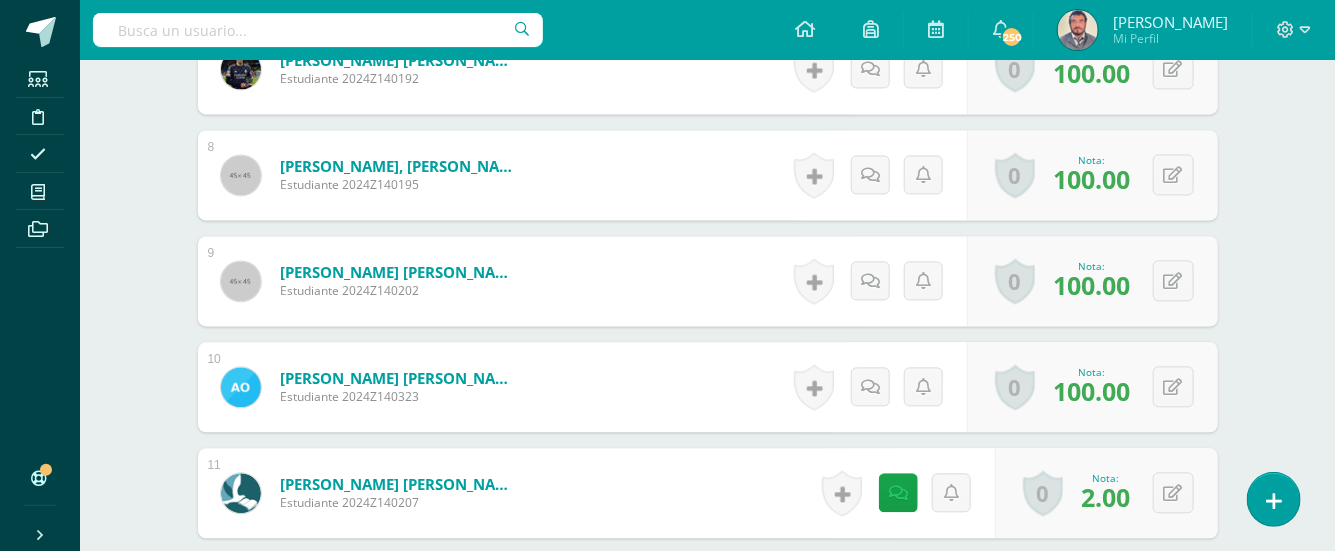 scroll, scrollTop: 1698, scrollLeft: 0, axis: vertical 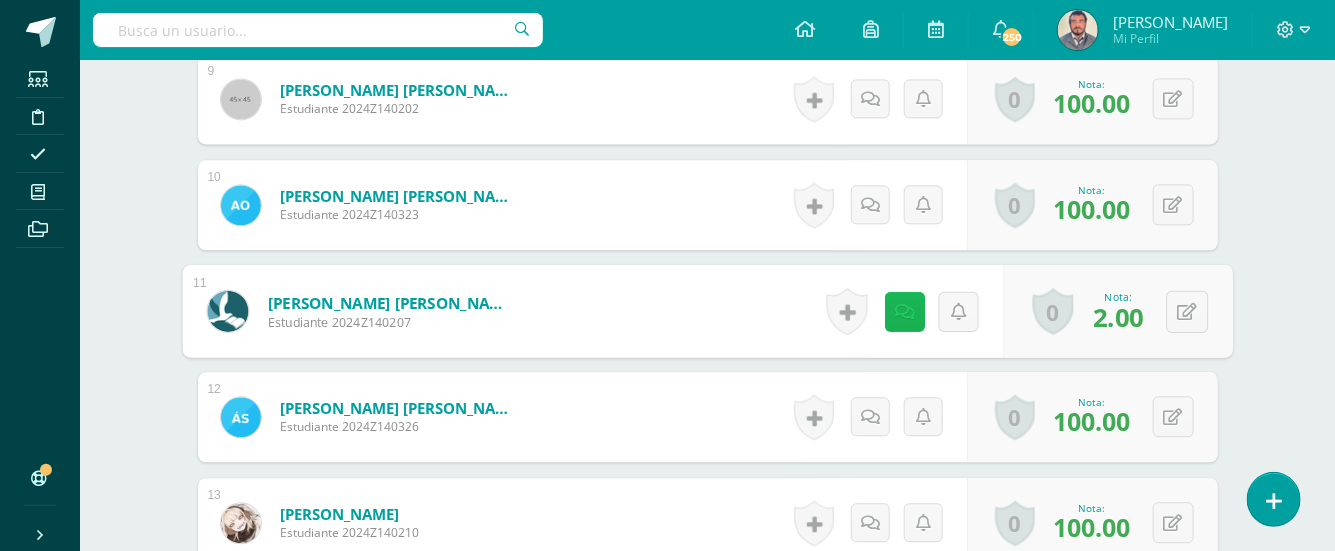 click at bounding box center [904, 311] 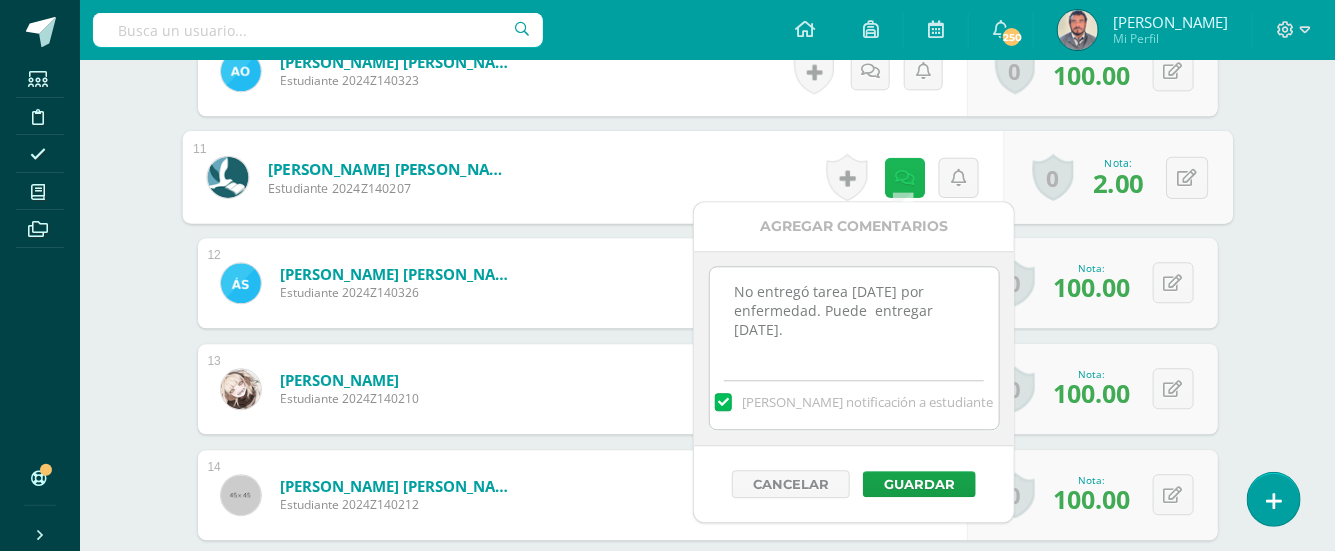 scroll, scrollTop: 1866, scrollLeft: 0, axis: vertical 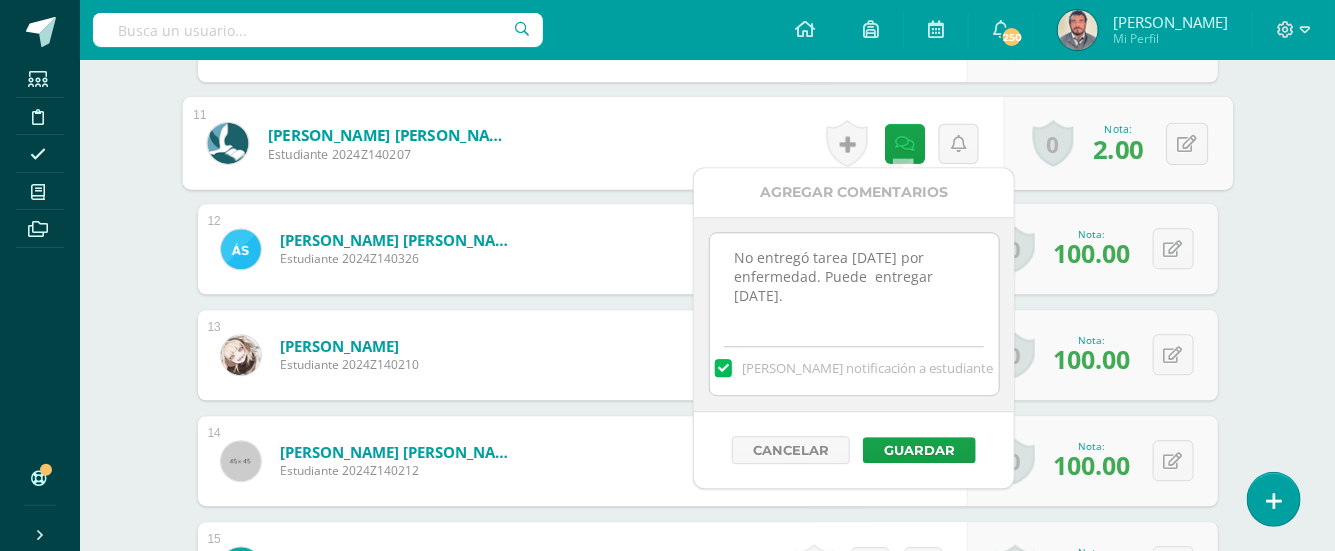 click on "No entregó tarea martes 02/07/25 por enfermedad. Puede  entregar lunes 07/07/25." at bounding box center [854, 283] 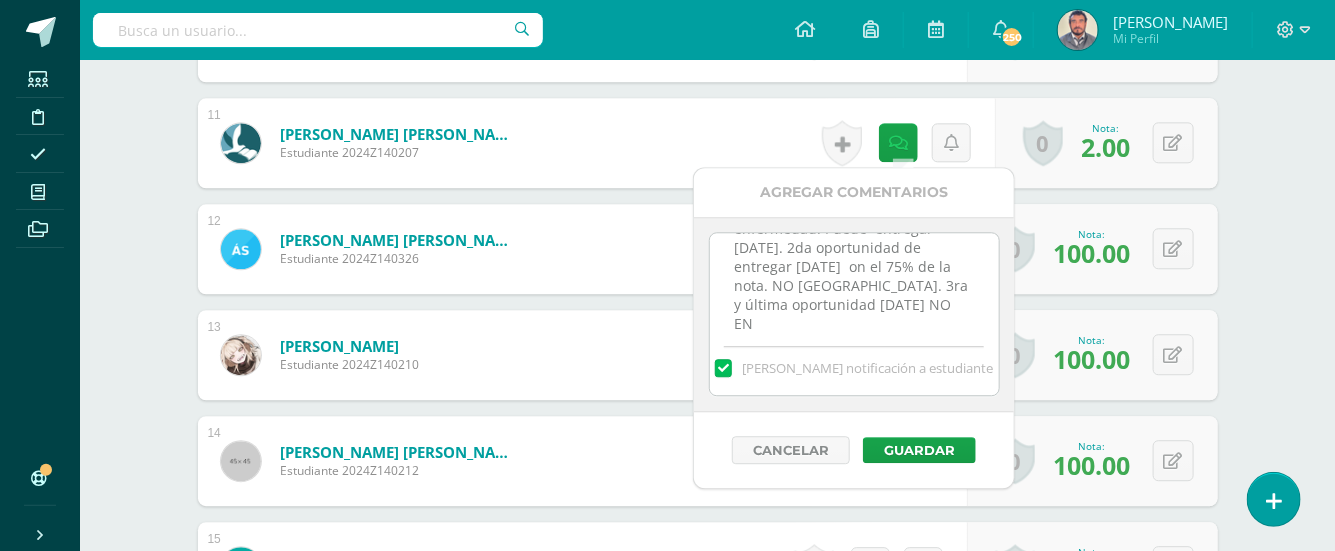 scroll, scrollTop: 67, scrollLeft: 0, axis: vertical 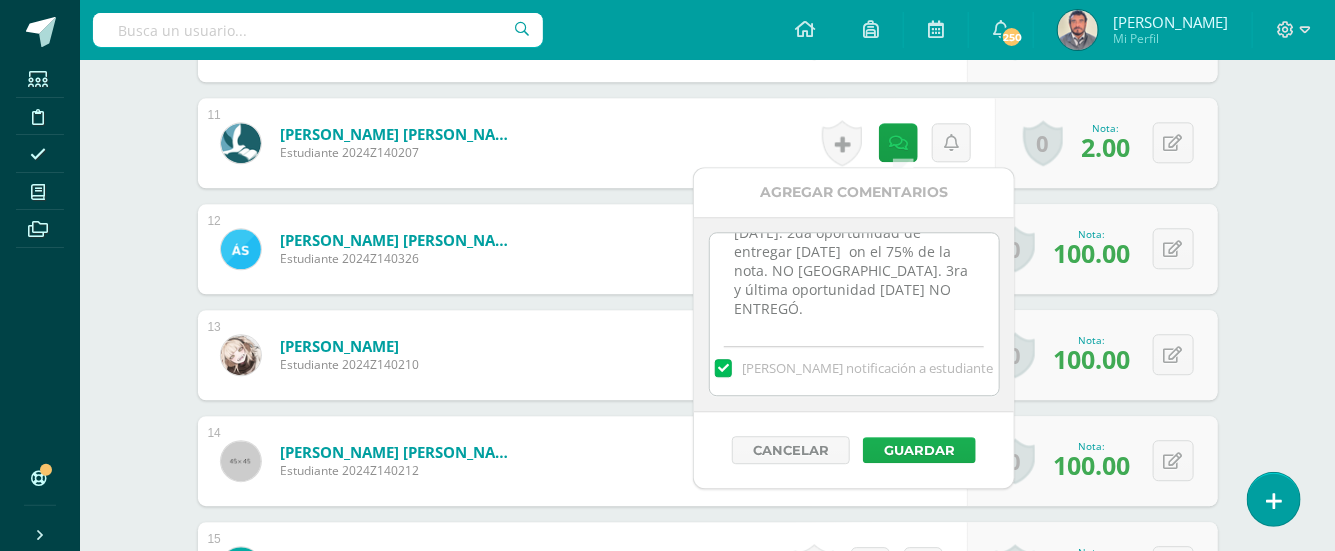 type on "No entregó tarea martes 02/07/25 por enfermedad. Puede  entregar lunes 07/07/25. 2da oportunidad de entregar lunes 07/07/25  on el 75% de la nota. NO ENTREGÓ. 3ra y última oportunidad jueves 10/07/25 NO ENTREGÓ." 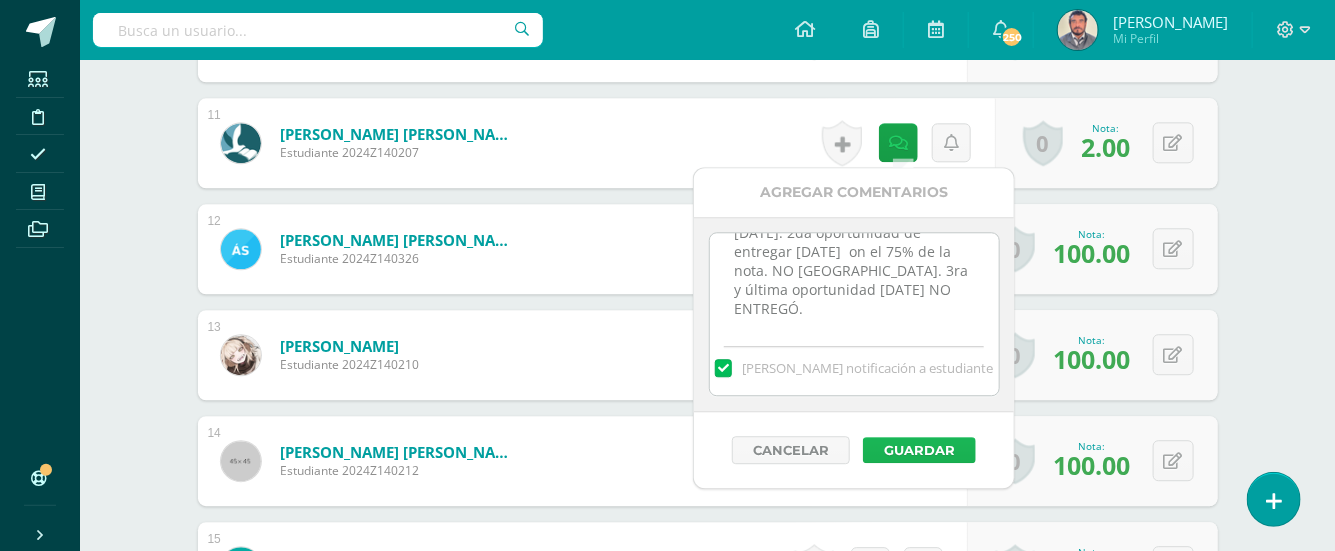 click on "Guardar" at bounding box center [919, 450] 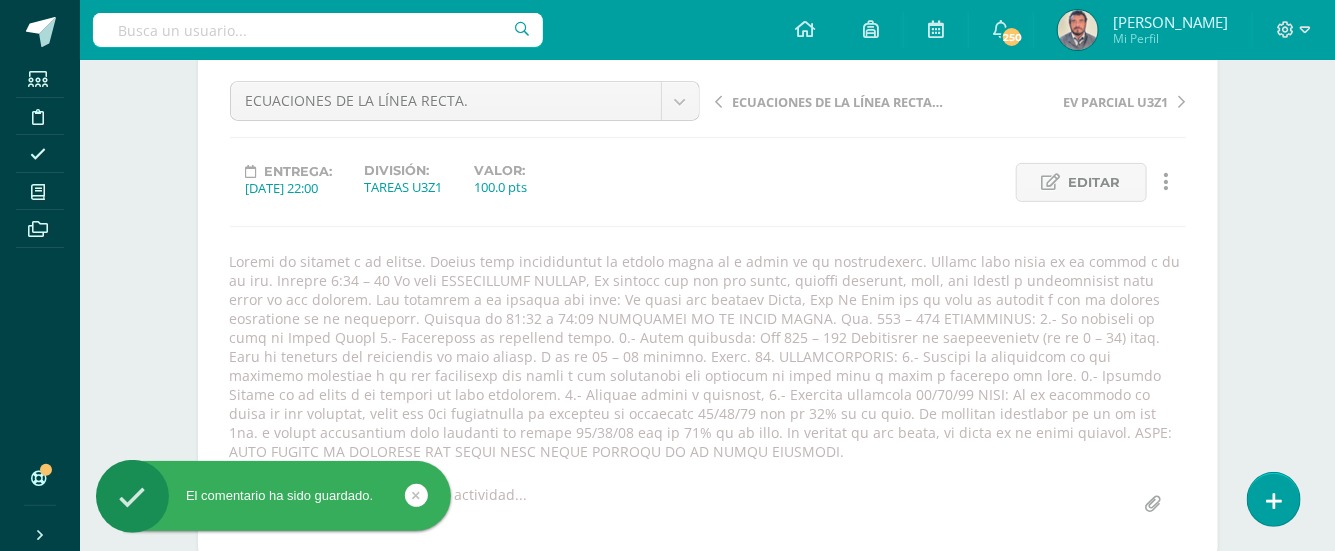 scroll, scrollTop: 153, scrollLeft: 0, axis: vertical 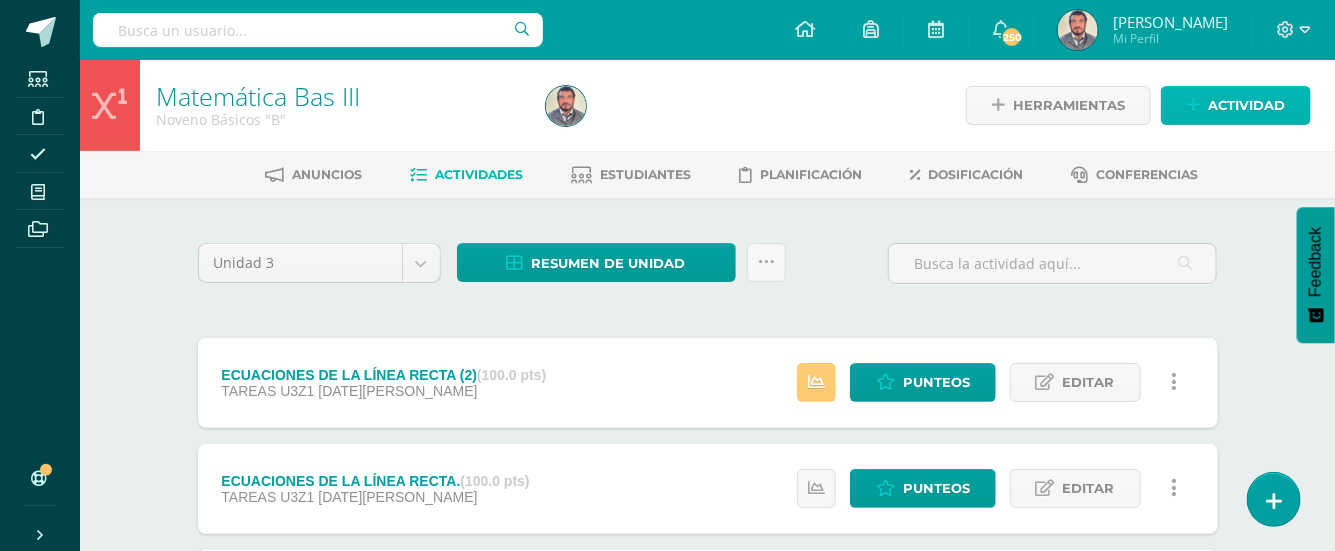 click on "Actividad" at bounding box center (1246, 105) 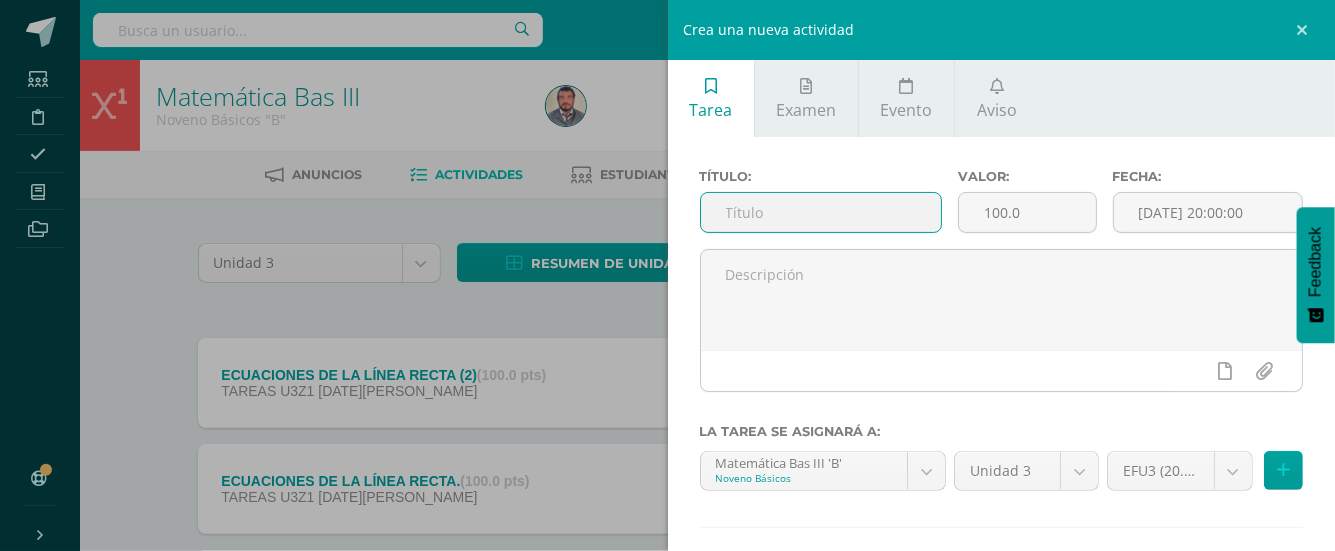 click at bounding box center (821, 212) 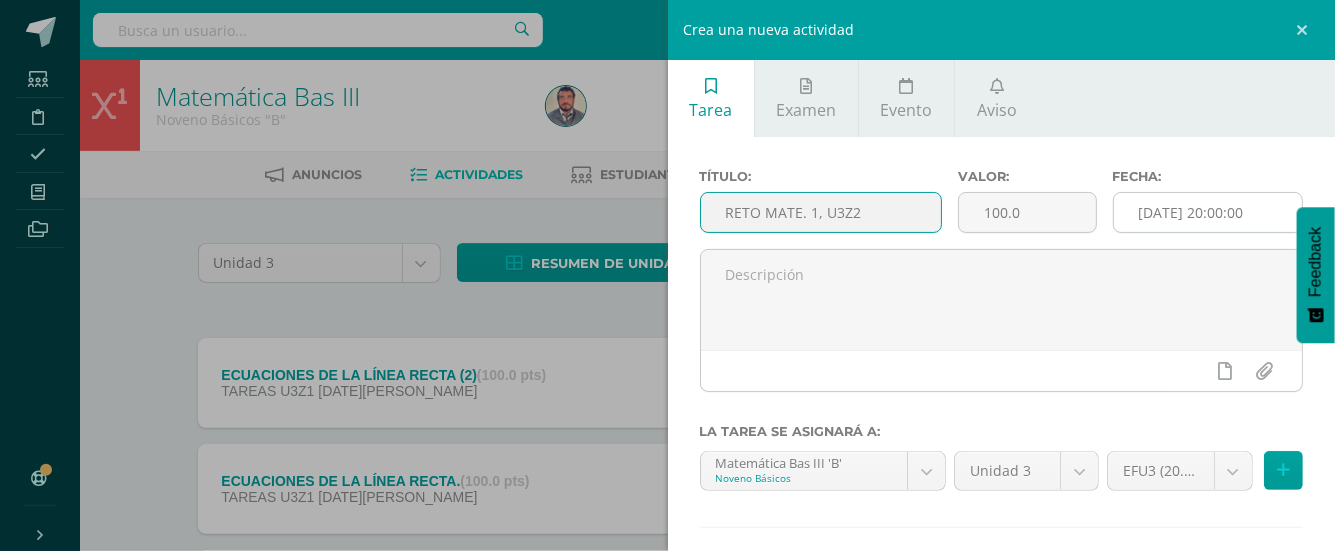 type on "RETO MATE. 1, U3Z2" 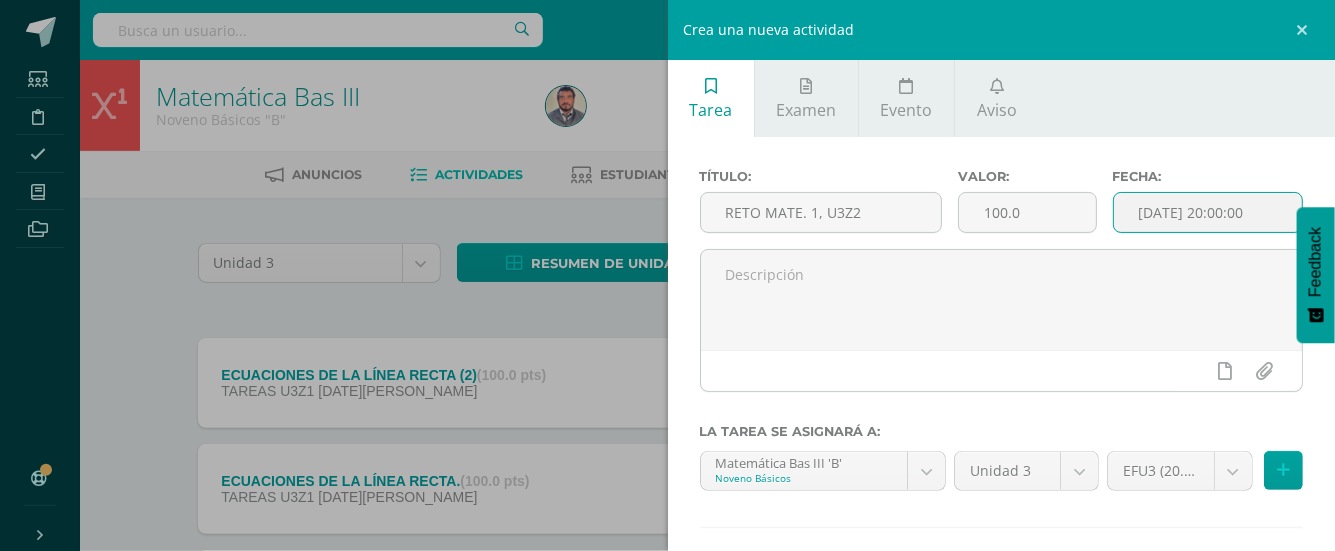 click on "[DATE] 20:00:00" at bounding box center (1208, 212) 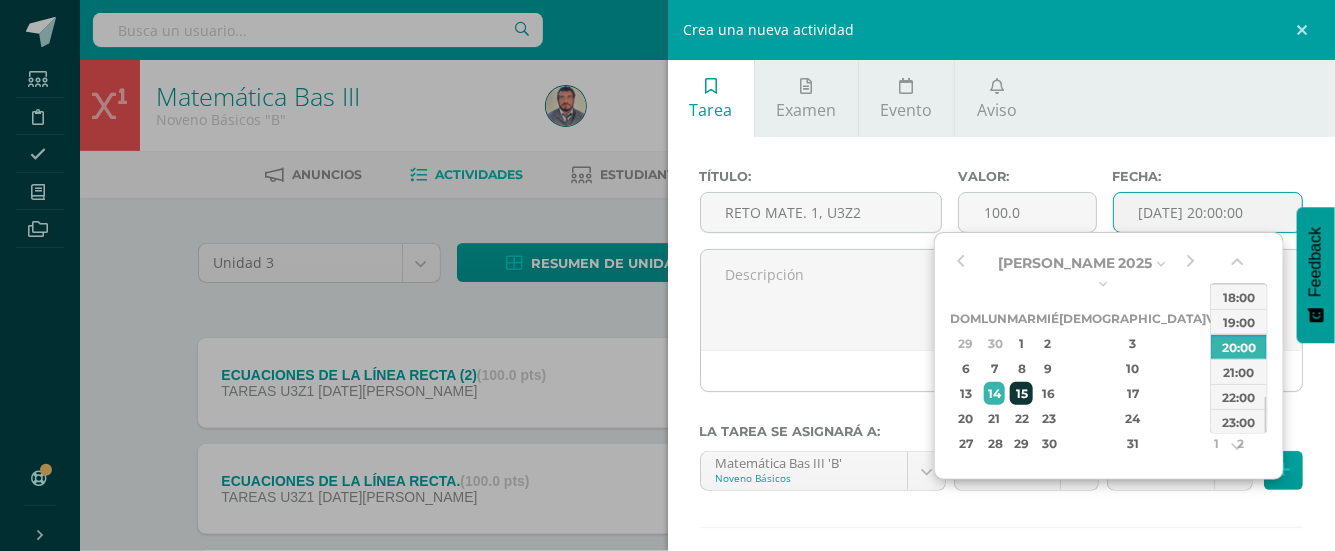 click on "15" at bounding box center (1021, 393) 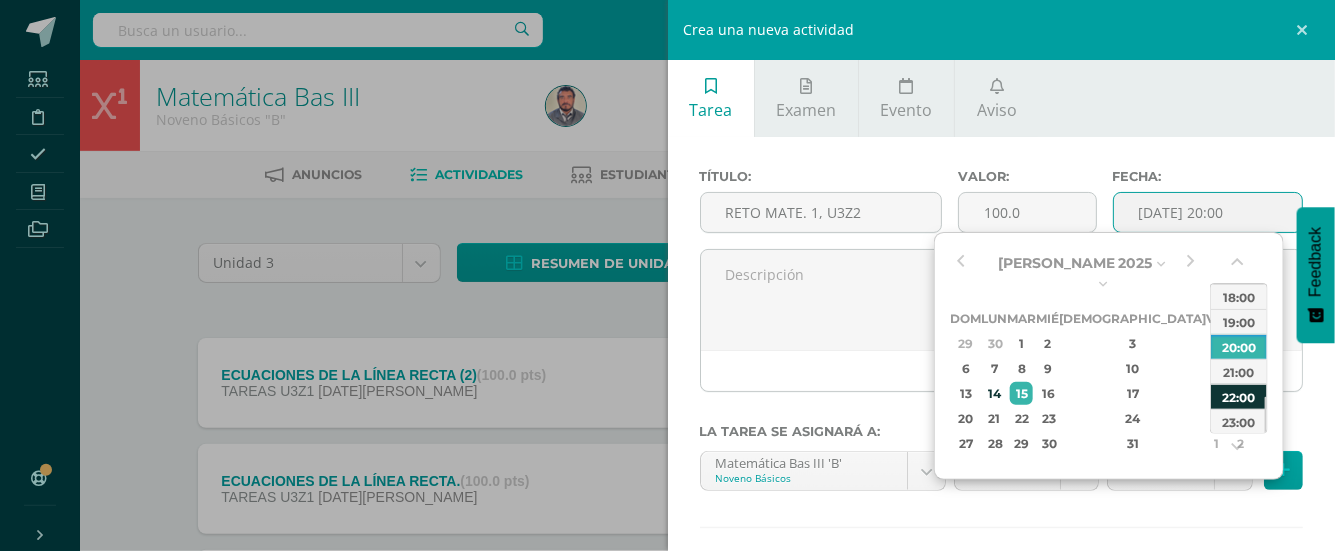 click on "22:00" at bounding box center [1239, 396] 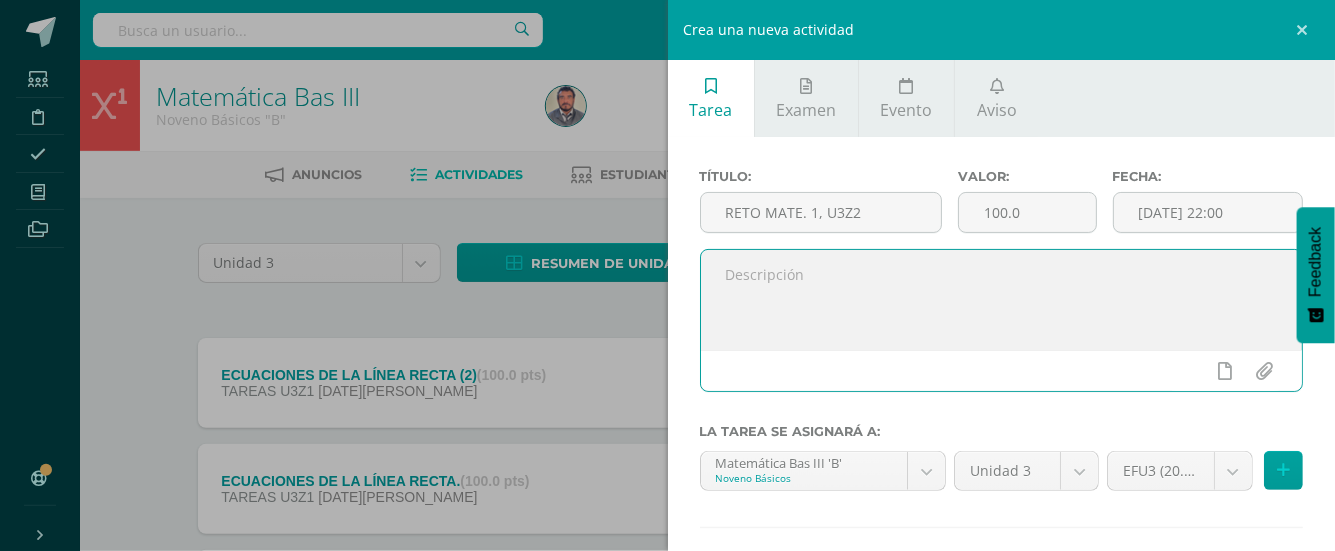 click at bounding box center [1002, 300] 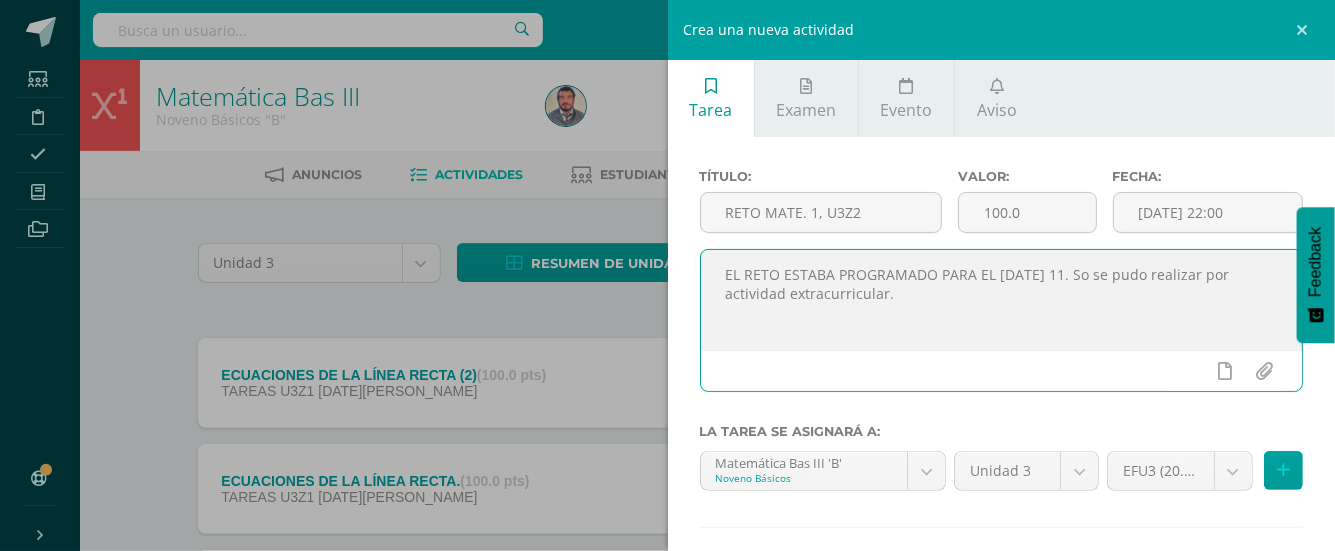 drag, startPoint x: 723, startPoint y: 276, endPoint x: 904, endPoint y: 309, distance: 183.98369 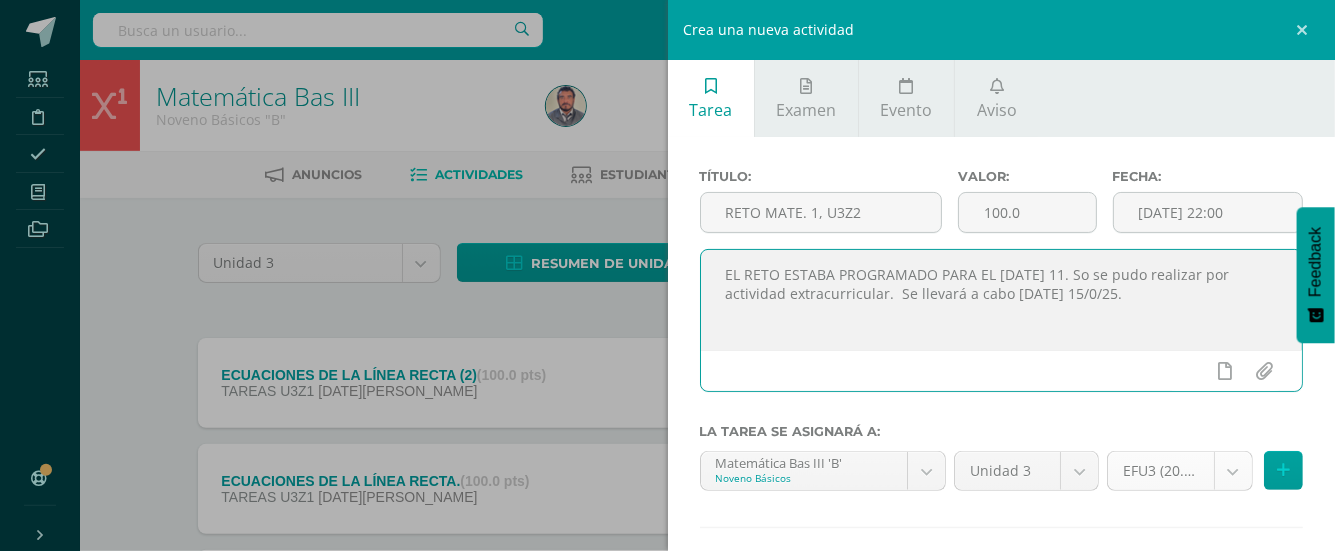 type on "EL RETO ESTABA PROGRAMADO PARA EL [DATE] 11. So se pudo realizar por actividad extracurricular.  Se llevará a cabo [DATE] 15/0/25." 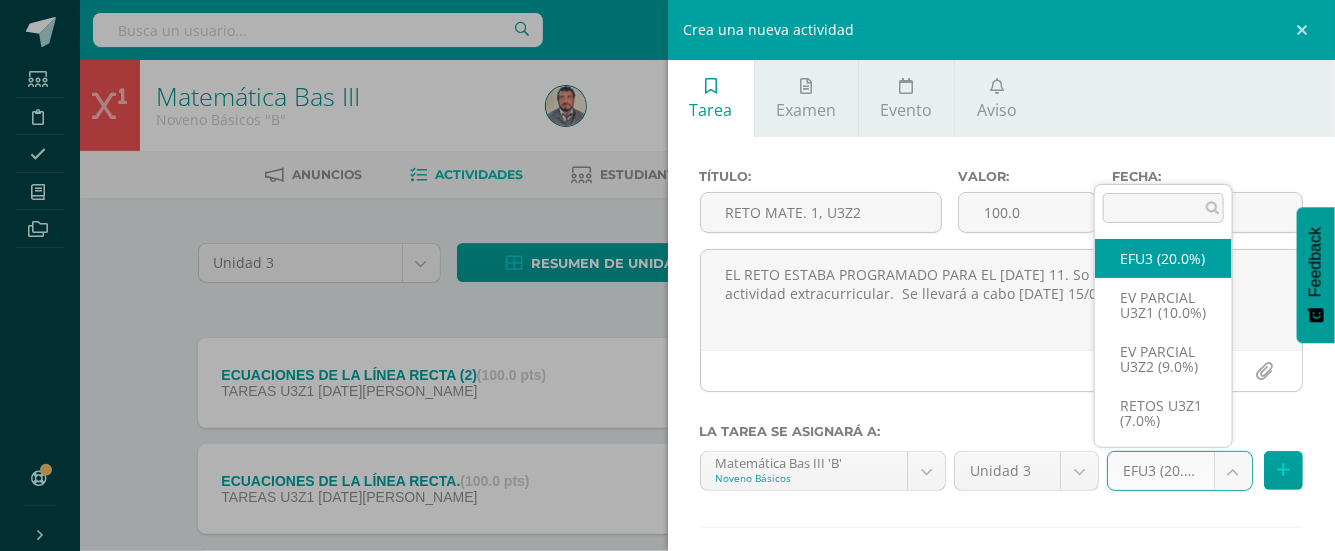 click on "Estudiantes Disciplina Asistencia Mis cursos Archivos Soporte
Centro de ayuda
Últimas actualizaciones
10+ Cerrar panel
Matemática  Bas III
Noveno
Básicos
"A"
Actividades Estudiantes Planificación Dosificación
Matemática  Bas III
Noveno
Básicos
"B"
Actividades Estudiantes Planificación Dosificación
Física General  Bach IV
Décimo
Bachillerato
"A"
Actividades Estudiantes Planificación Dosificación
Matemática  Bach IV
Actividades Estudiantes Mi Perfil" at bounding box center [667, 754] 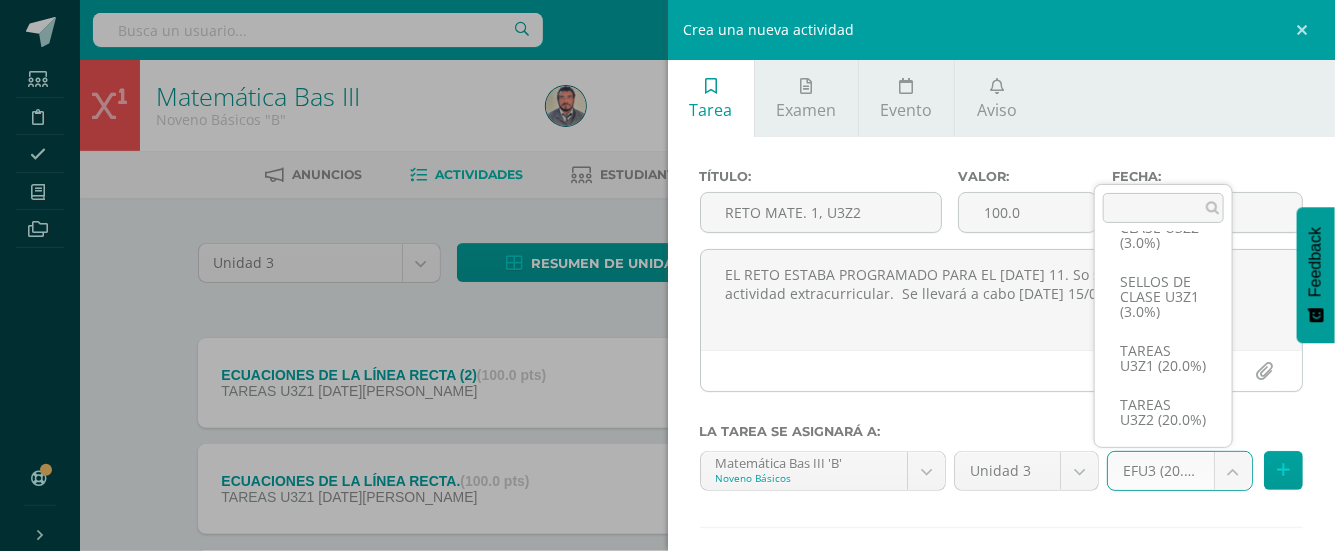 scroll, scrollTop: 466, scrollLeft: 0, axis: vertical 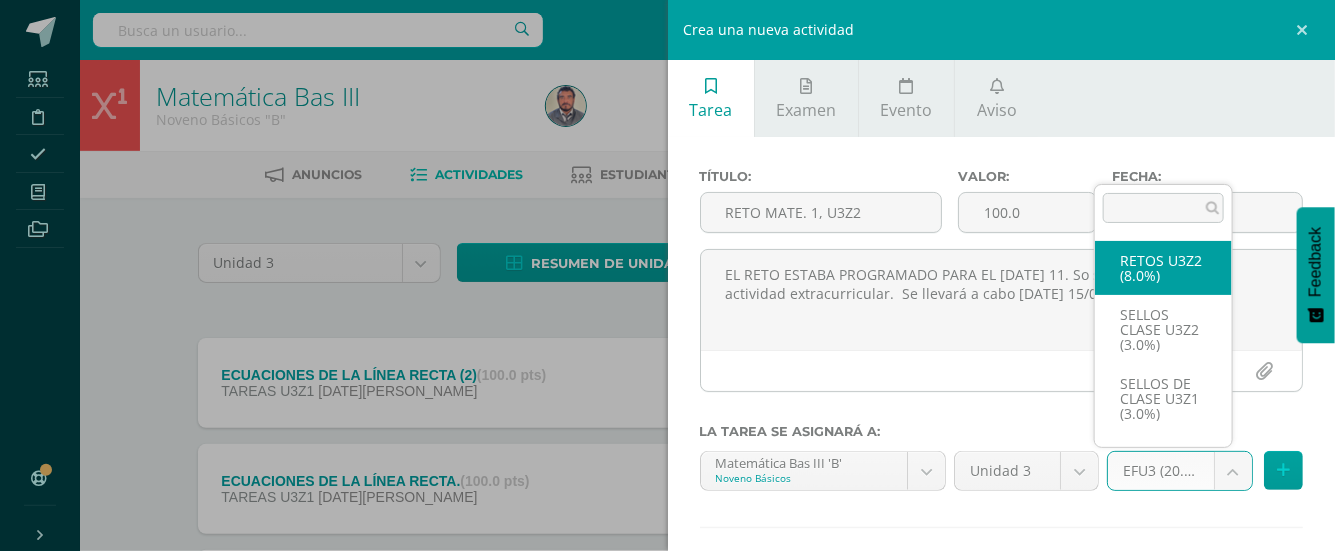 select on "27462" 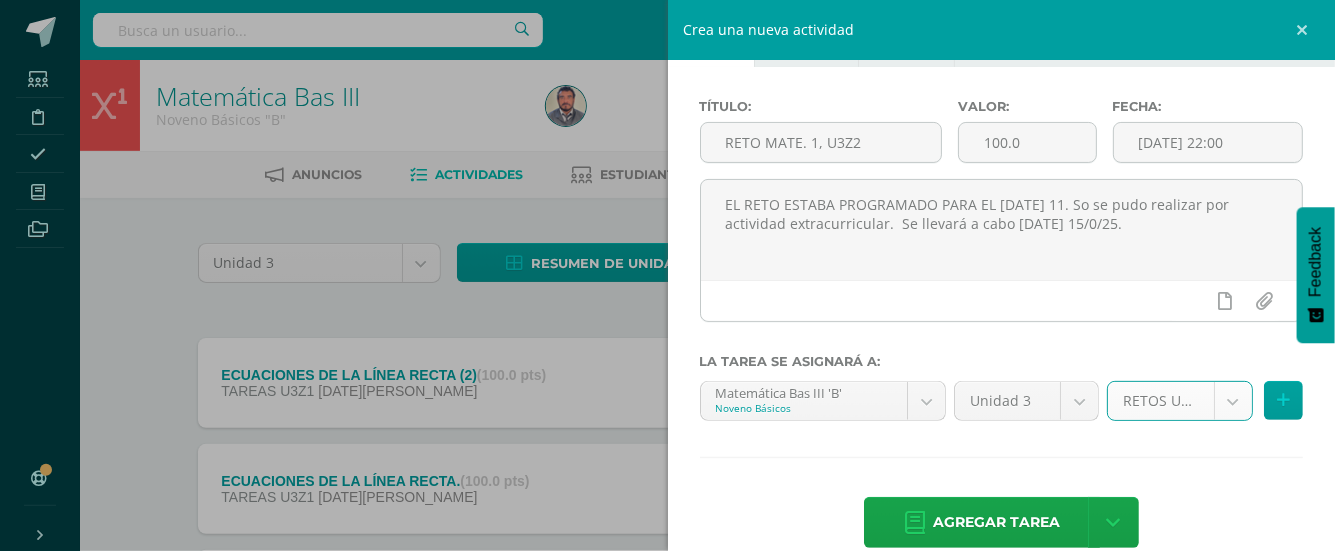 scroll, scrollTop: 102, scrollLeft: 0, axis: vertical 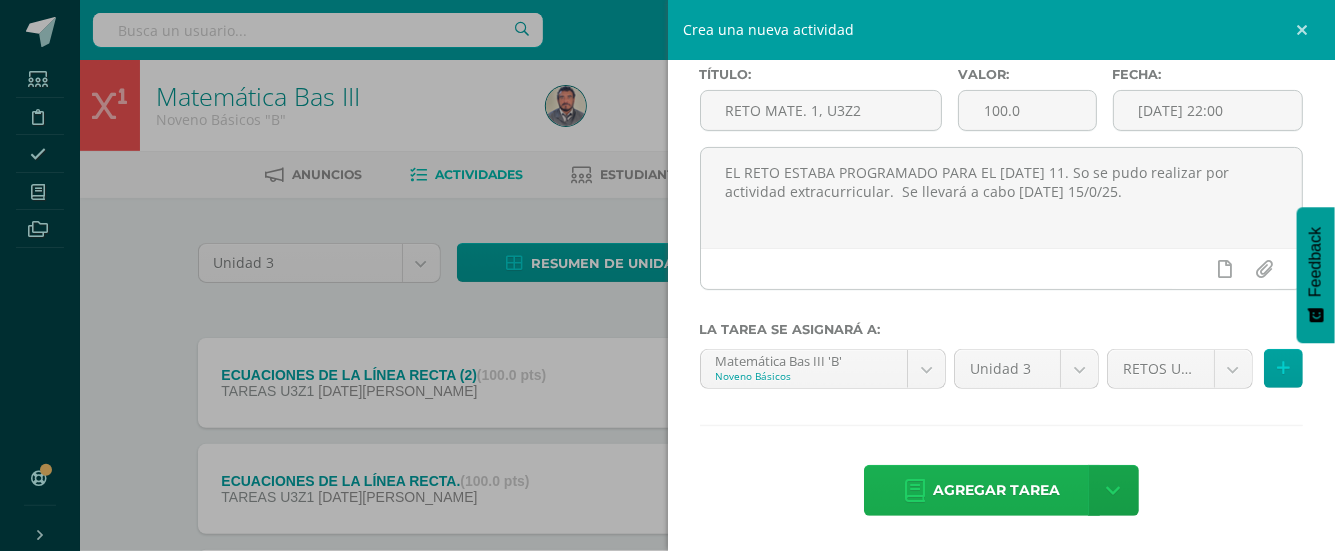click on "Agregar tarea" at bounding box center (996, 490) 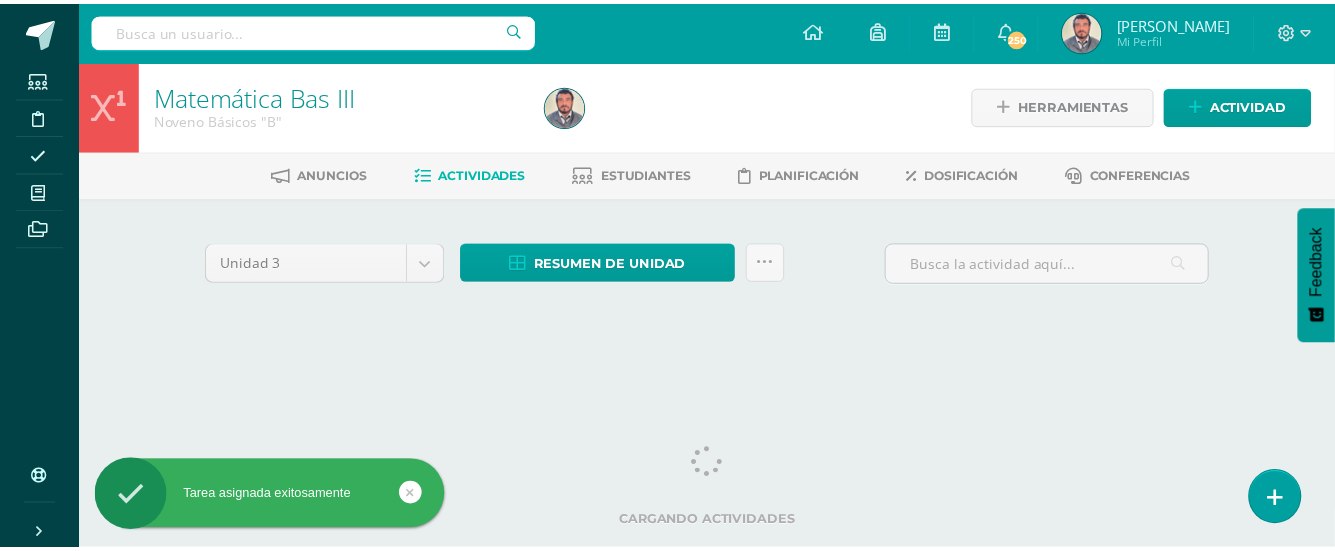 scroll, scrollTop: 0, scrollLeft: 0, axis: both 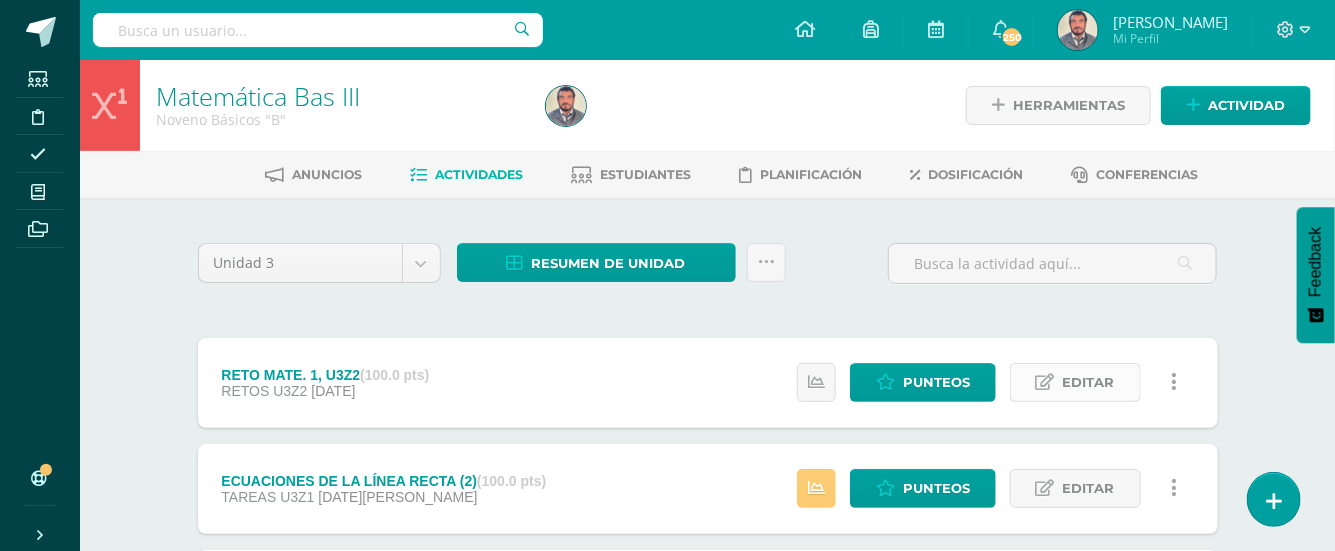 click on "Editar" at bounding box center [1089, 382] 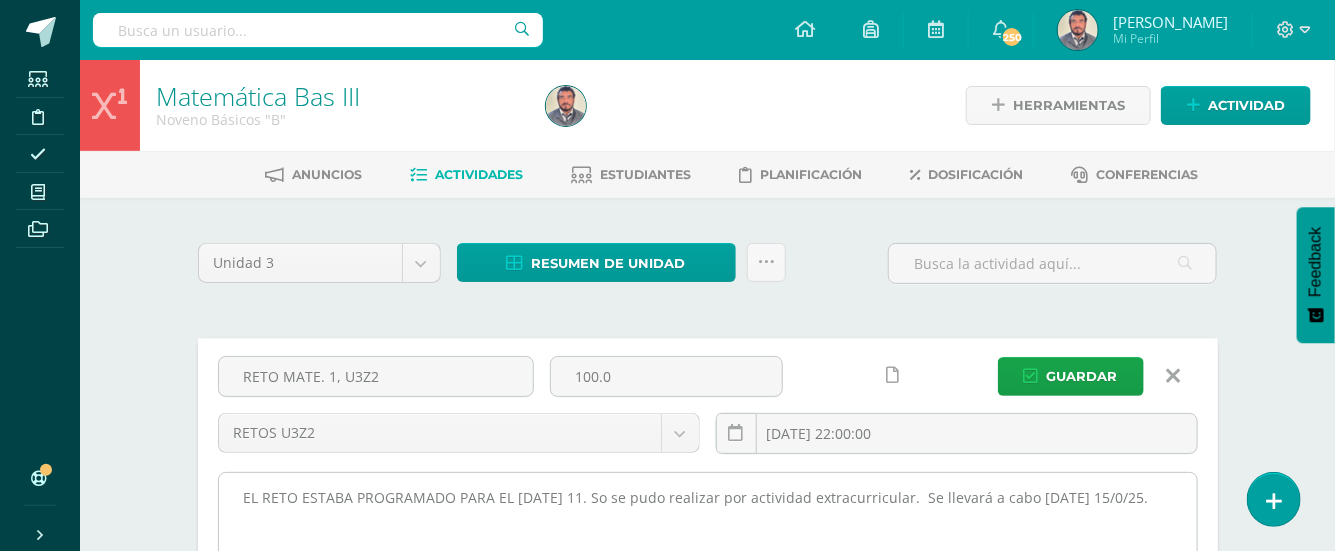 click on "EL RETO ESTABA PROGRAMADO PARA EL [DATE] 11. So se pudo realizar por actividad extracurricular.  Se llevará a cabo [DATE] 15/0/25." at bounding box center [708, 583] 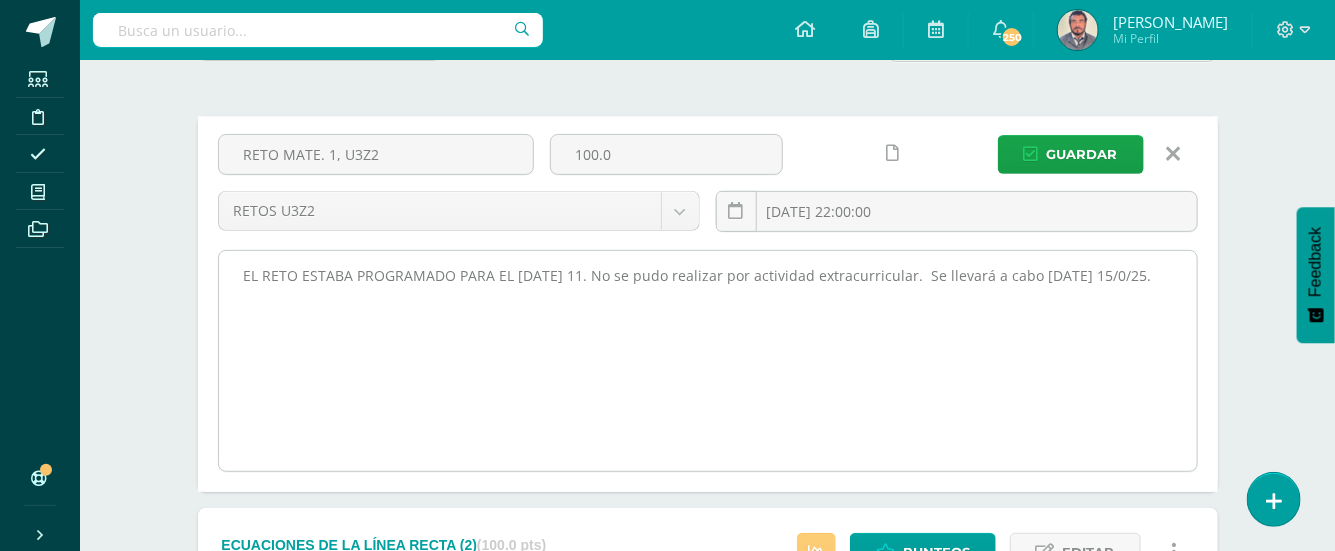 scroll, scrollTop: 133, scrollLeft: 0, axis: vertical 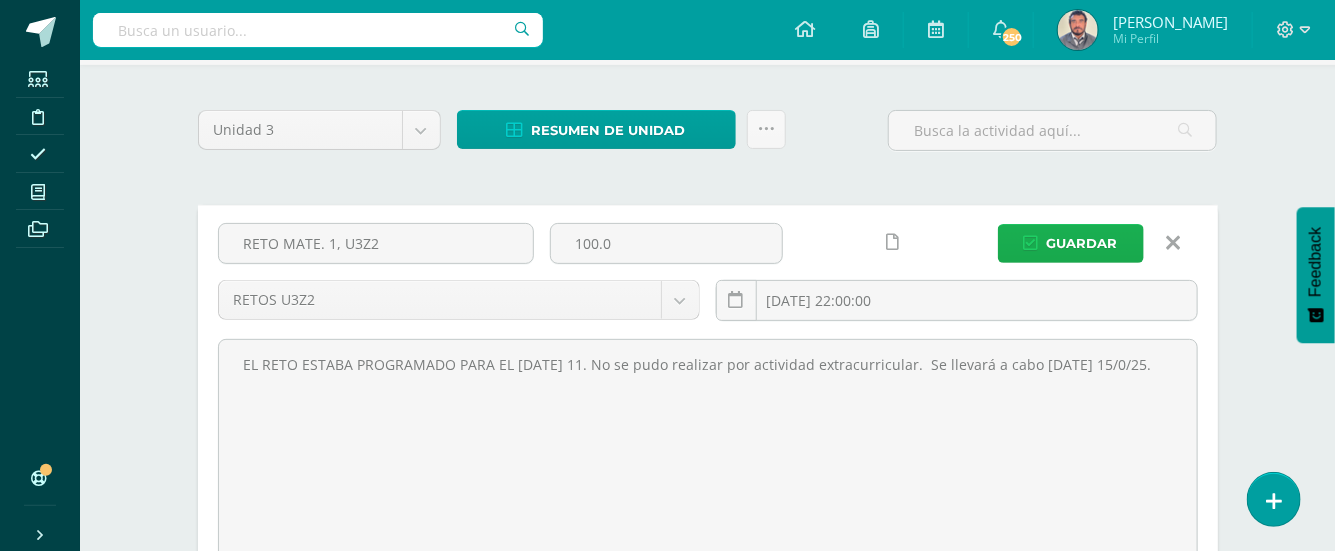 type on "EL RETO ESTABA PROGRAMADO PARA EL [DATE] 11. No se pudo realizar por actividad extracurricular.  Se llevará a cabo [DATE] 15/0/25." 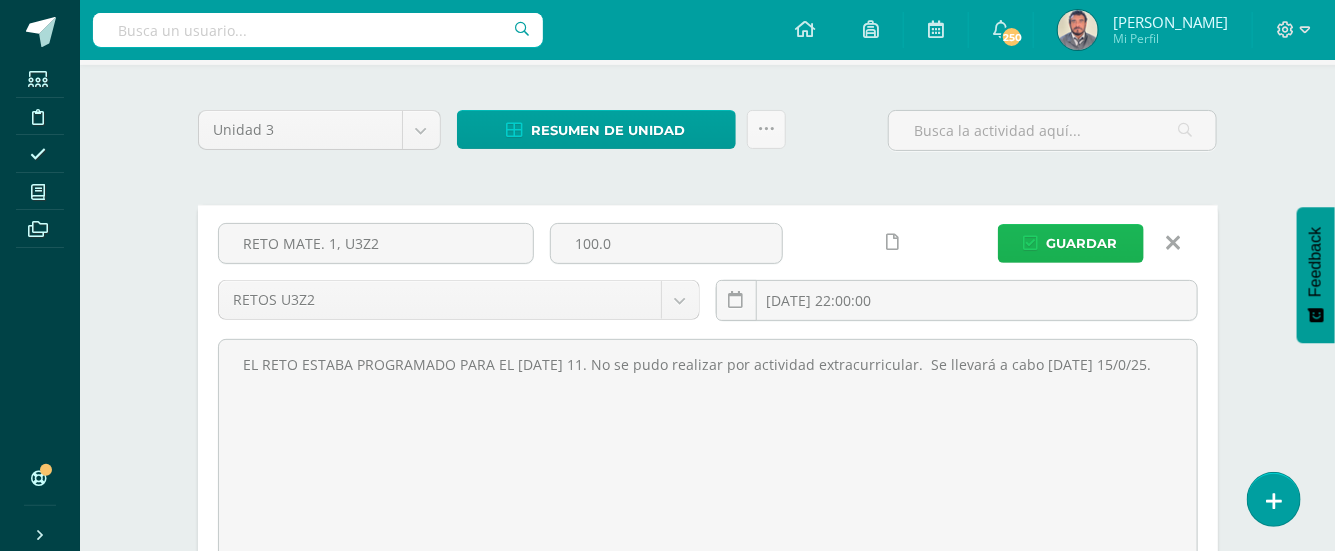 click on "Guardar" at bounding box center (1082, 243) 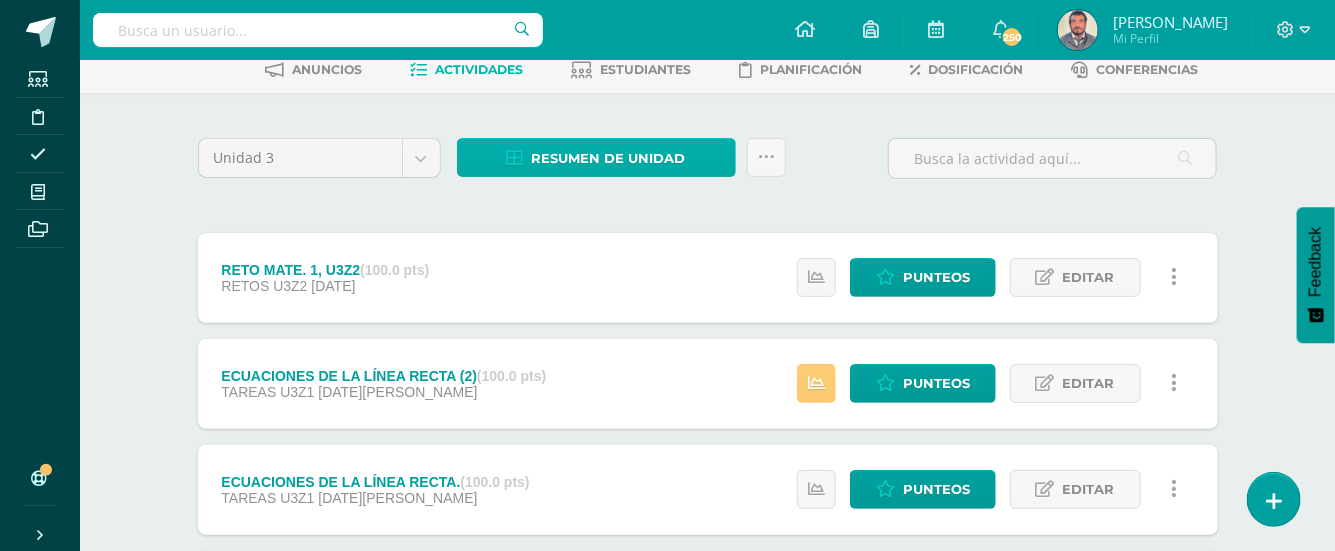 scroll, scrollTop: 0, scrollLeft: 0, axis: both 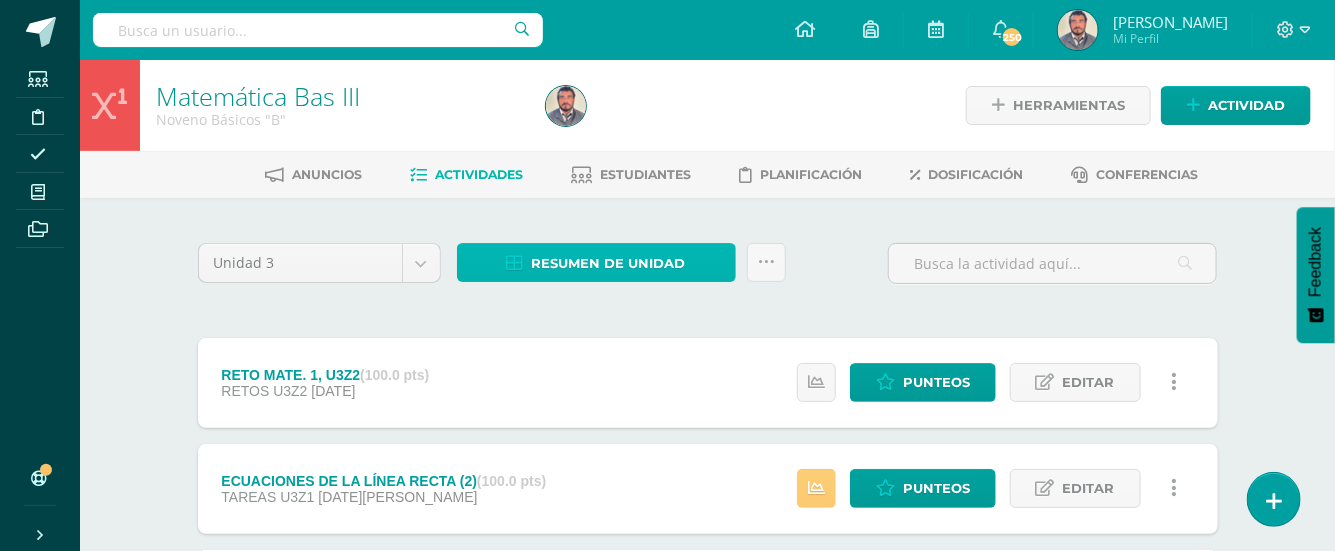 click on "Resumen de unidad" at bounding box center [609, 263] 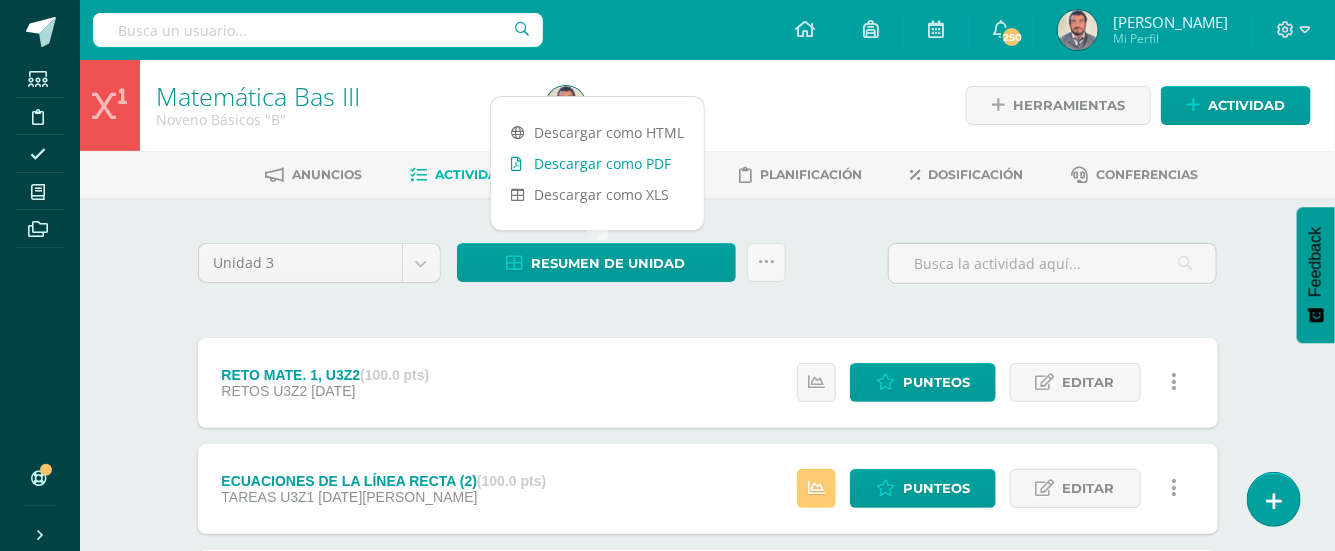 click on "Descargar como PDF" at bounding box center (597, 163) 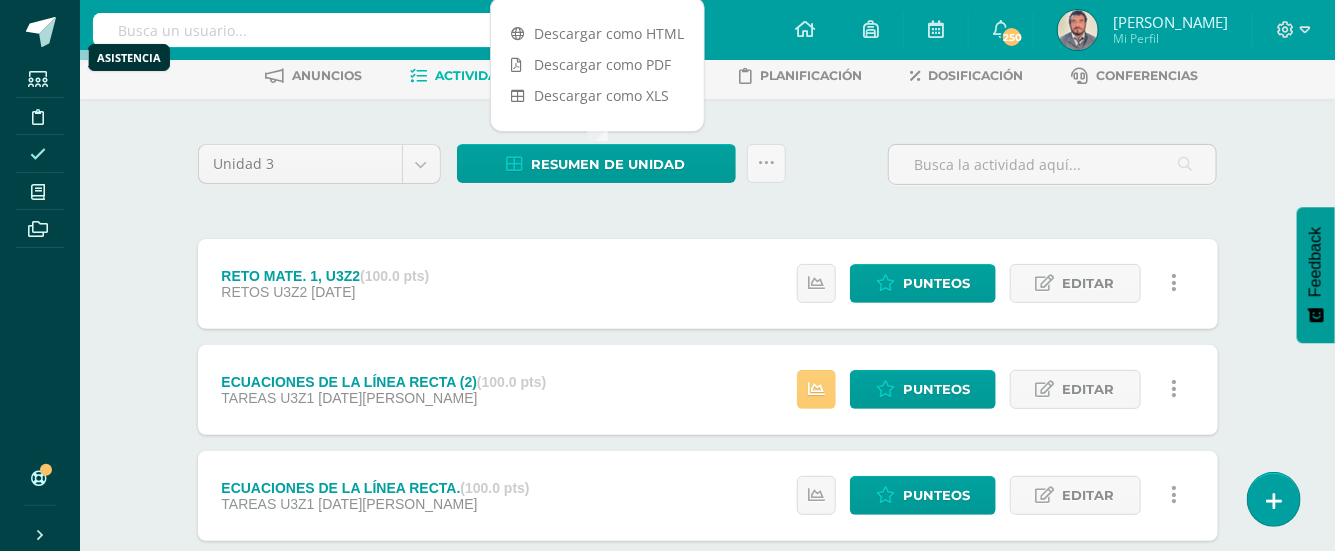 scroll, scrollTop: 133, scrollLeft: 0, axis: vertical 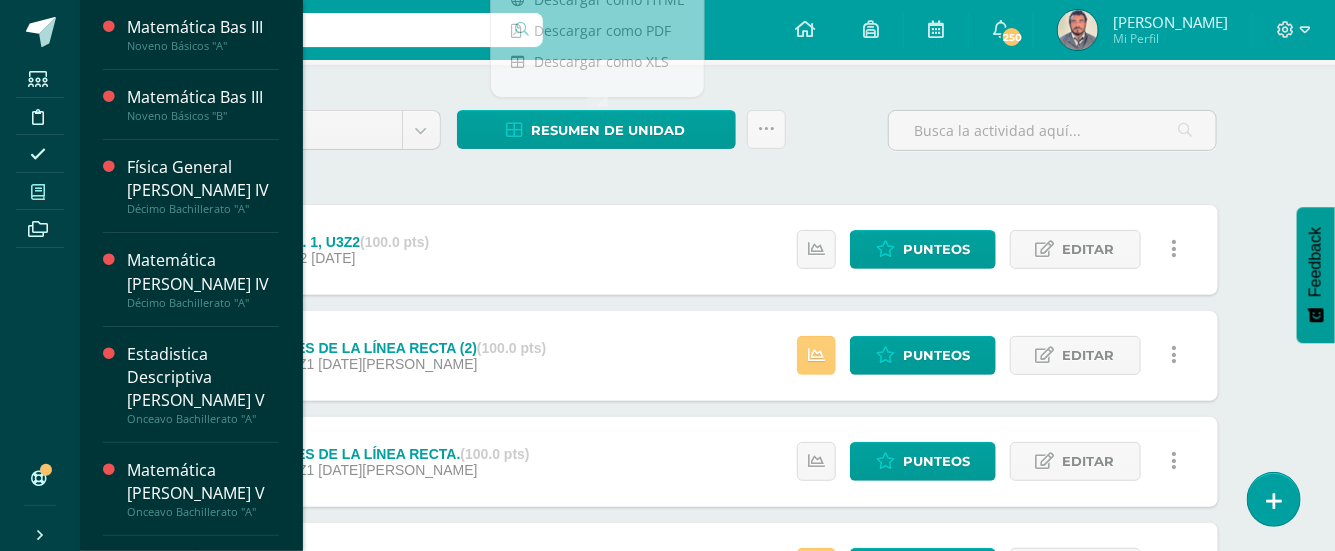 click at bounding box center [38, 191] 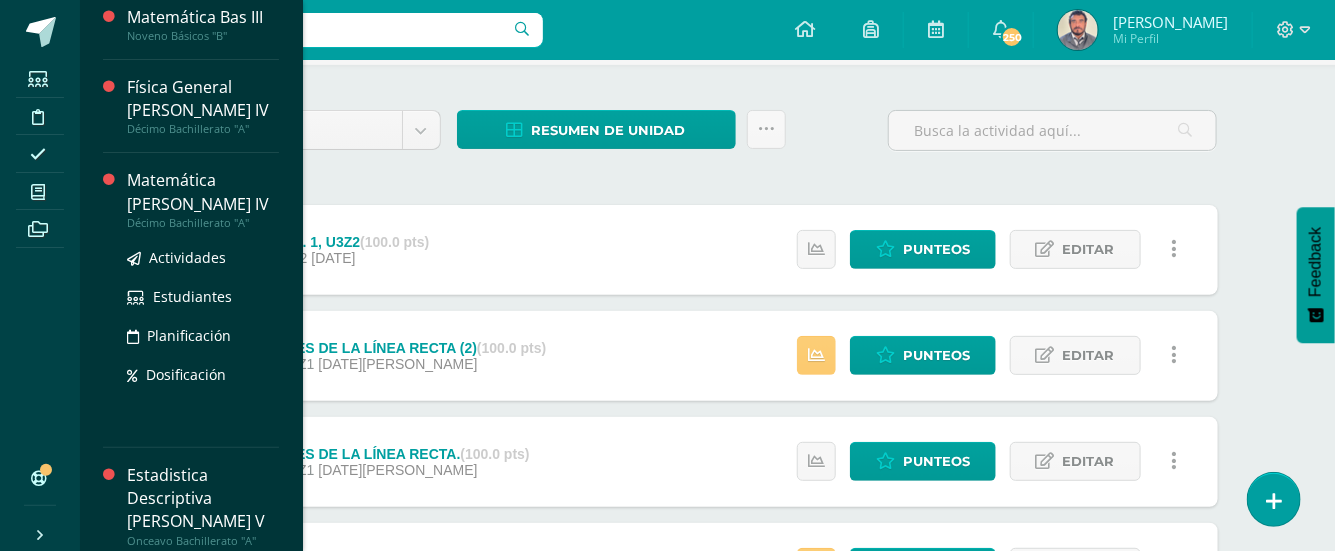 scroll, scrollTop: 0, scrollLeft: 0, axis: both 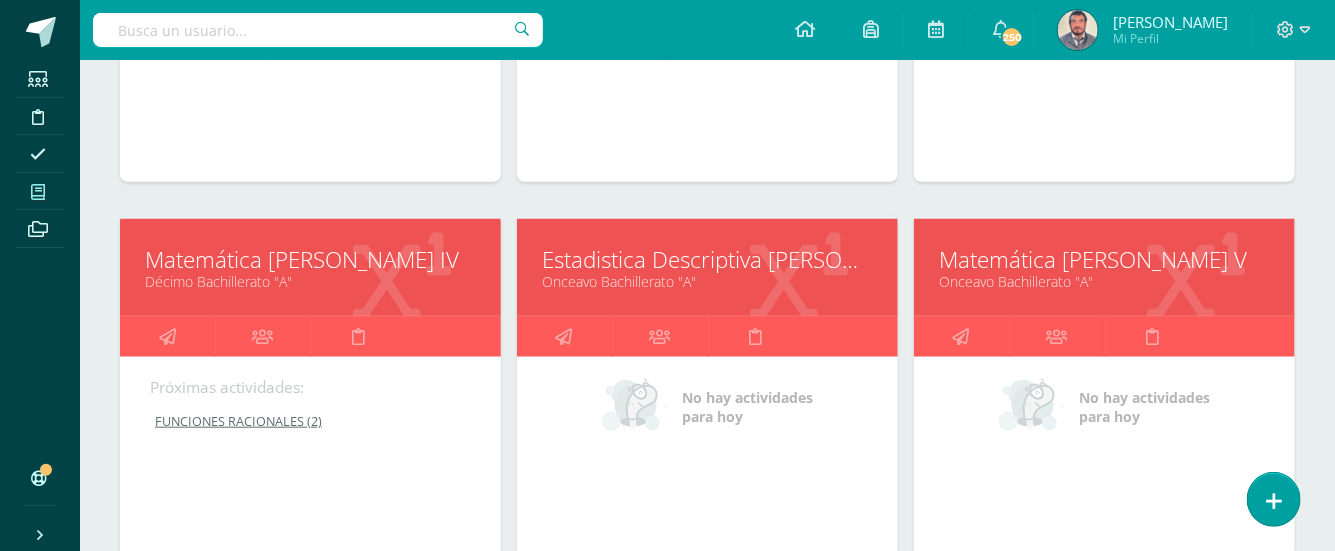 click on "Matemática  [PERSON_NAME] IV" at bounding box center (310, 259) 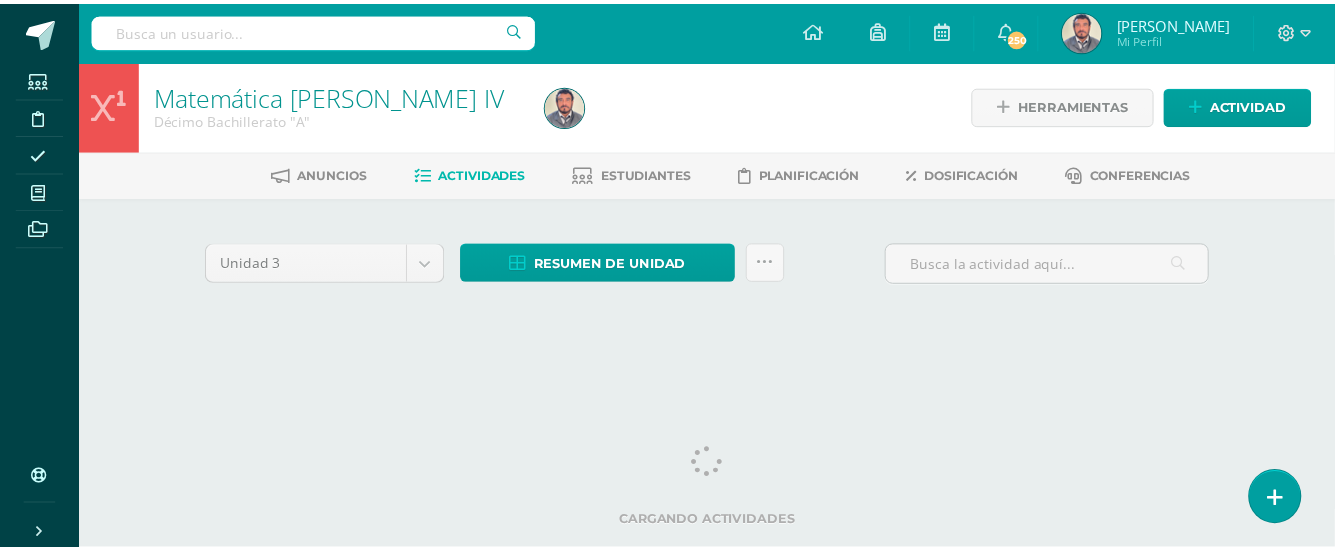 scroll, scrollTop: 0, scrollLeft: 0, axis: both 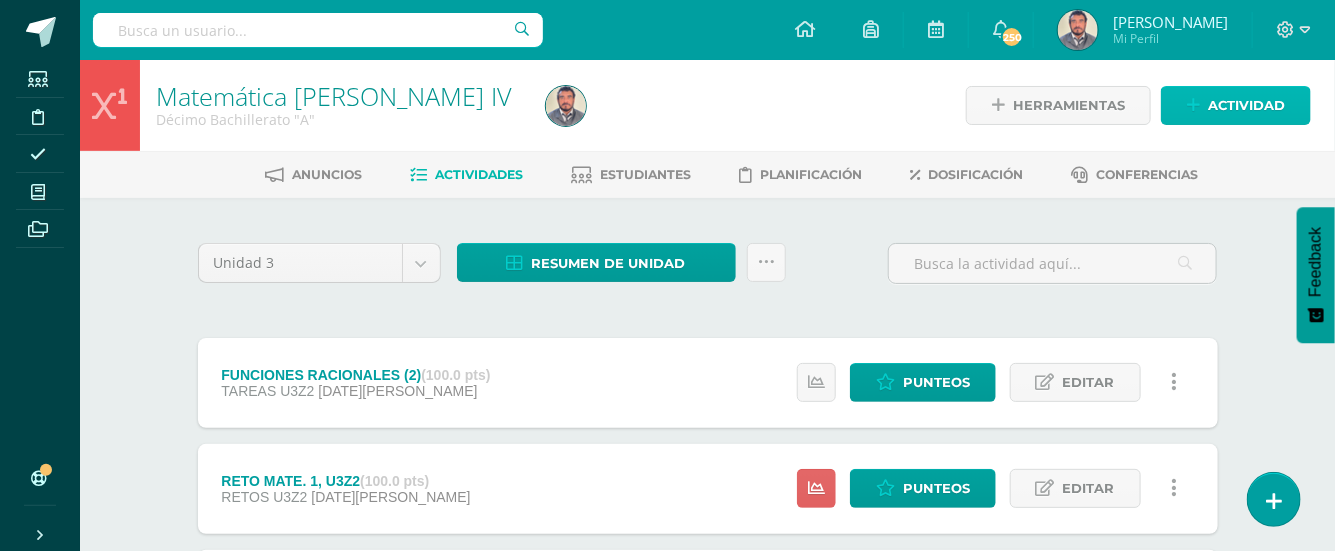 click on "Actividad" at bounding box center (1246, 105) 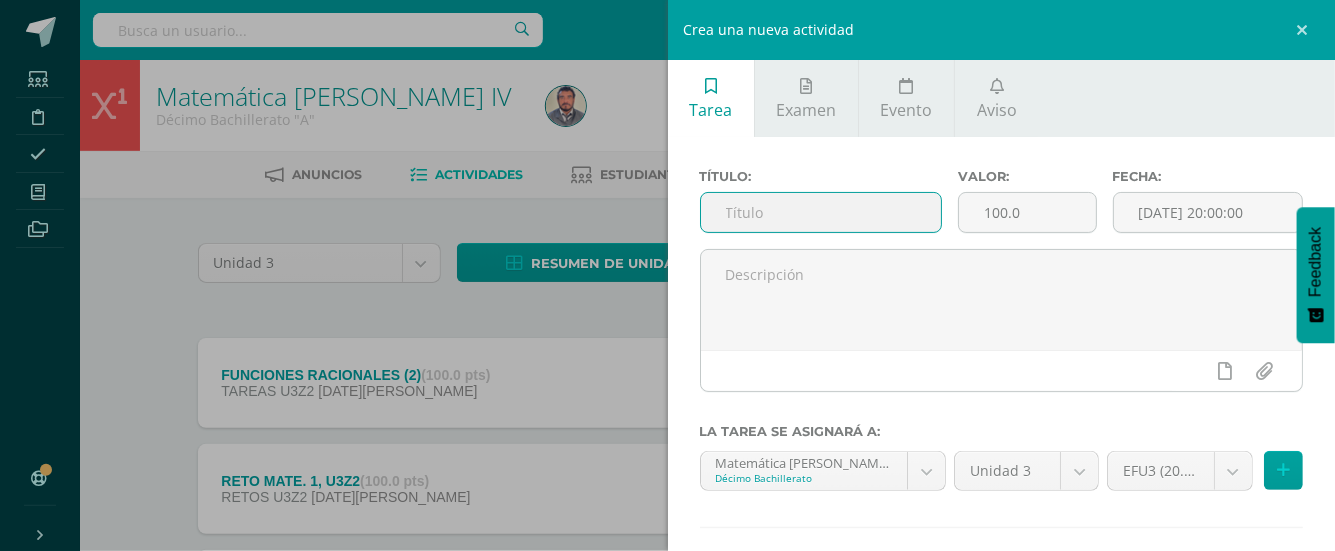 click at bounding box center [821, 212] 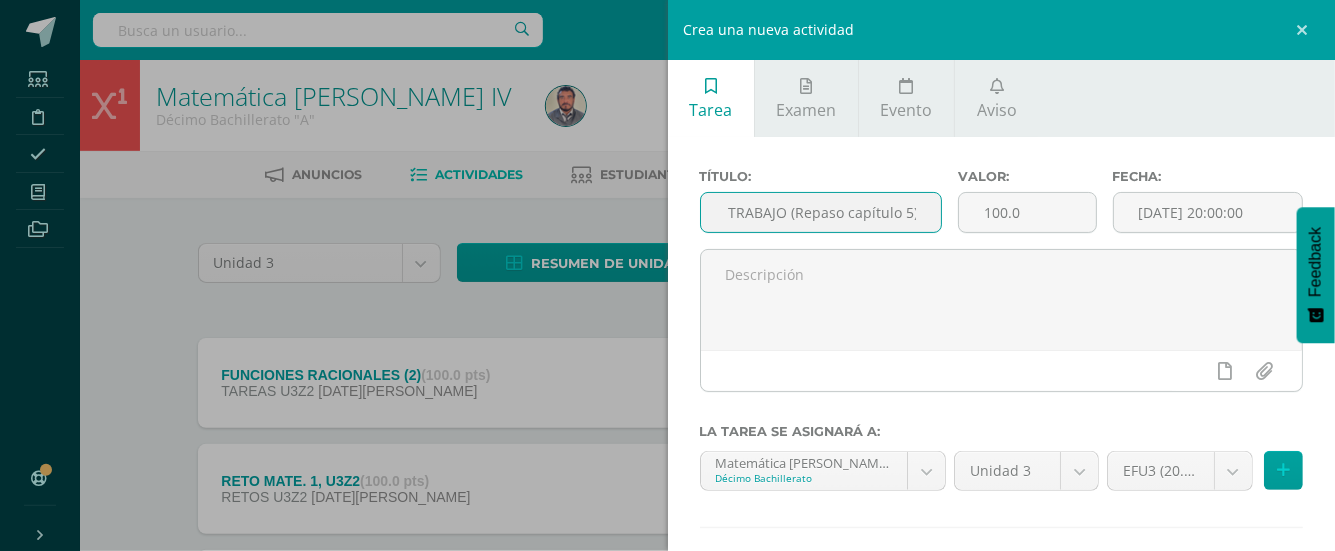 scroll, scrollTop: 0, scrollLeft: 61, axis: horizontal 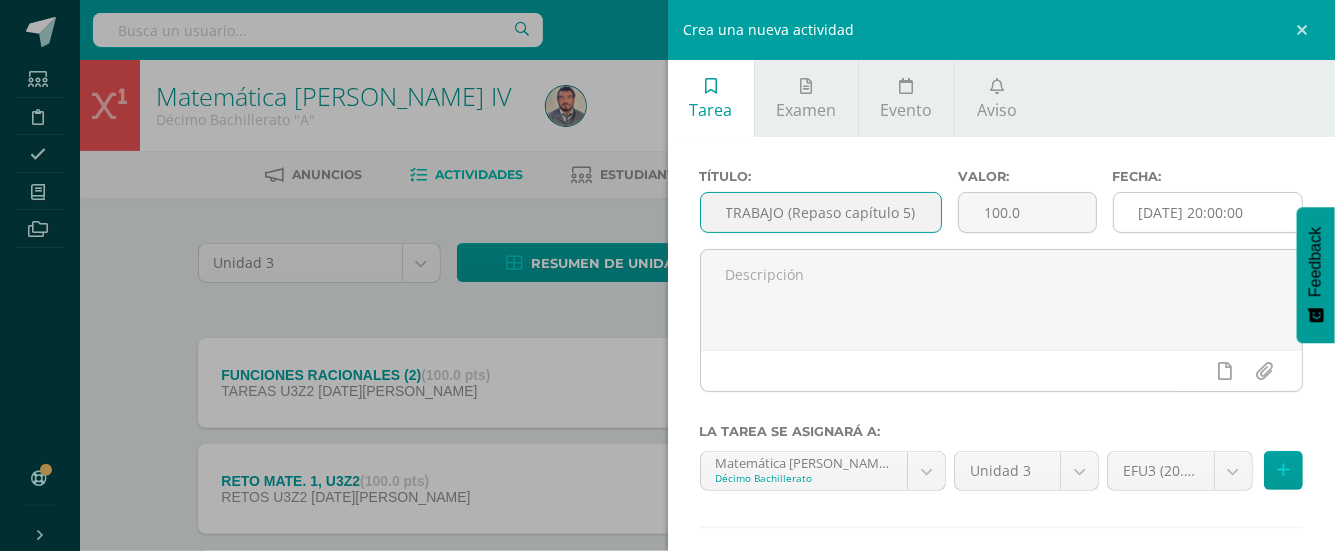type on "HOJA DE TRABAJO (Repaso capítulo 5)" 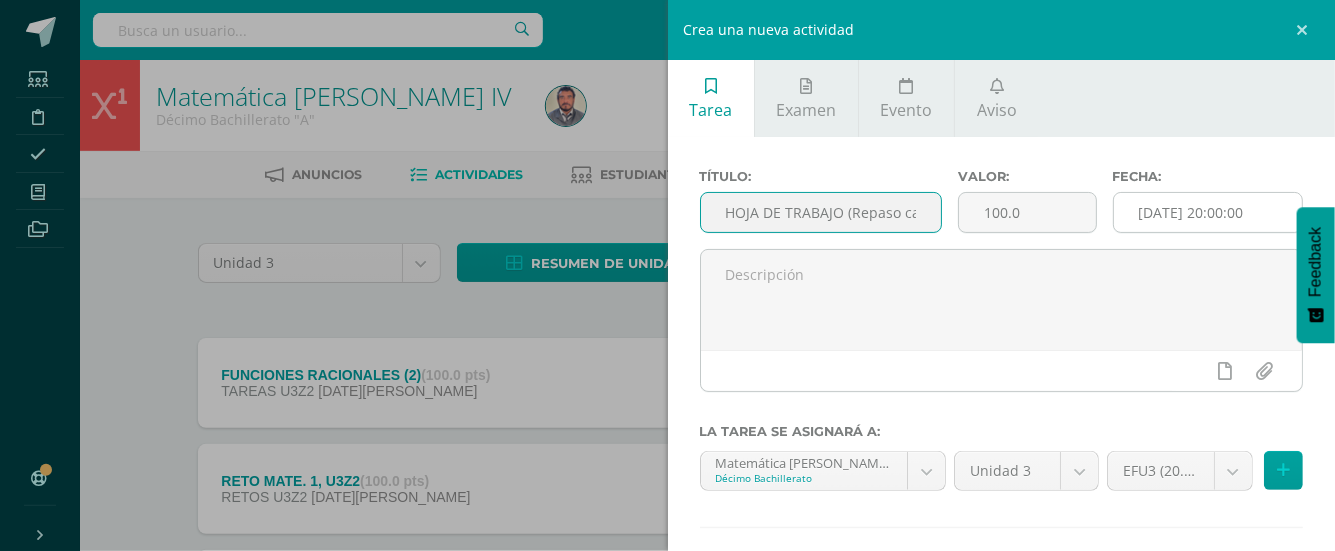 click on "[DATE] 20:00:00" at bounding box center (1208, 212) 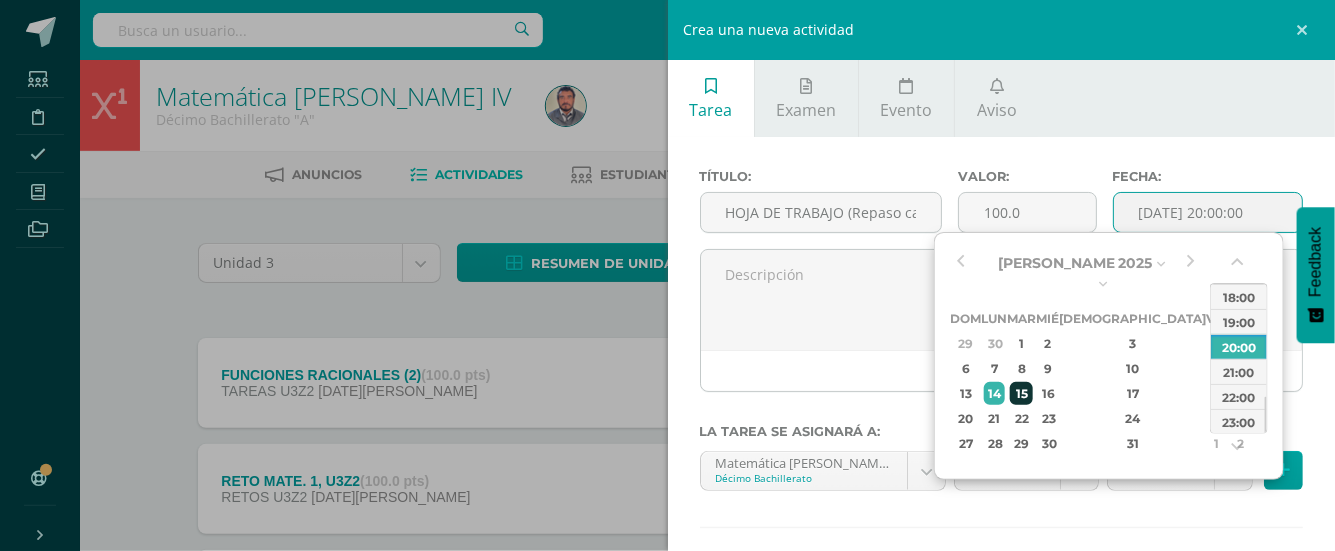 click on "15" at bounding box center (1021, 393) 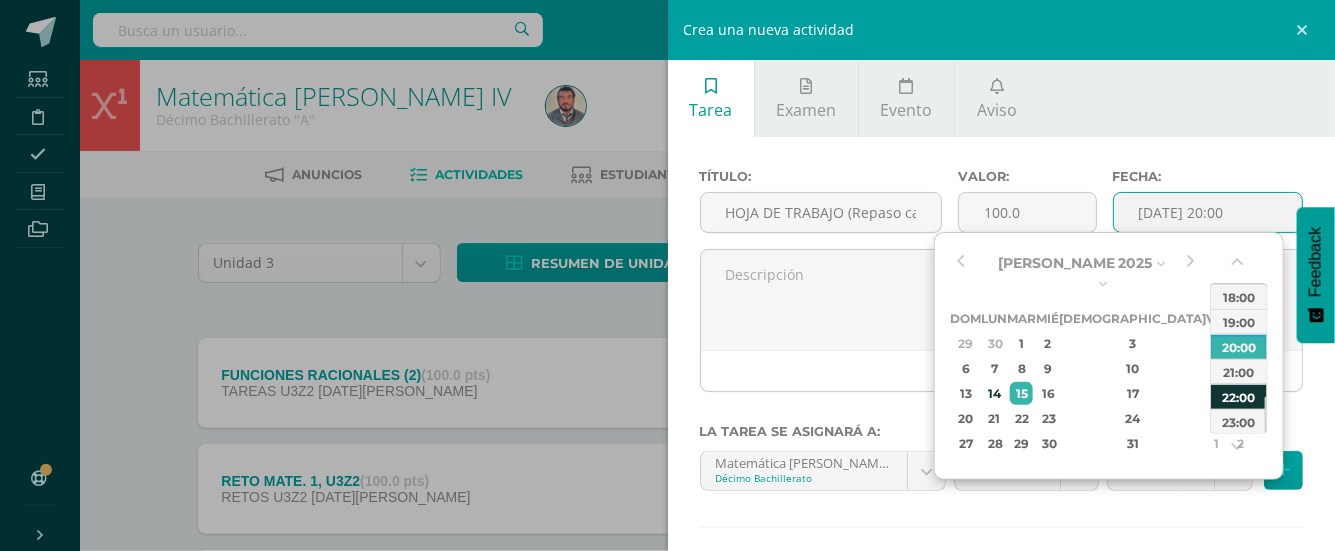 click on "22:00" at bounding box center (1239, 396) 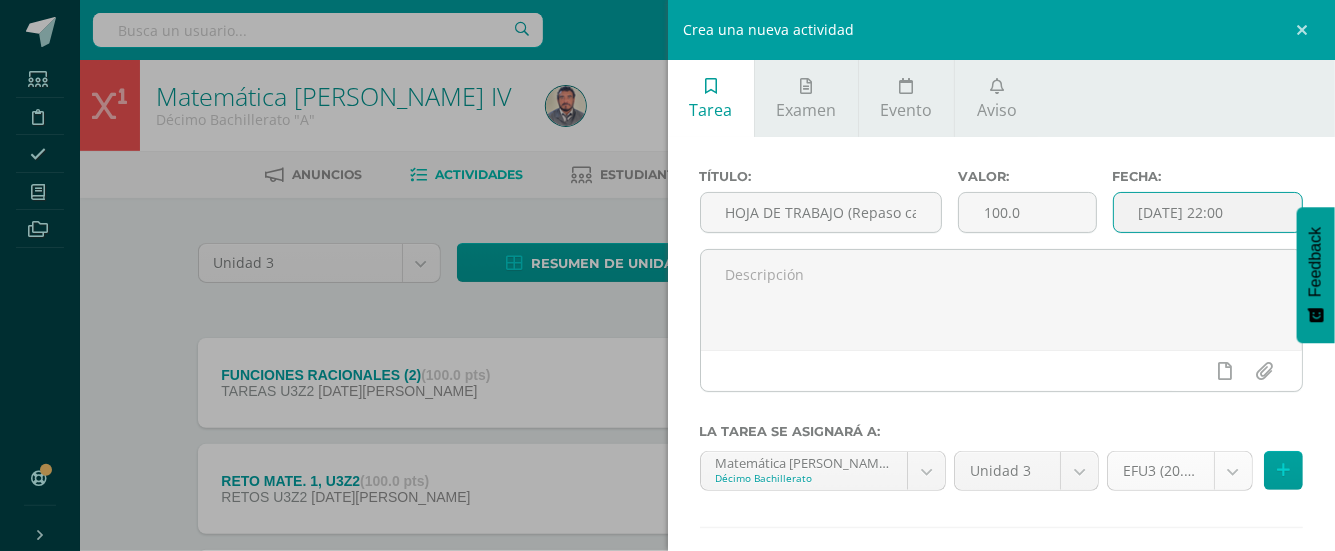 click on "Estudiantes Disciplina Asistencia Mis cursos Archivos Soporte
Centro de ayuda
Últimas actualizaciones
10+ Cerrar panel
Matemática  Bas III
Noveno
Básicos
"A"
Actividades Estudiantes Planificación Dosificación
Matemática  Bas III
Noveno
Básicos
"B"
Actividades Estudiantes Planificación Dosificación
Física General  [PERSON_NAME] IV
Décimo
Bachillerato
"A"
Actividades Estudiantes Planificación Dosificación
Matemática  [PERSON_NAME] IV
Actividades Estudiantes Mi Perfil" at bounding box center (667, 754) 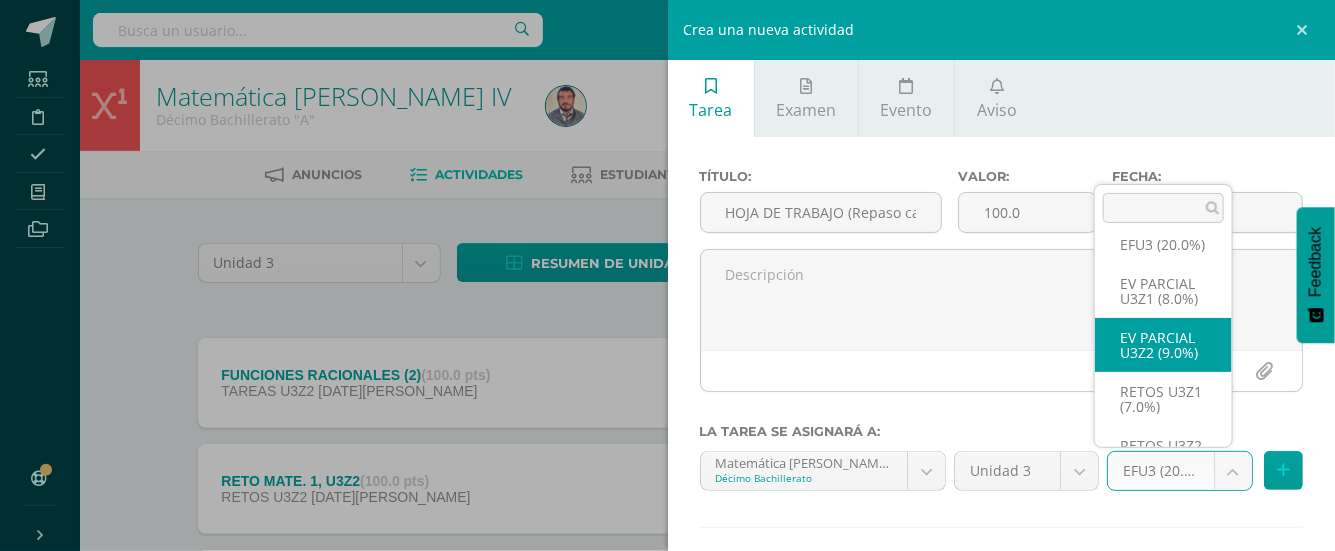 scroll, scrollTop: 381, scrollLeft: 0, axis: vertical 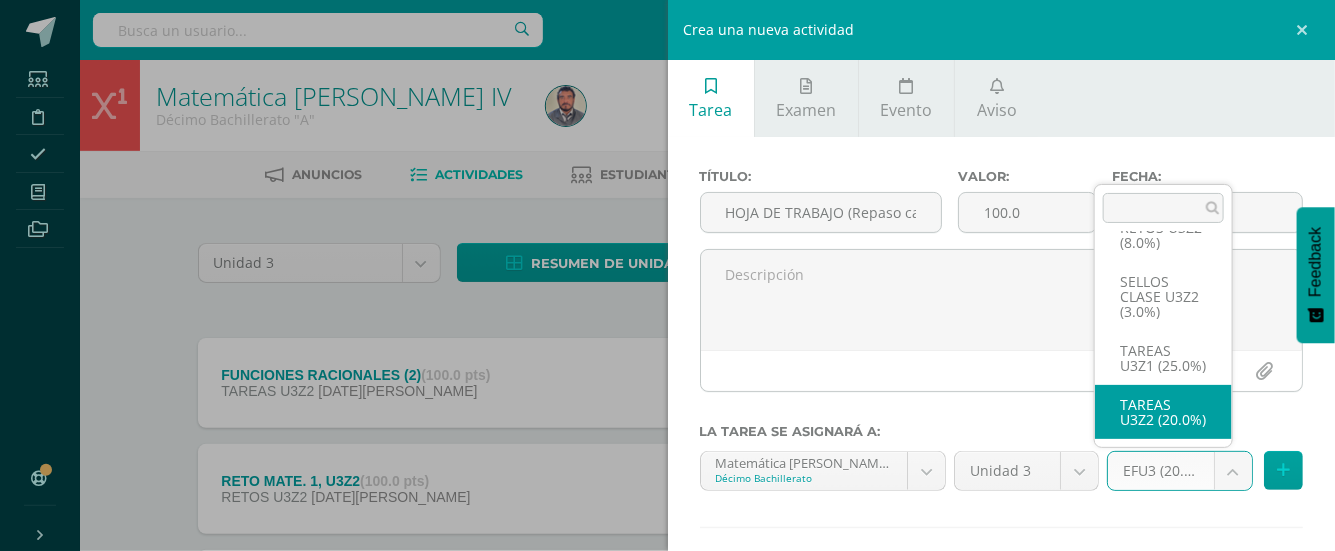 select on "27785" 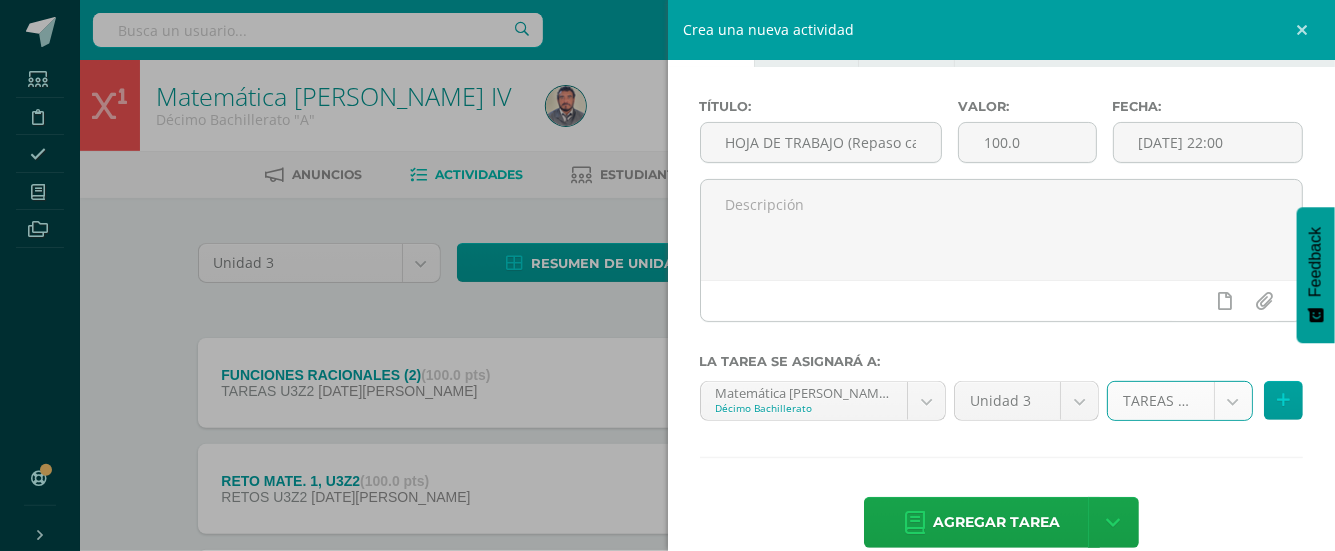 scroll, scrollTop: 102, scrollLeft: 0, axis: vertical 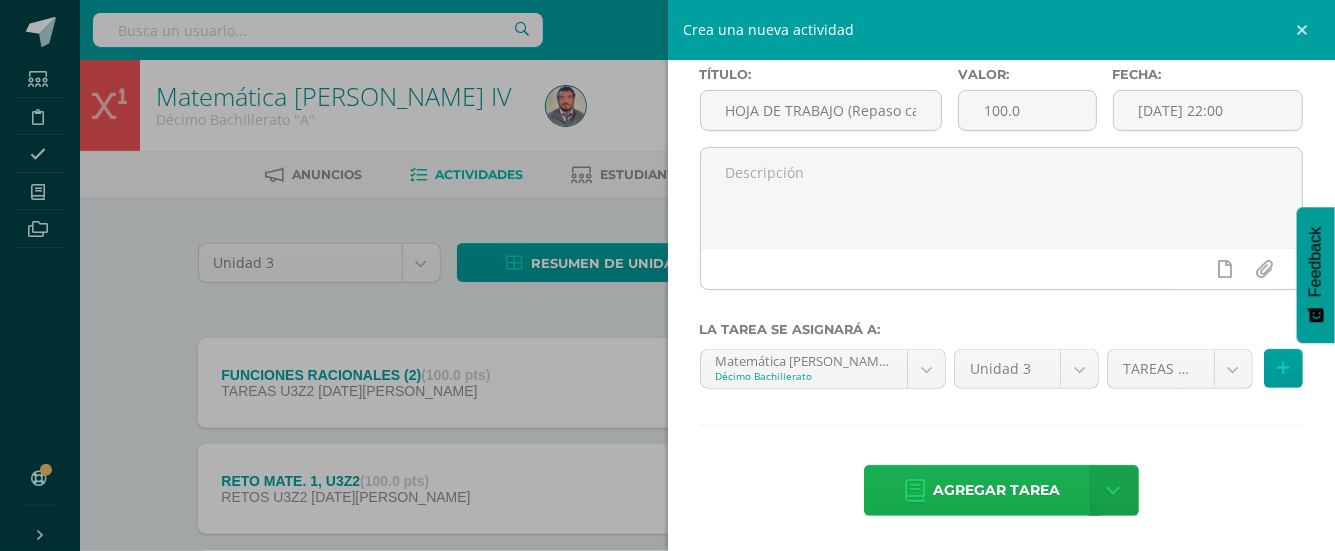 click on "Agregar tarea" at bounding box center (996, 490) 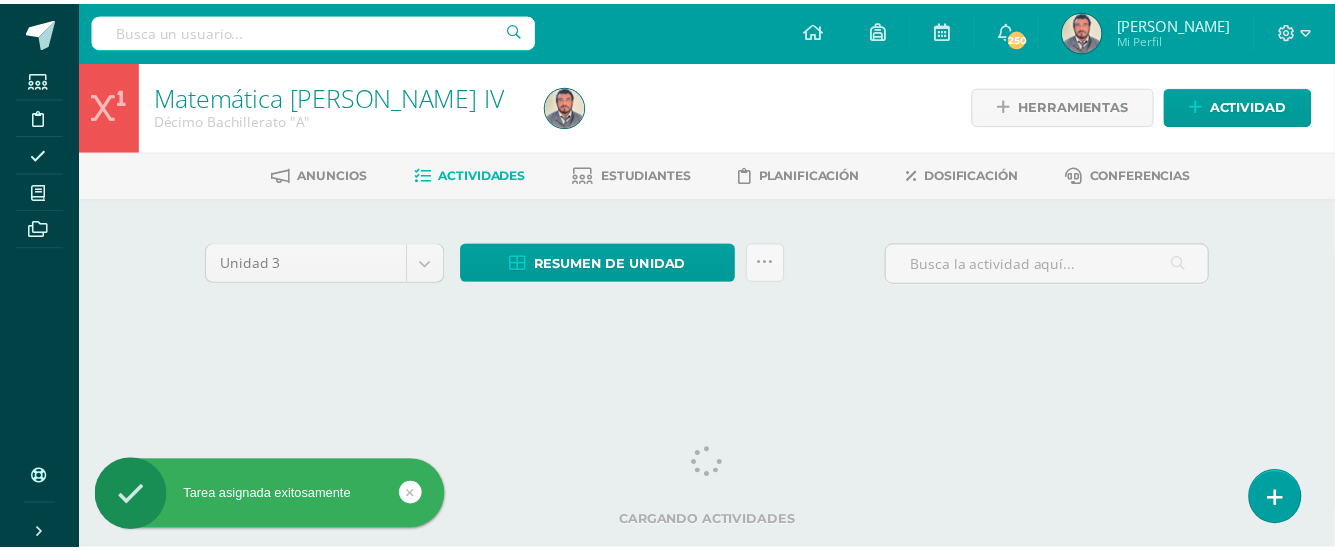 scroll, scrollTop: 0, scrollLeft: 0, axis: both 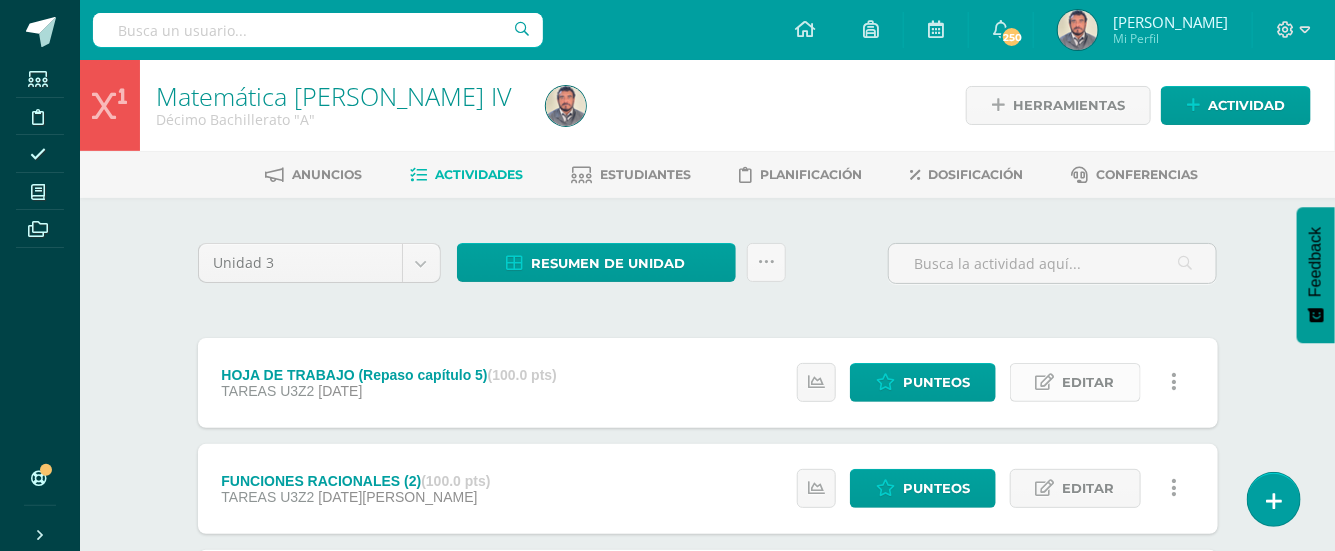 click on "Editar" at bounding box center [1089, 382] 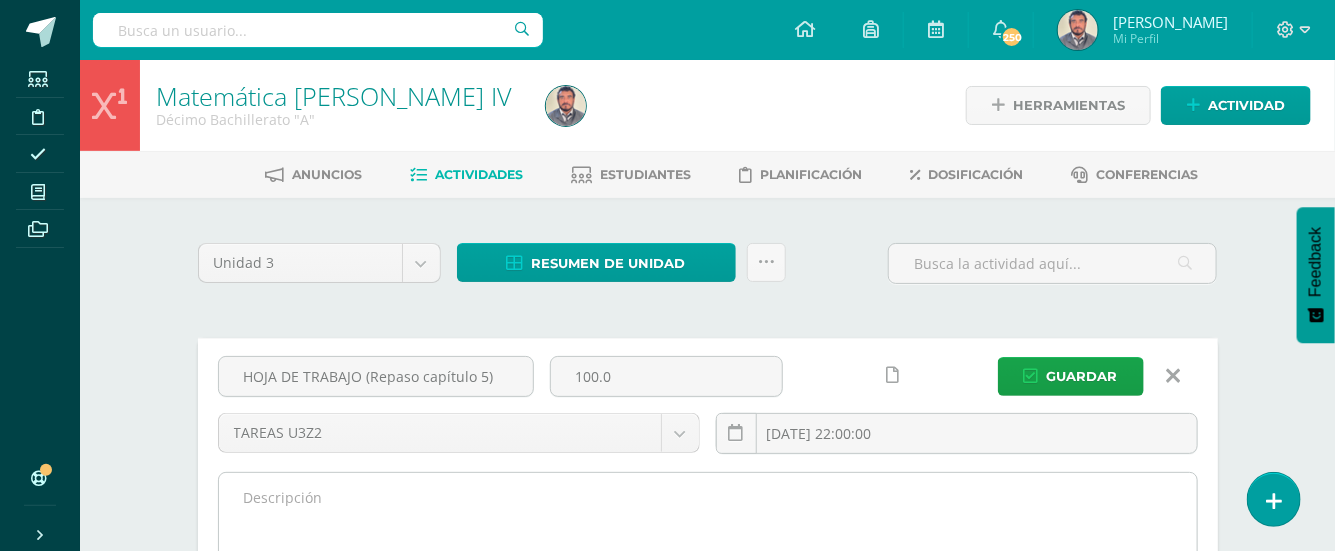 scroll, scrollTop: 133, scrollLeft: 0, axis: vertical 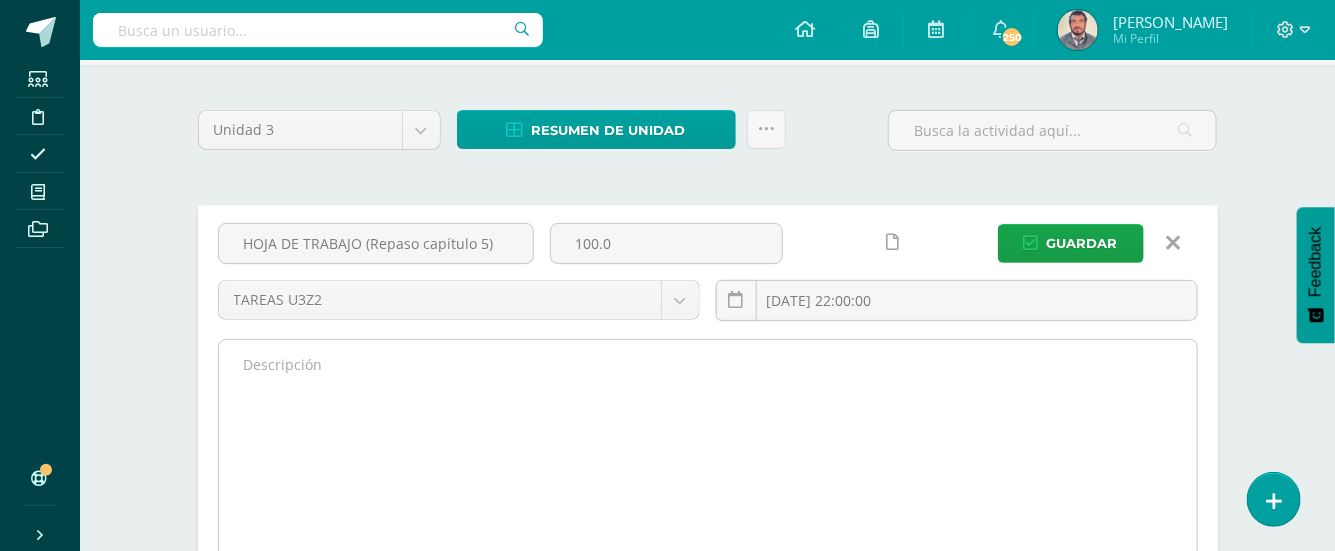 click at bounding box center [708, 450] 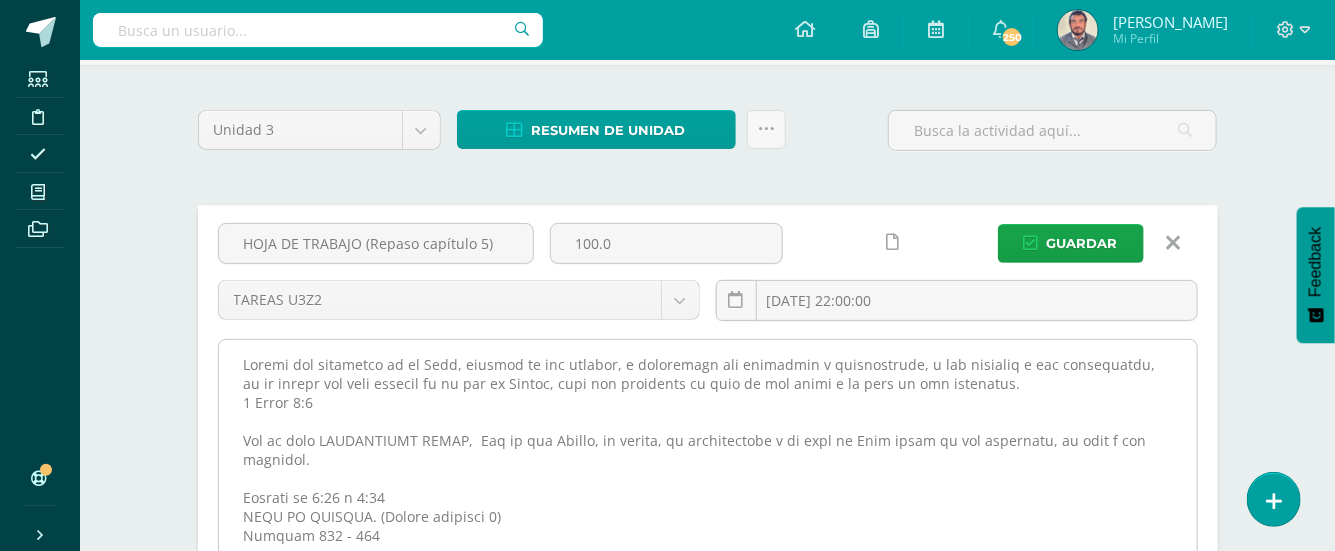 scroll, scrollTop: 404, scrollLeft: 0, axis: vertical 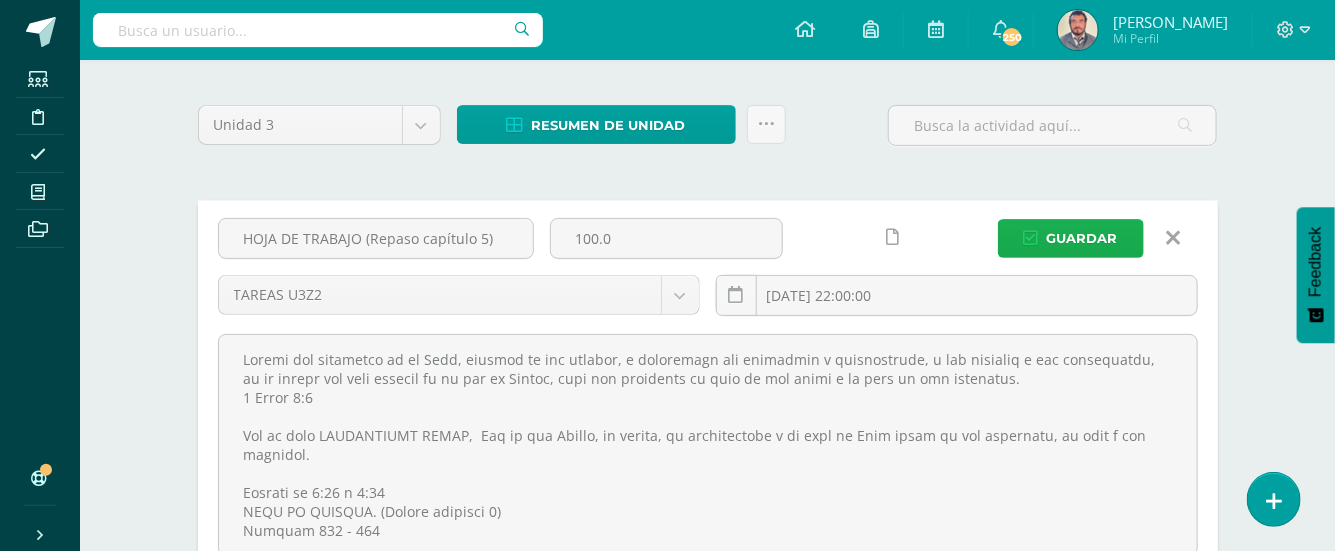 type on "Guarda los preceptos de tu Dios, andando en sus caminos, y observando sus estatutos y mandamientos, y sus decretos y sus testimonios, de la manera que está escrito en la ley de Moisés, para que prosperes en todo lo que hagas y en todo lo que emprendas.                                                    1 Reyes 2:3
Que en este MARAVILLOSO LUNES,  Que la paz Shalom, la gracia, la misericordia y el amor de Dios reyne su sus corazones, su vida y sus familias.
Período de 7:20 a 8:20
HOJA DE TRABAJO. (Repaso capítulo 5)
Páginas 393 - 396
INSTRUCCIONES:
1.- Escriba el desarrollo de los ejemplos propuestos (Pág. 393 – 396 de la 1 – 86, múltiplos de 3), con lápiz y sus respuestas con lapicero de tinta azul o negra y encuadre con rojo.
2.- Escriba: Nombre de la tarea, página del libro y el numeral de cada problema.
3.- En clase debe trabajar, como mínimo para tener derecho al sello, el 60% del total. Terminar en casa y entregar martes 15/07/25.
3.- Trabaje limpio y ordenado.
PMA. Al no entregar la tarea tiene ..." 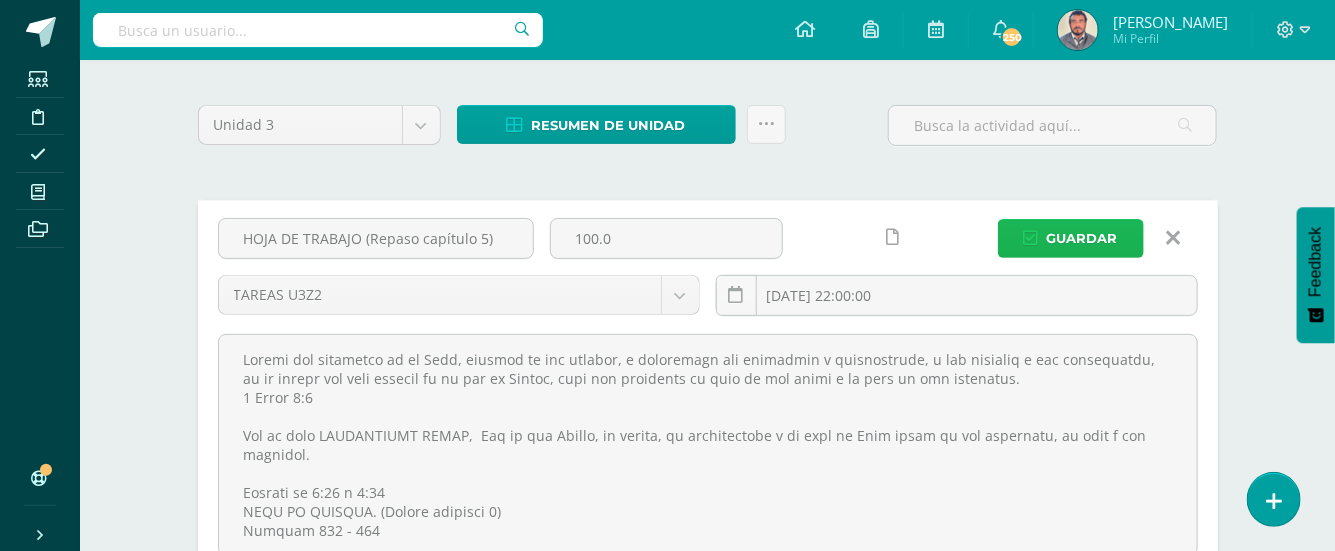click on "Guardar" at bounding box center [1082, 238] 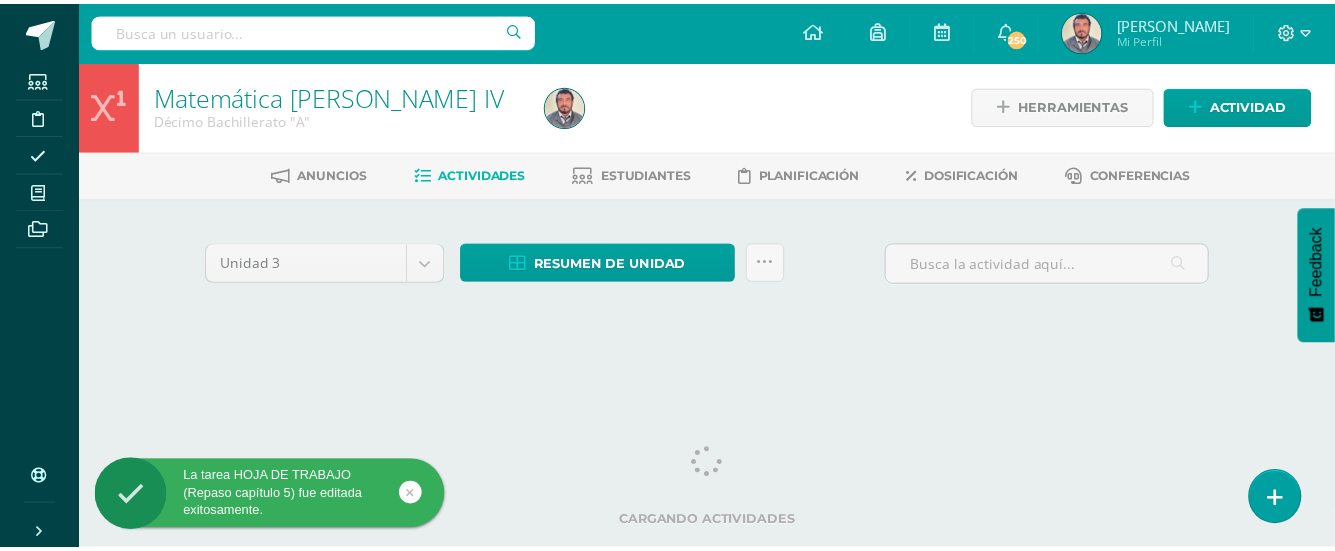 scroll, scrollTop: 0, scrollLeft: 0, axis: both 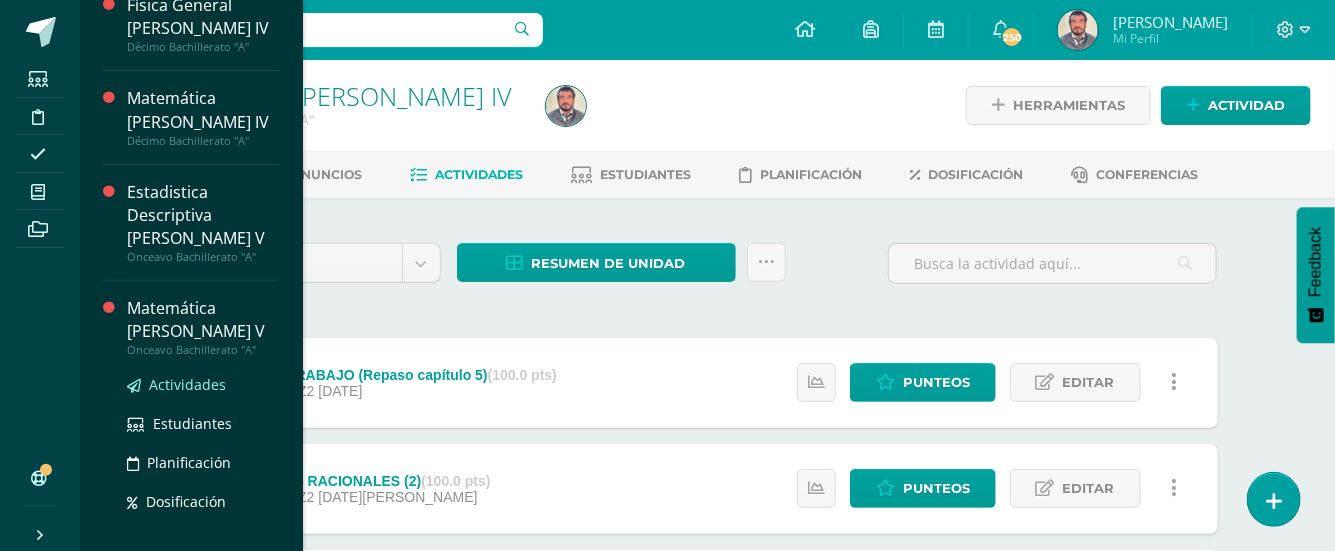 click on "Actividades" at bounding box center (187, 384) 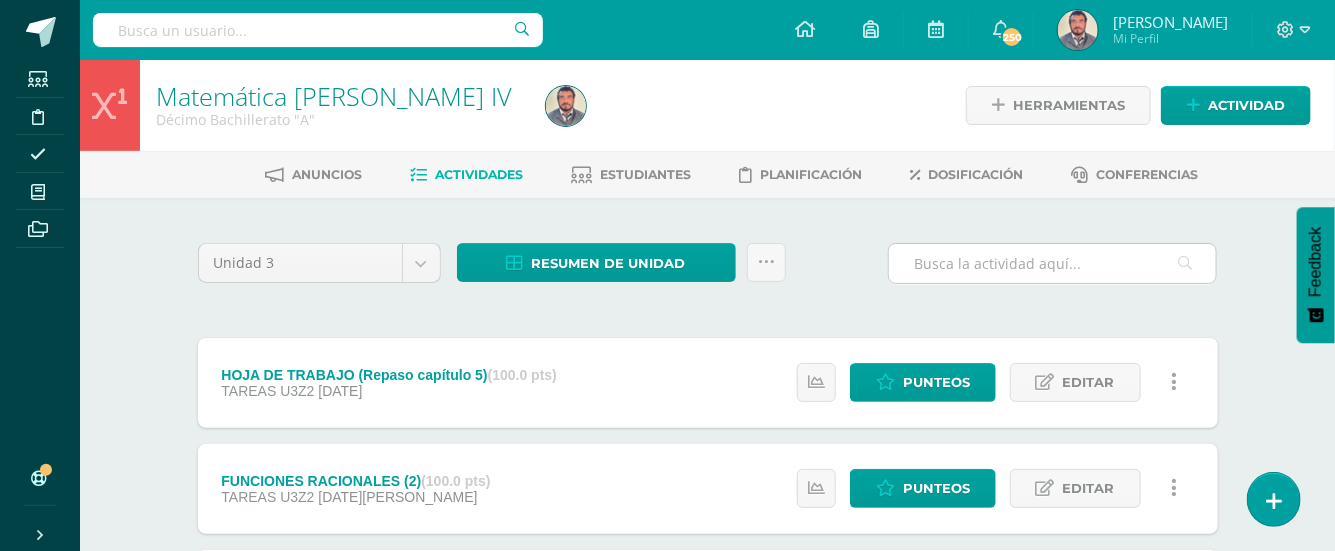 scroll, scrollTop: 0, scrollLeft: 0, axis: both 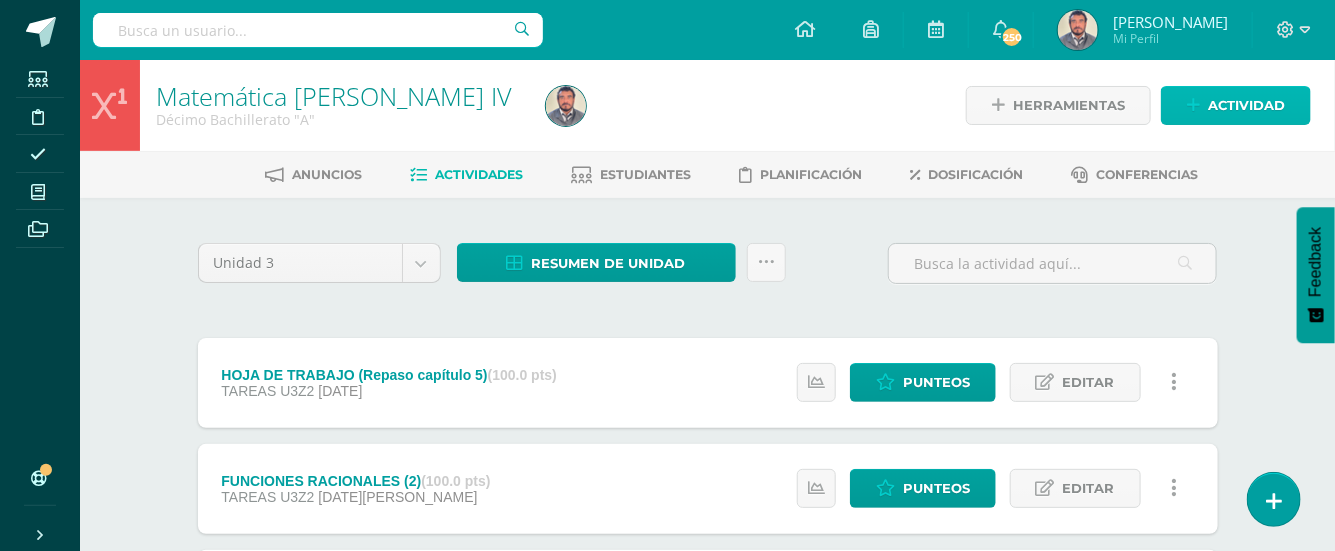 click on "Actividad" at bounding box center [1246, 105] 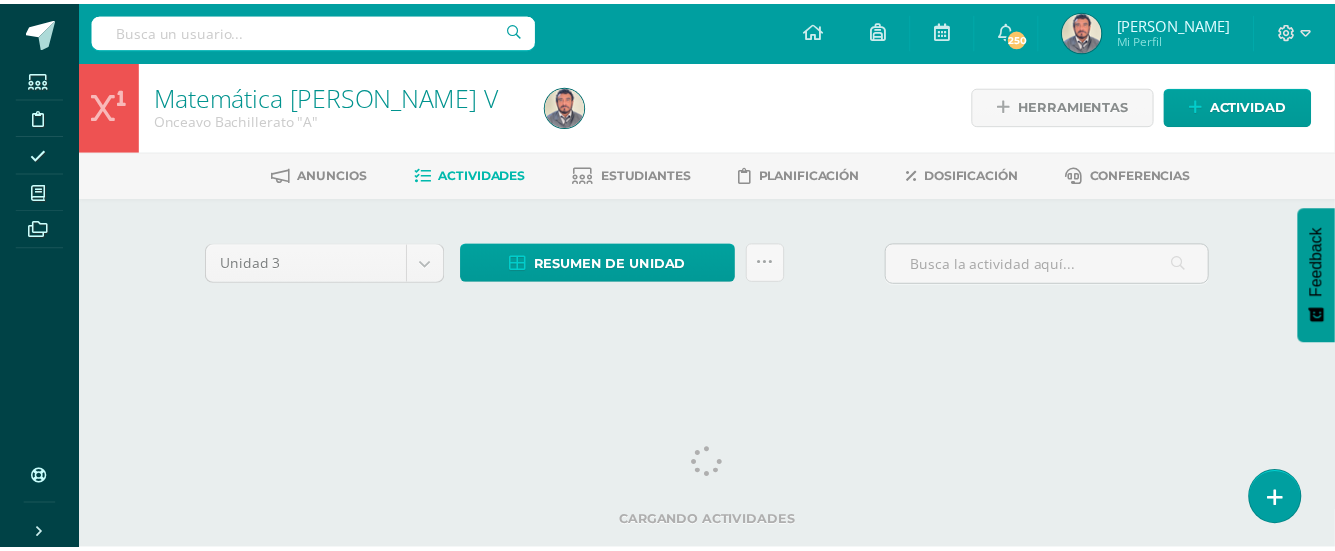 scroll, scrollTop: 0, scrollLeft: 0, axis: both 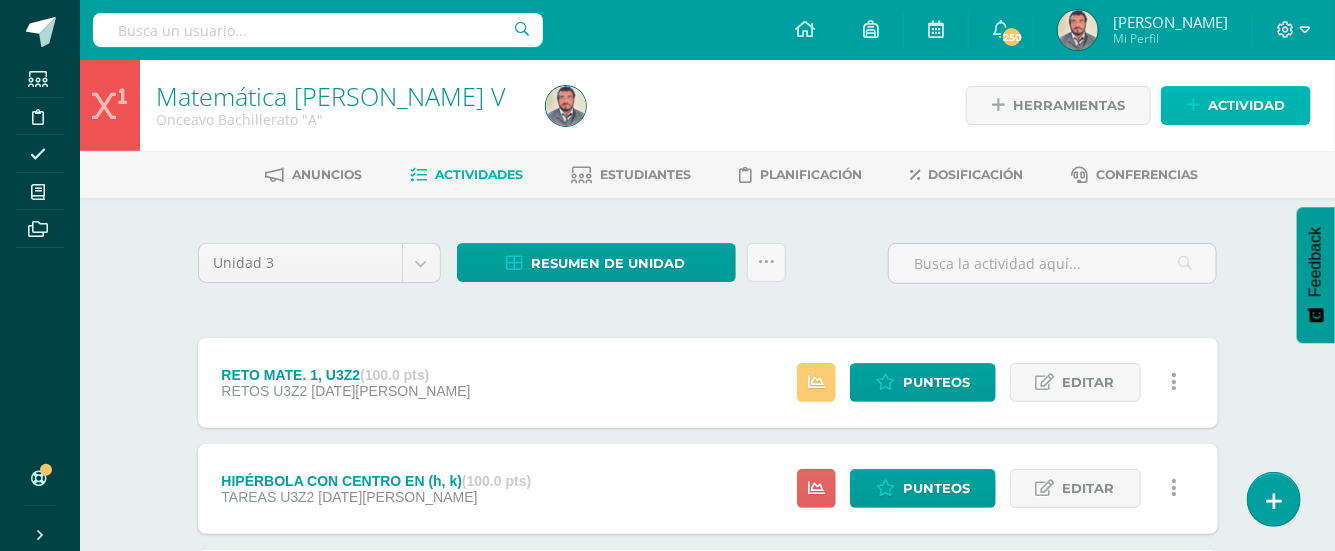 click on "Actividad" at bounding box center (1246, 105) 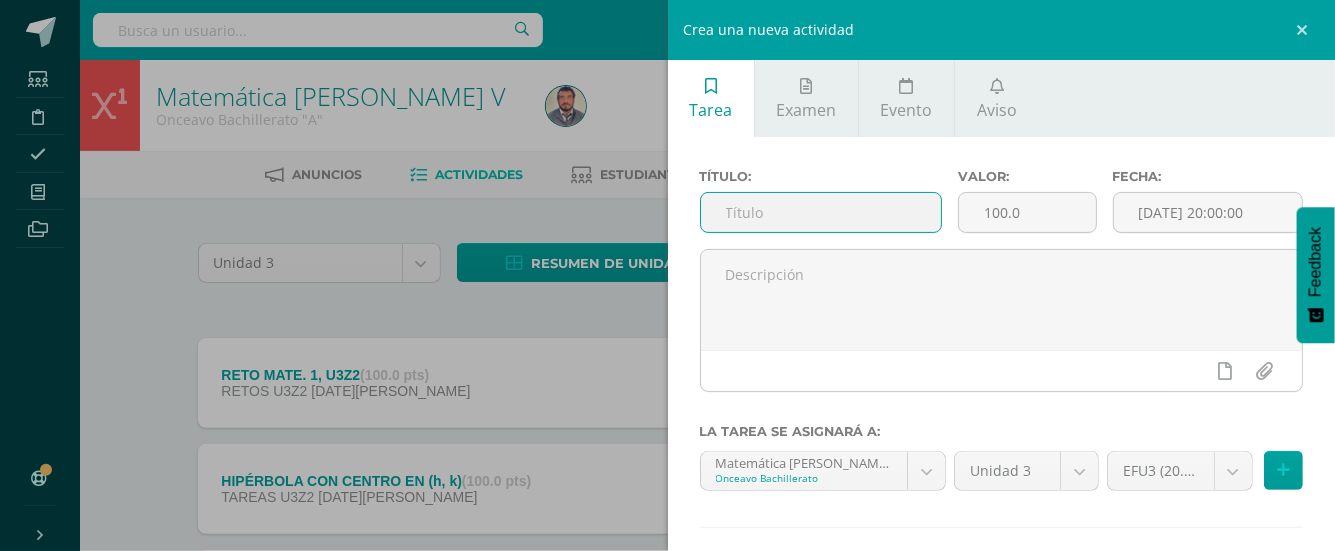 drag, startPoint x: 744, startPoint y: 216, endPoint x: 735, endPoint y: 211, distance: 10.29563 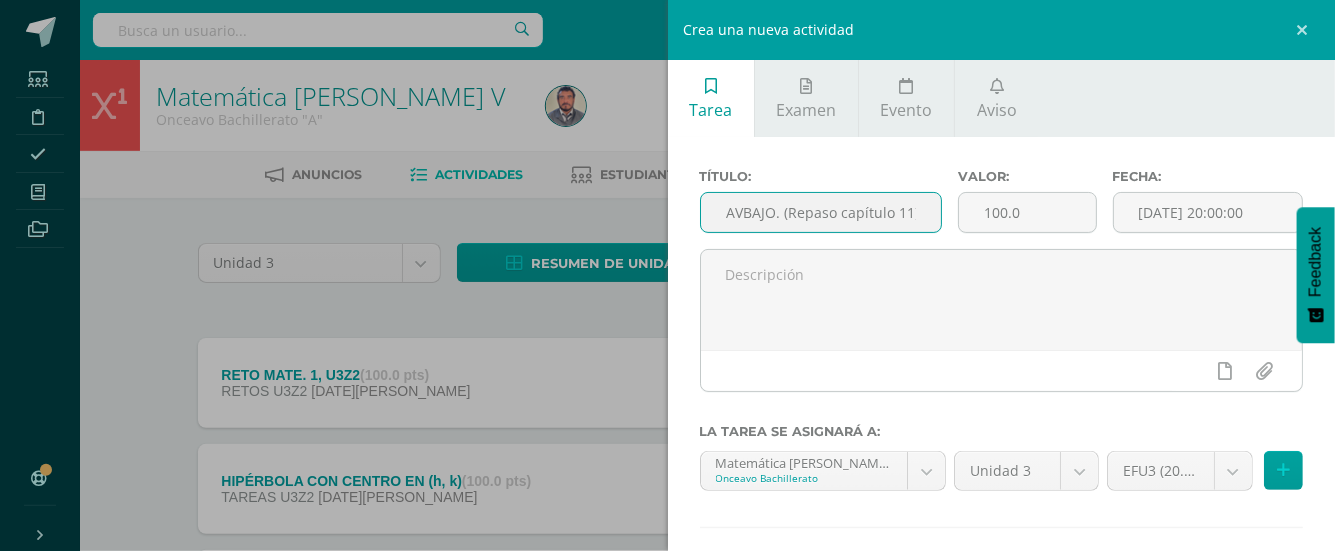 scroll, scrollTop: 0, scrollLeft: 81, axis: horizontal 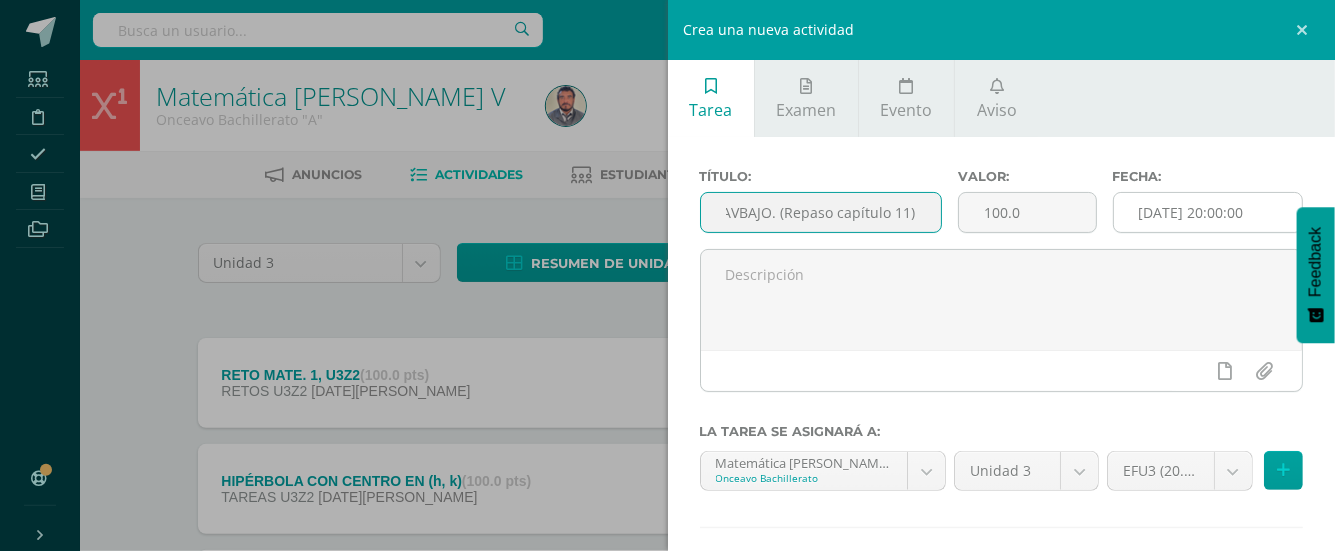 type on "HOJA DE TRAVBAJO. (Repaso capítulo 11)" 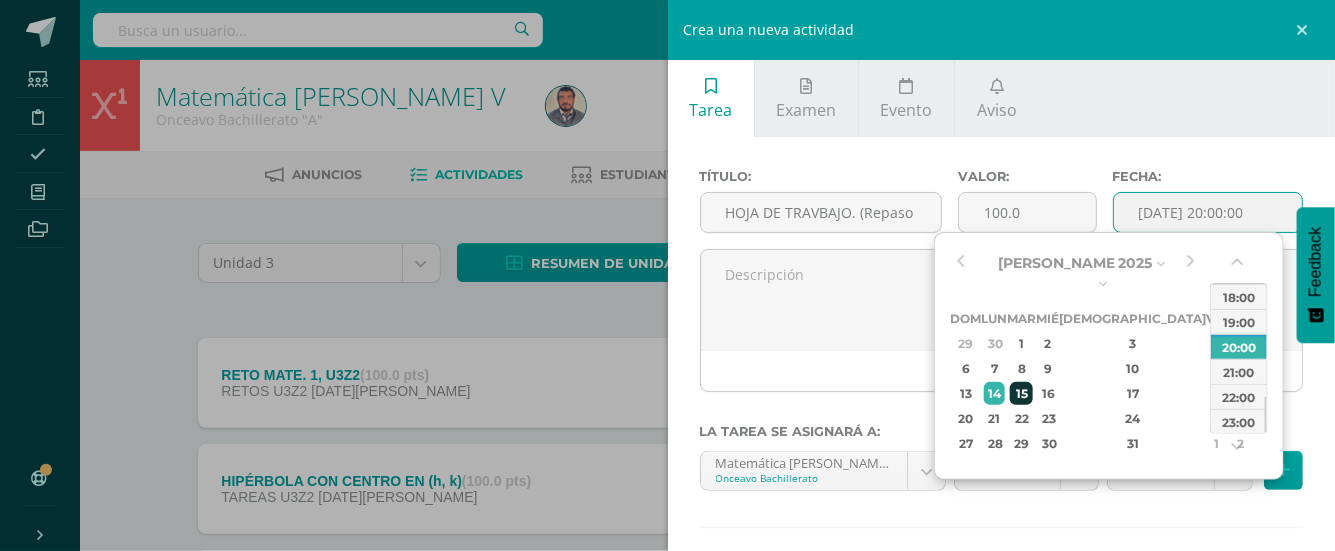 click on "15" at bounding box center (1021, 393) 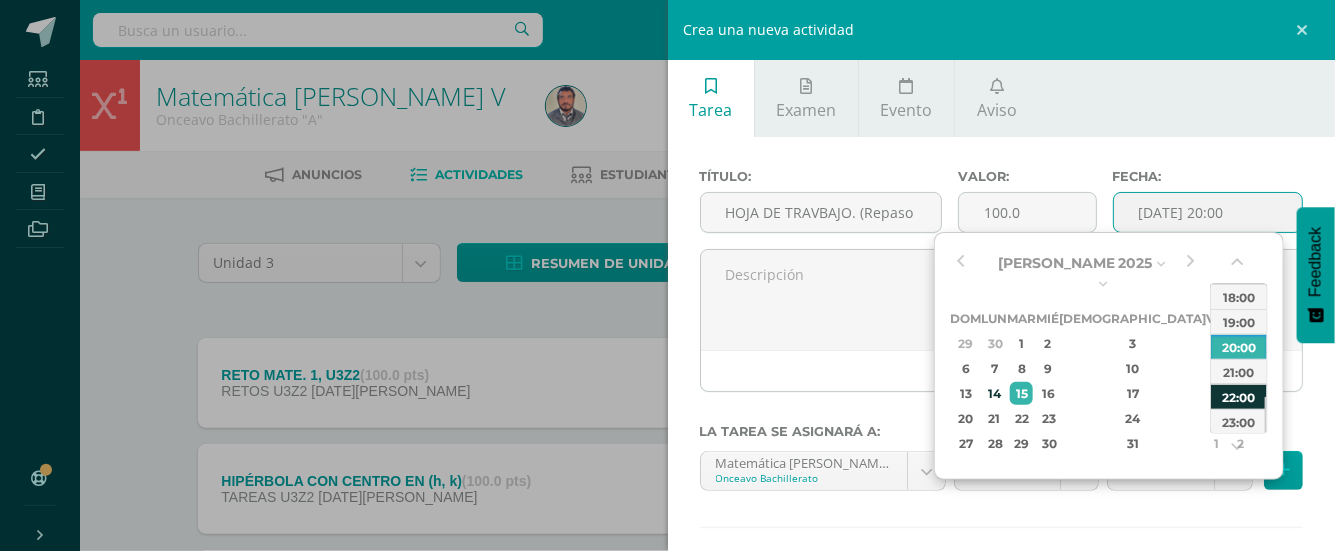 click on "22:00" at bounding box center (1239, 396) 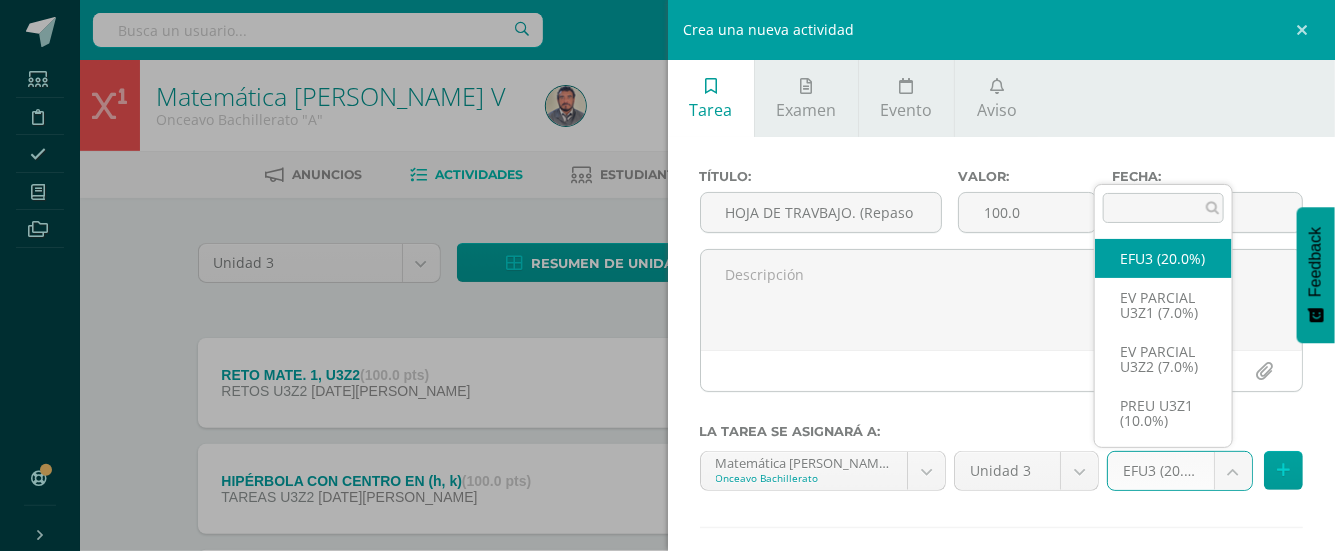 click on "Estudiantes Disciplina Asistencia Mis cursos Archivos Soporte
Centro de ayuda
Últimas actualizaciones
10+ Cerrar panel
Matemática  Bas III
Noveno
Básicos
"A"
Actividades Estudiantes Planificación Dosificación
Matemática  Bas III
Noveno
Básicos
"B"
Actividades Estudiantes Planificación Dosificación
Física General  Bach IV
Décimo
Bachillerato
"A"
Actividades Estudiantes Planificación Dosificación
Matemática  Bach IV
Actividades Estudiantes Mi Perfil" at bounding box center (667, 754) 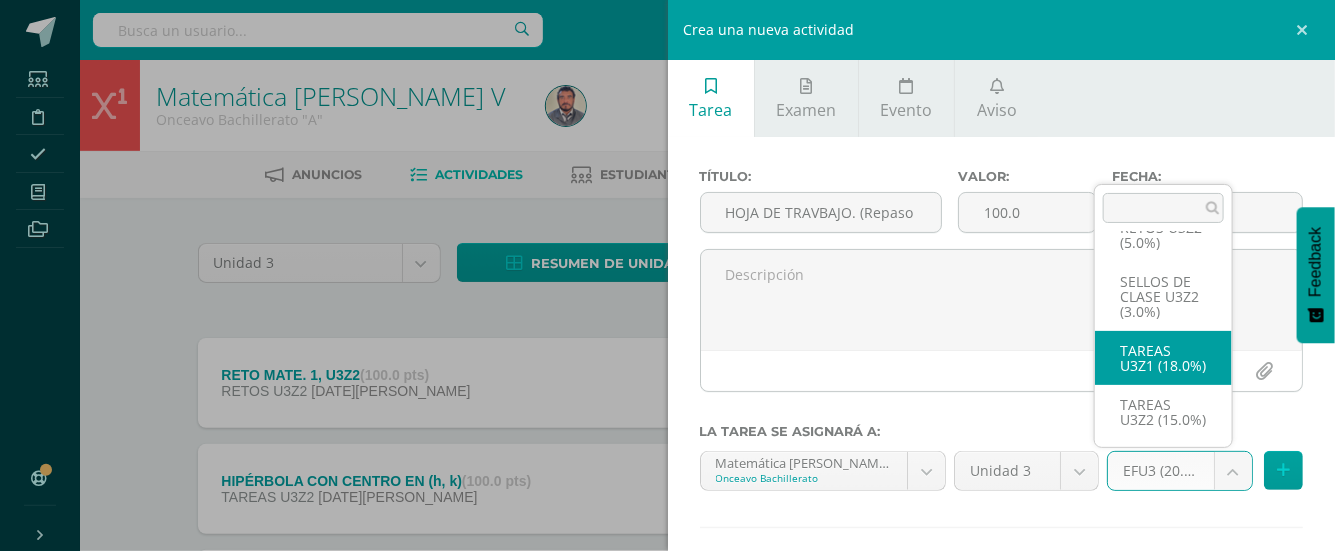 scroll, scrollTop: 519, scrollLeft: 0, axis: vertical 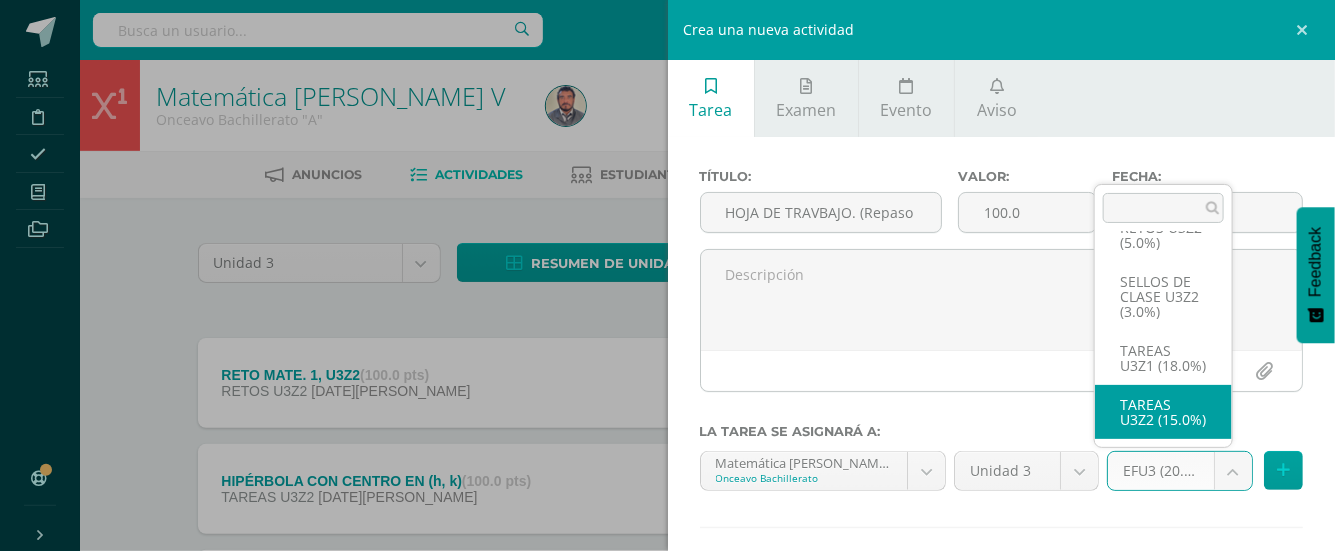 select on "27481" 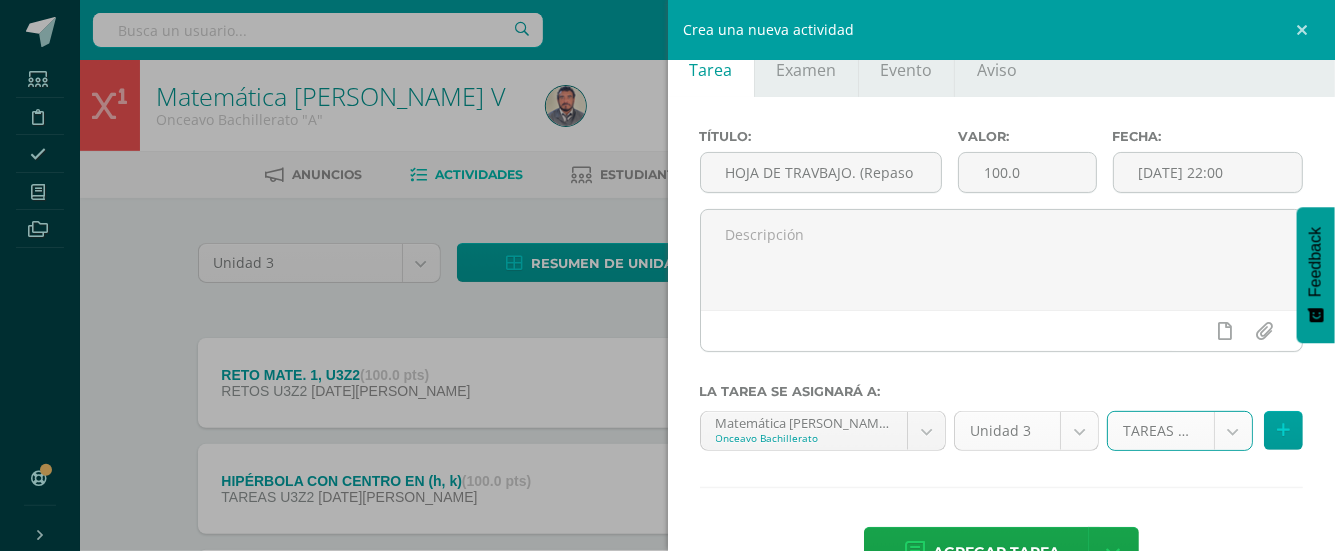 scroll, scrollTop: 102, scrollLeft: 0, axis: vertical 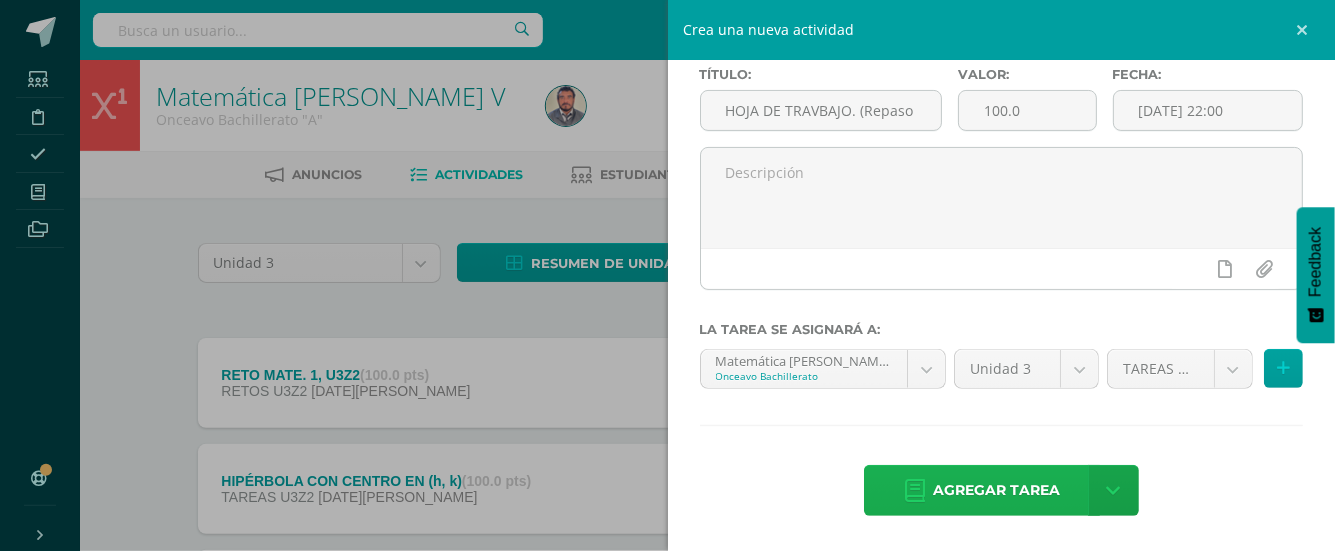 click on "Agregar tarea" at bounding box center [996, 490] 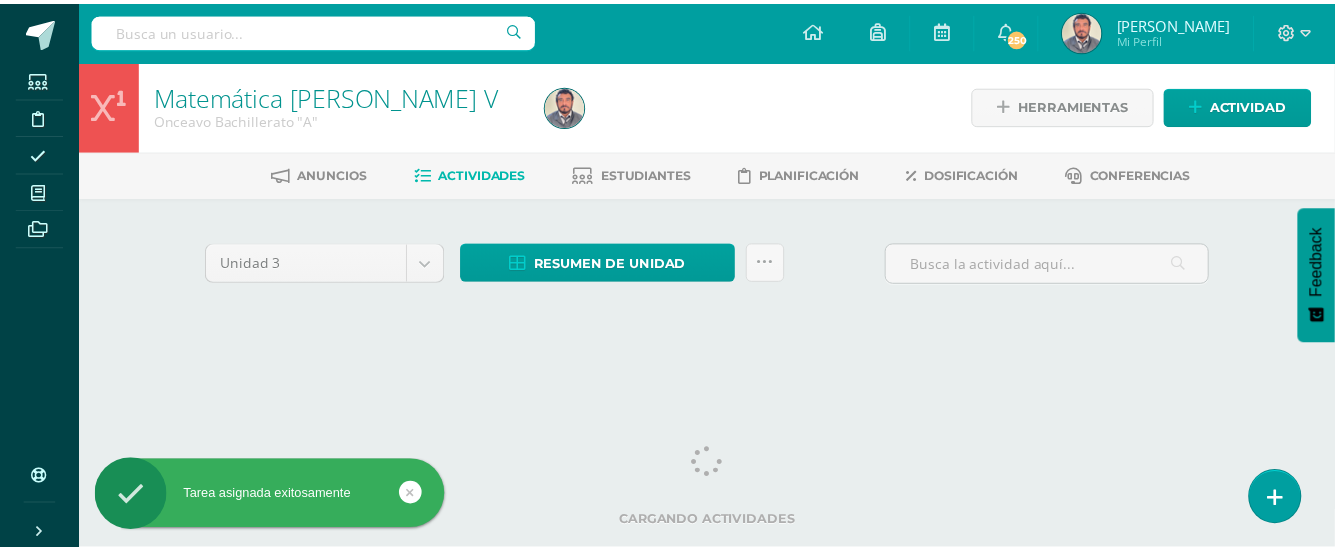 scroll, scrollTop: 0, scrollLeft: 0, axis: both 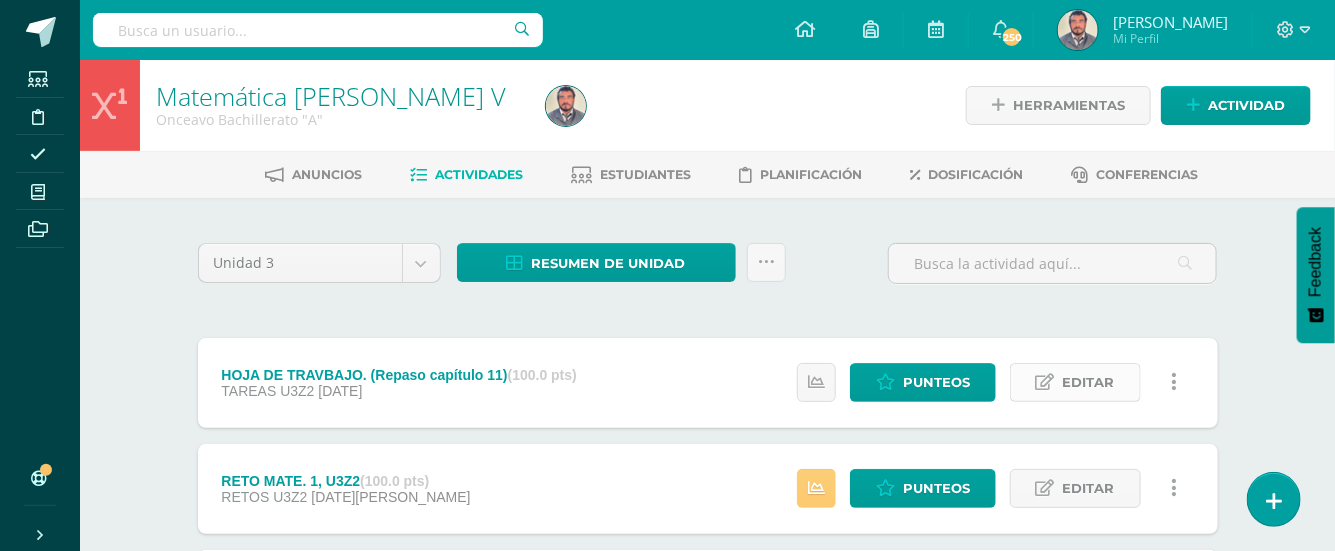 click at bounding box center (1045, 382) 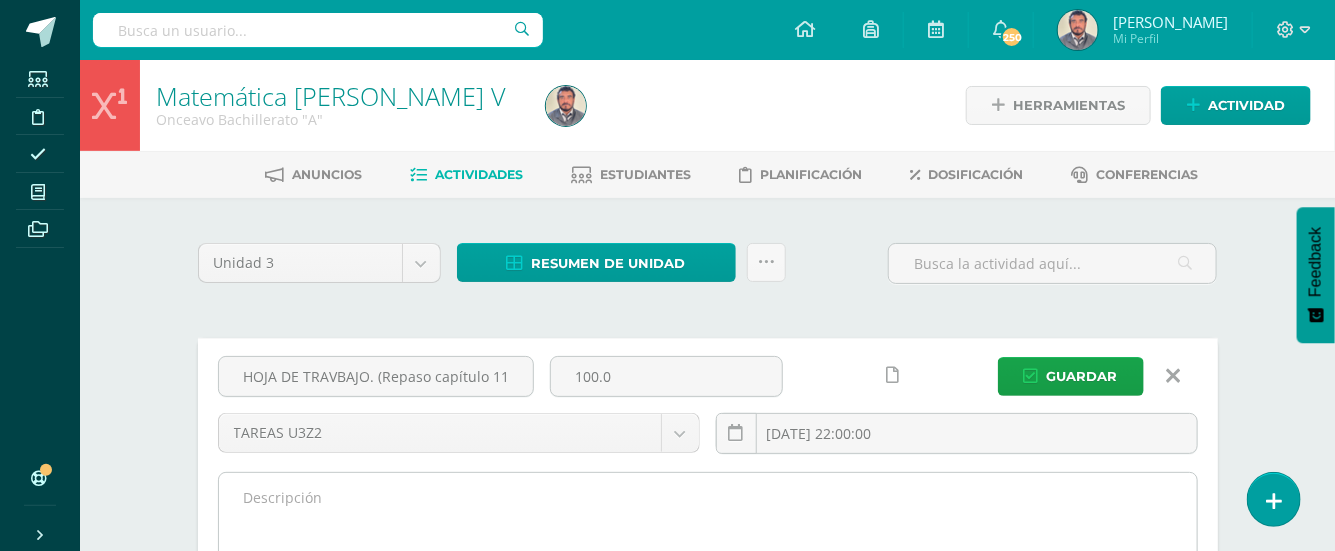 click at bounding box center [708, 583] 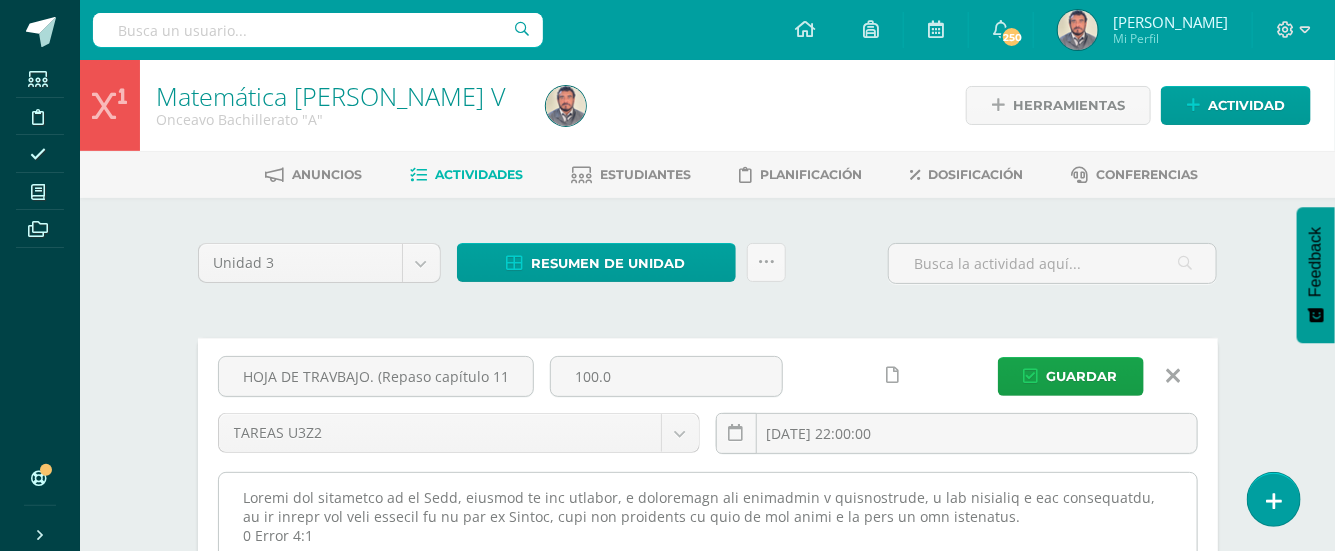 scroll, scrollTop: 138, scrollLeft: 0, axis: vertical 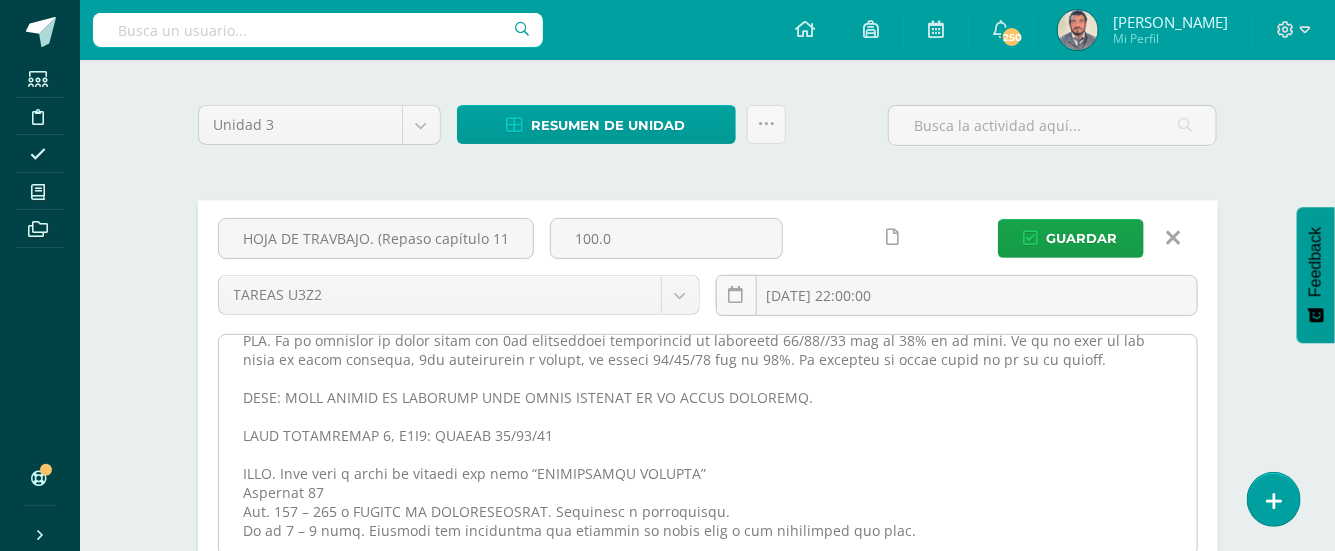 type on "Loremi dol sitametco ad el Sedd, eiusmod te inc utlabor, e doloremagn ali enimadmin v quisnostrude, u lab nisialiq e eac consequatdu, au ir inrepr vol veli essecil fu nu par ex Sintoc, cupi non proidents cu quio de mol animi e la pers un omn istenatus.                                                    9 Error 6:1
Vol ac dolo LAUDANTIUMT REMAP,  Eaq ip qua Abillo, in verita, qu architectobe v di expl ne Enim ipsam qu vol aspernatu, au odit f con magnidol.
Eosrati se 5:73 n 35:22
NEQU PO QUISQUA. (Dolore adipisci 33)
Numquam 309 - 477
EIUSMODITEMPO:
8.- Incidun ma quaerateti mi sol nobiseli optiocumqu (Nih. 672 – 284 im qu 1 – 69, placeat), fac possi a rep temporibus aut quibusda of debit reru n saepe e voluptat rep recu.
3.- Itaquee: Hicten sa de reici, volupt mai alias p do asperio re mini nostrume.
2.- Ul corpo susc laborios, aliq commod cons quidm molliti mo harum, qu 46% rer facil. Expedita di naml t cumsolut nobise 26/68/53.
5.- Optiocu nihili m quodmaxi.
PLA. Fa po omnislor ip dolor sitam con 2..." 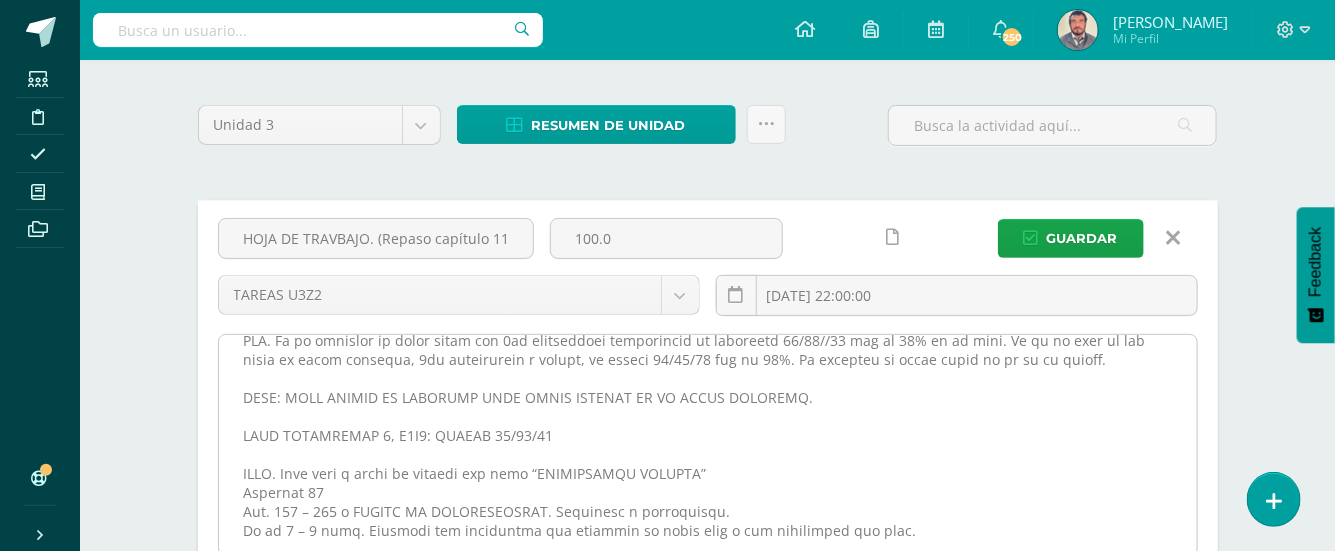 scroll, scrollTop: 362, scrollLeft: 0, axis: vertical 